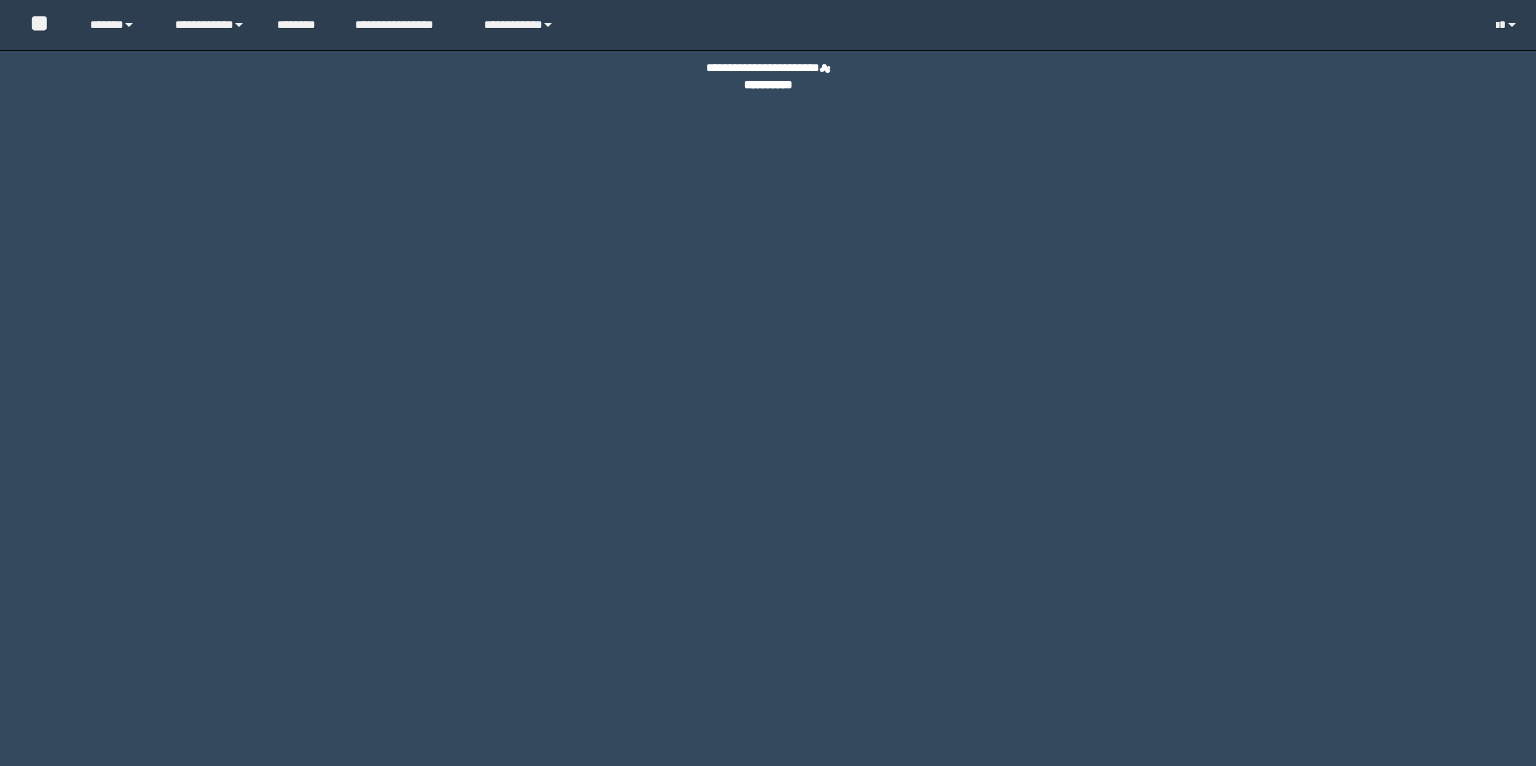 scroll, scrollTop: 0, scrollLeft: 0, axis: both 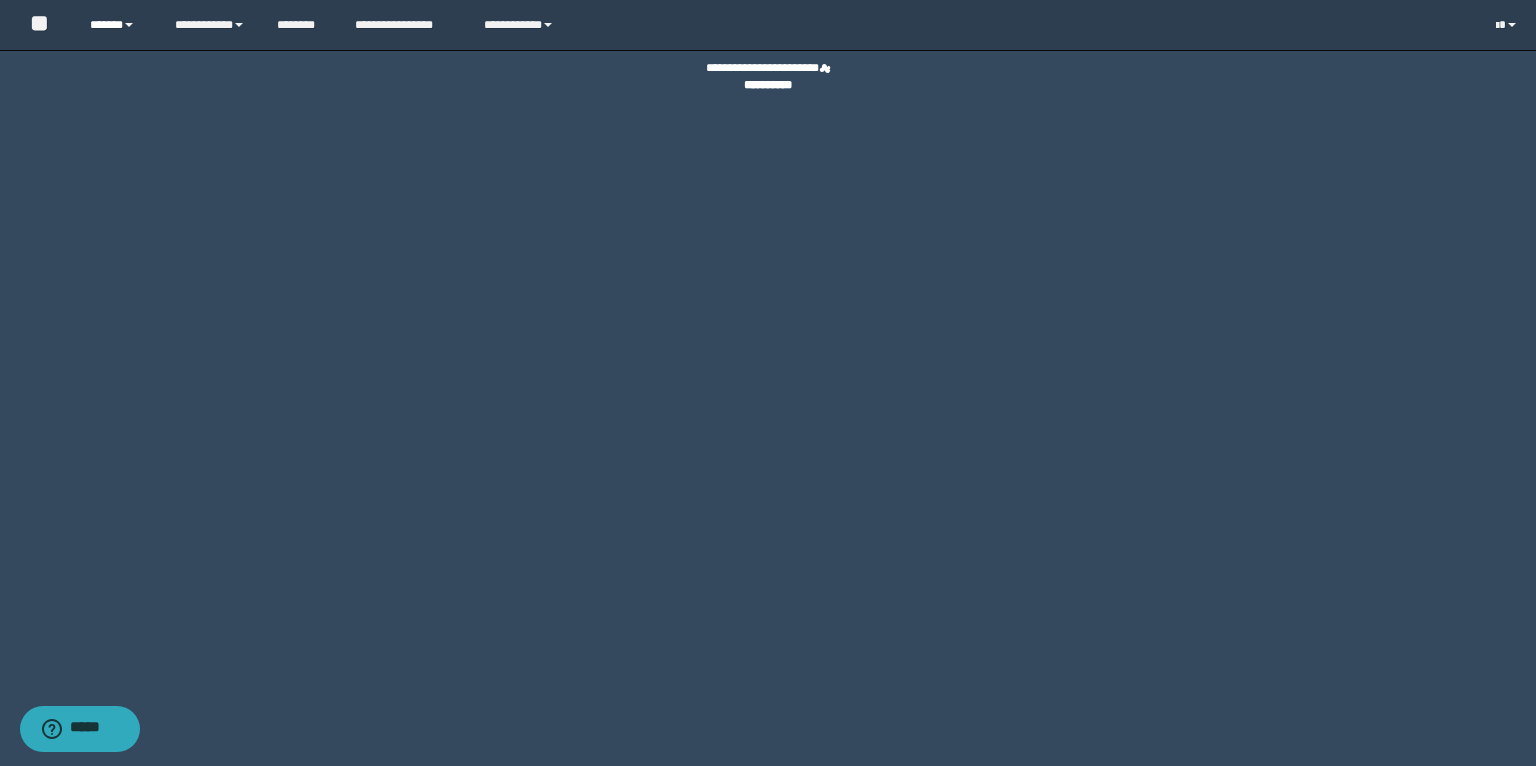 click on "******" at bounding box center (117, 25) 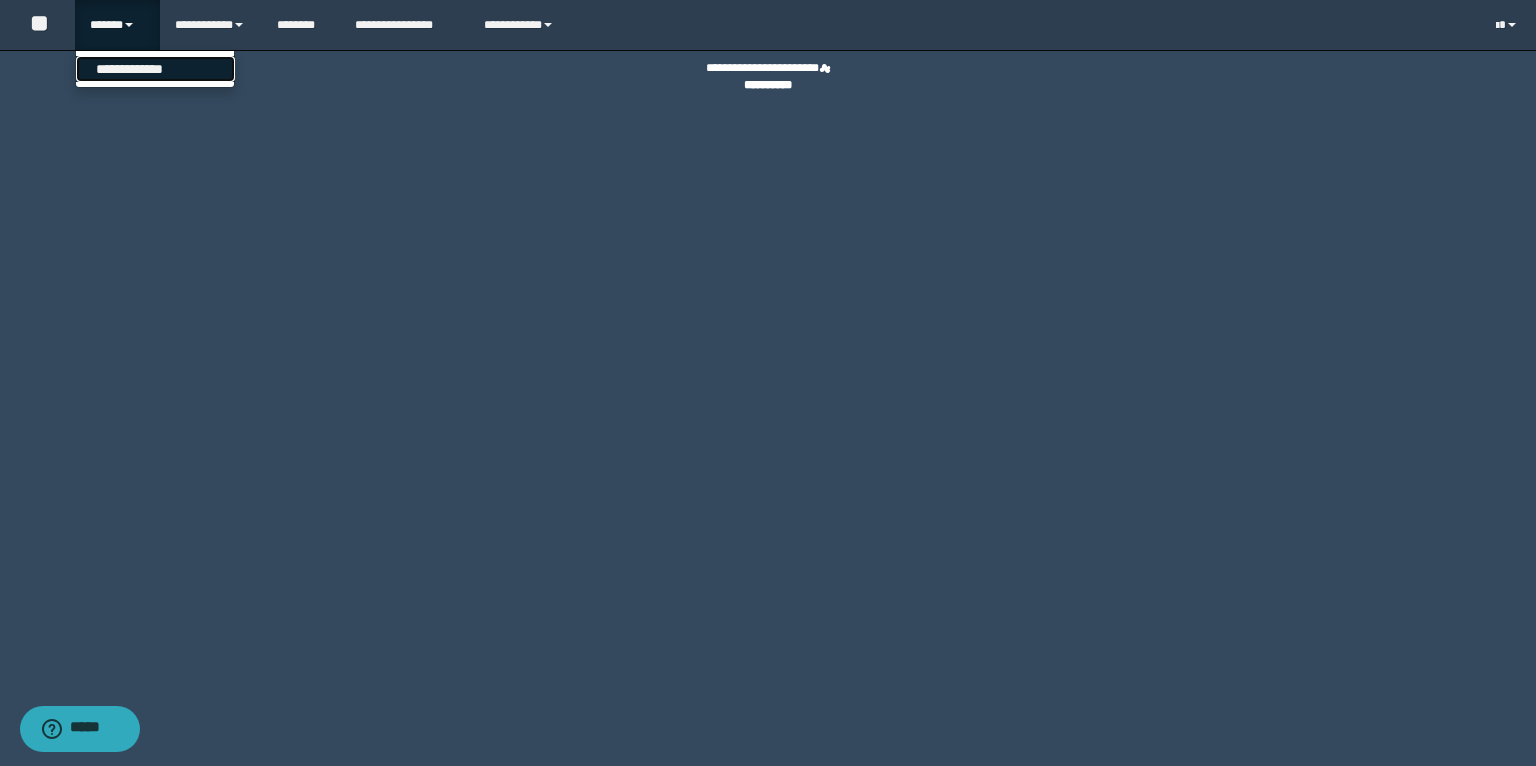 click on "**********" at bounding box center (155, 69) 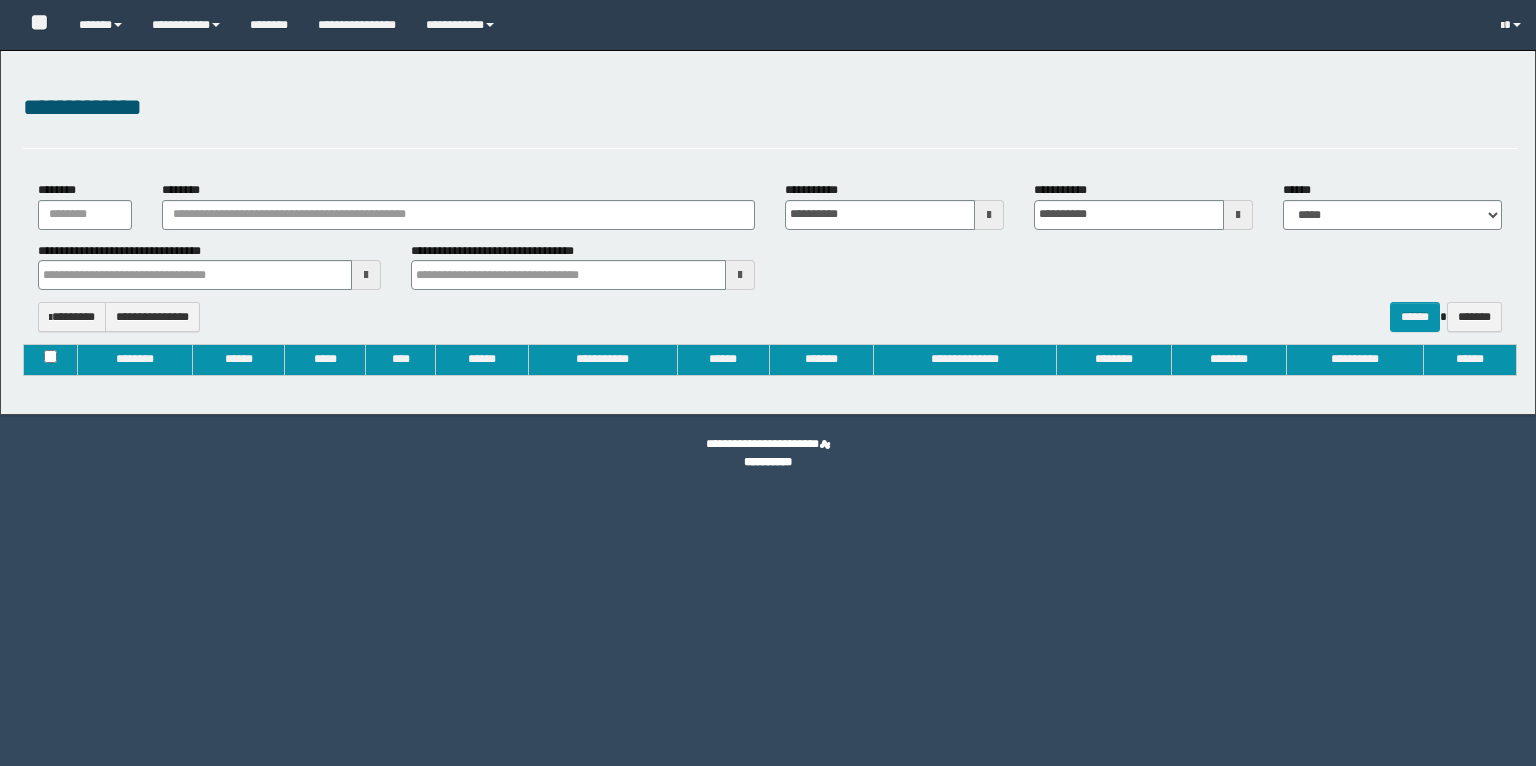 type on "**********" 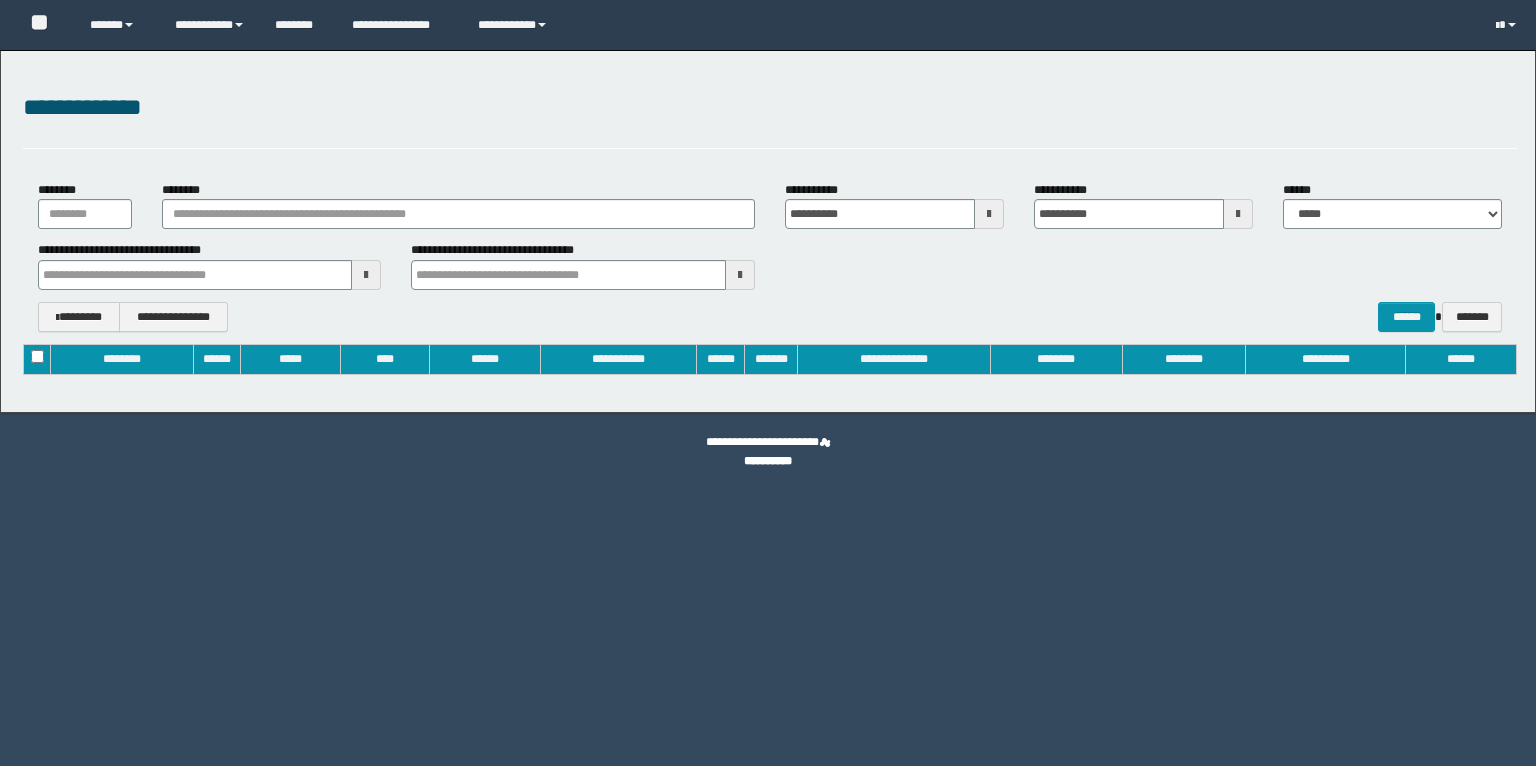 scroll, scrollTop: 0, scrollLeft: 0, axis: both 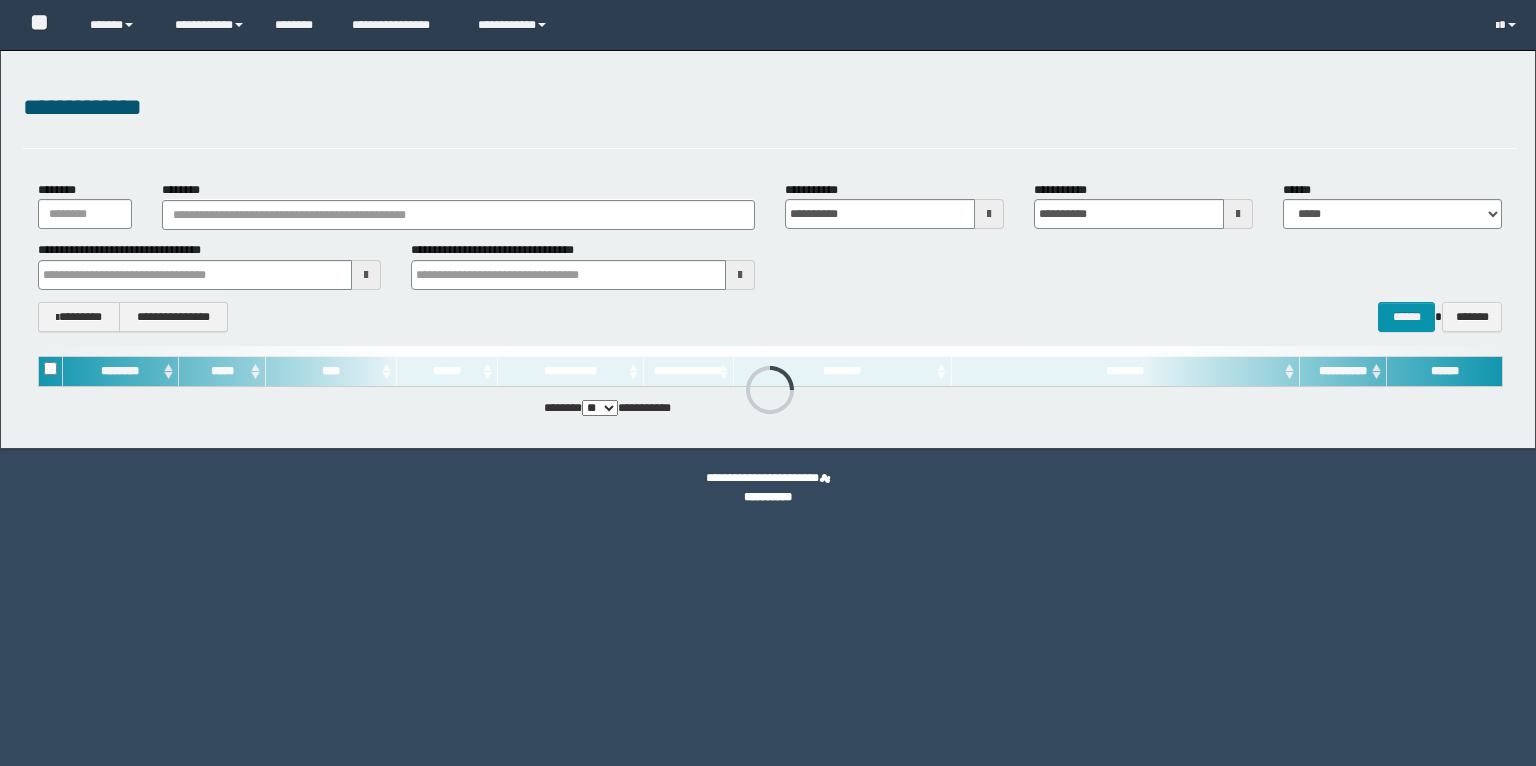type 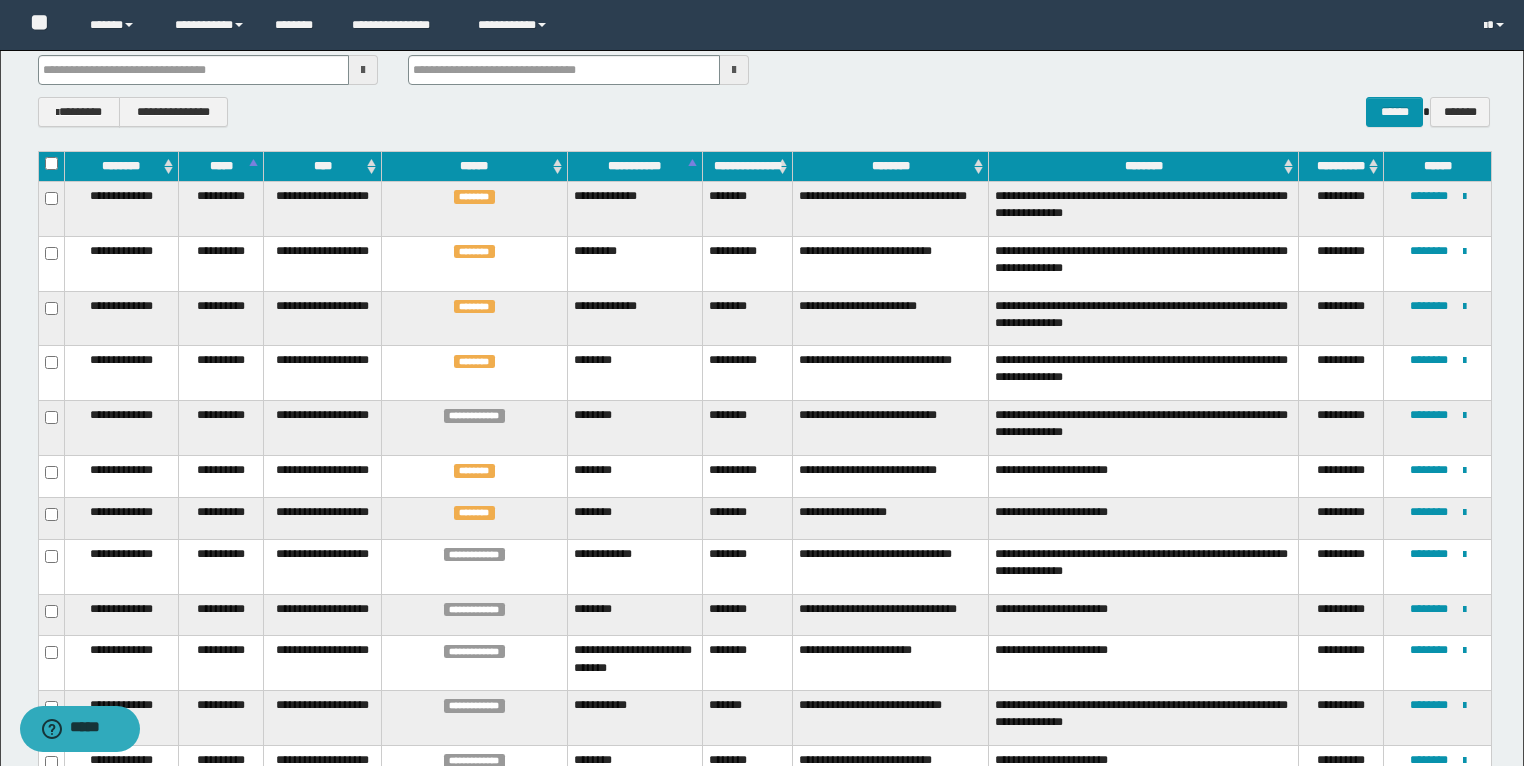 scroll, scrollTop: 240, scrollLeft: 0, axis: vertical 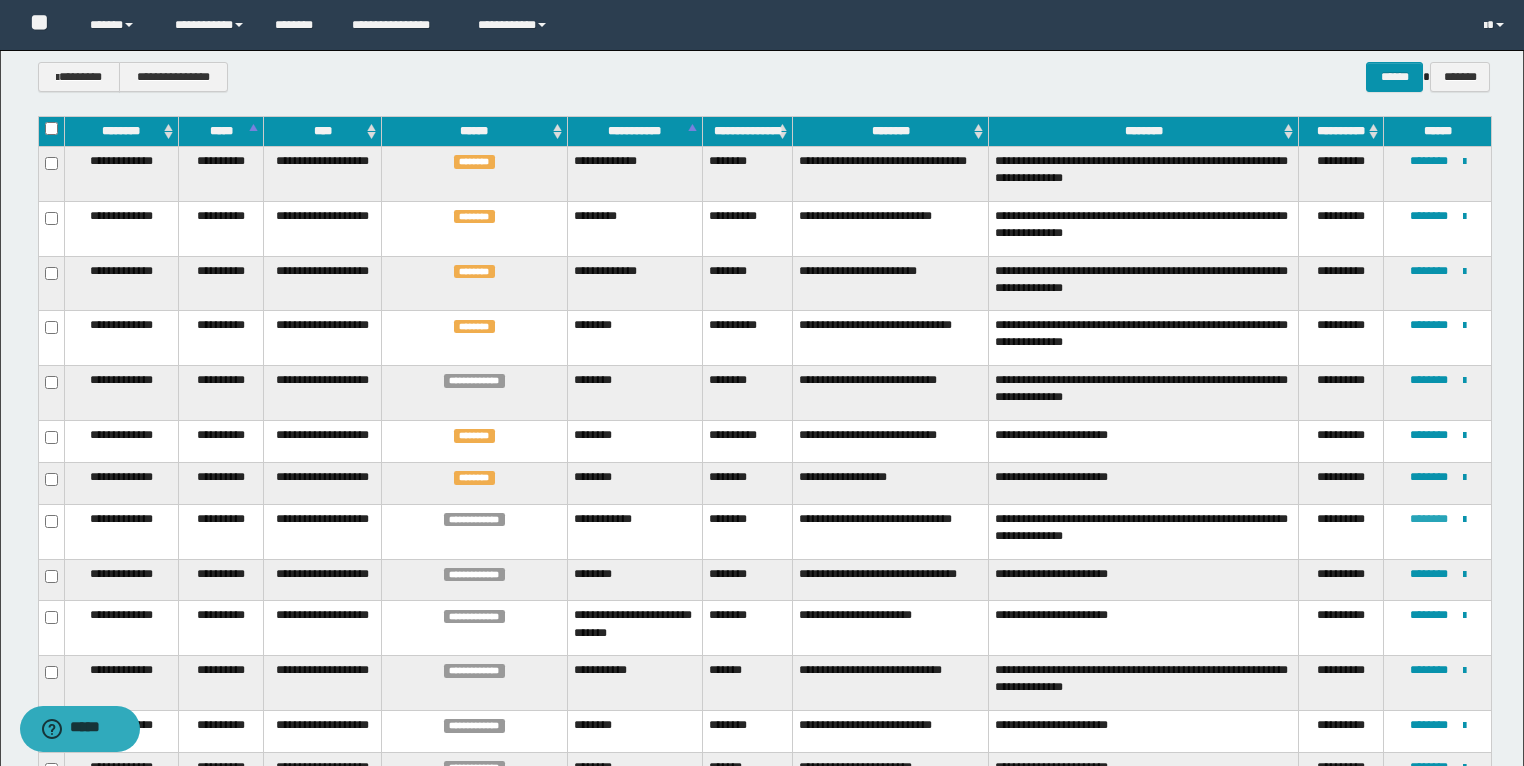 click on "********" at bounding box center [1429, 519] 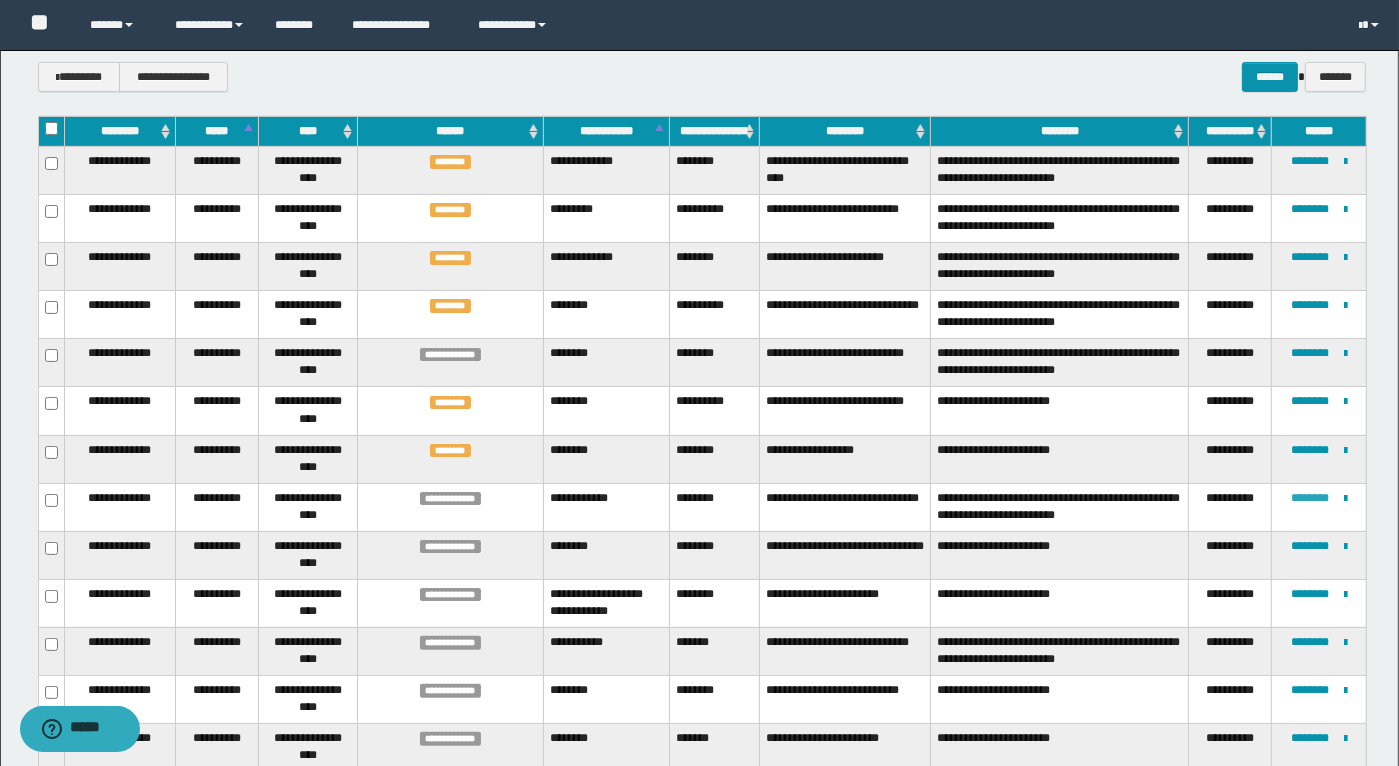 type 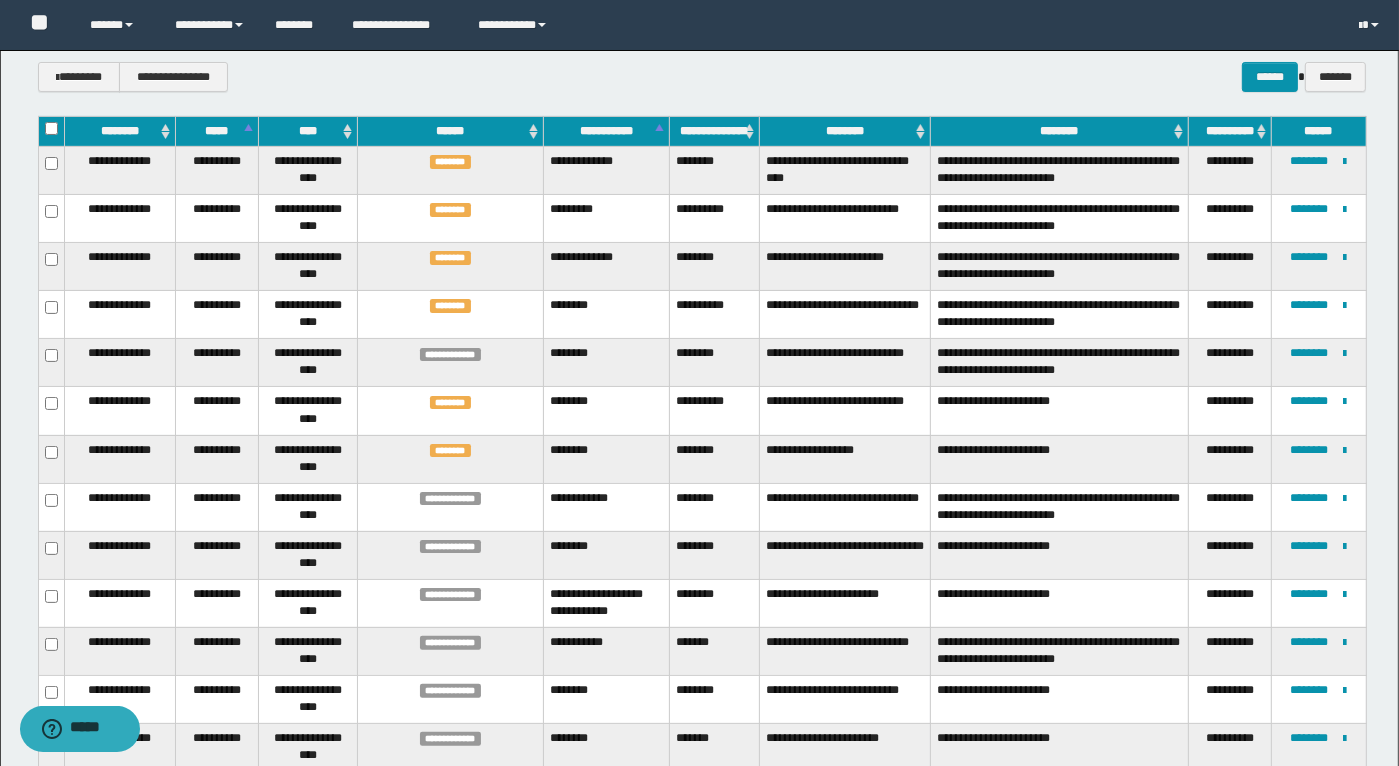 type 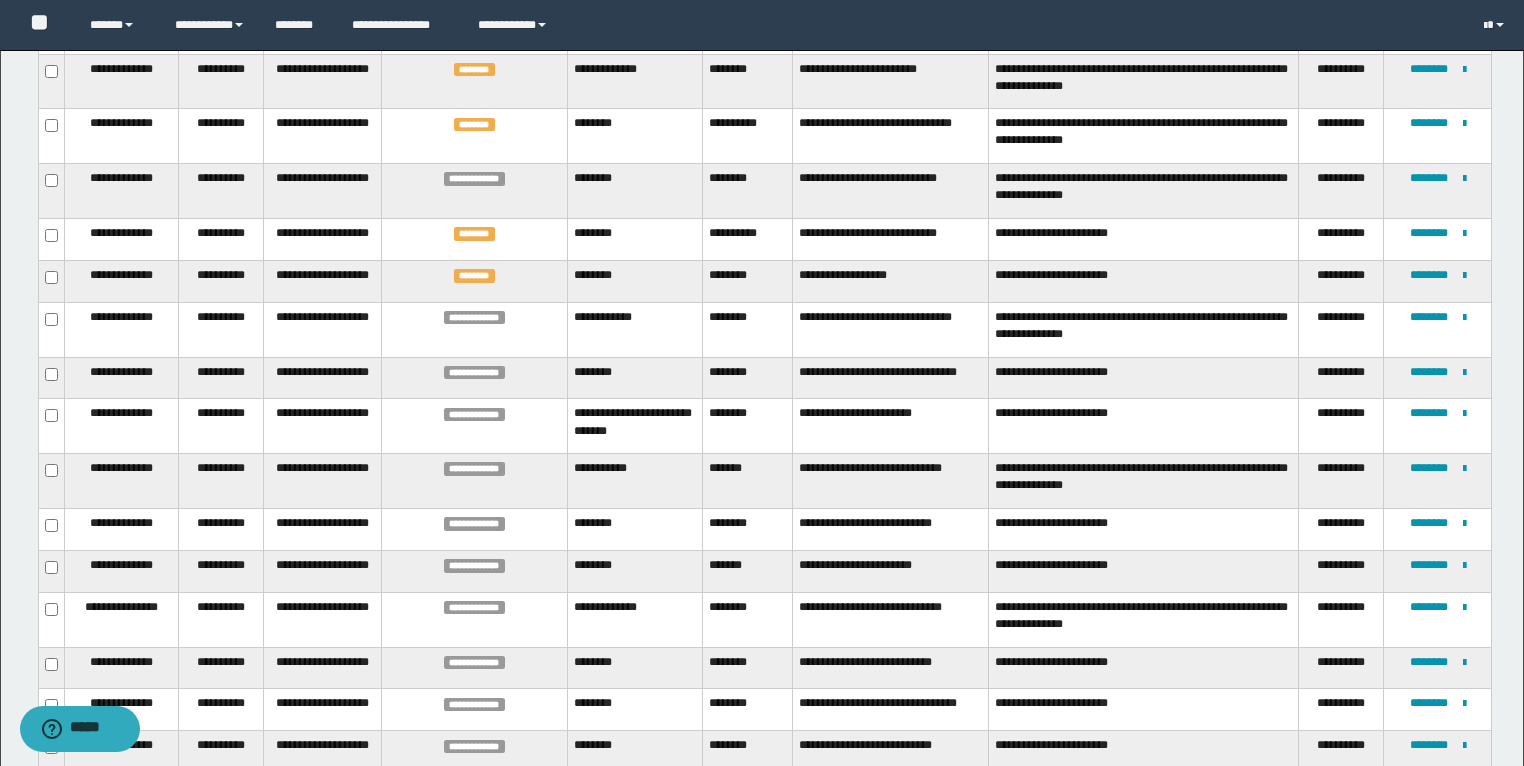 scroll, scrollTop: 480, scrollLeft: 0, axis: vertical 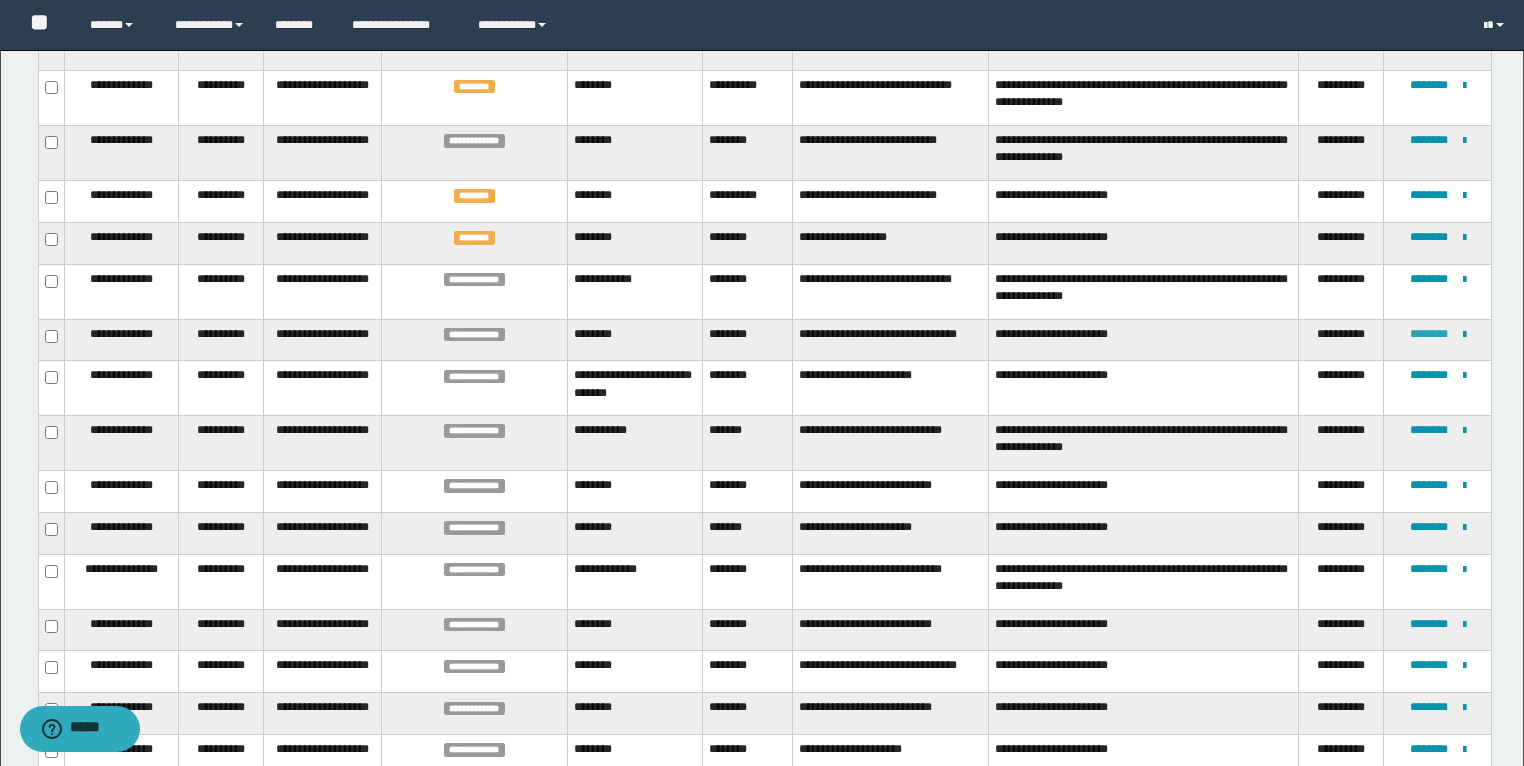 click on "********" at bounding box center [1429, 334] 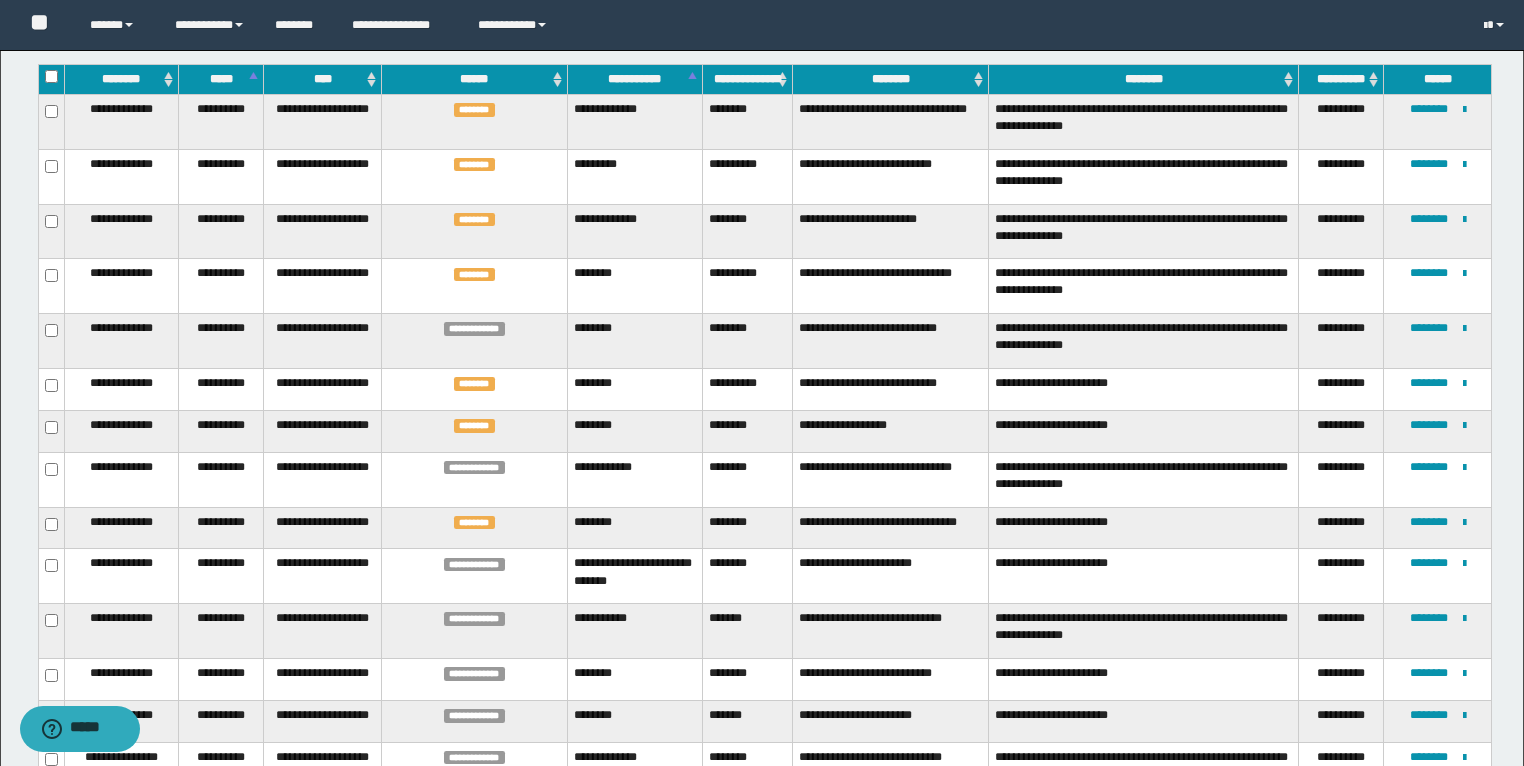 scroll, scrollTop: 320, scrollLeft: 0, axis: vertical 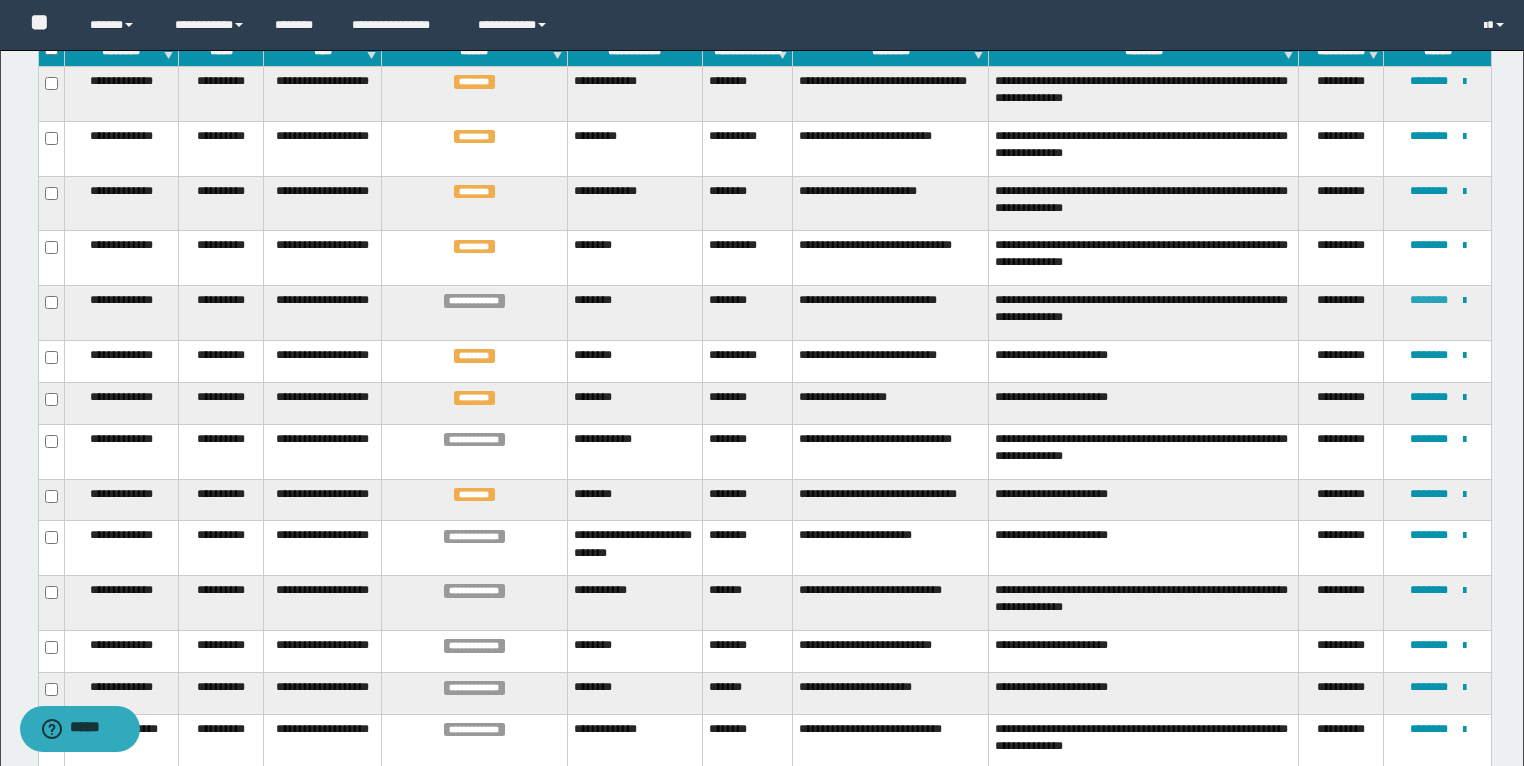 click on "********" at bounding box center (1429, 300) 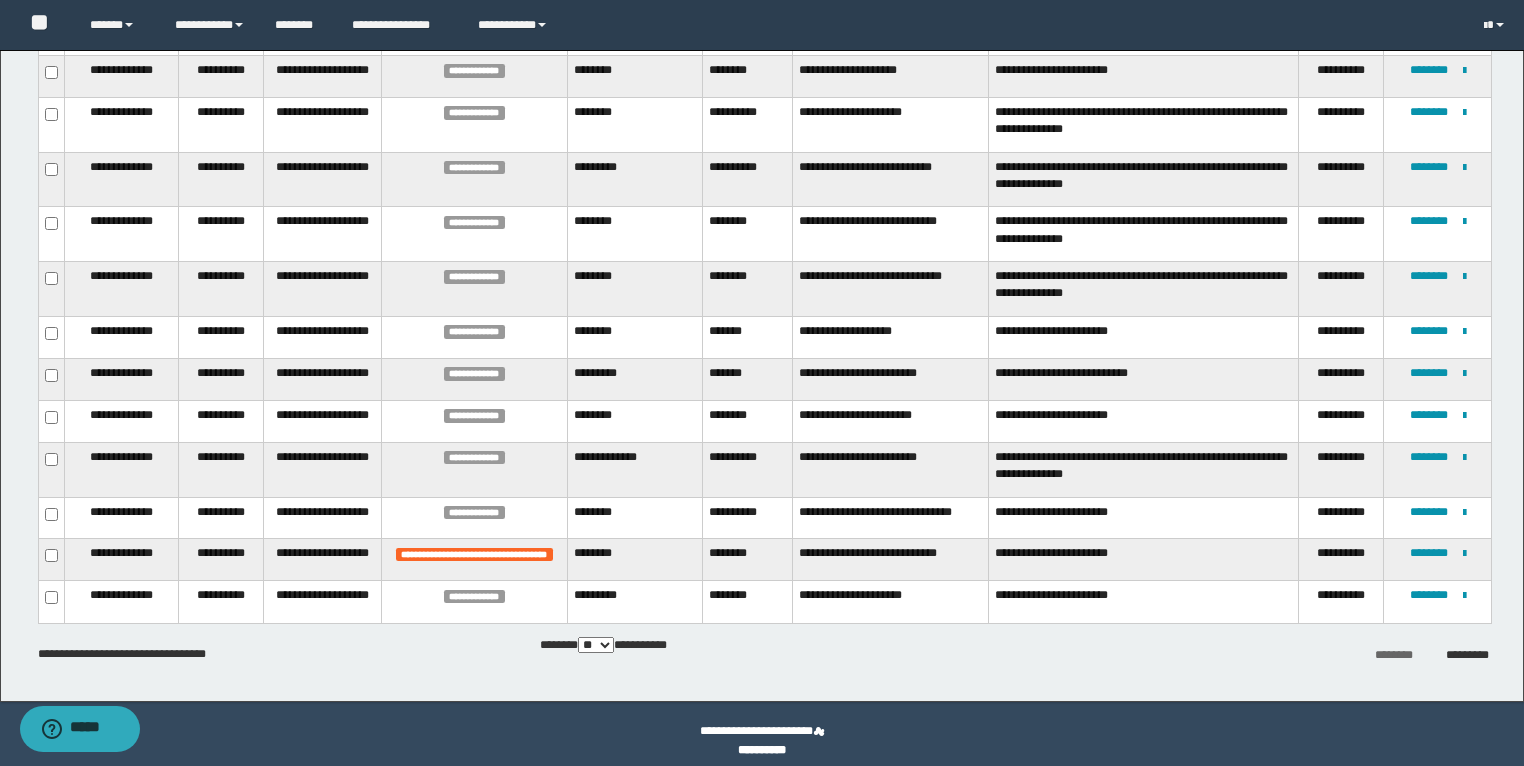 scroll, scrollTop: 2181, scrollLeft: 0, axis: vertical 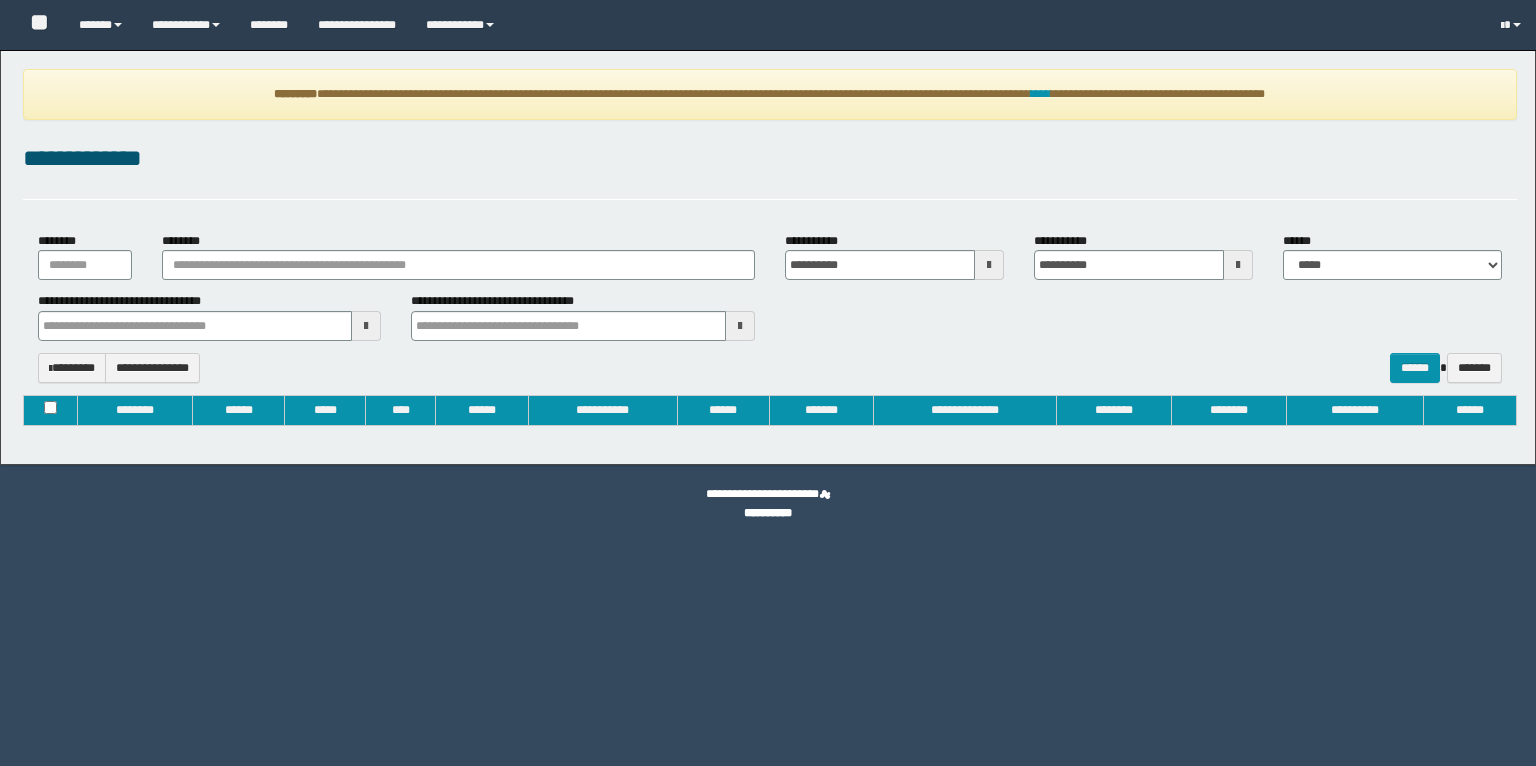 type on "**********" 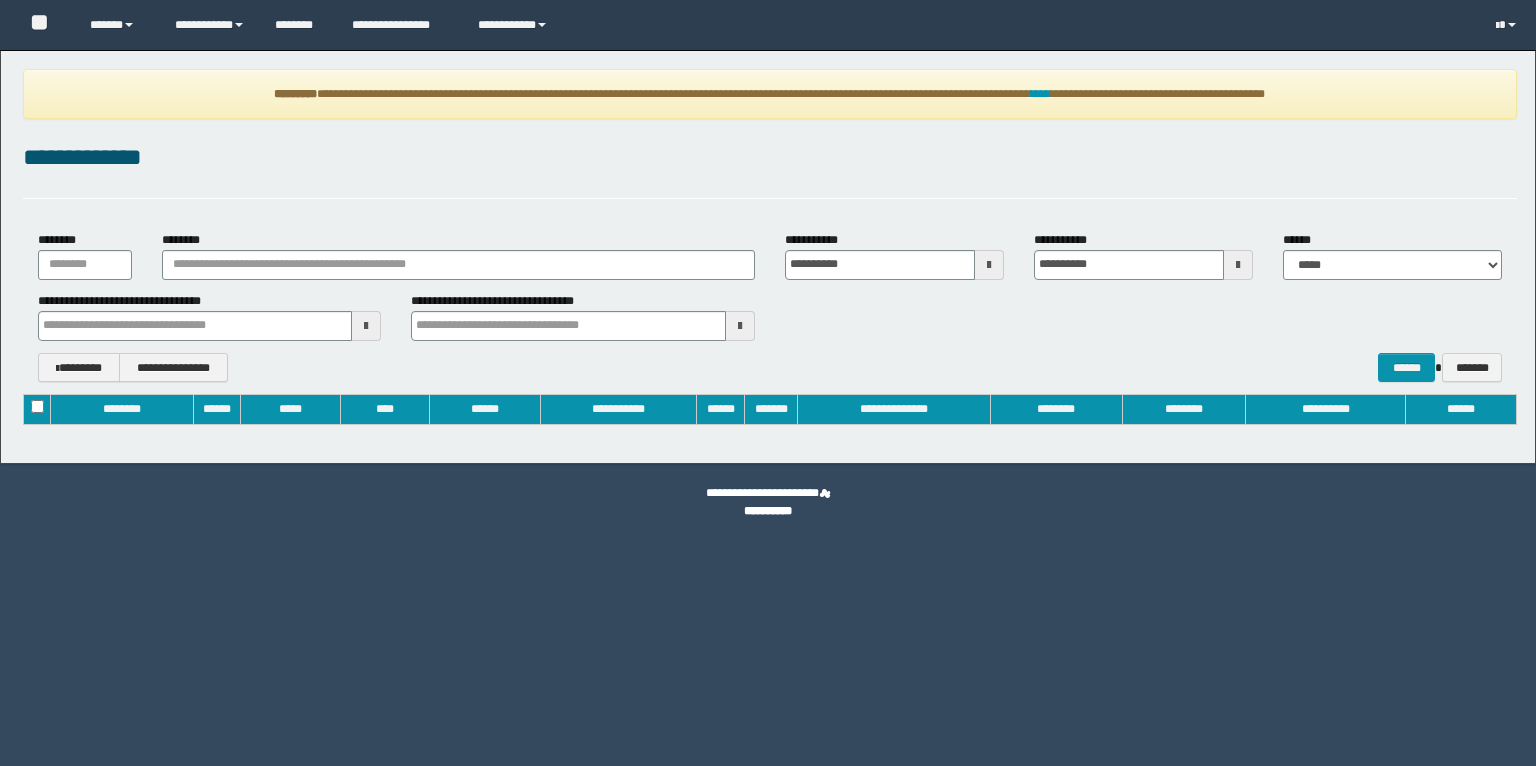 scroll, scrollTop: 0, scrollLeft: 0, axis: both 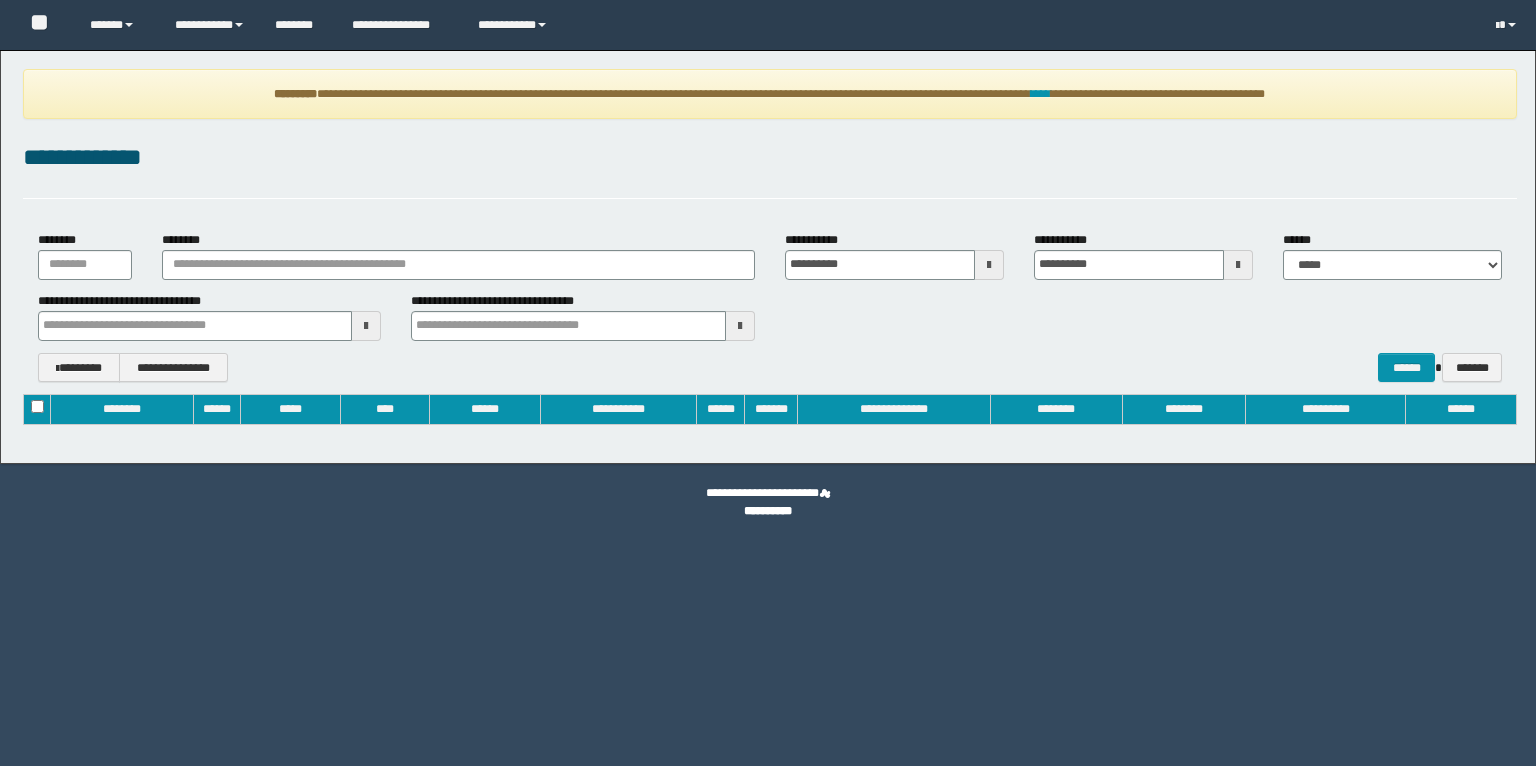 type 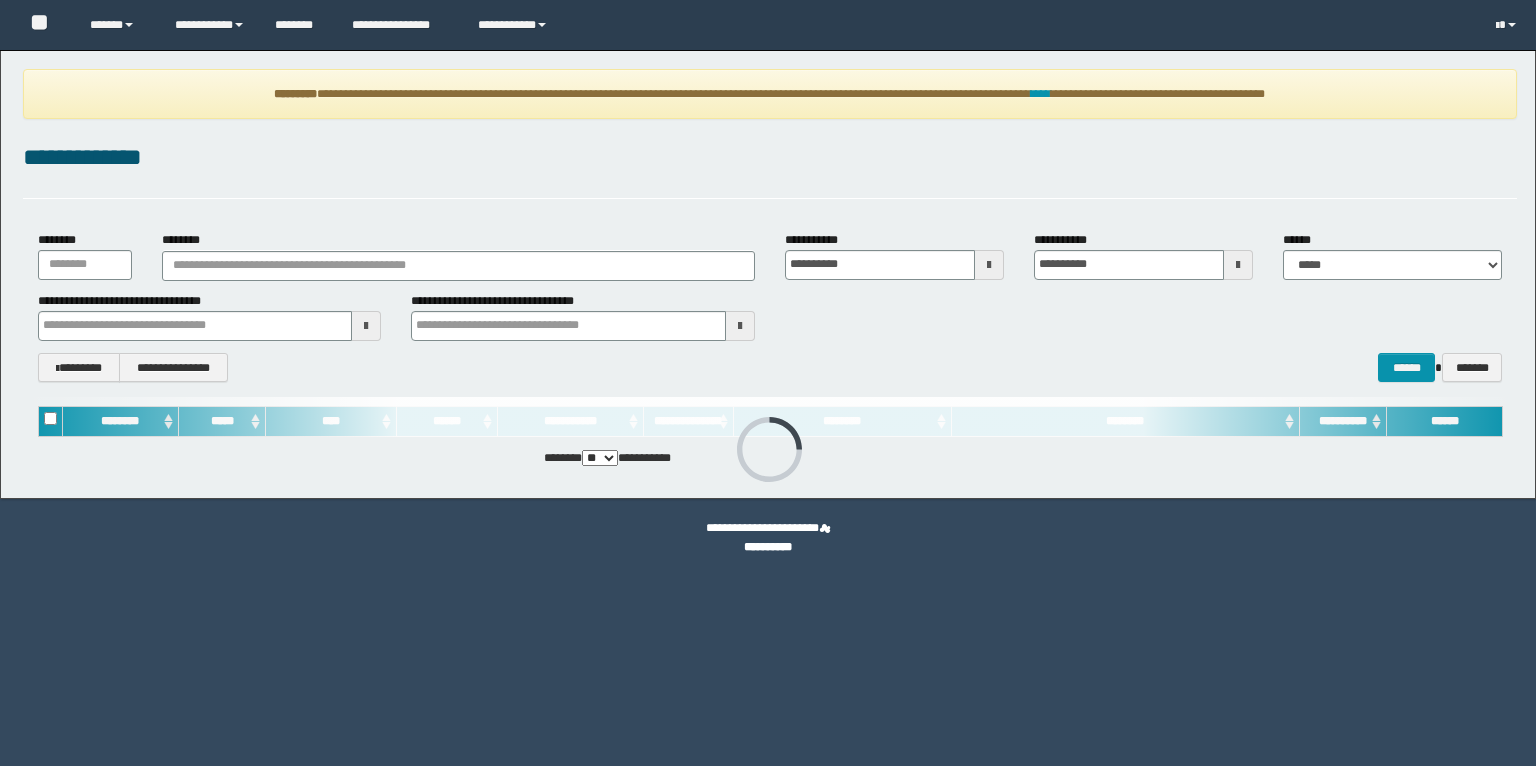 scroll, scrollTop: 0, scrollLeft: 0, axis: both 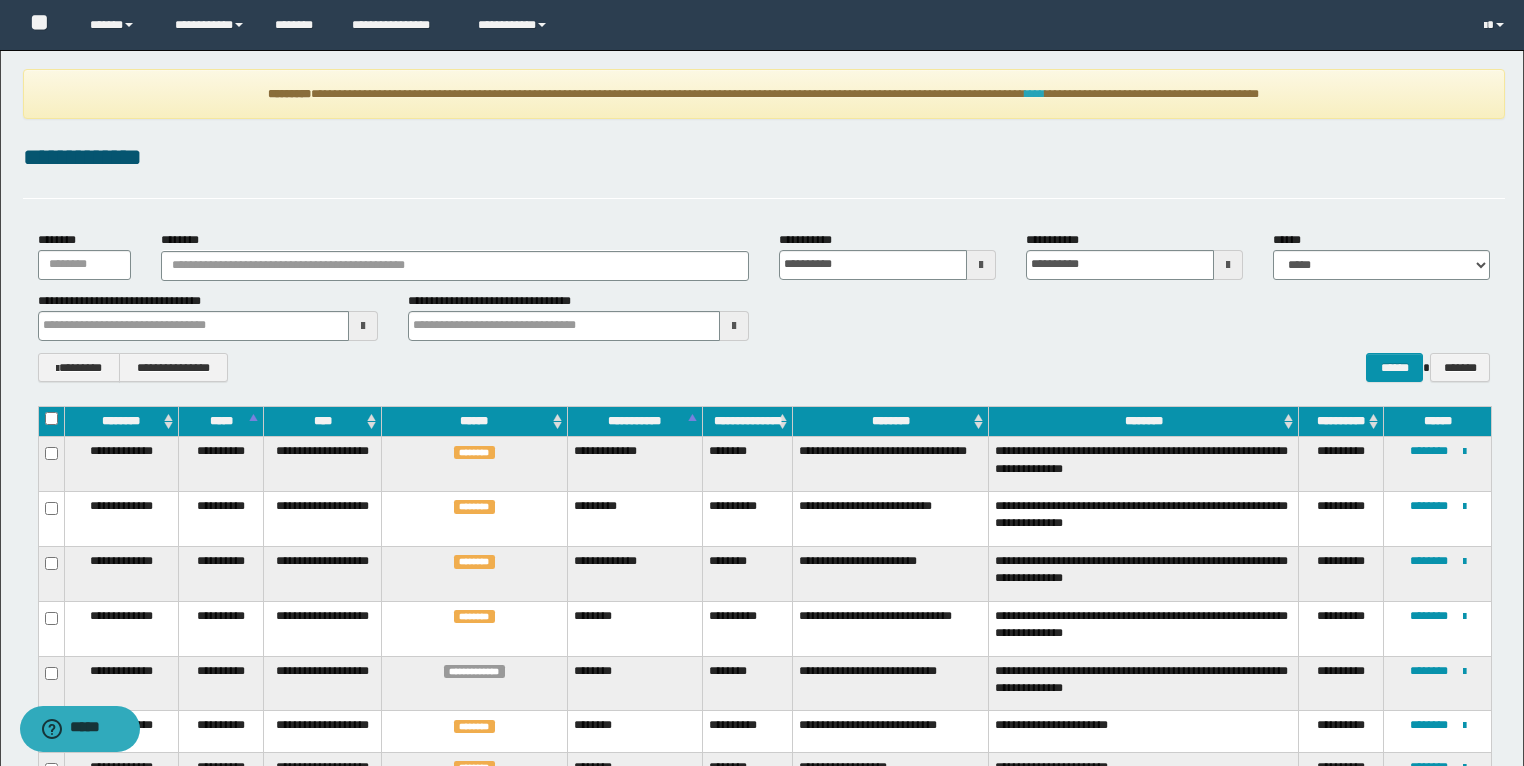 click on "****" at bounding box center [1035, 94] 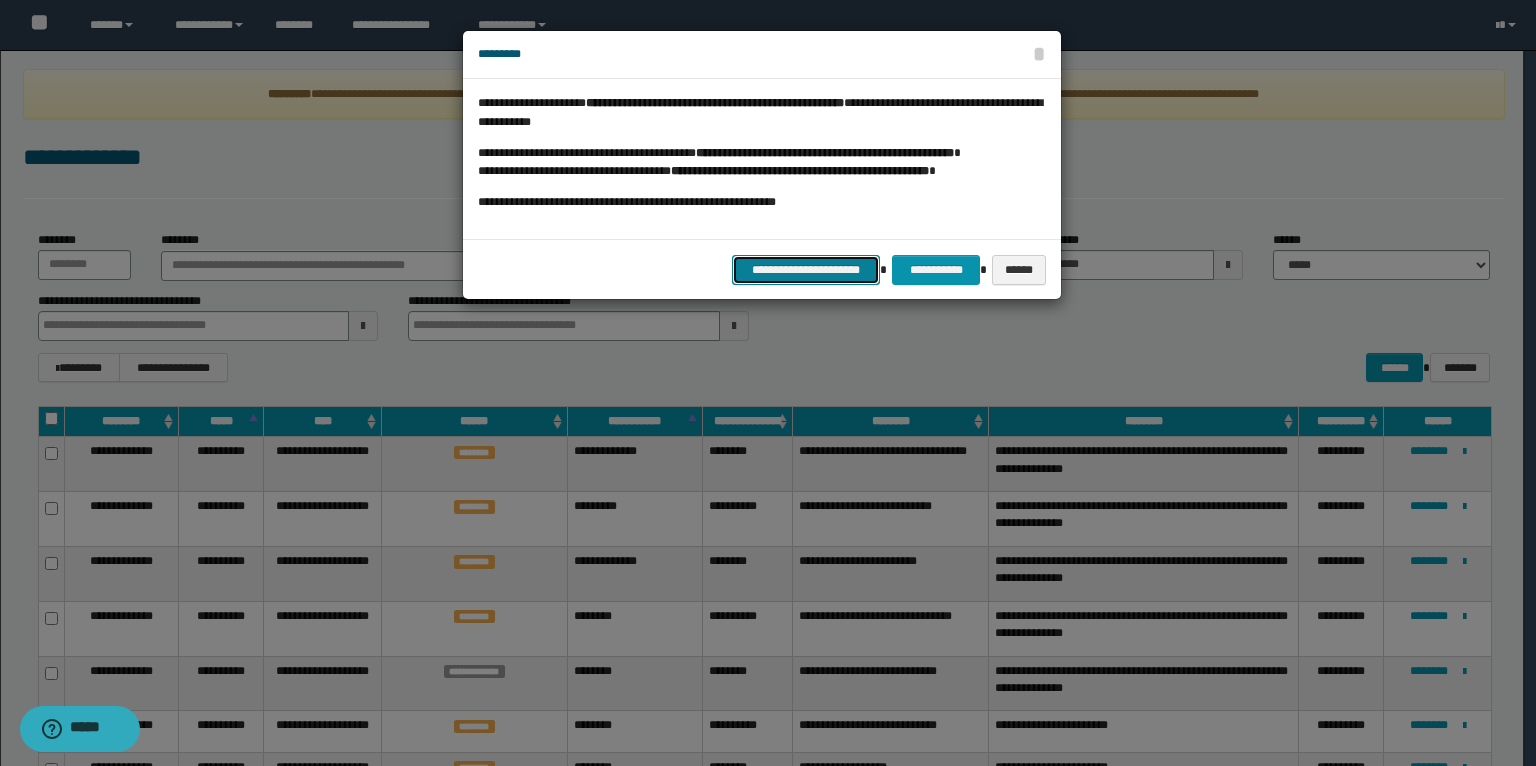 click on "**********" at bounding box center [806, 270] 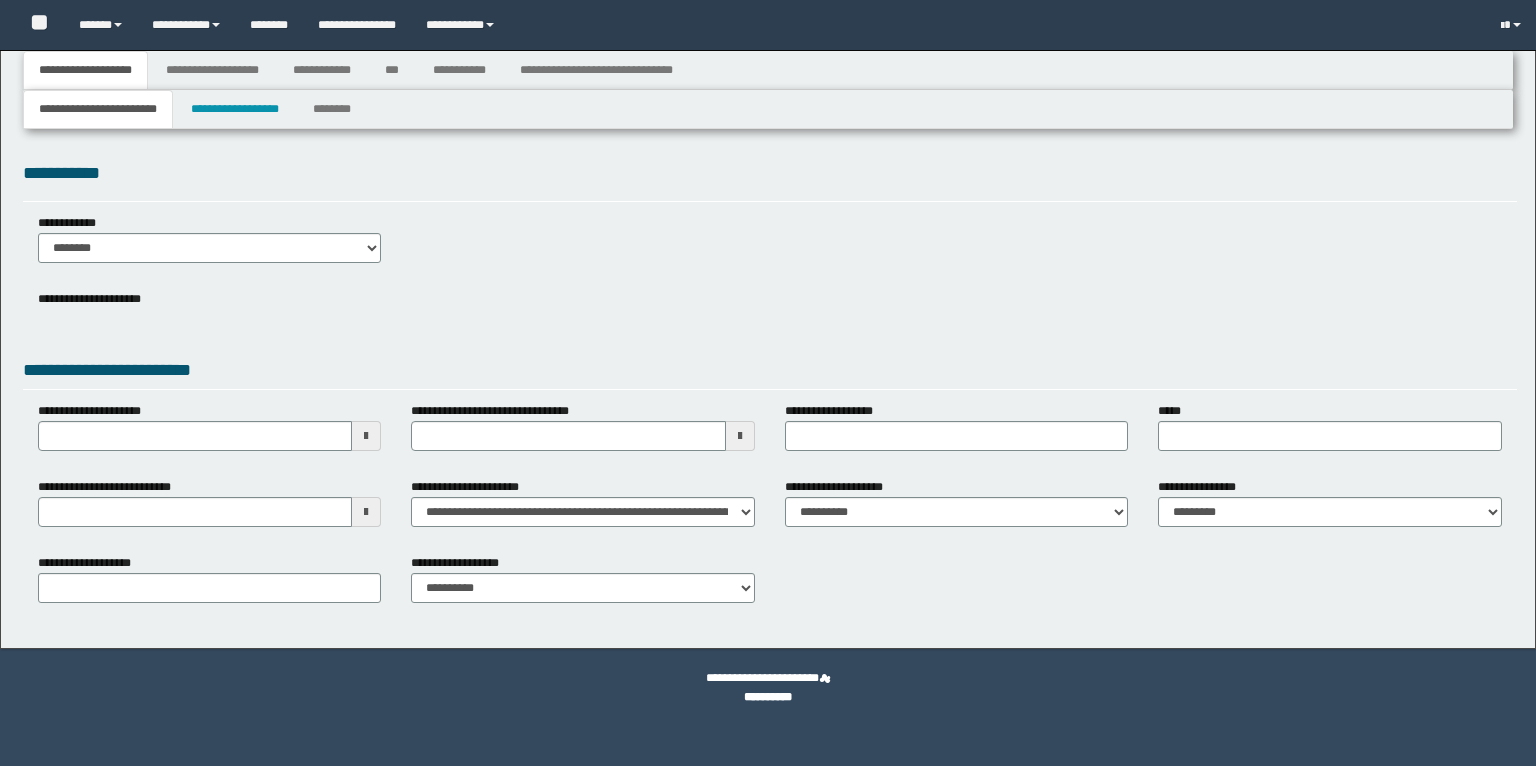 type 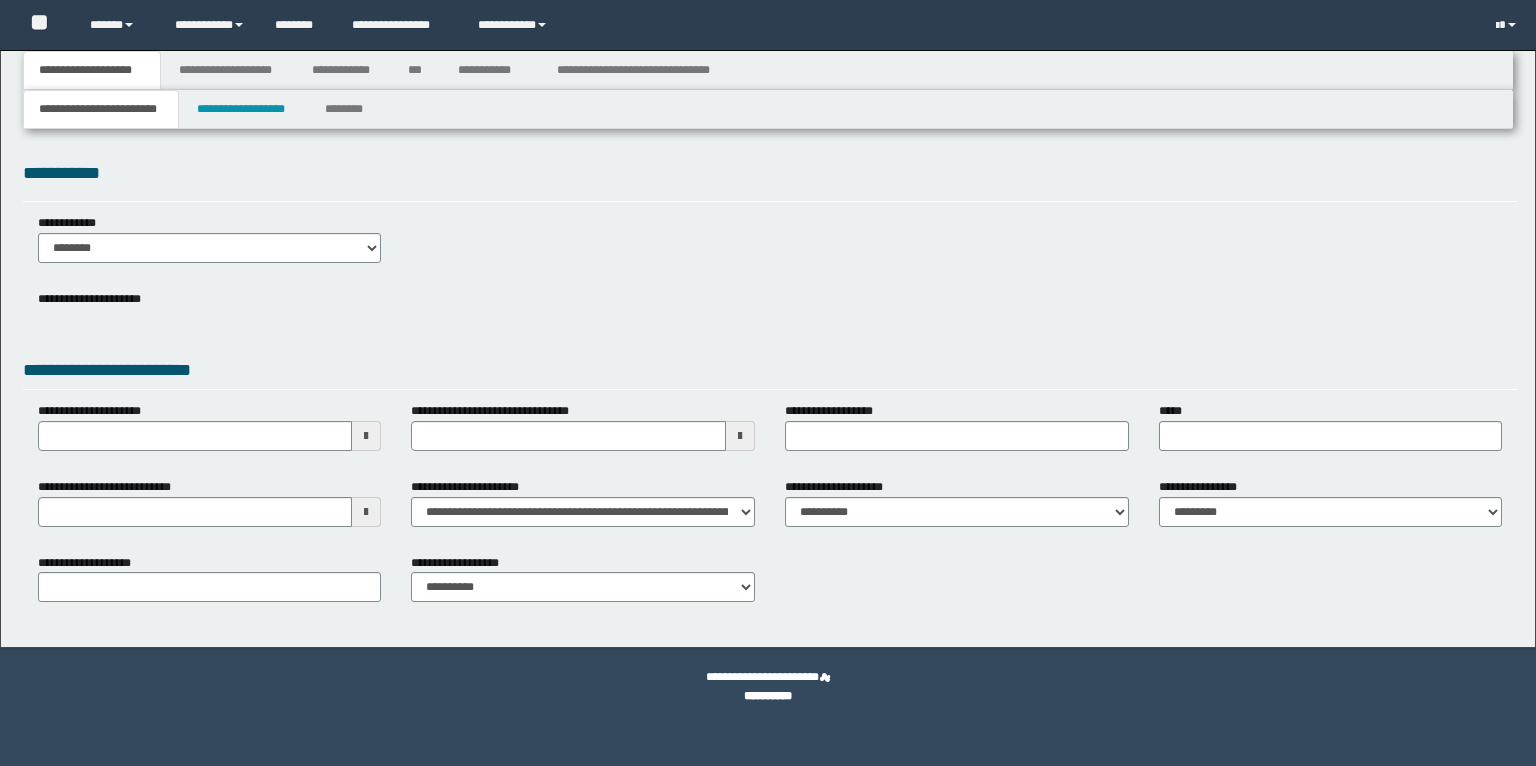 scroll, scrollTop: 0, scrollLeft: 0, axis: both 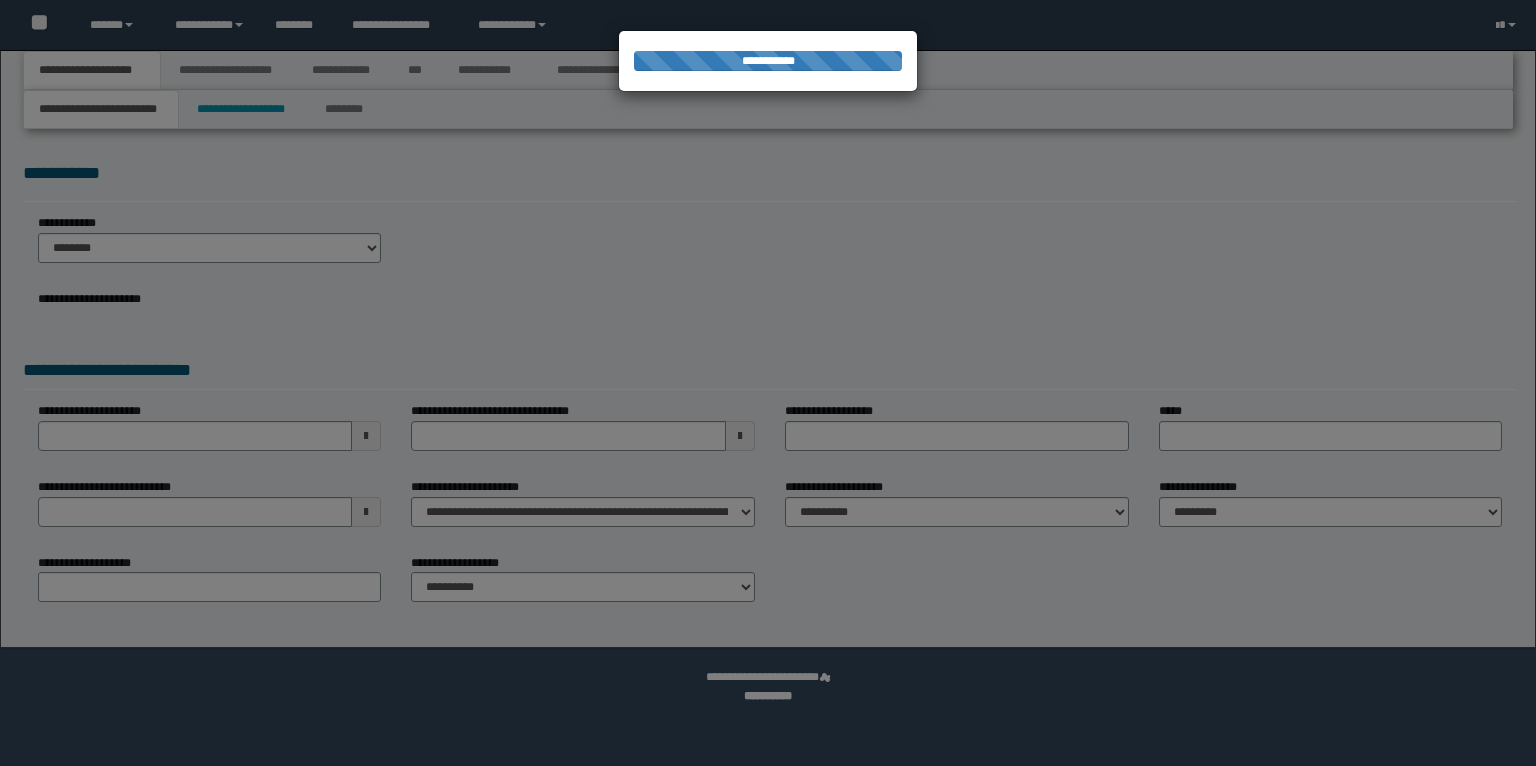 type on "**********" 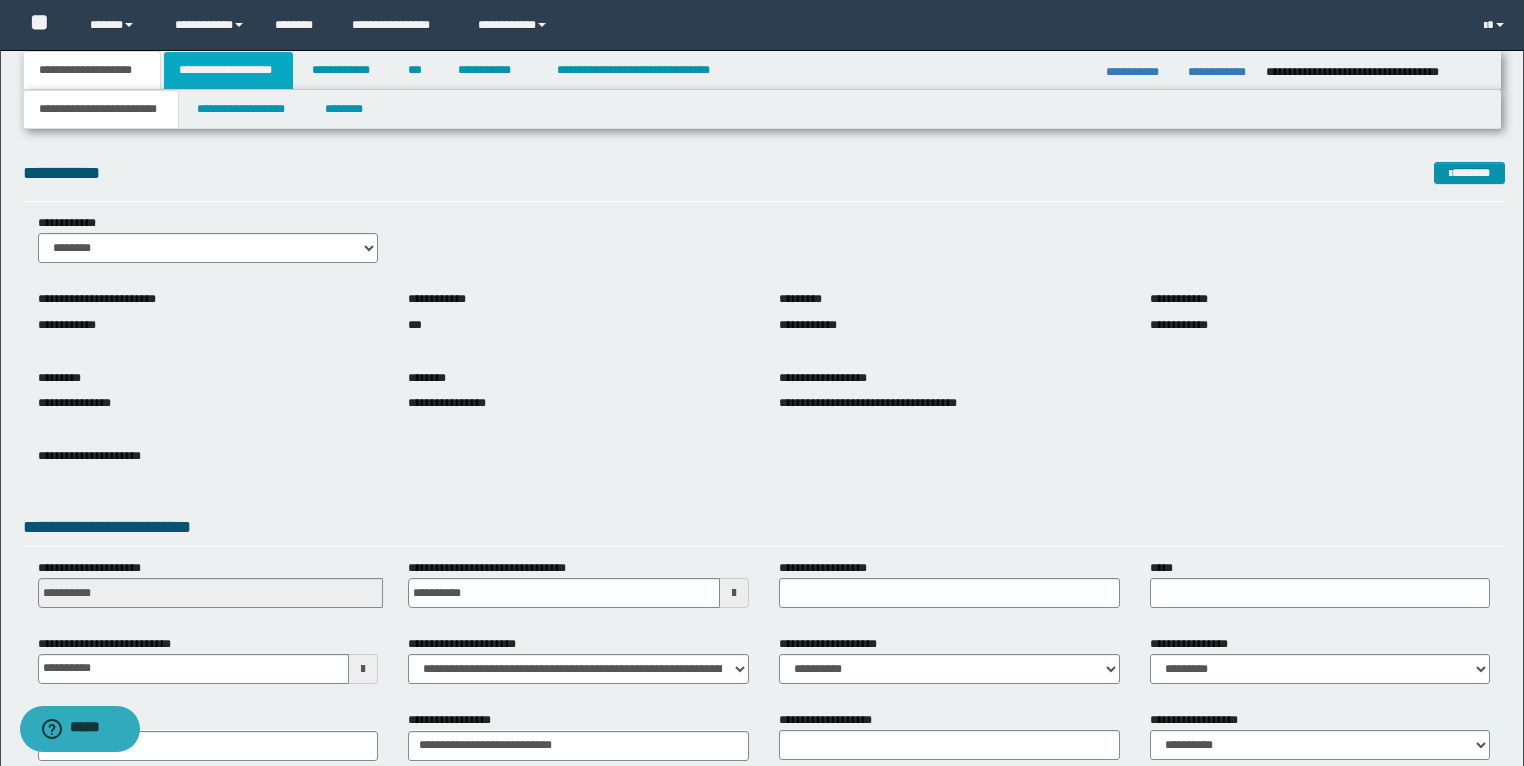 click on "**********" at bounding box center (228, 70) 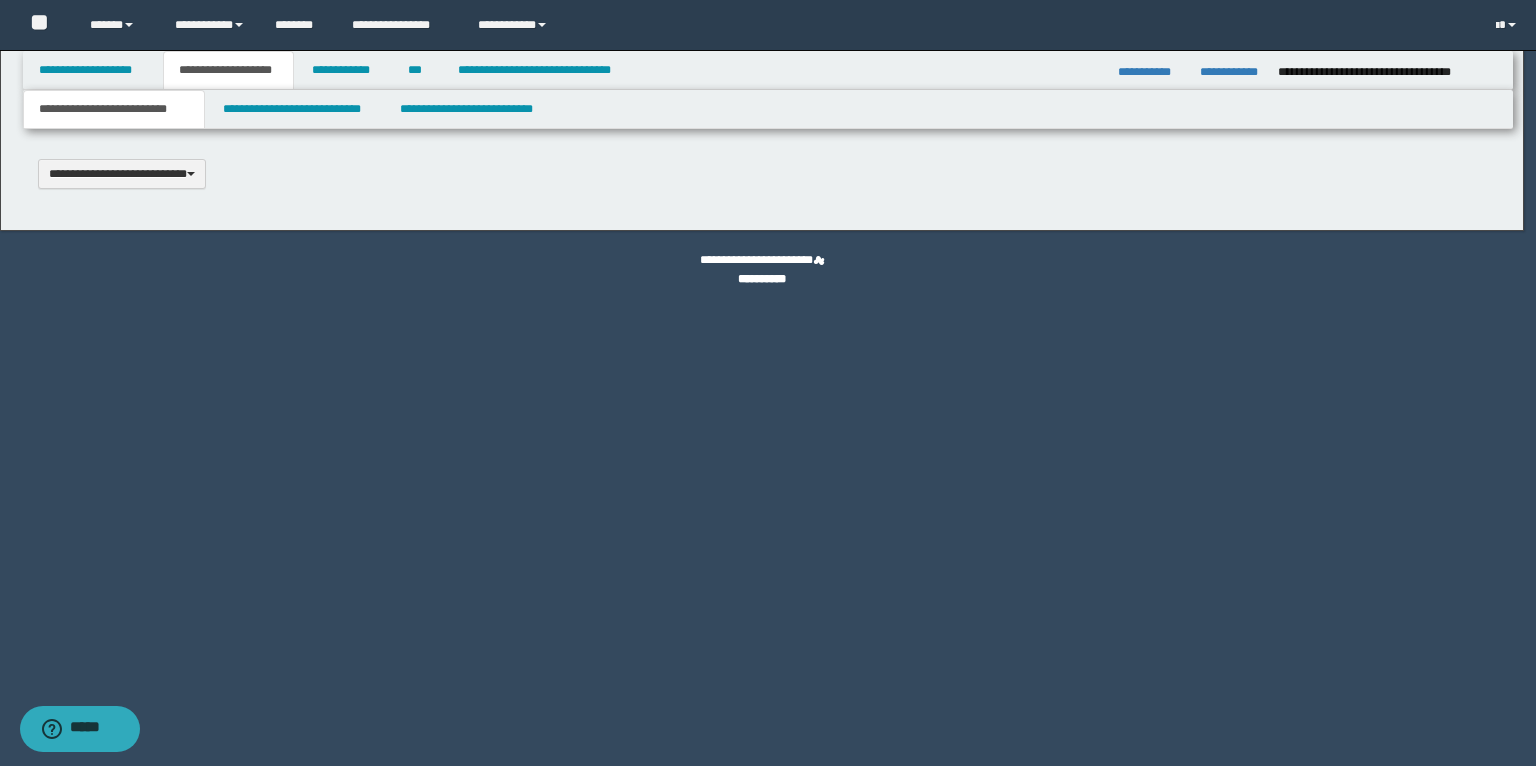 type 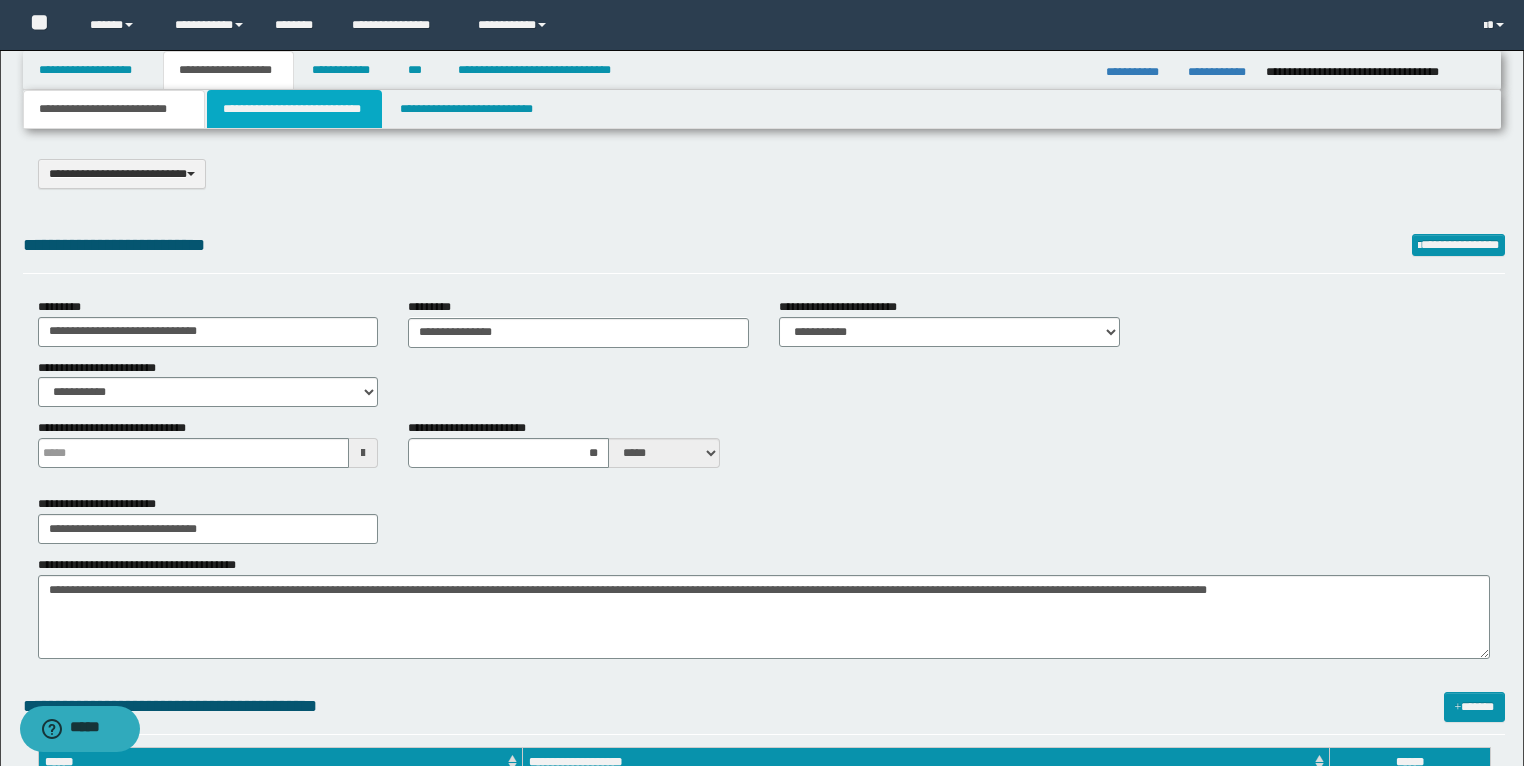 click on "**********" at bounding box center [294, 109] 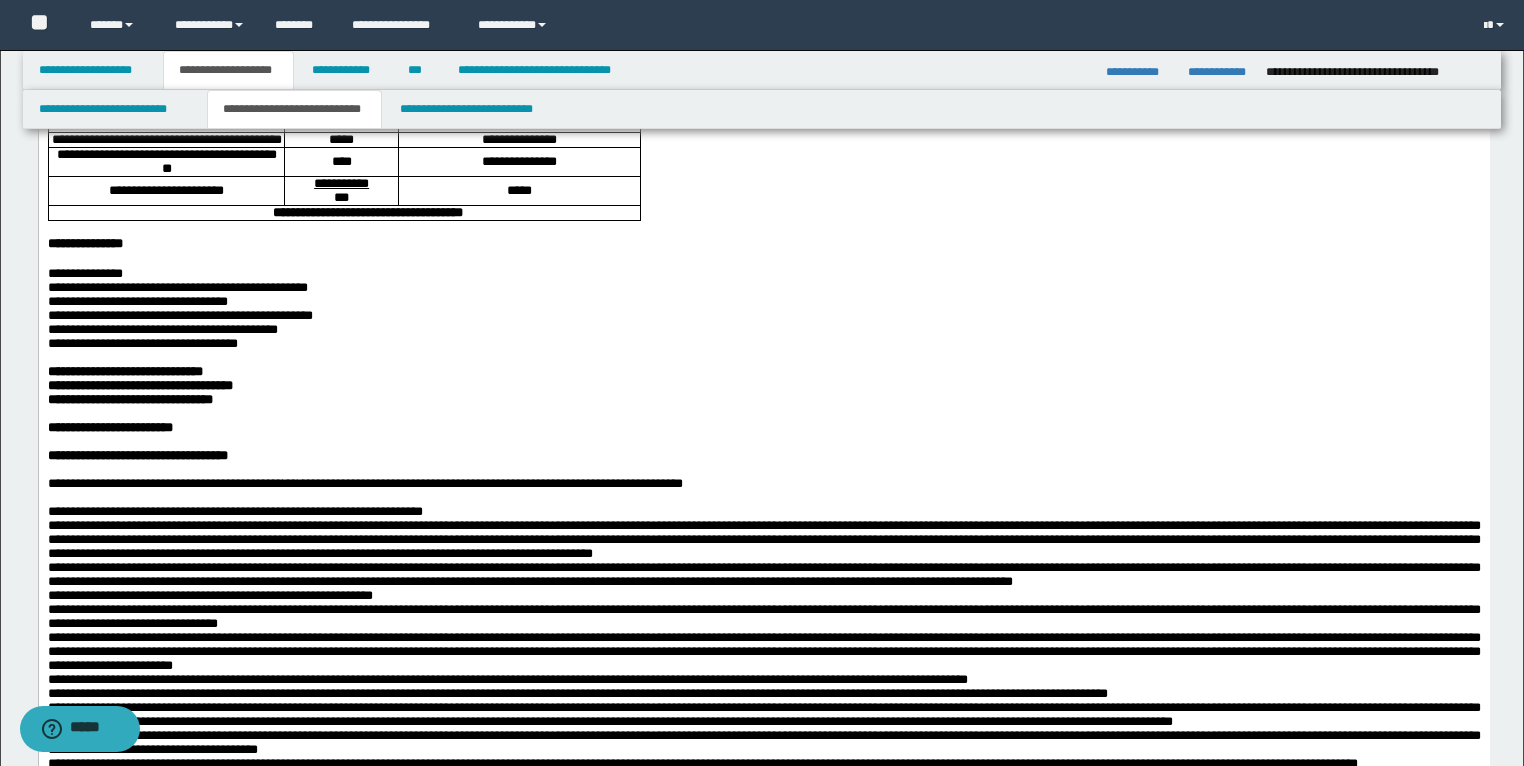 scroll, scrollTop: 480, scrollLeft: 0, axis: vertical 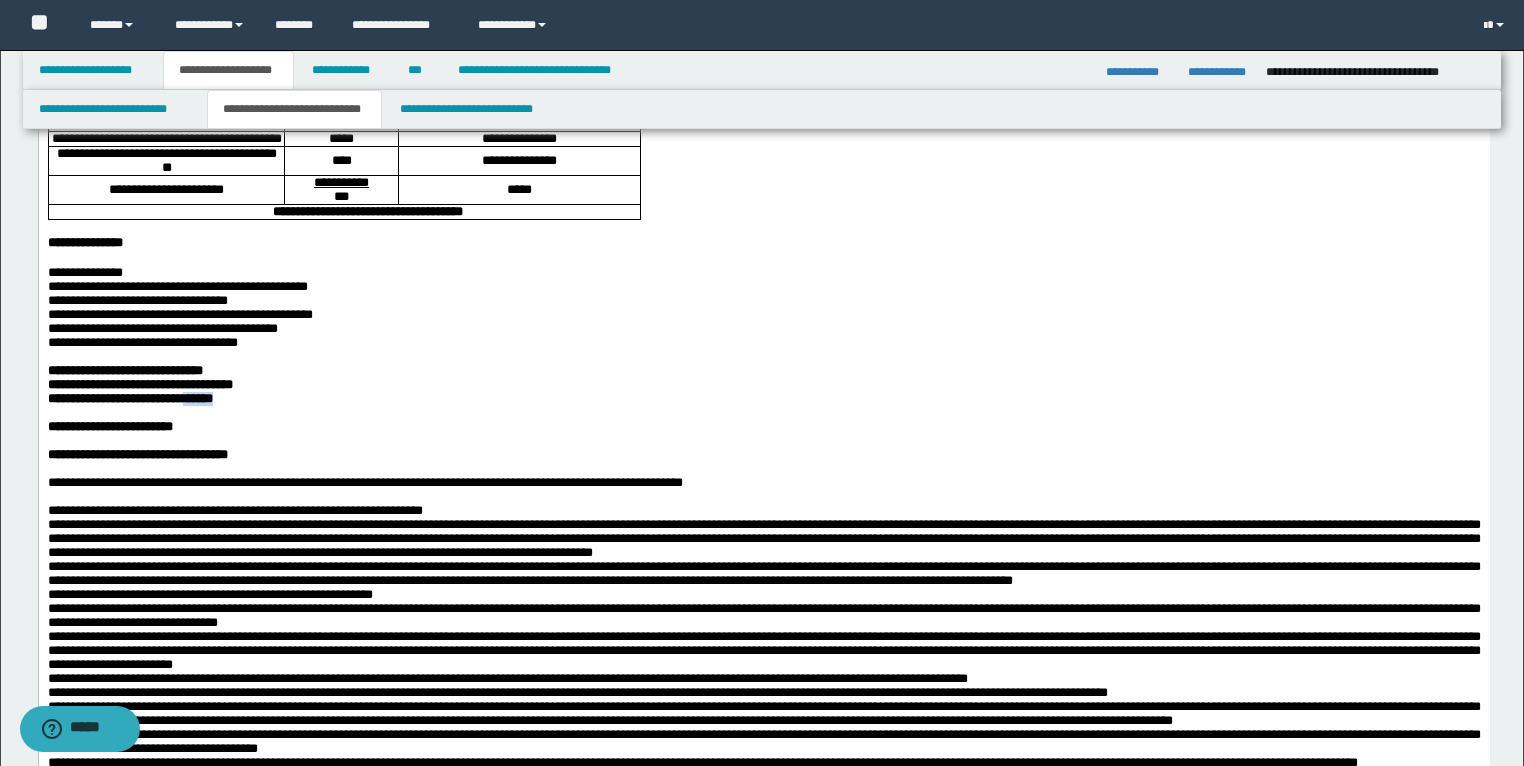 drag, startPoint x: 187, startPoint y: 505, endPoint x: 235, endPoint y: 507, distance: 48.04165 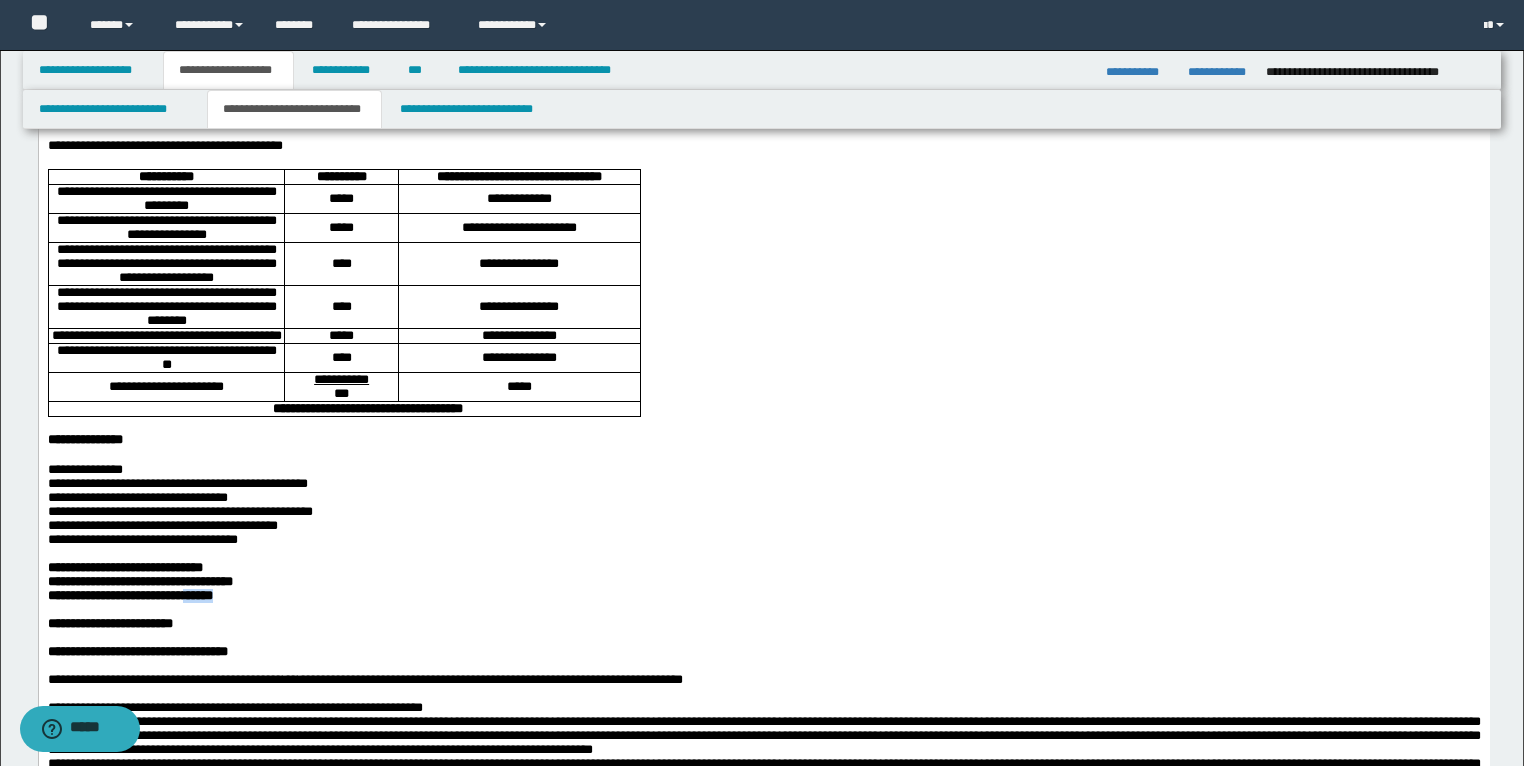 scroll, scrollTop: 240, scrollLeft: 0, axis: vertical 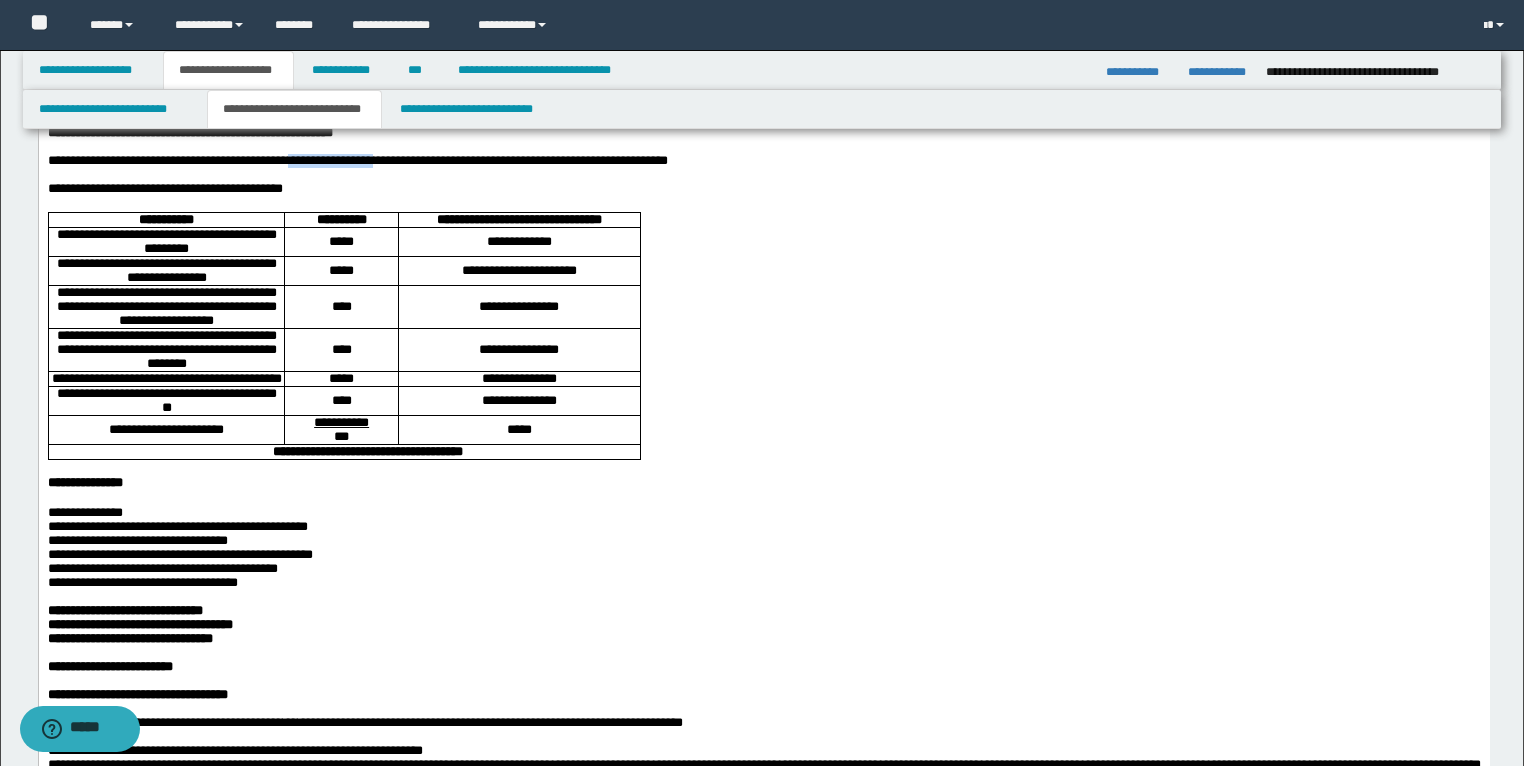drag, startPoint x: 332, startPoint y: 192, endPoint x: 695, endPoint y: 301, distance: 379.01187 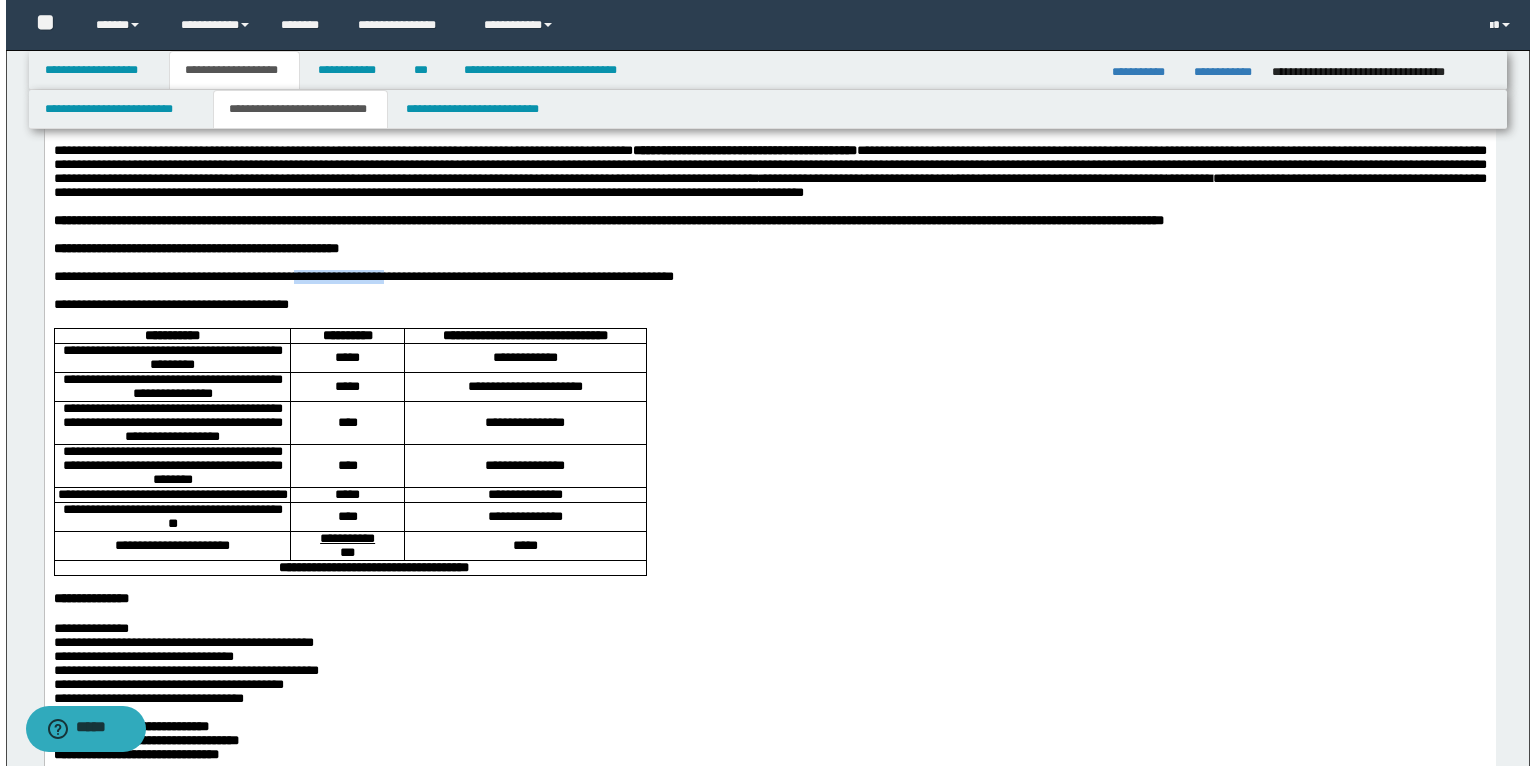 scroll, scrollTop: 0, scrollLeft: 0, axis: both 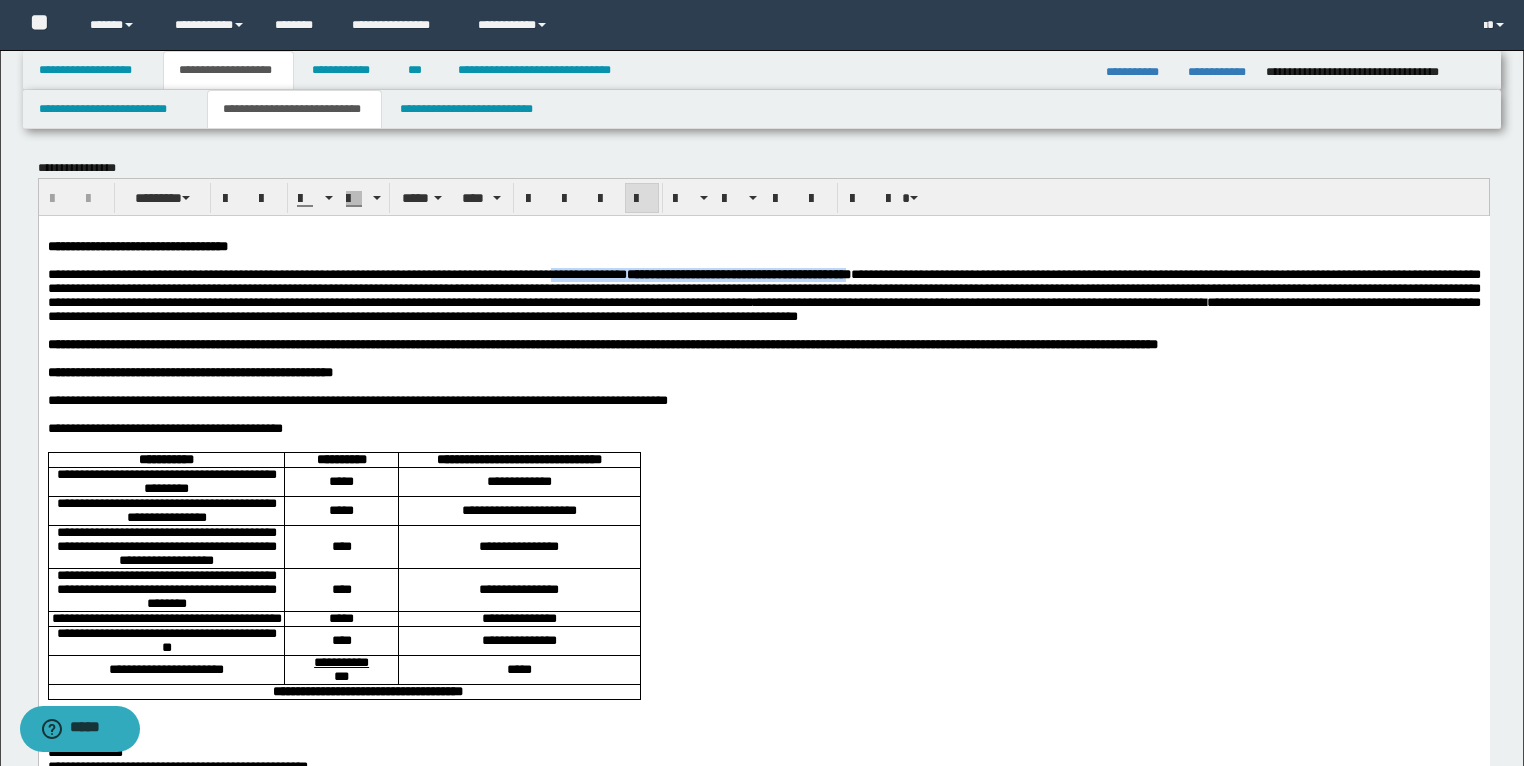 drag, startPoint x: 1069, startPoint y: 272, endPoint x: 696, endPoint y: 286, distance: 373.26263 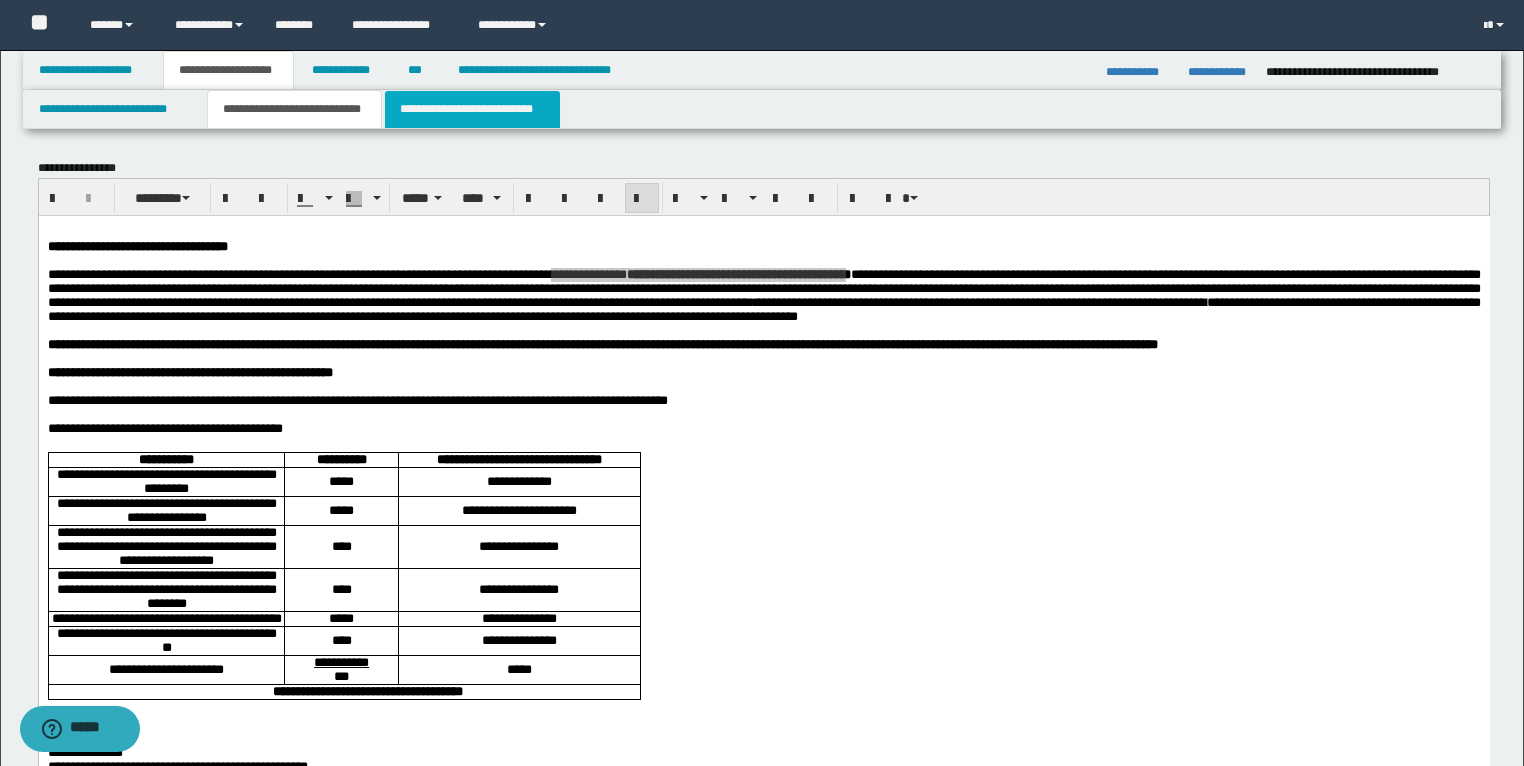 click on "**********" at bounding box center [472, 109] 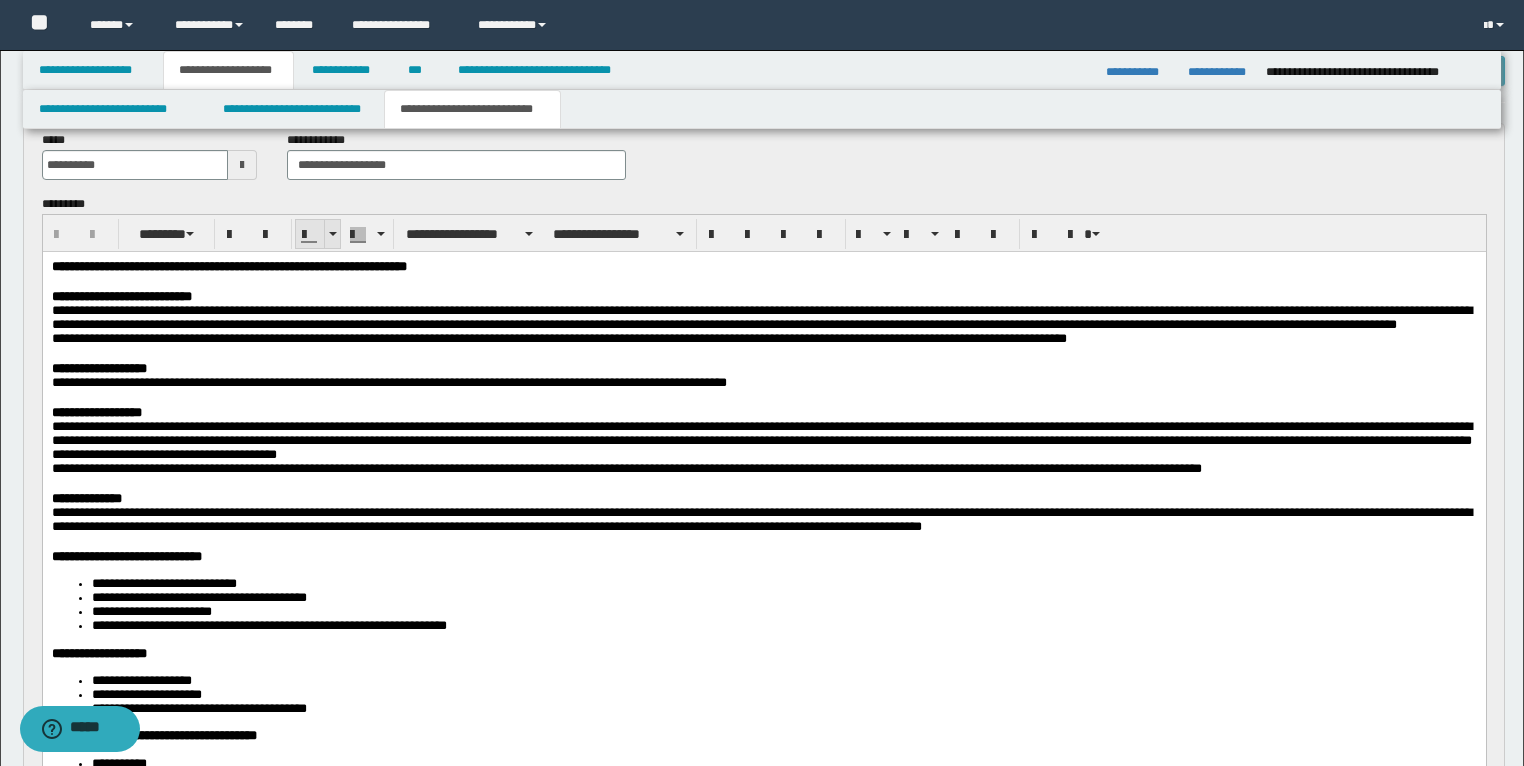 scroll, scrollTop: 80, scrollLeft: 0, axis: vertical 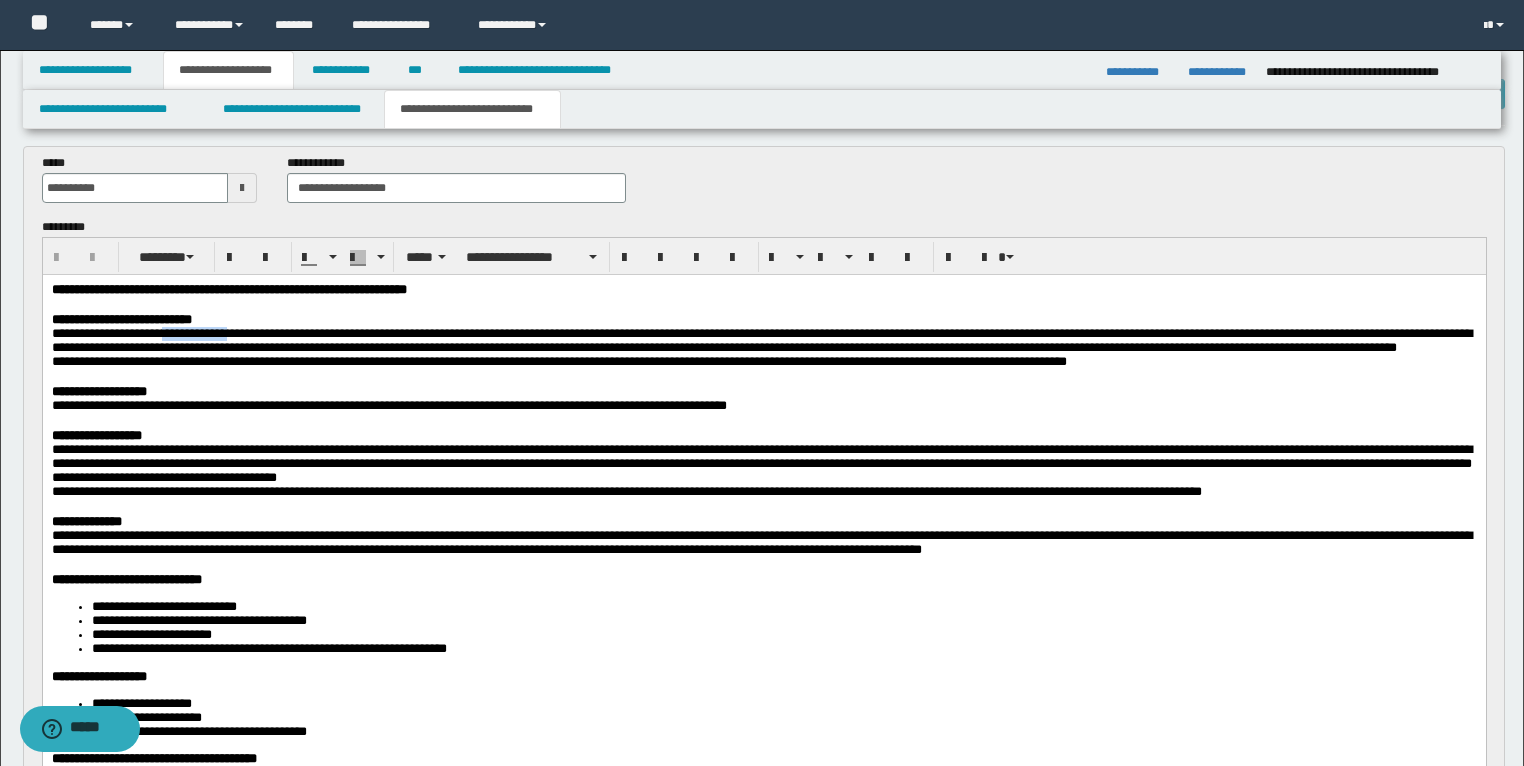 drag, startPoint x: 190, startPoint y: 335, endPoint x: 271, endPoint y: 333, distance: 81.02469 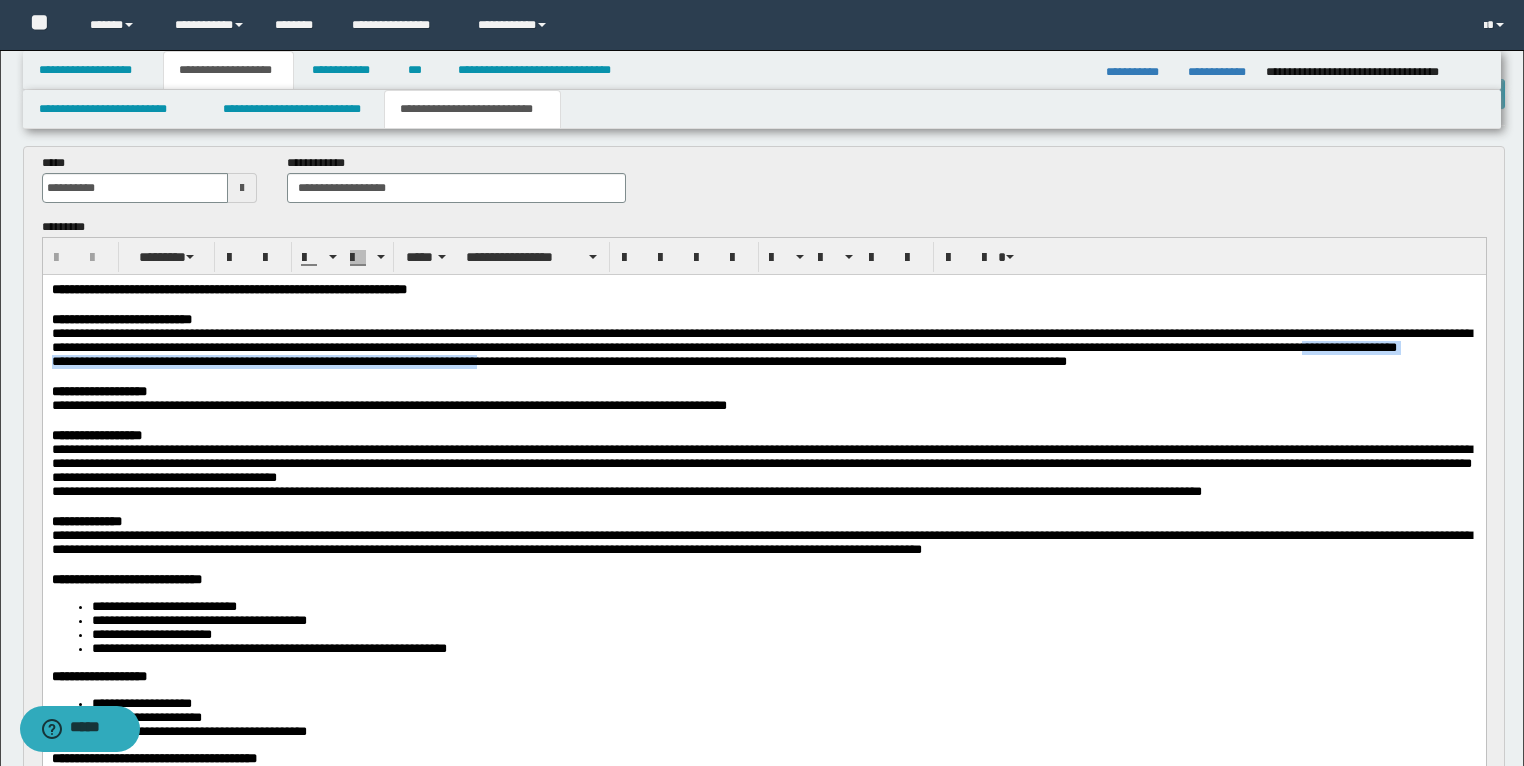 drag, startPoint x: 494, startPoint y: 375, endPoint x: 583, endPoint y: 380, distance: 89.140335 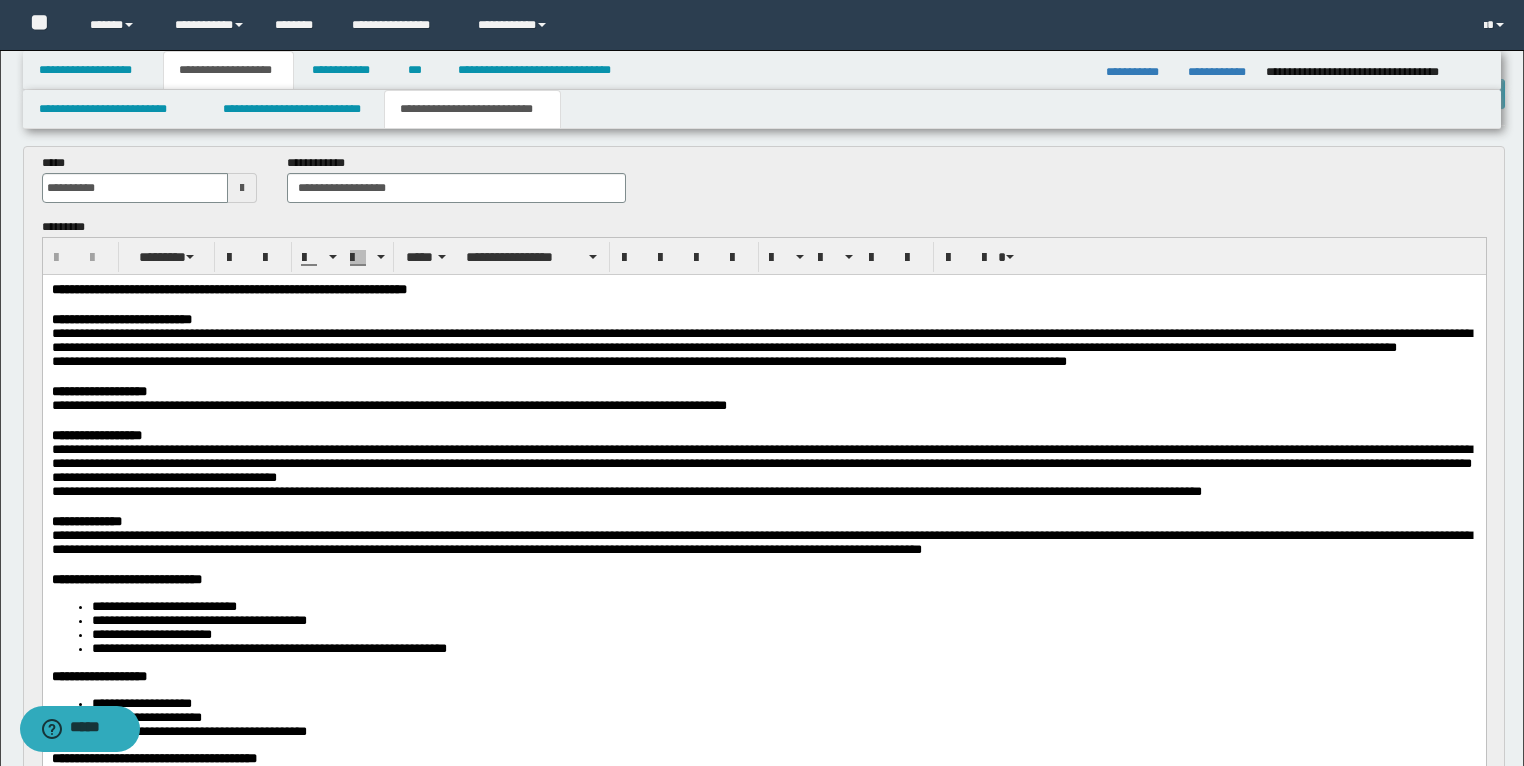 click on "**********" at bounding box center [558, 360] 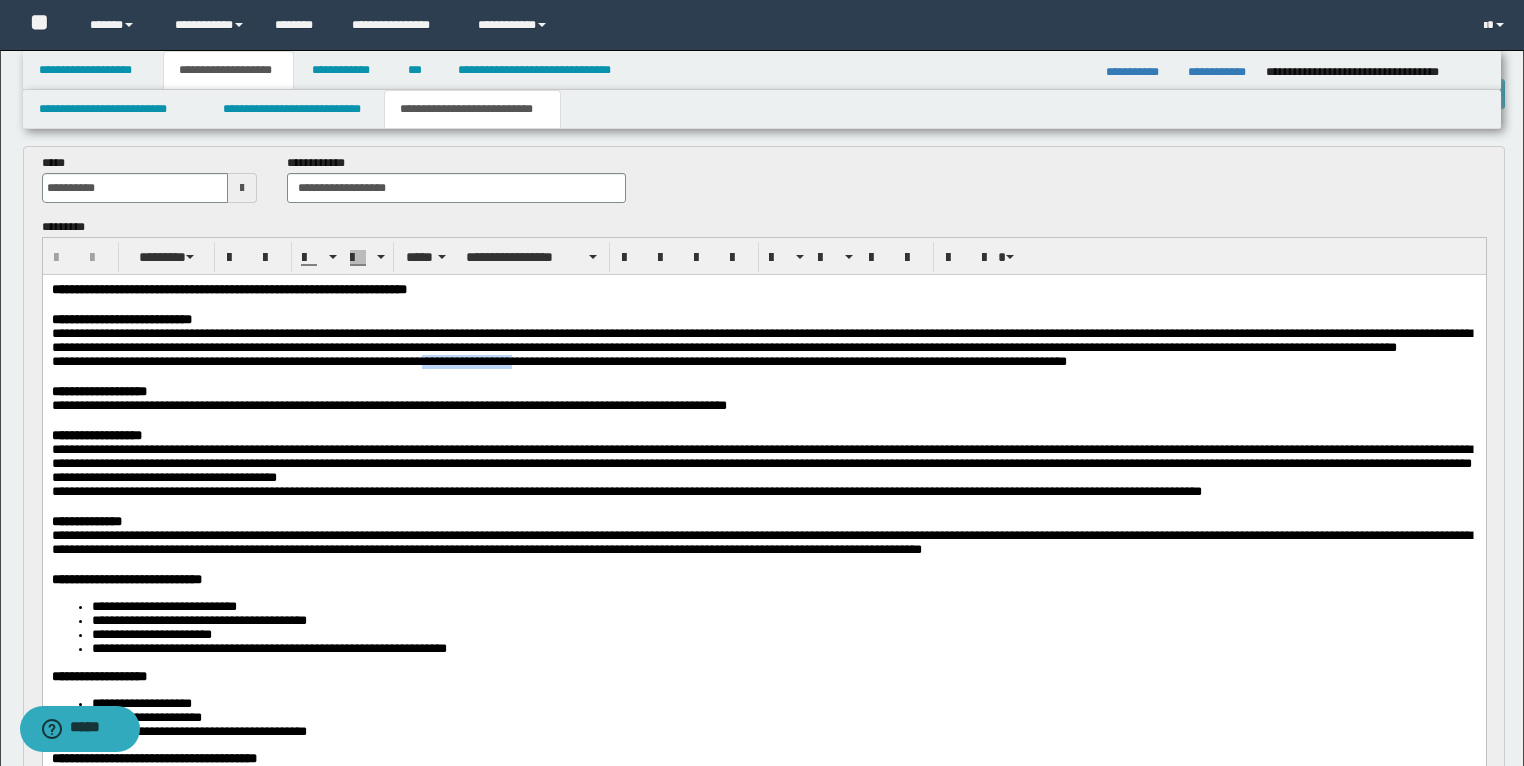 drag, startPoint x: 631, startPoint y: 381, endPoint x: 509, endPoint y: 391, distance: 122.40915 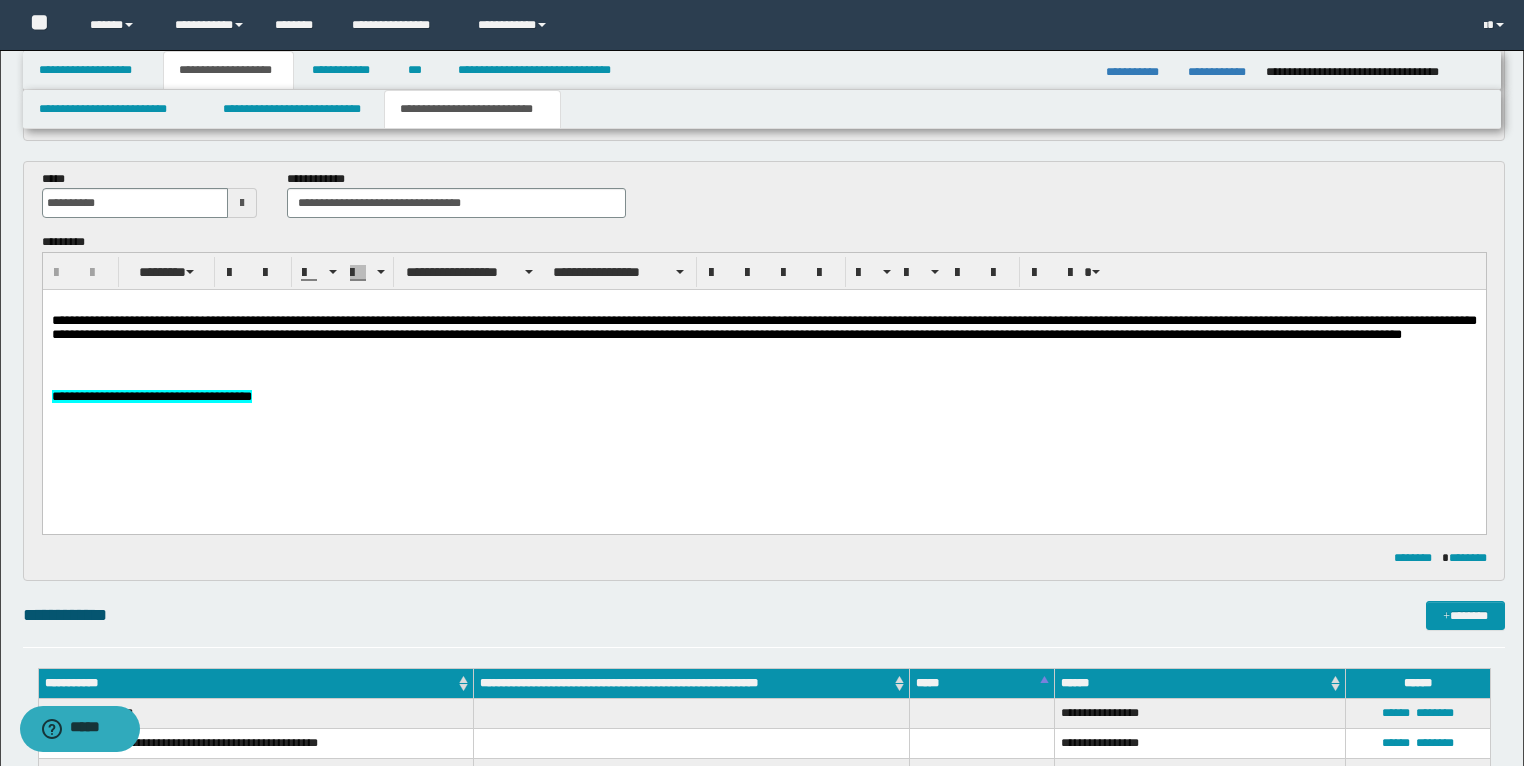 scroll, scrollTop: 1600, scrollLeft: 0, axis: vertical 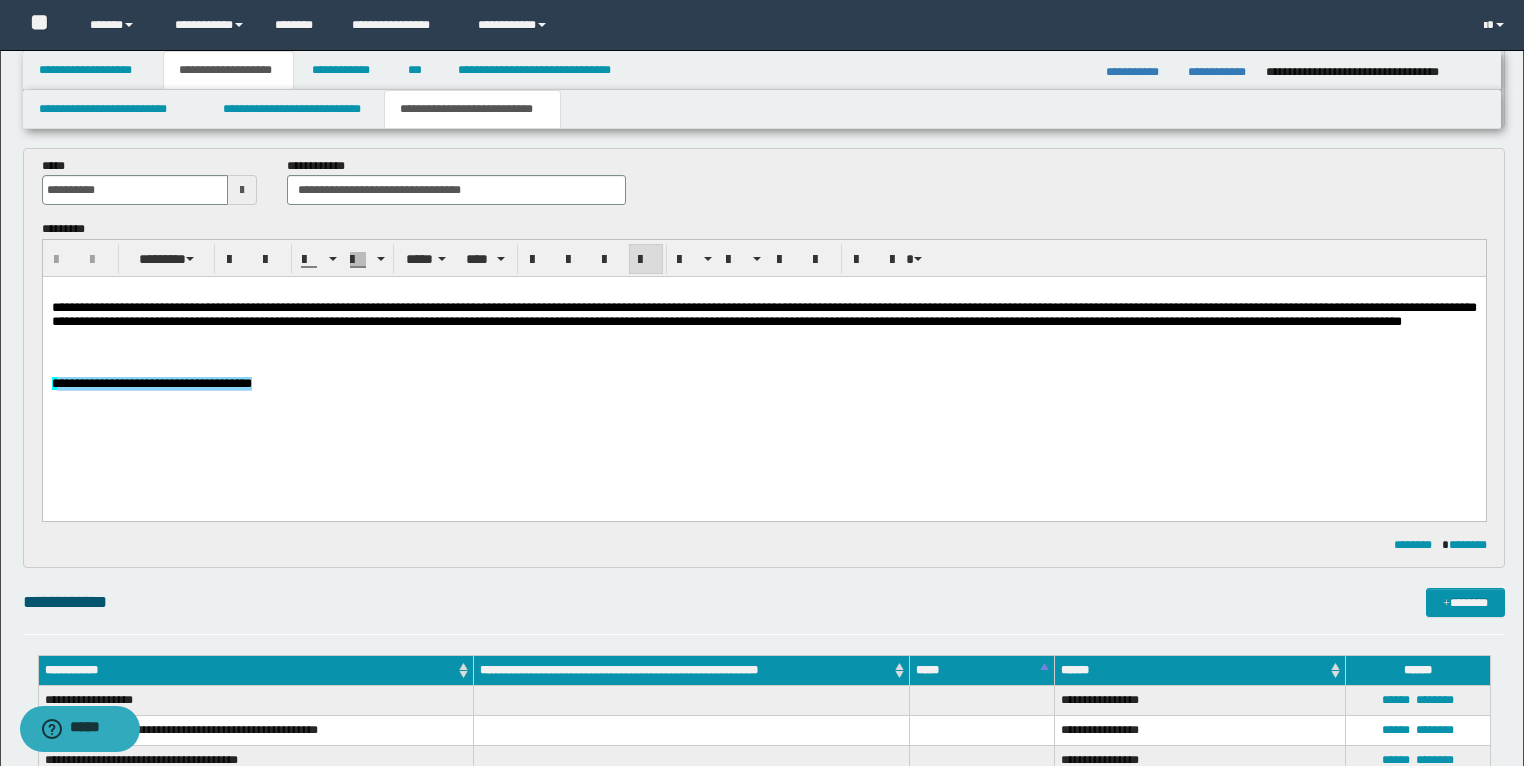 drag, startPoint x: 56, startPoint y: 403, endPoint x: 345, endPoint y: 402, distance: 289.00174 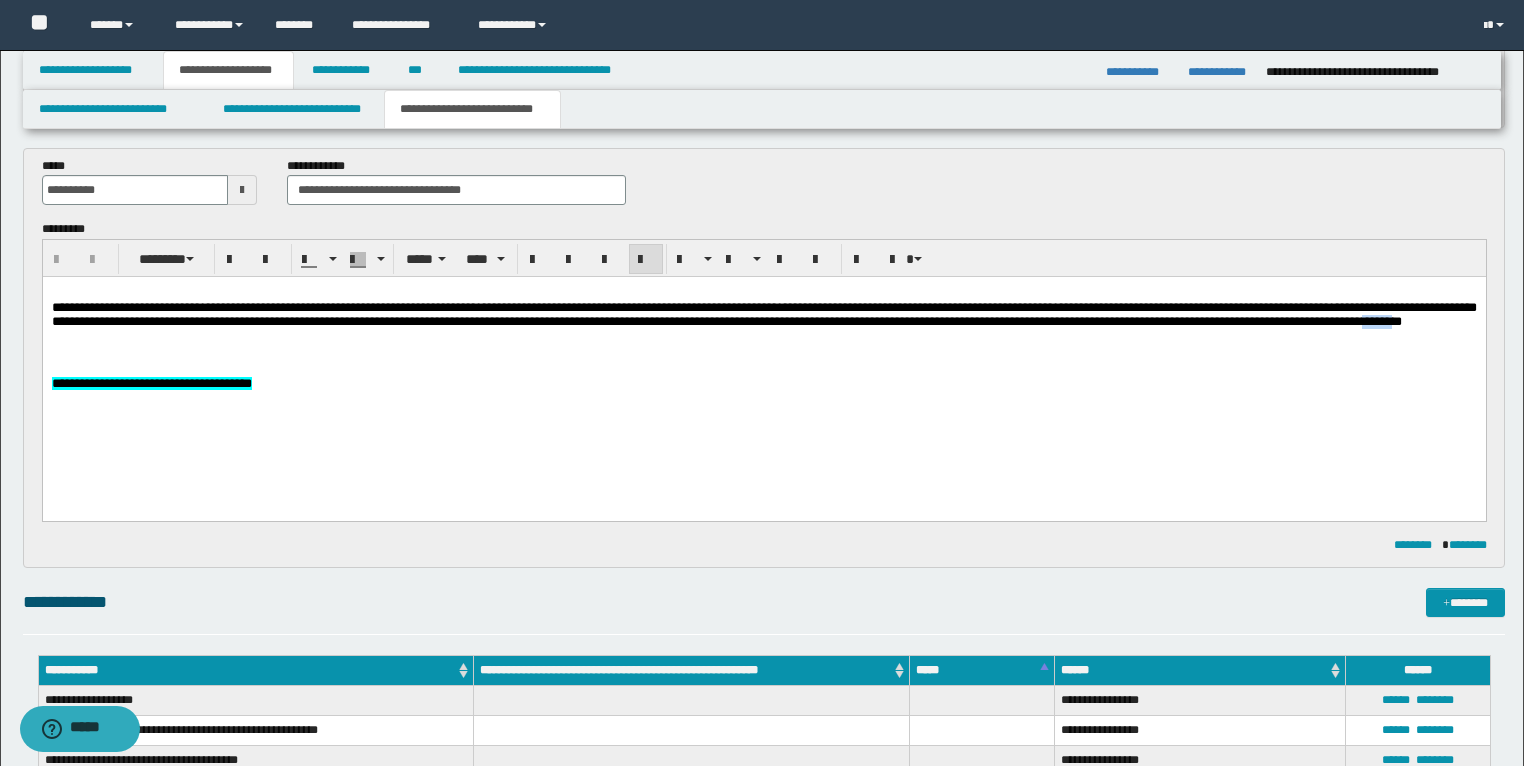 drag, startPoint x: 561, startPoint y: 339, endPoint x: 521, endPoint y: 340, distance: 40.012497 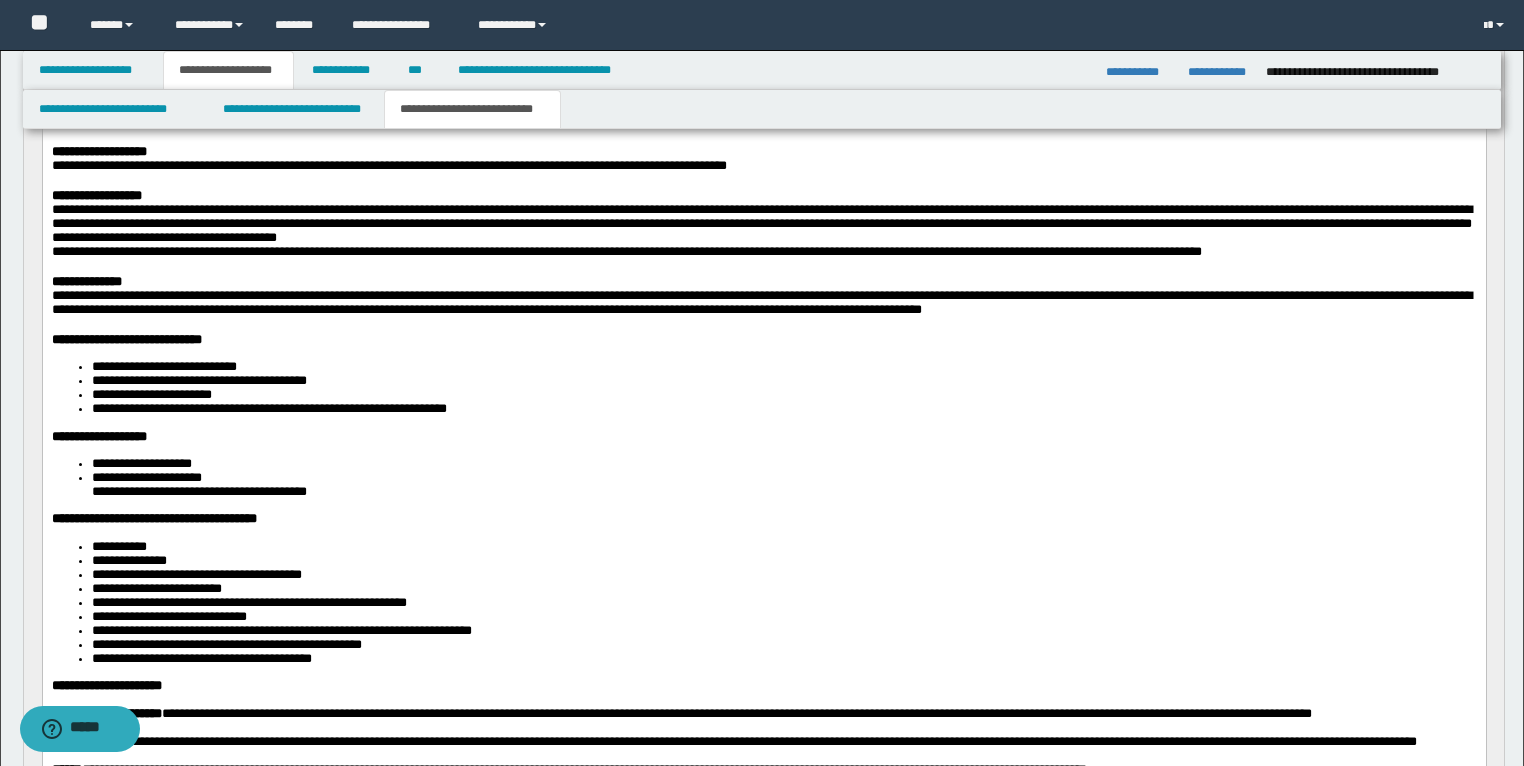 scroll, scrollTop: 240, scrollLeft: 0, axis: vertical 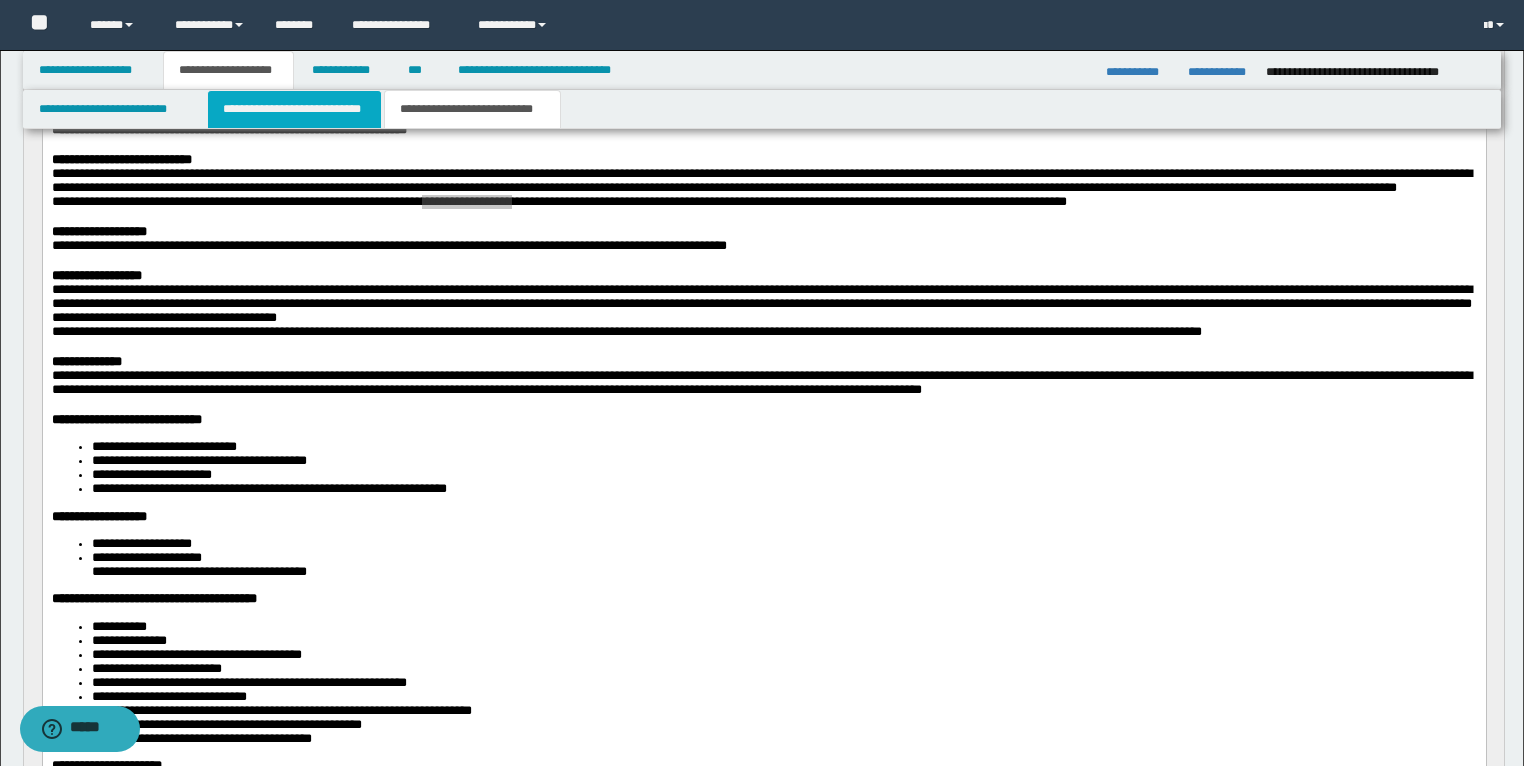 click on "**********" at bounding box center (294, 109) 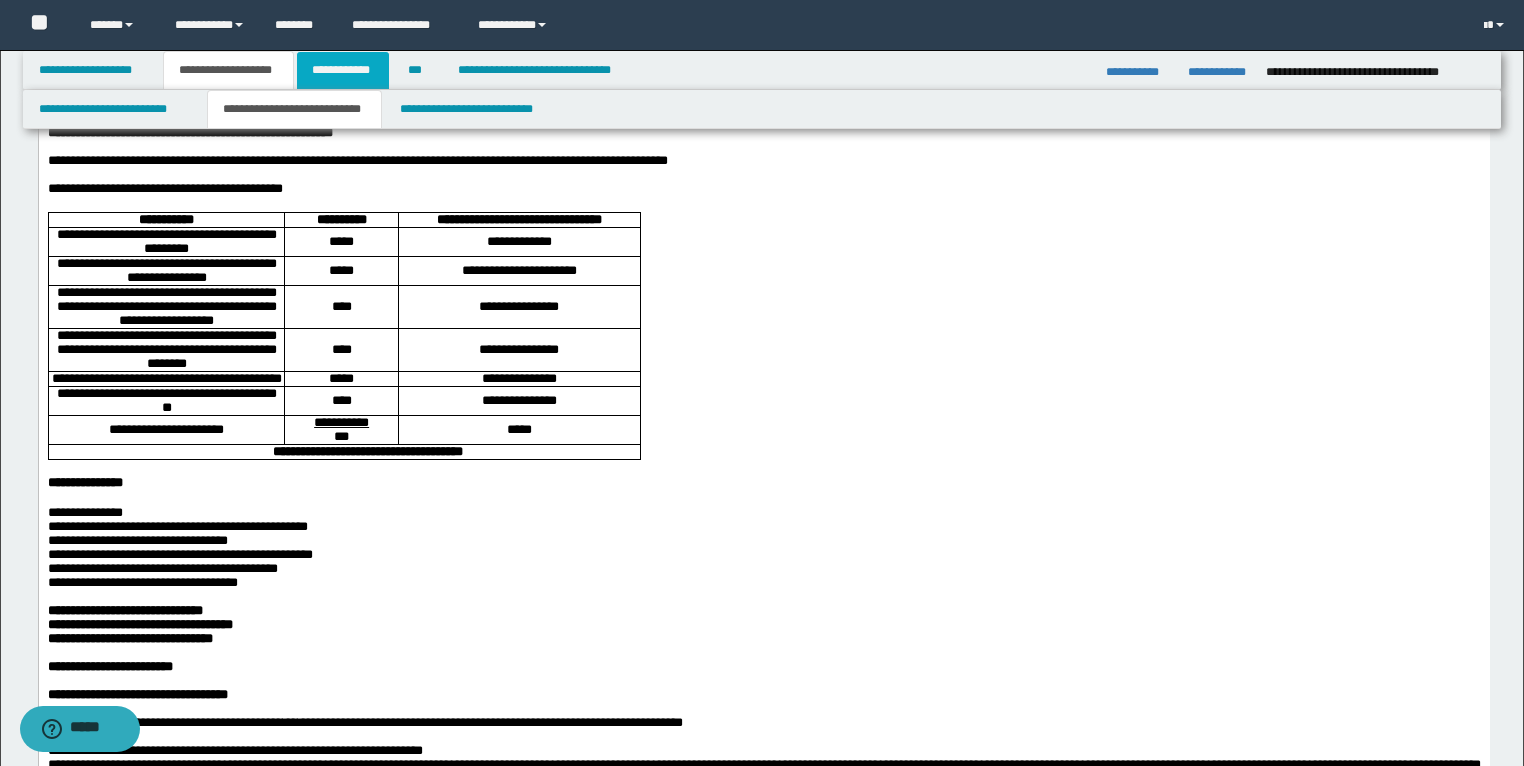 click on "**********" at bounding box center [343, 70] 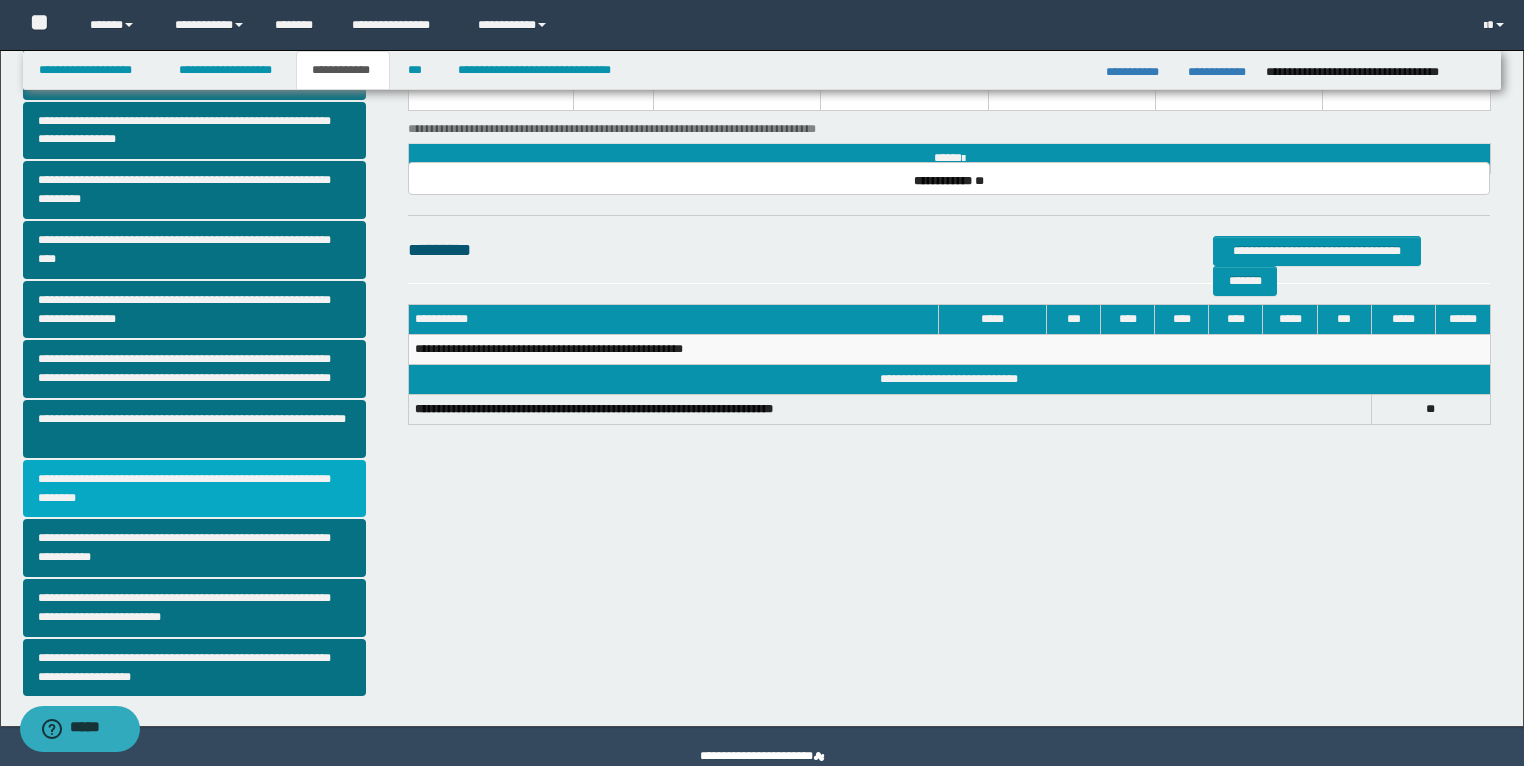 scroll, scrollTop: 345, scrollLeft: 0, axis: vertical 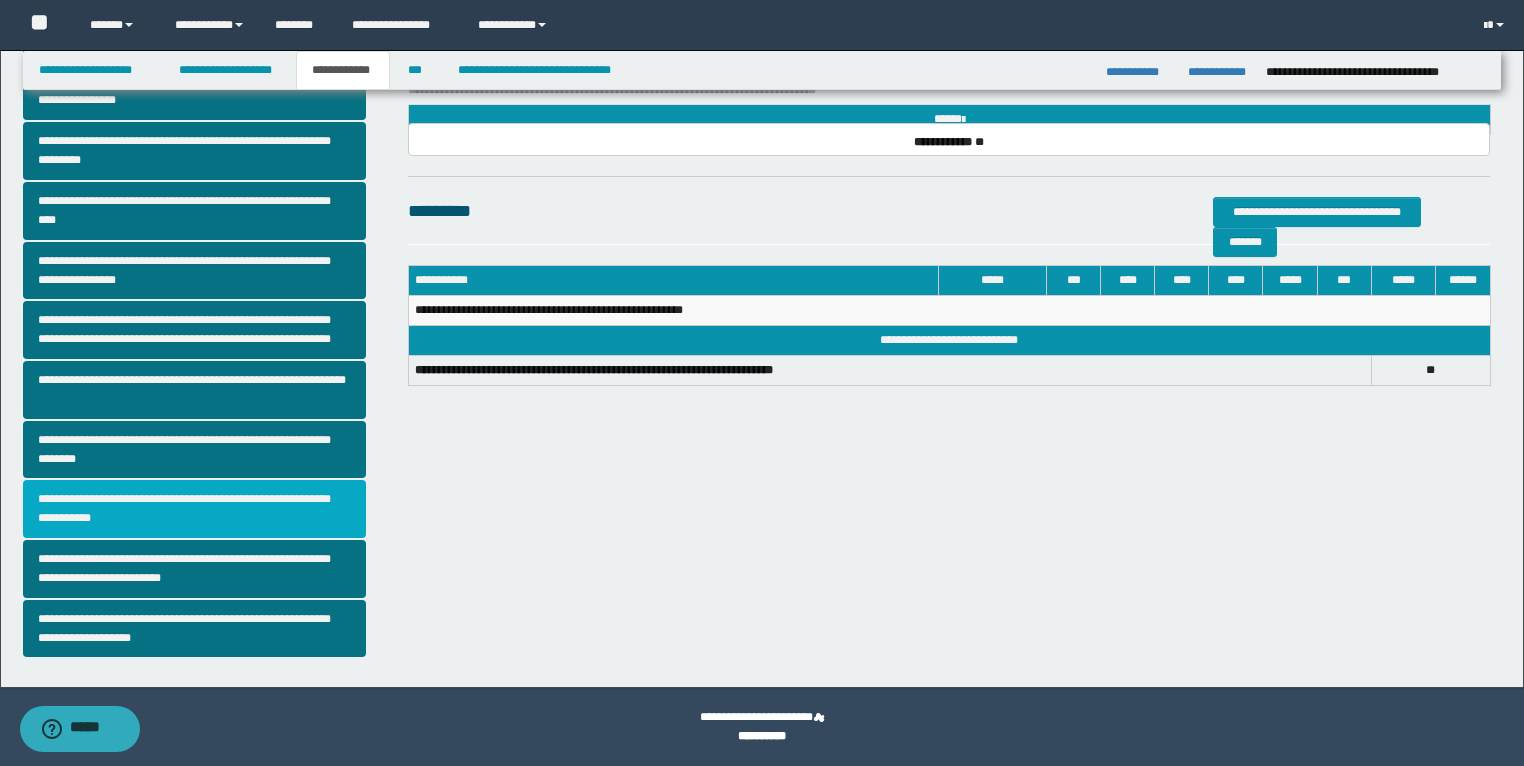 click on "**********" at bounding box center (195, 509) 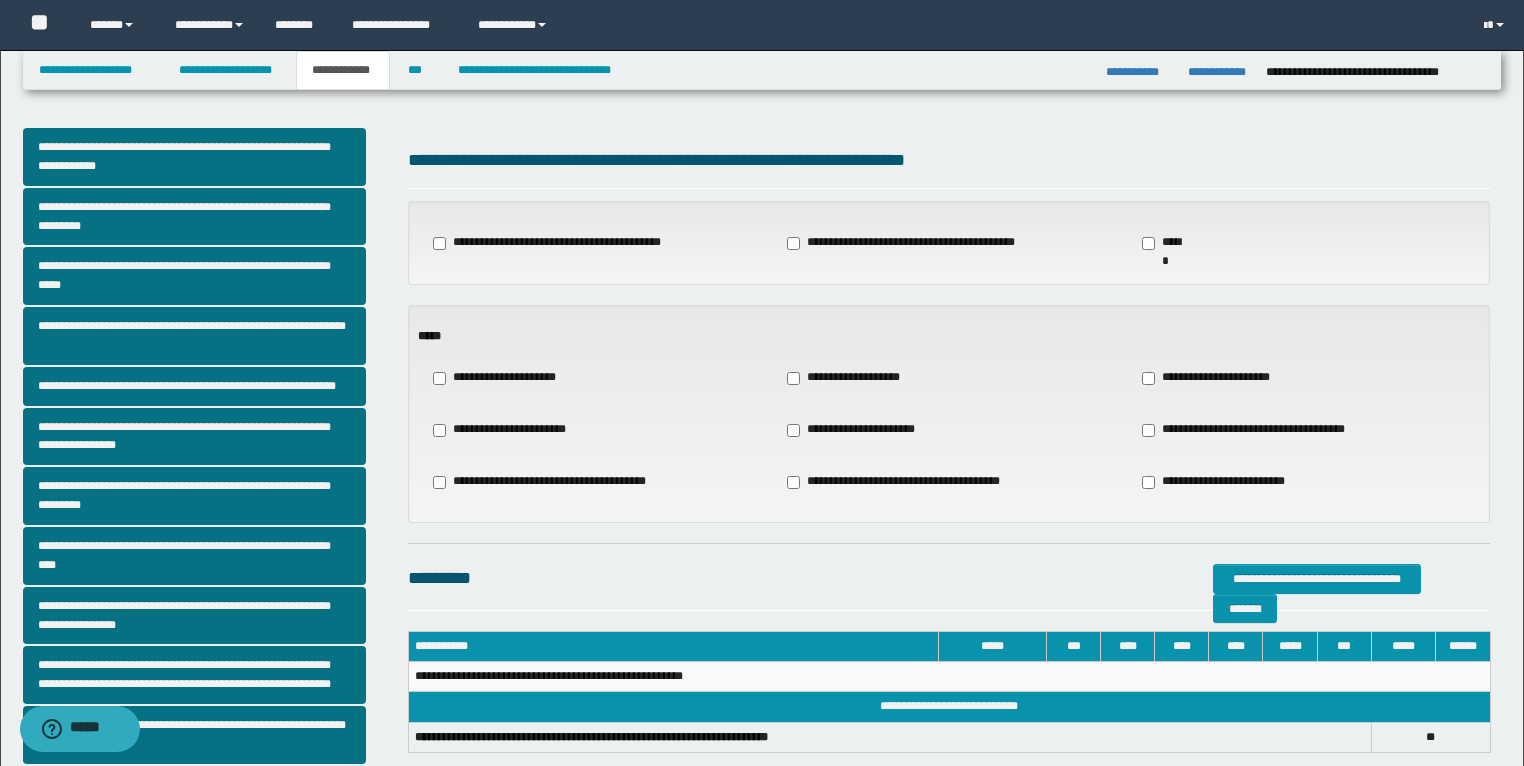 click on "**********" at bounding box center (1213, 378) 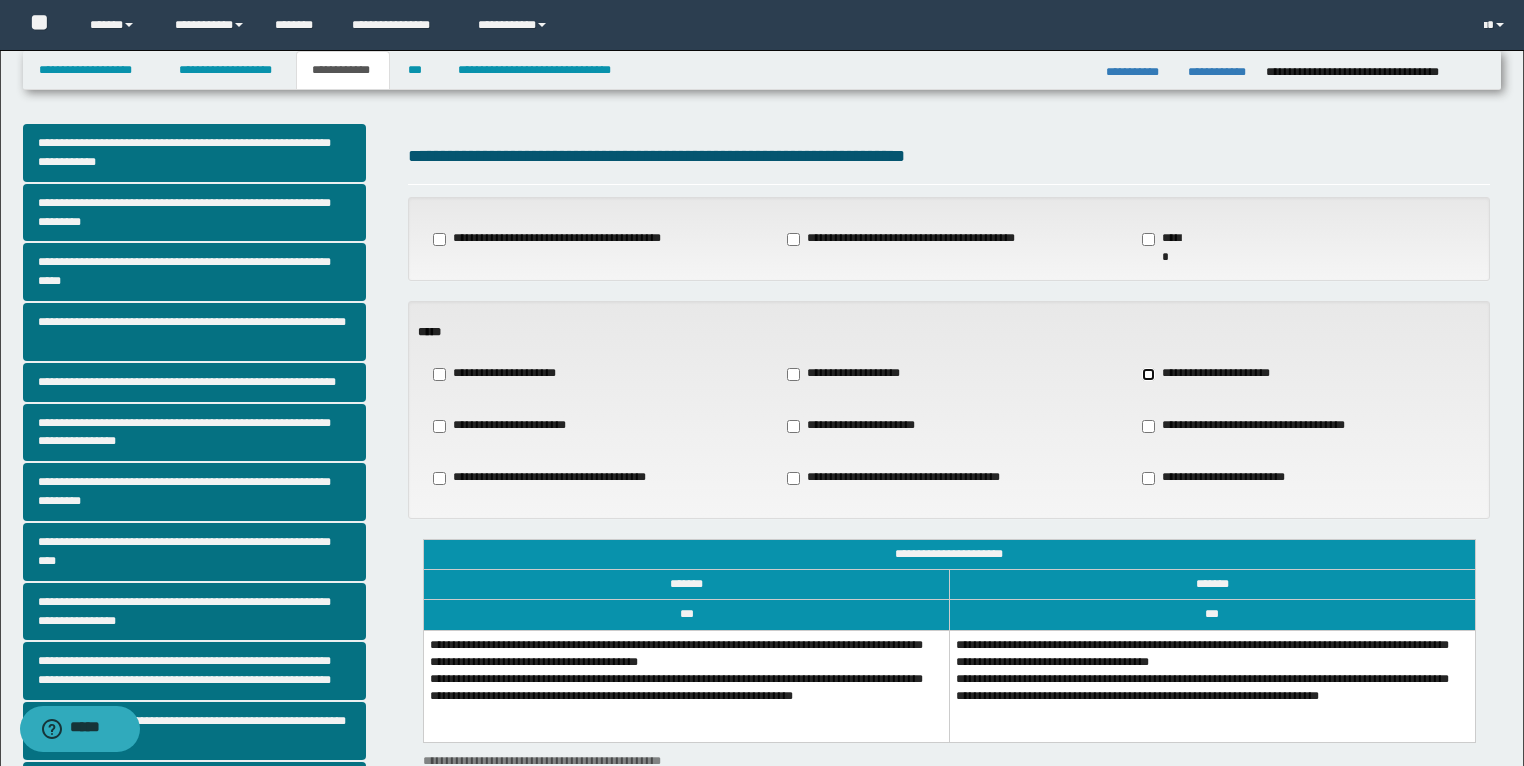 scroll, scrollTop: 160, scrollLeft: 0, axis: vertical 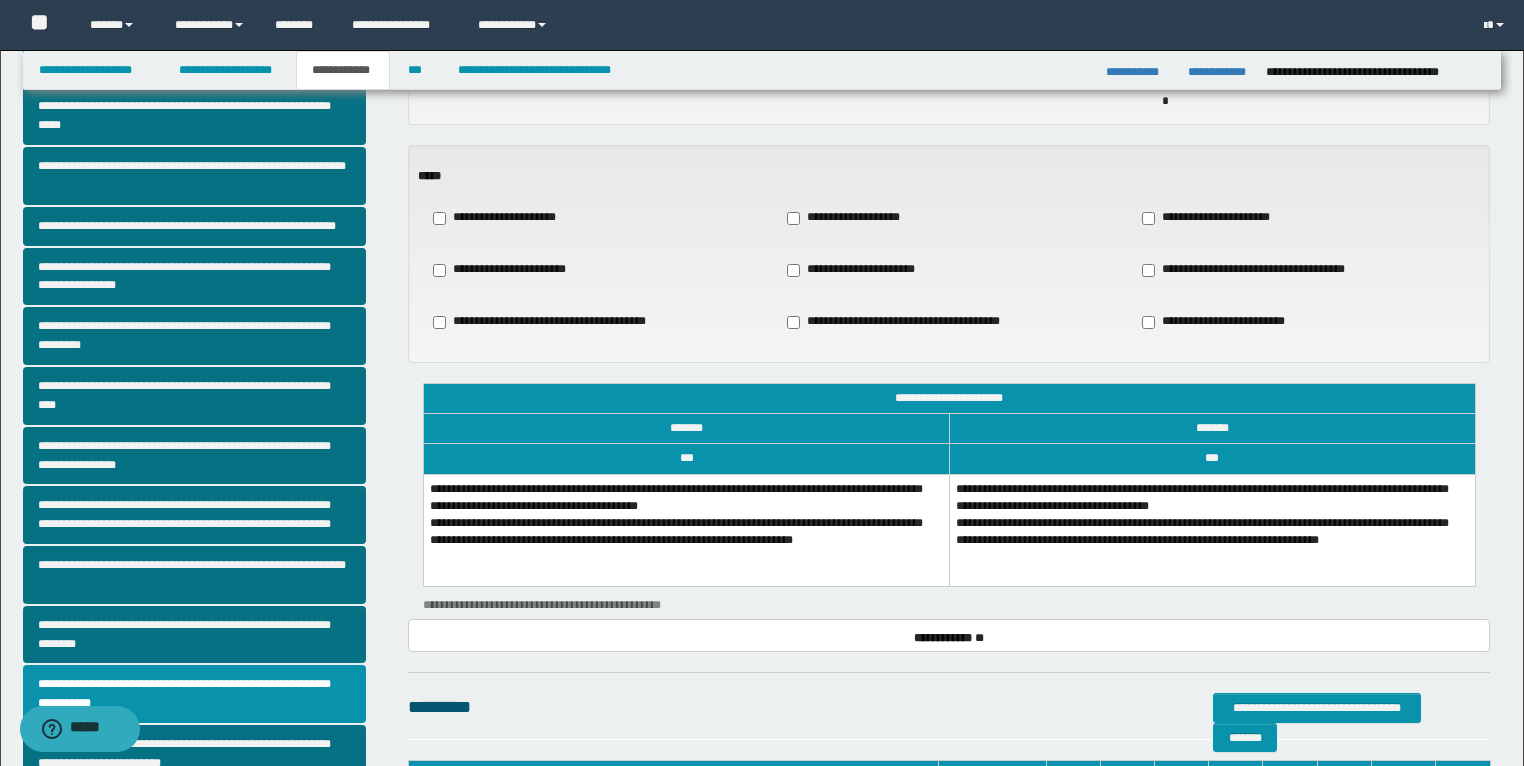 click on "**********" at bounding box center (687, 530) 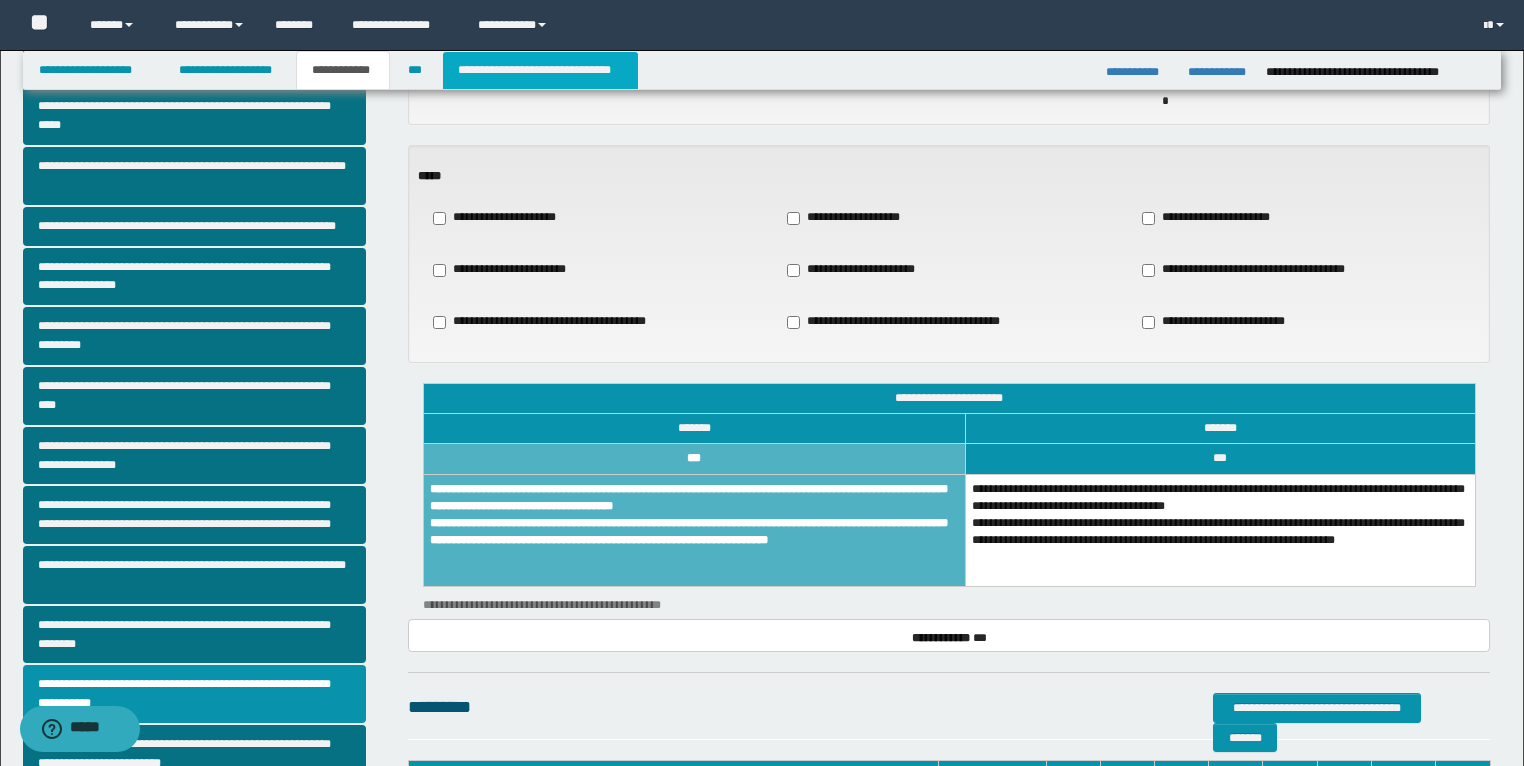 click on "**********" at bounding box center [540, 70] 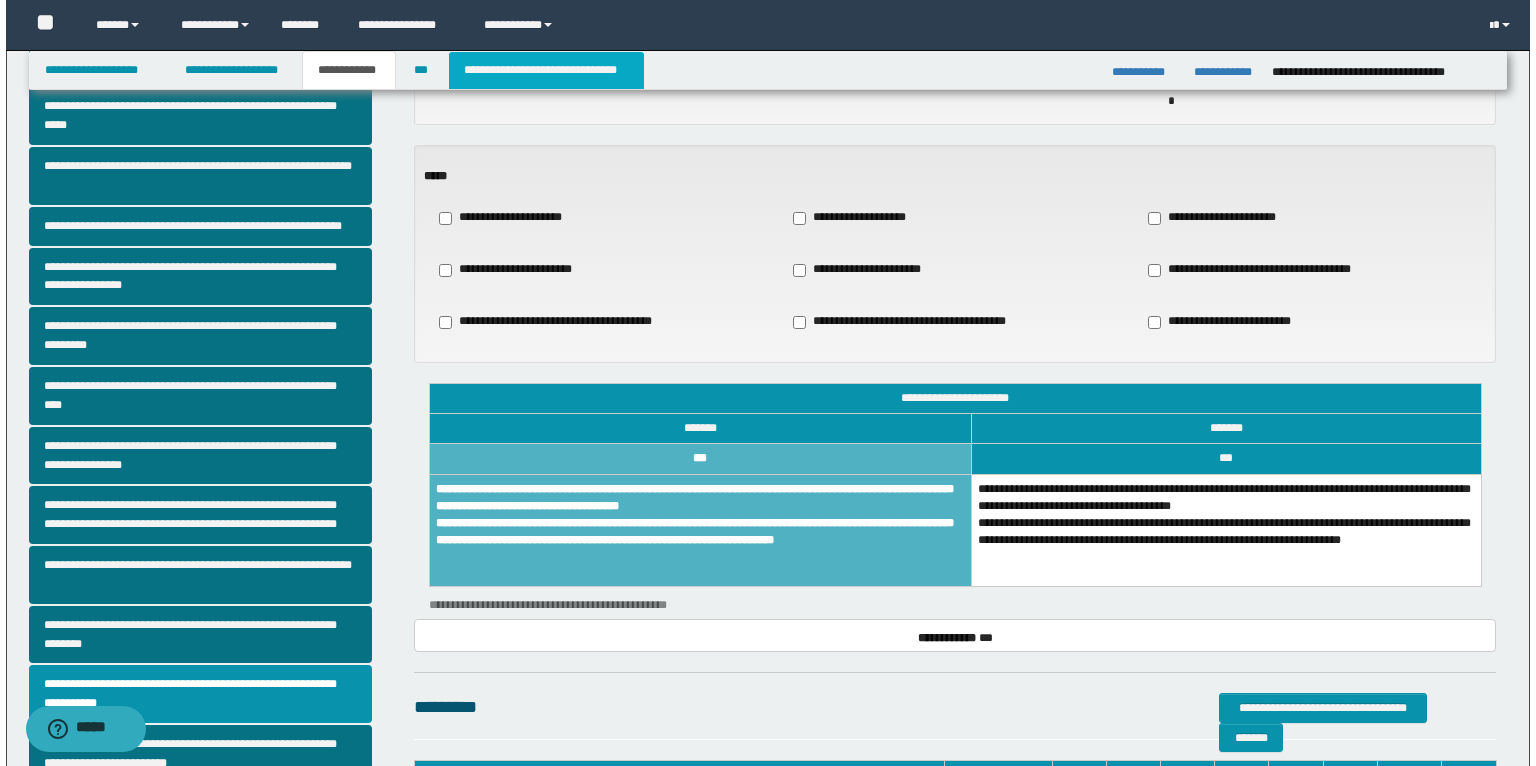 scroll, scrollTop: 0, scrollLeft: 0, axis: both 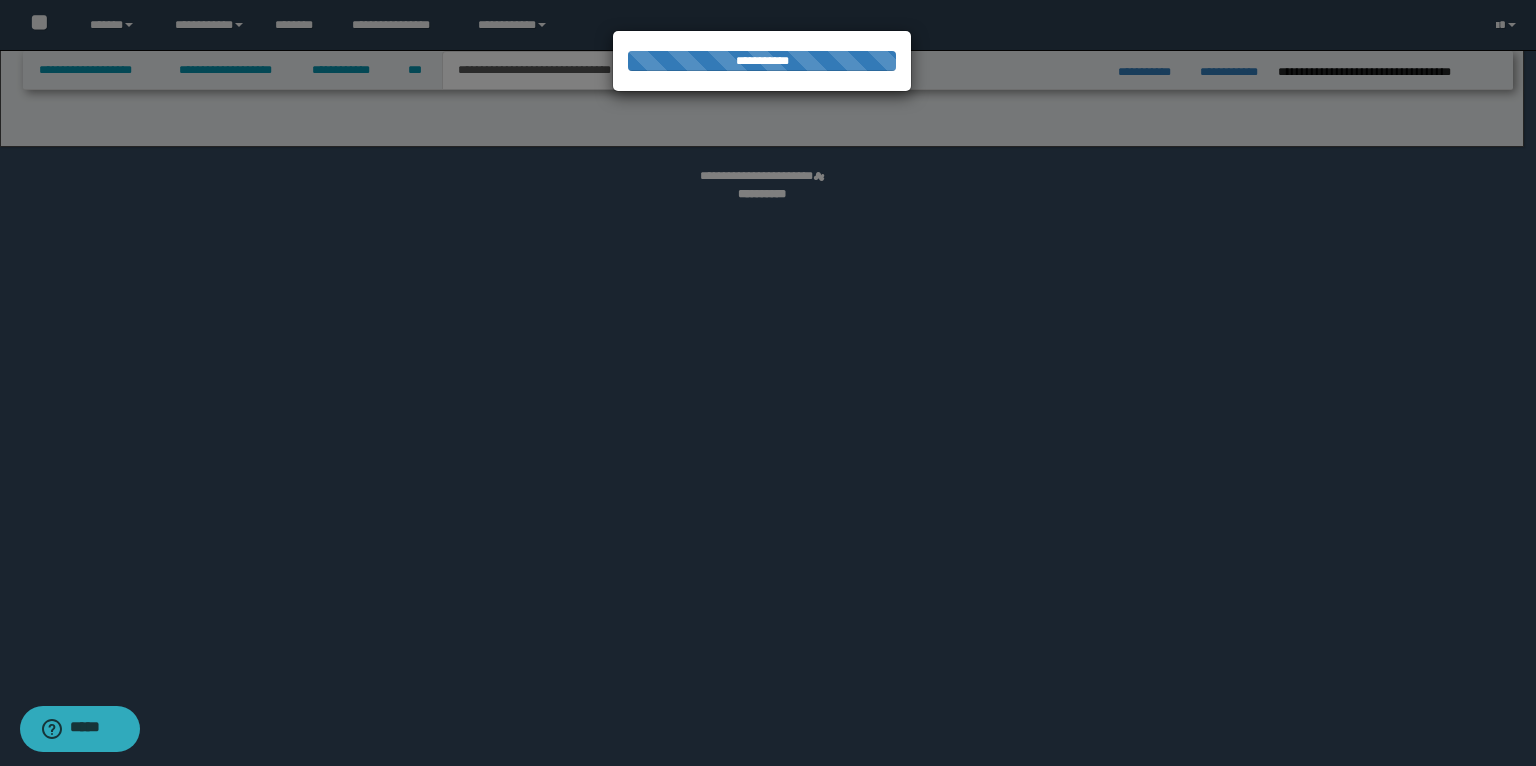 select on "*" 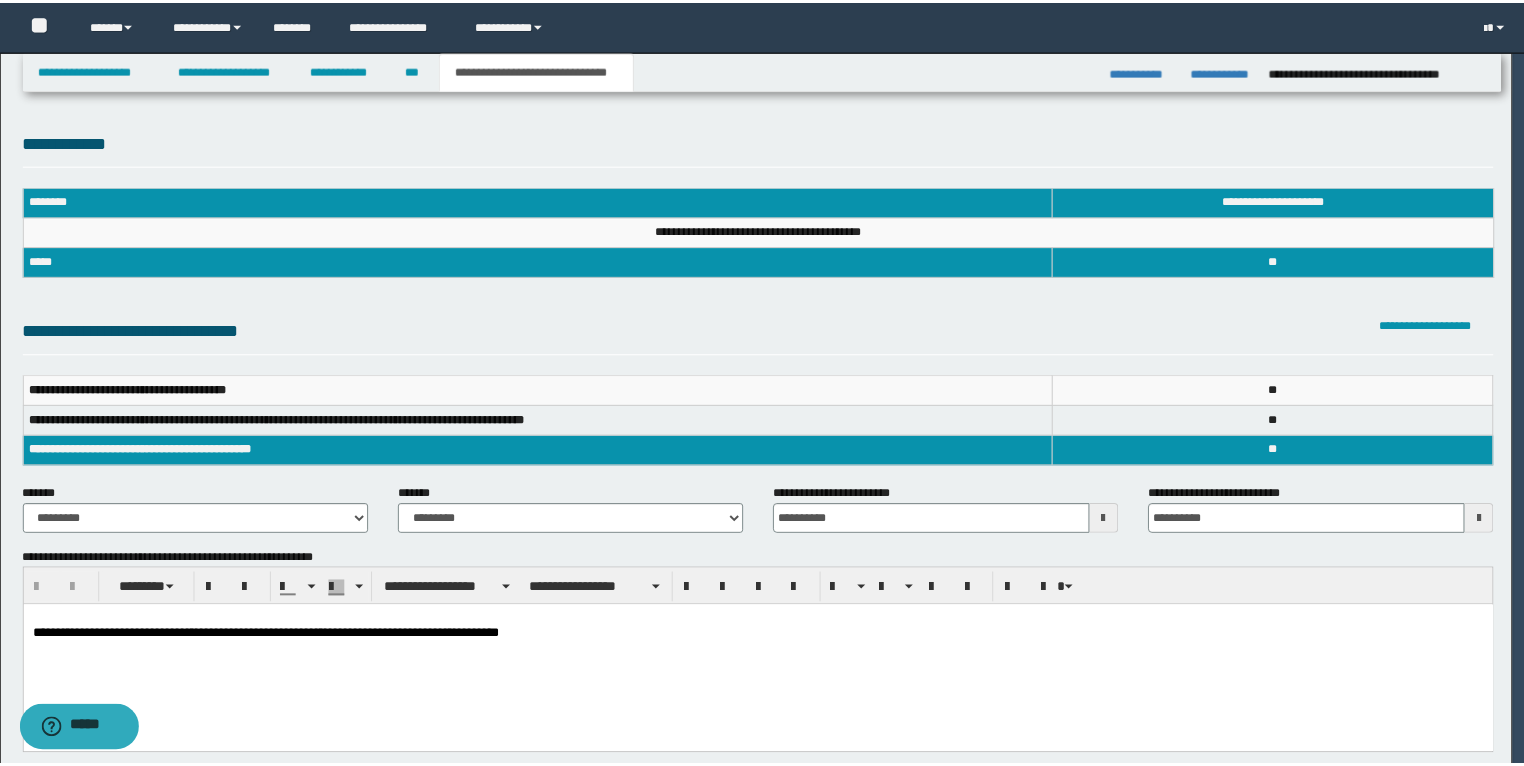 scroll, scrollTop: 0, scrollLeft: 0, axis: both 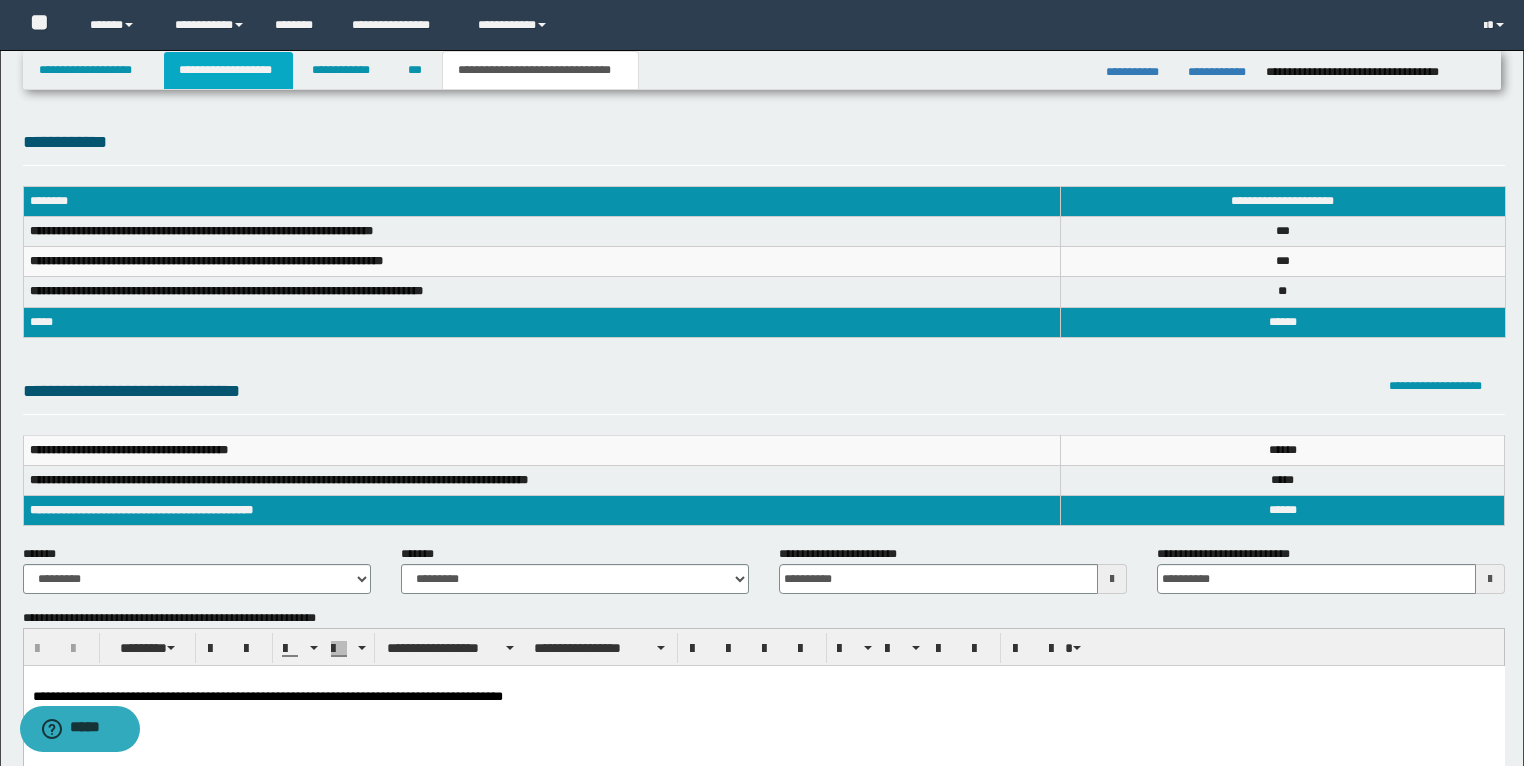click on "**********" at bounding box center (228, 70) 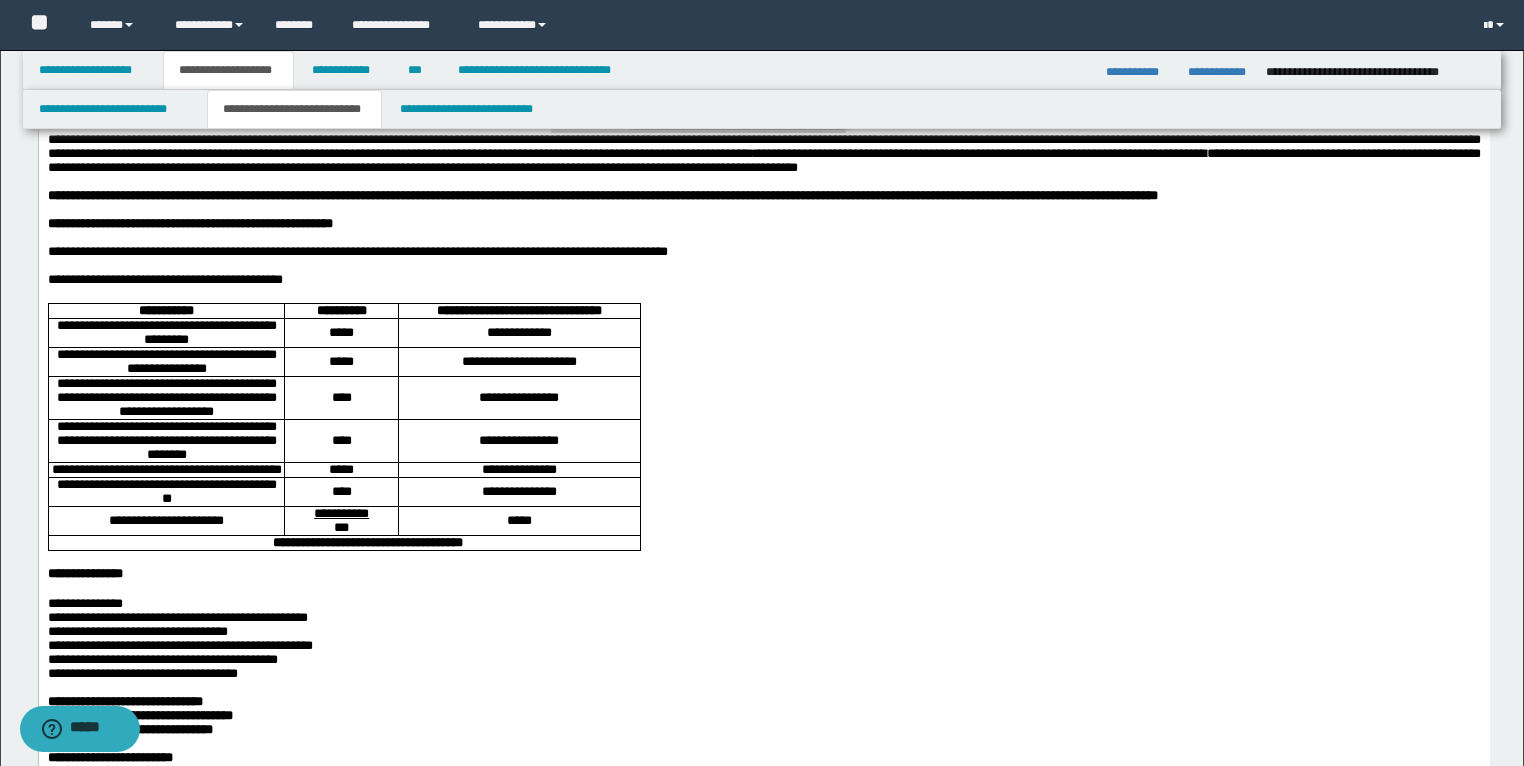 scroll, scrollTop: 160, scrollLeft: 0, axis: vertical 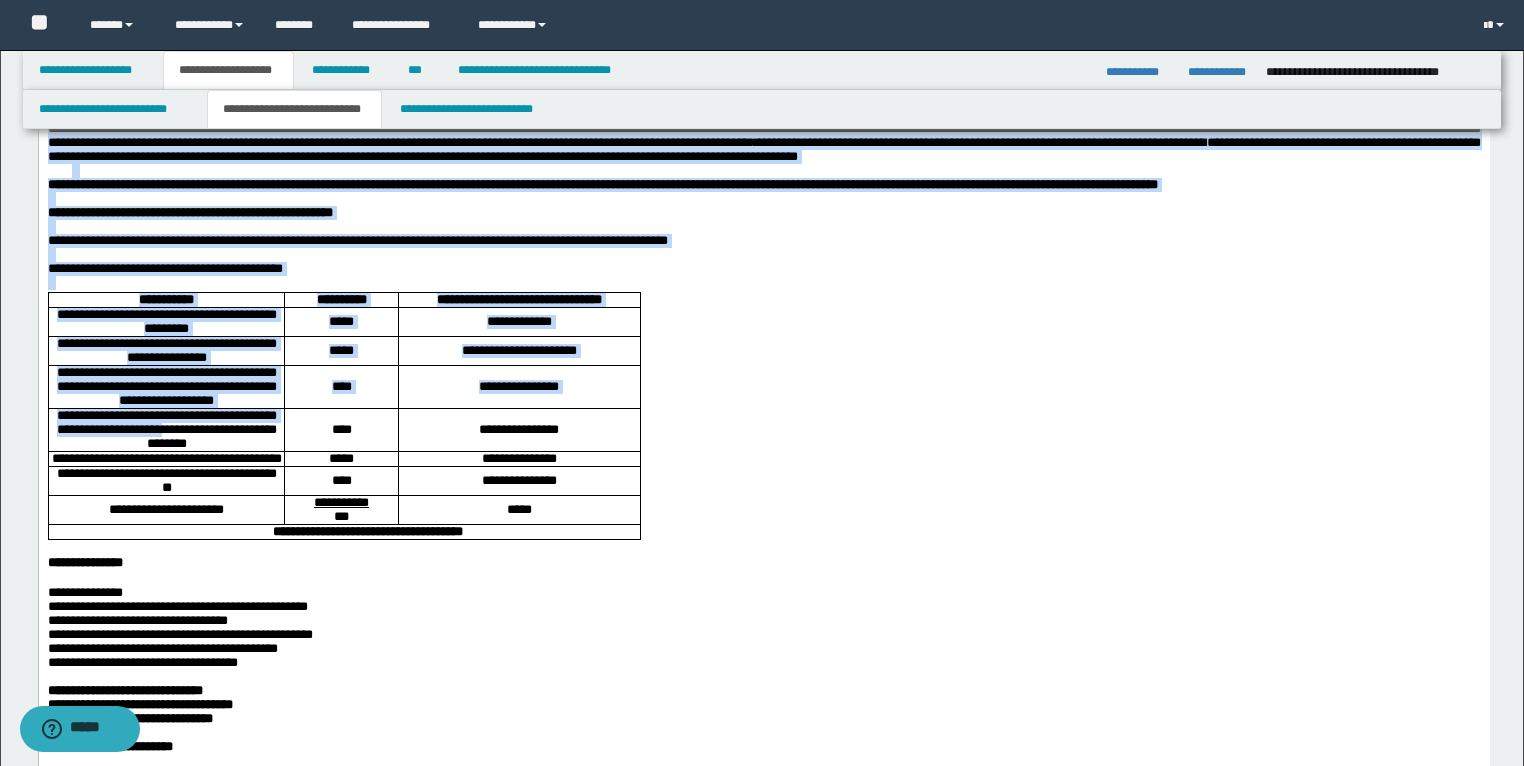 drag, startPoint x: 167, startPoint y: 483, endPoint x: 235, endPoint y: 488, distance: 68.18358 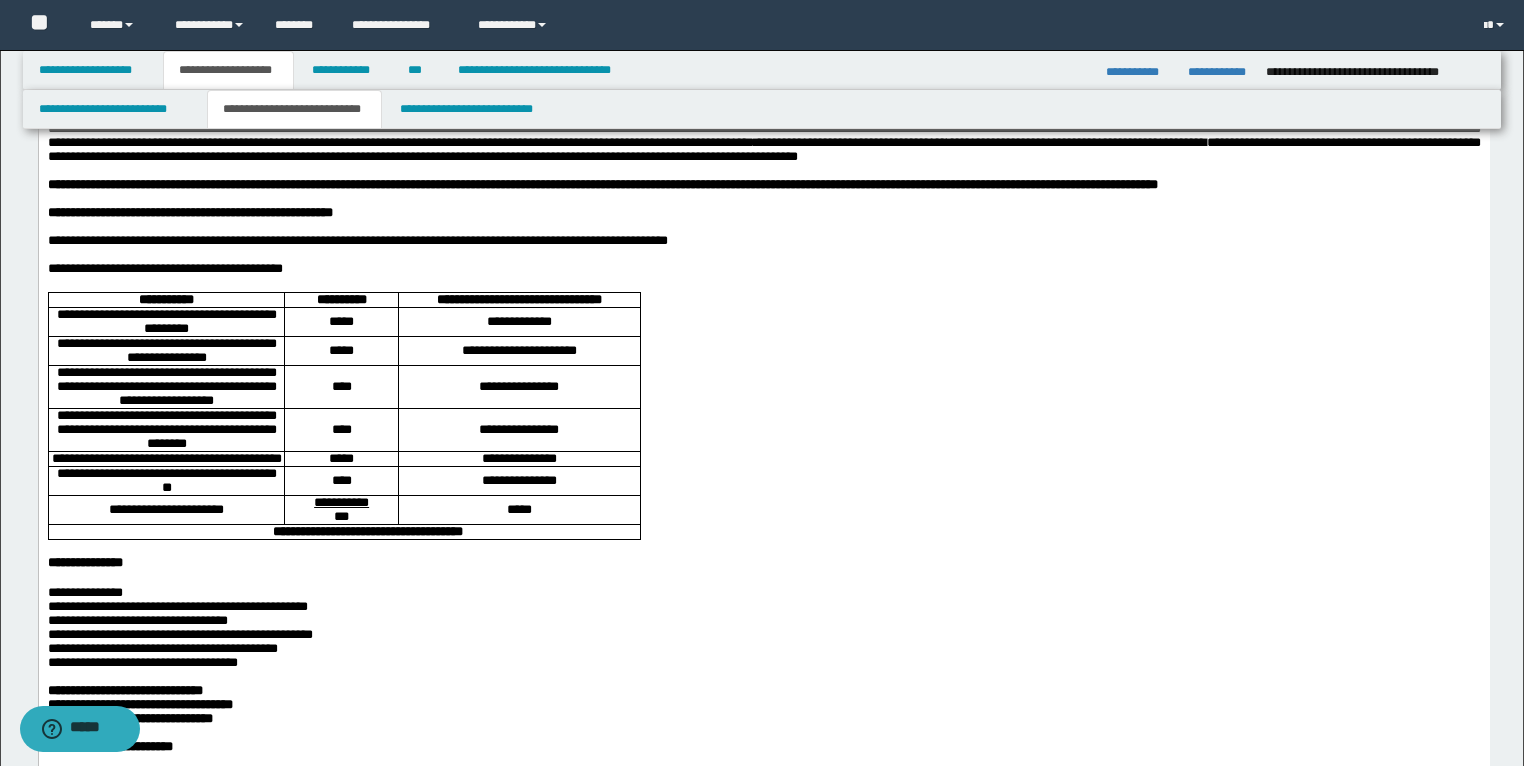 click on "**********" at bounding box center (165, 429) 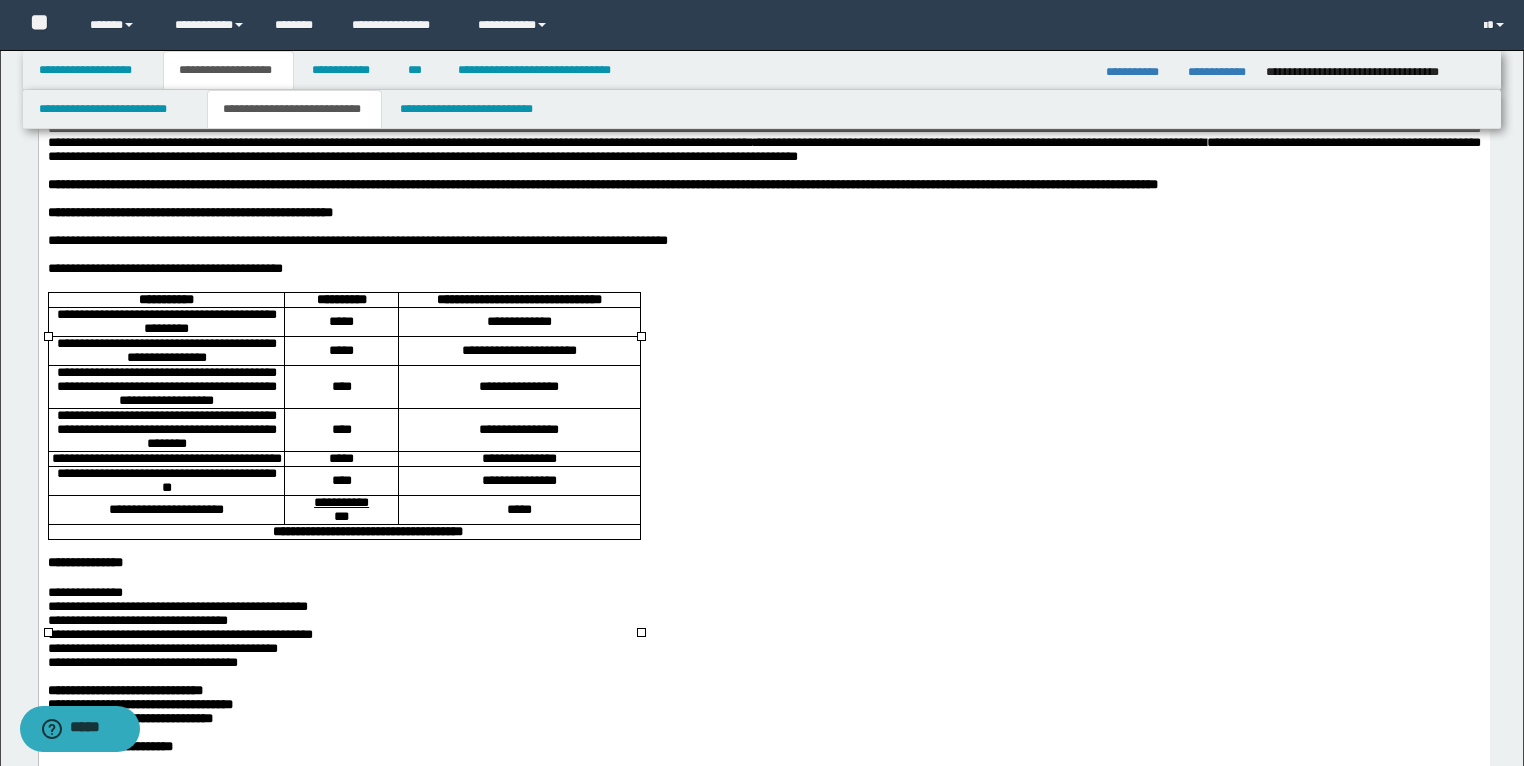 click on "**********" at bounding box center [518, 429] 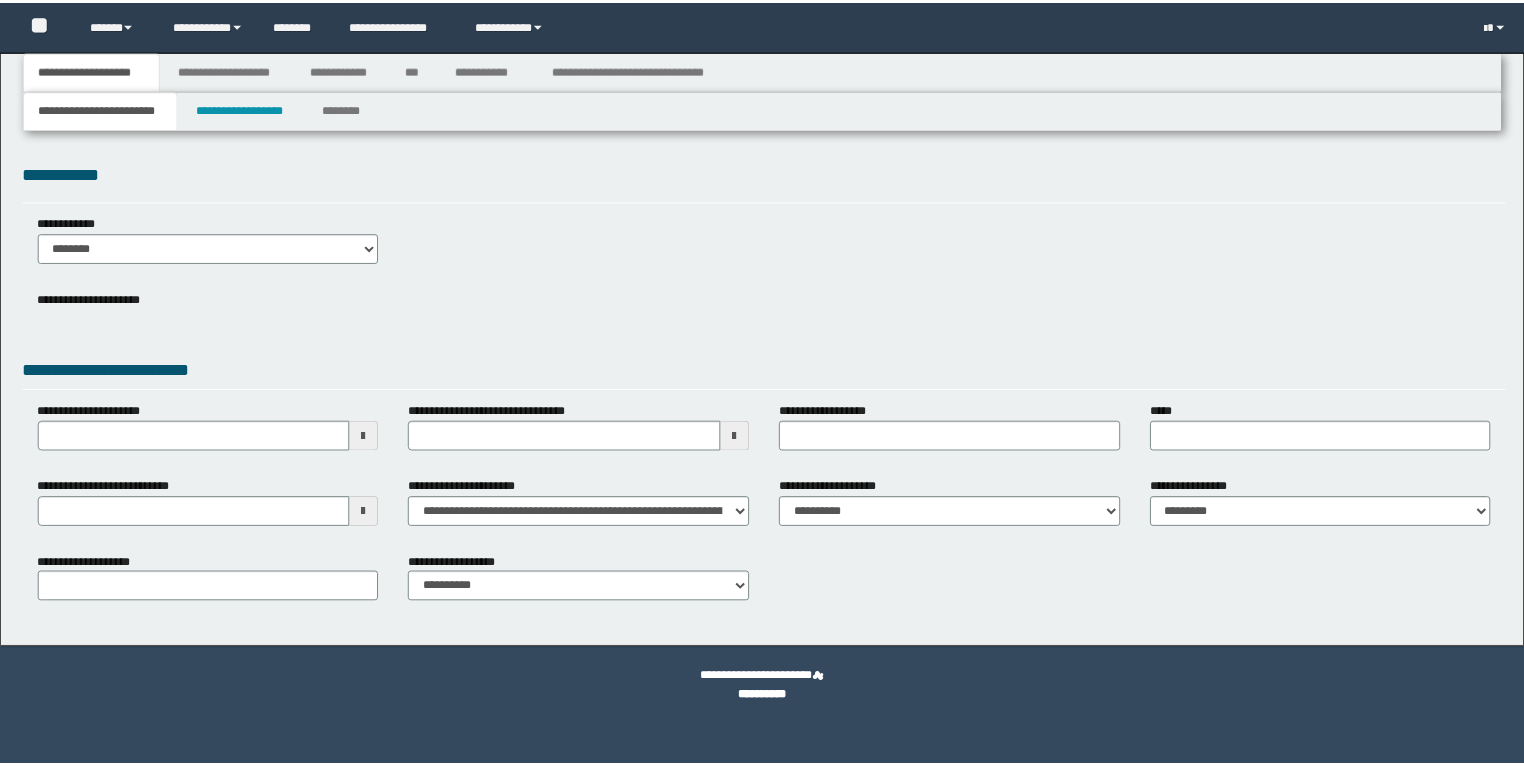 scroll, scrollTop: 0, scrollLeft: 0, axis: both 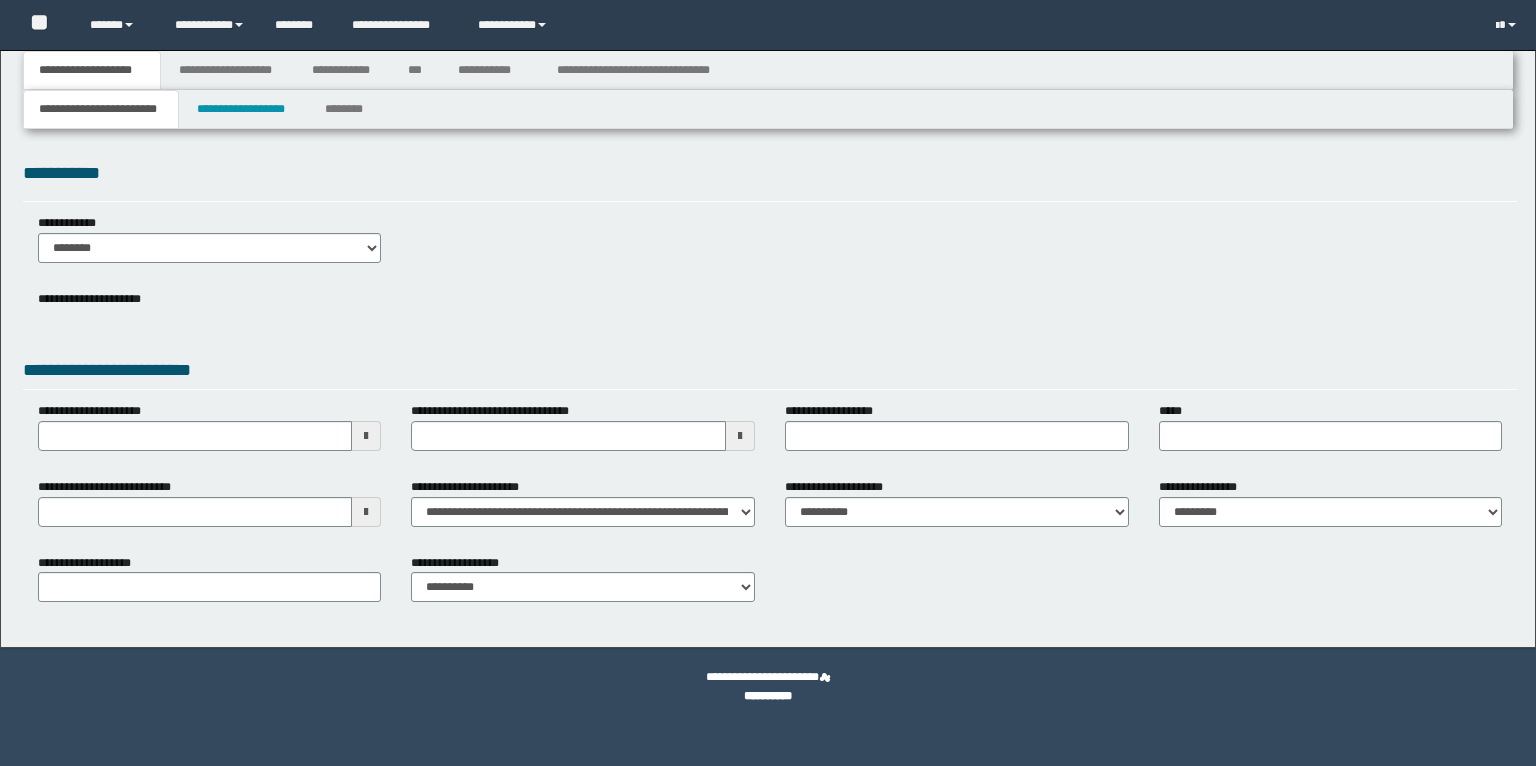 select on "*" 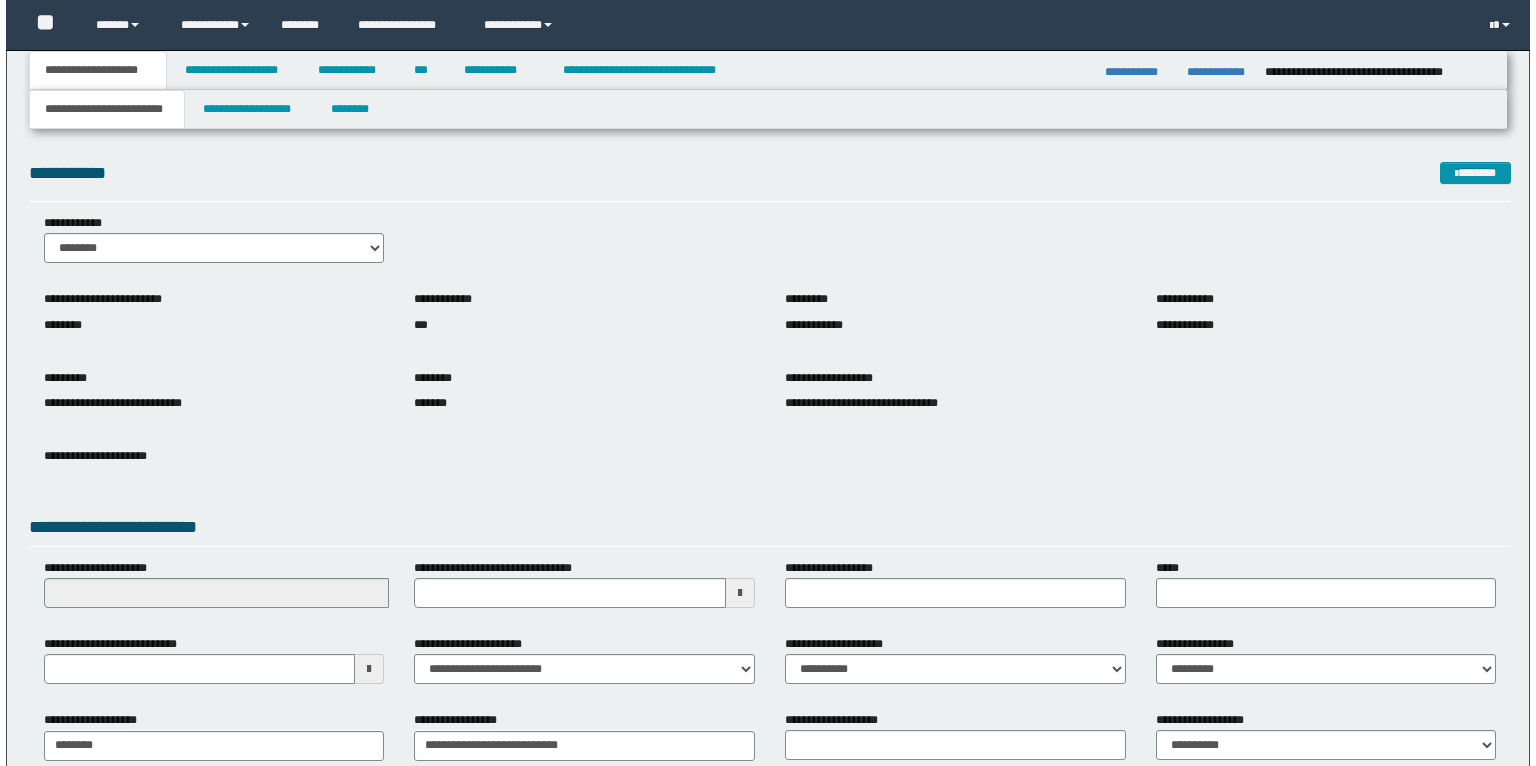 scroll, scrollTop: 0, scrollLeft: 0, axis: both 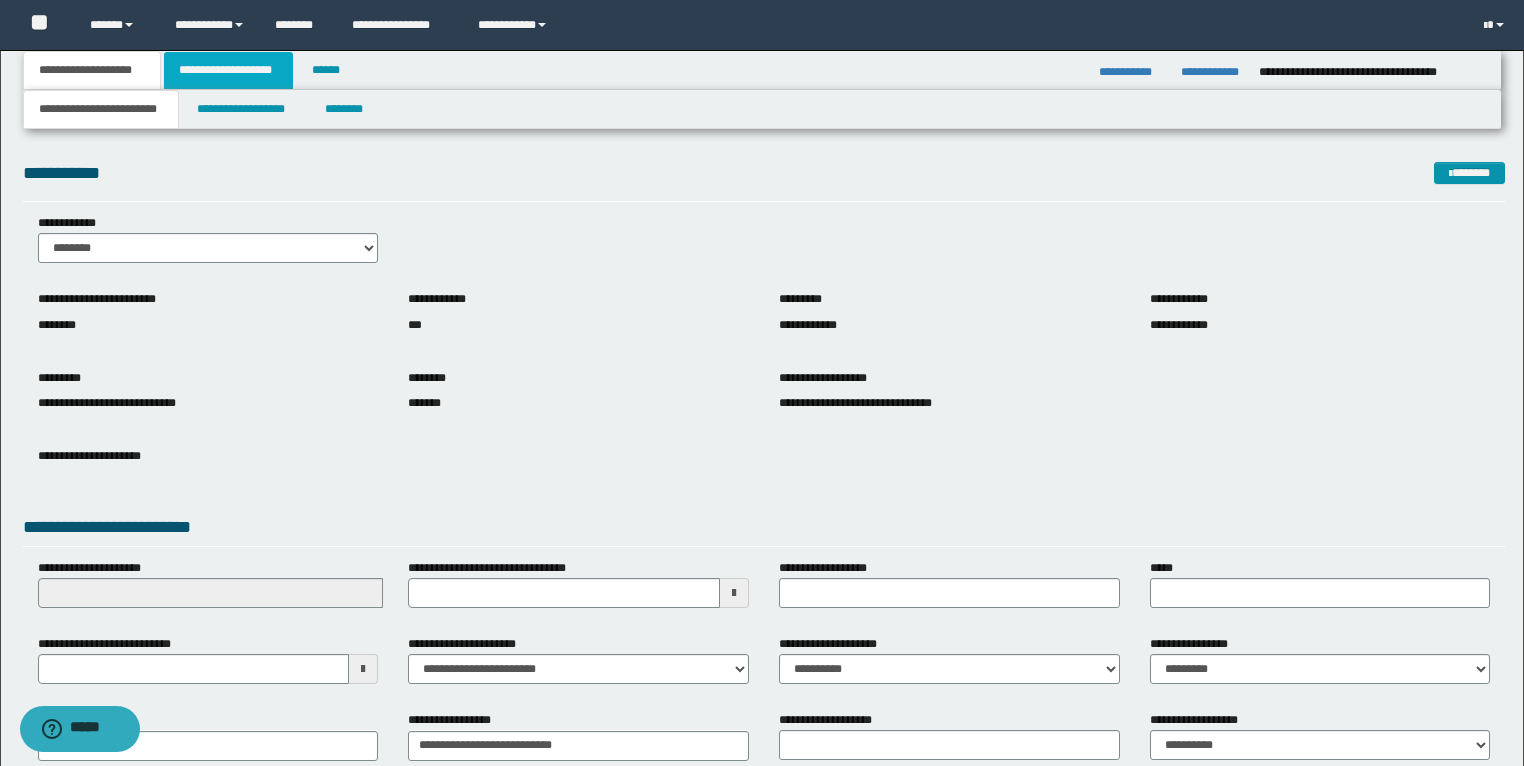 click on "**********" at bounding box center (228, 70) 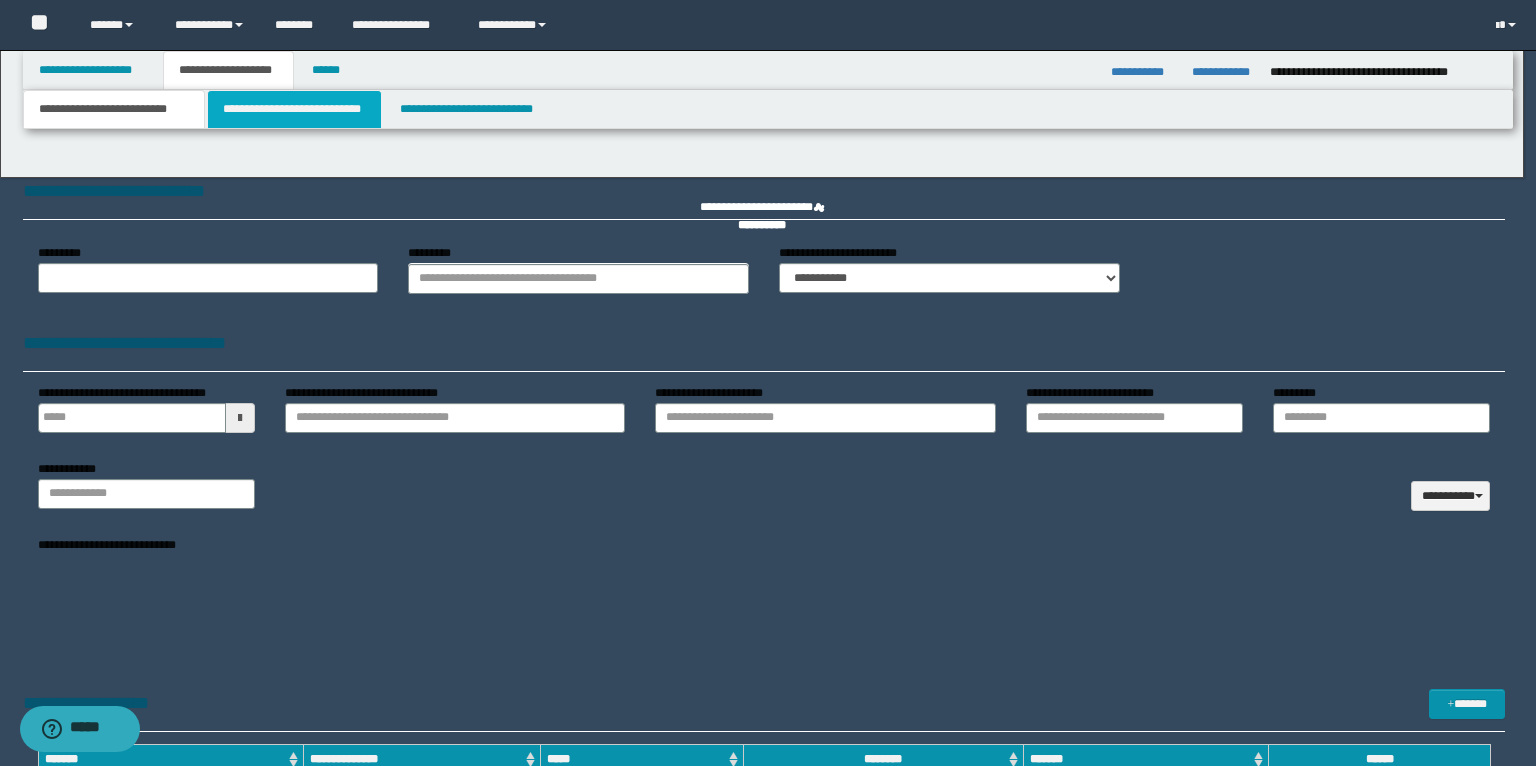 type 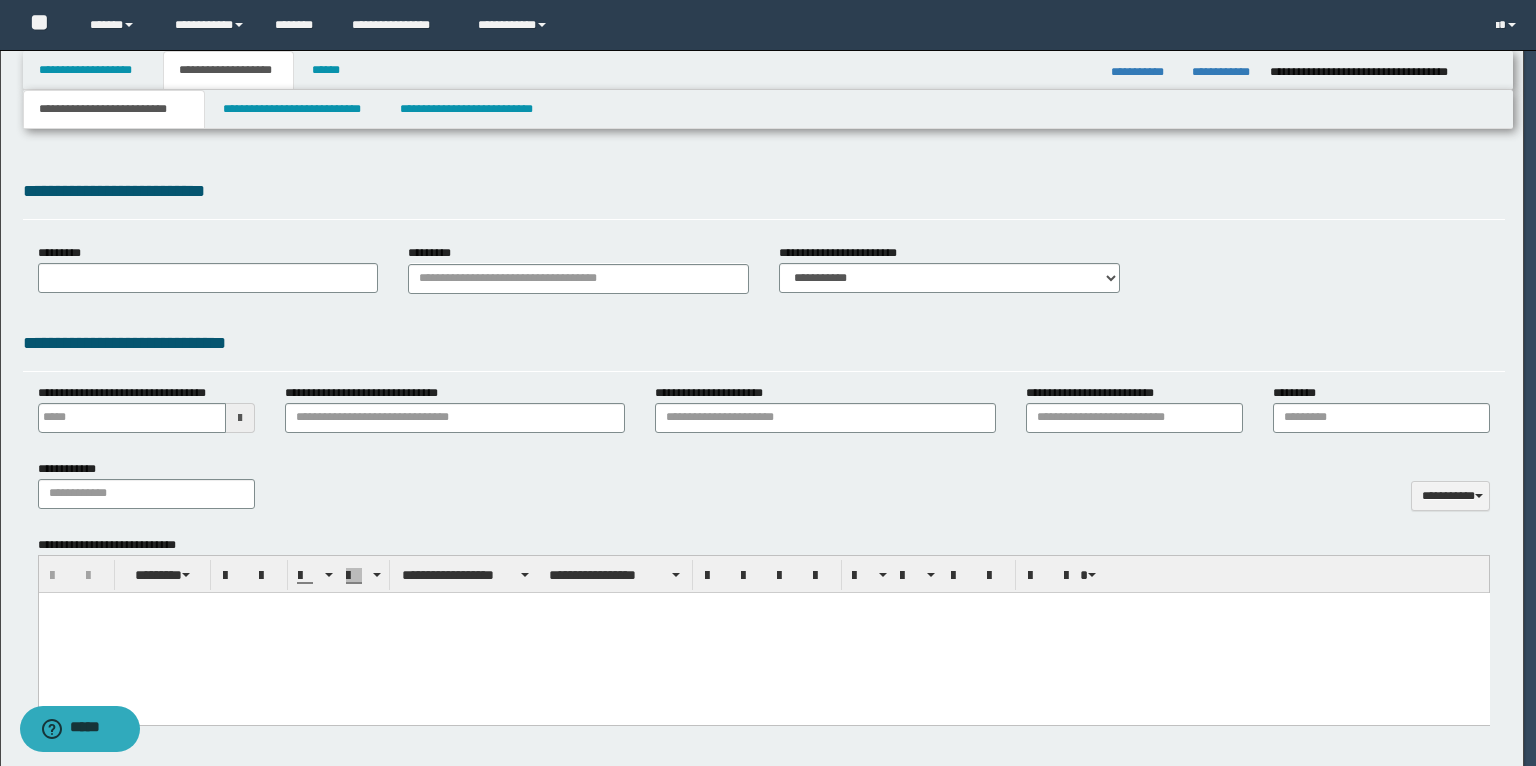 scroll, scrollTop: 0, scrollLeft: 0, axis: both 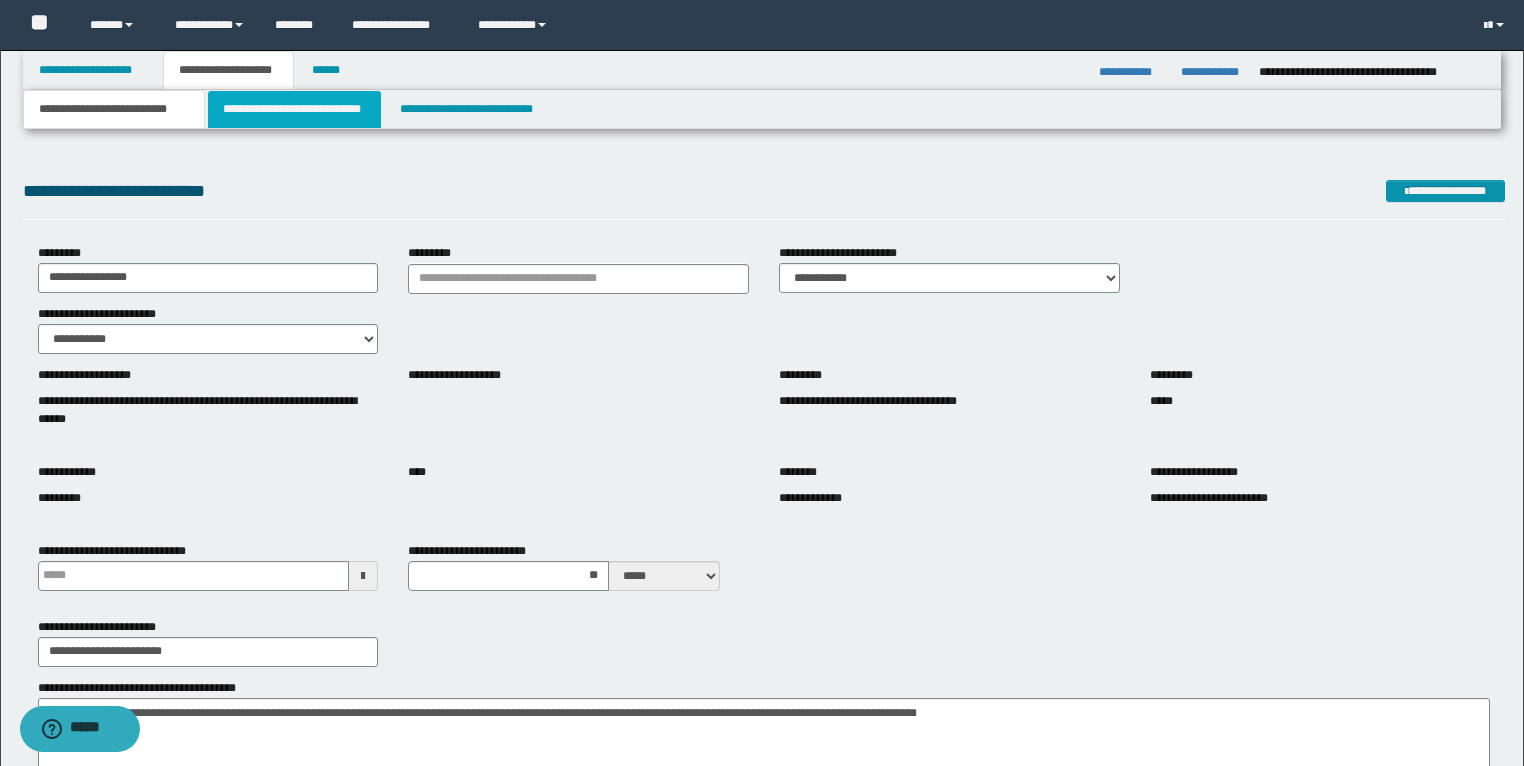 click on "**********" at bounding box center (294, 109) 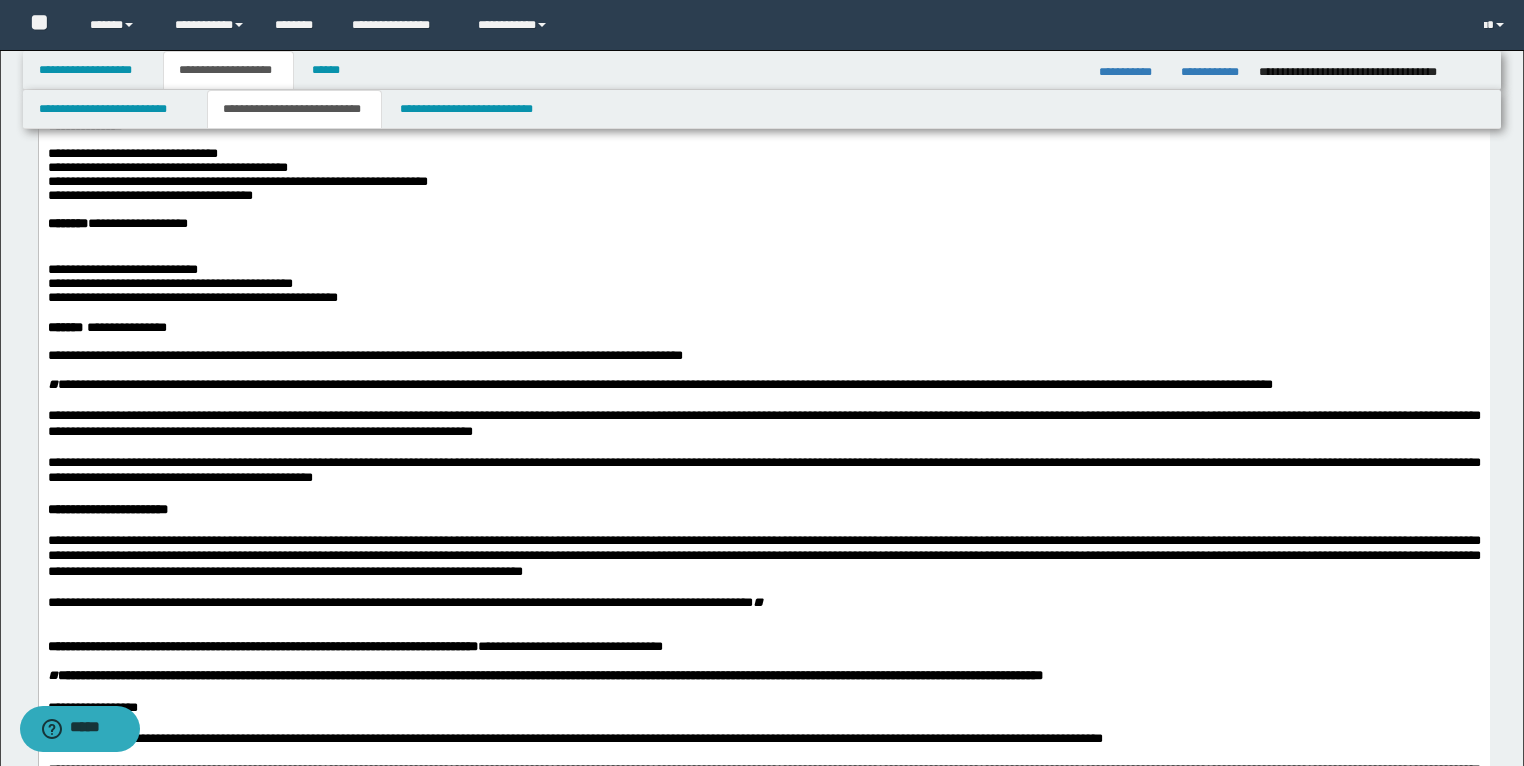scroll, scrollTop: 400, scrollLeft: 0, axis: vertical 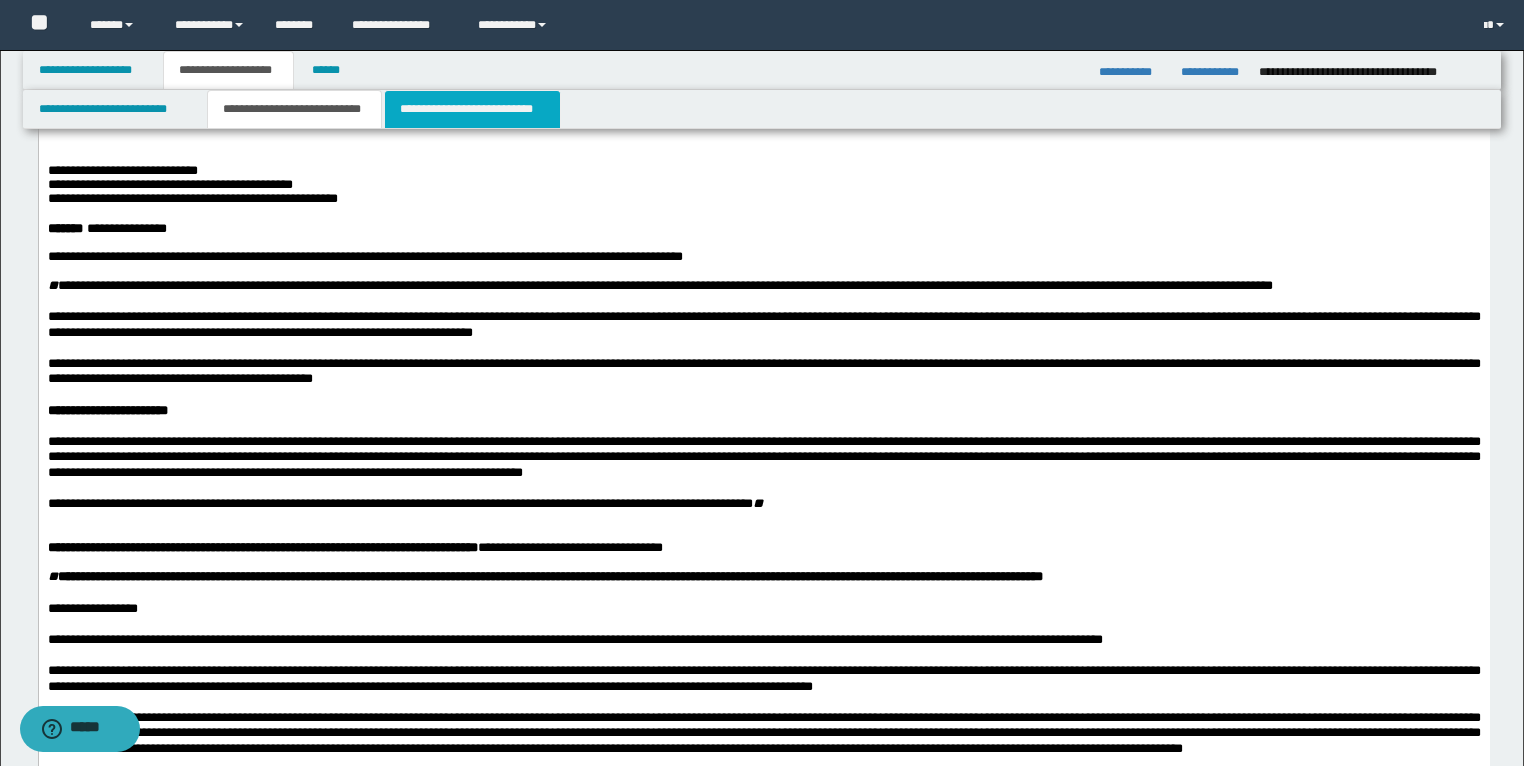 click on "**********" at bounding box center (472, 109) 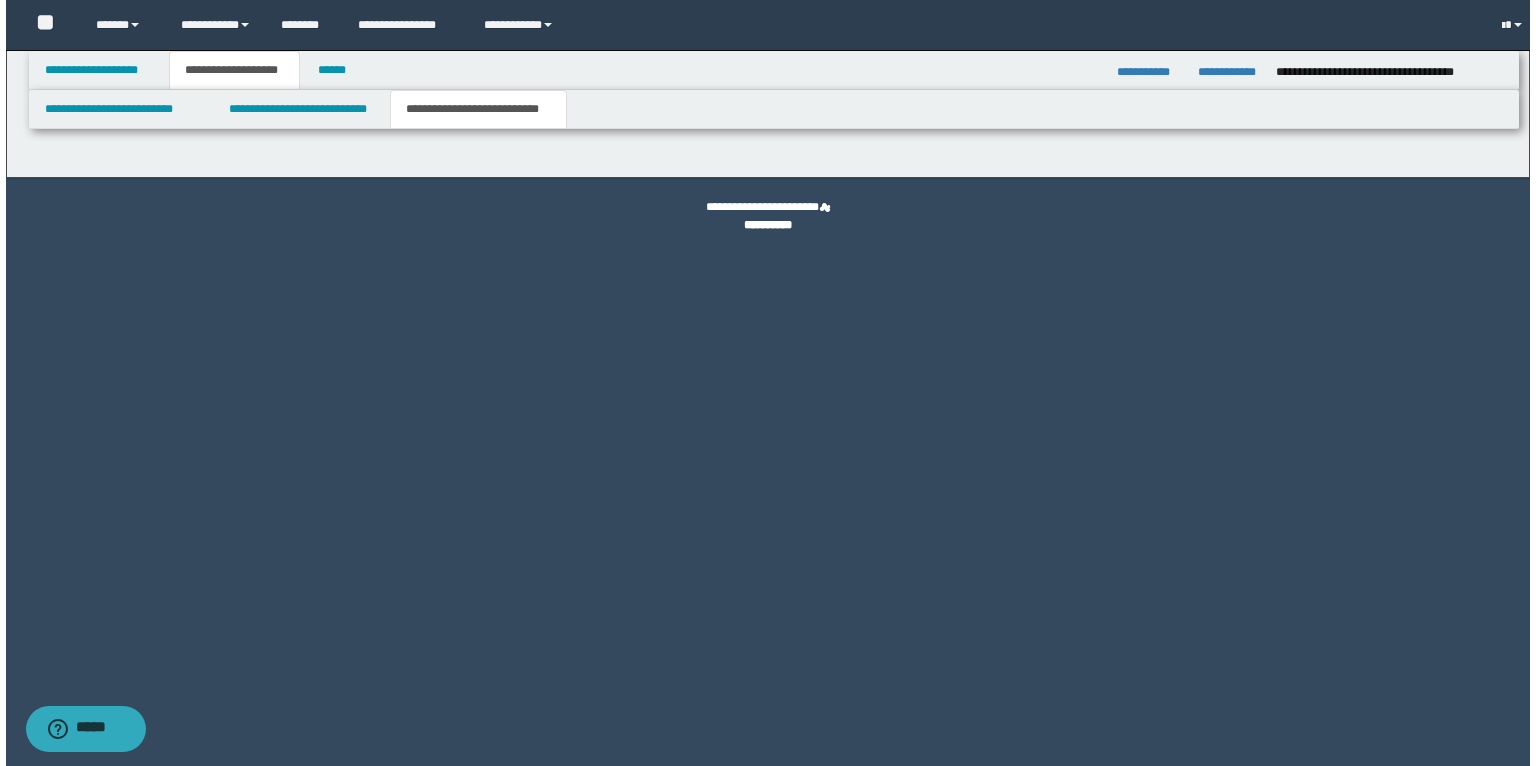 scroll, scrollTop: 0, scrollLeft: 0, axis: both 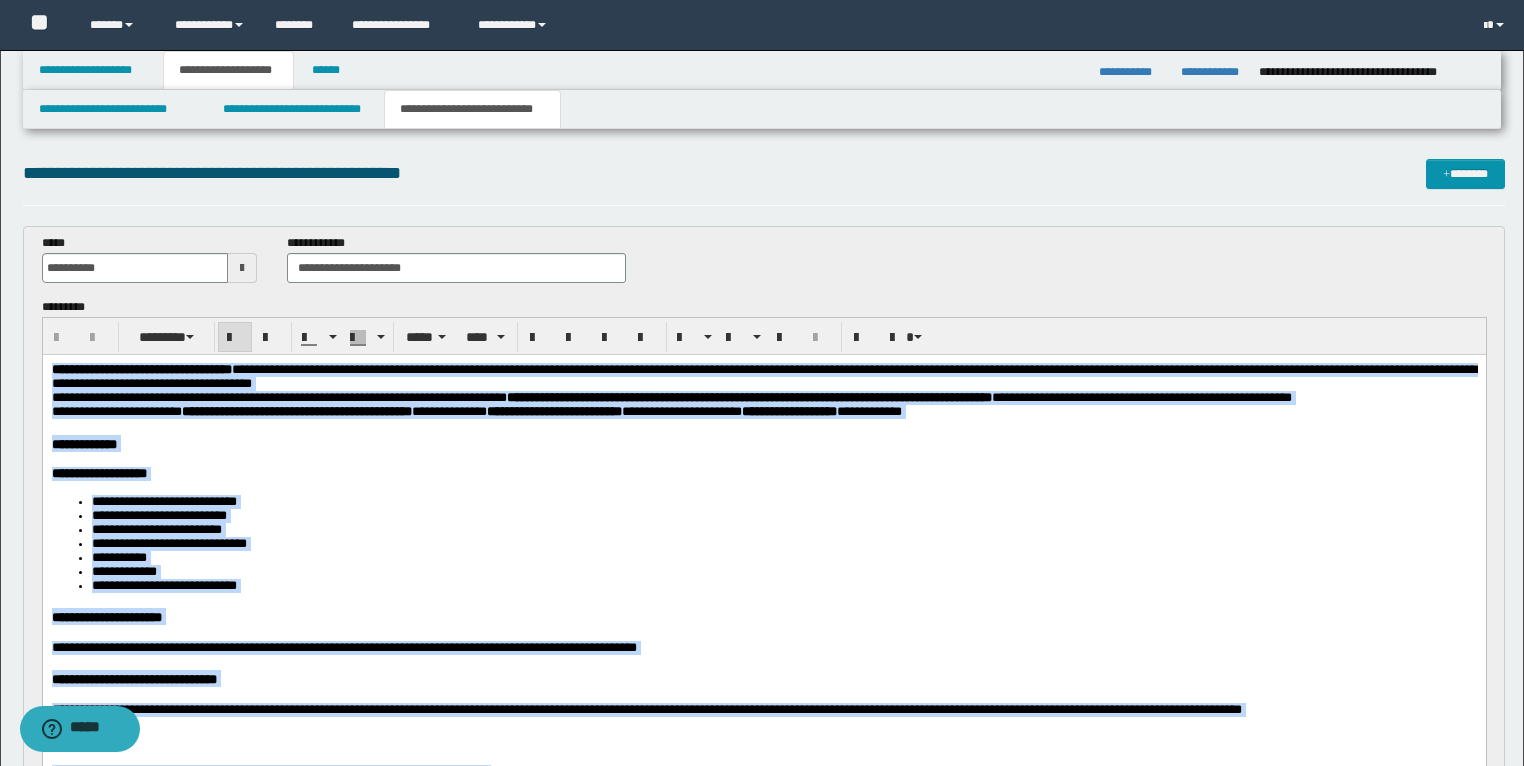drag, startPoint x: 919, startPoint y: 1174, endPoint x: 0, endPoint y: 196, distance: 1342.0302 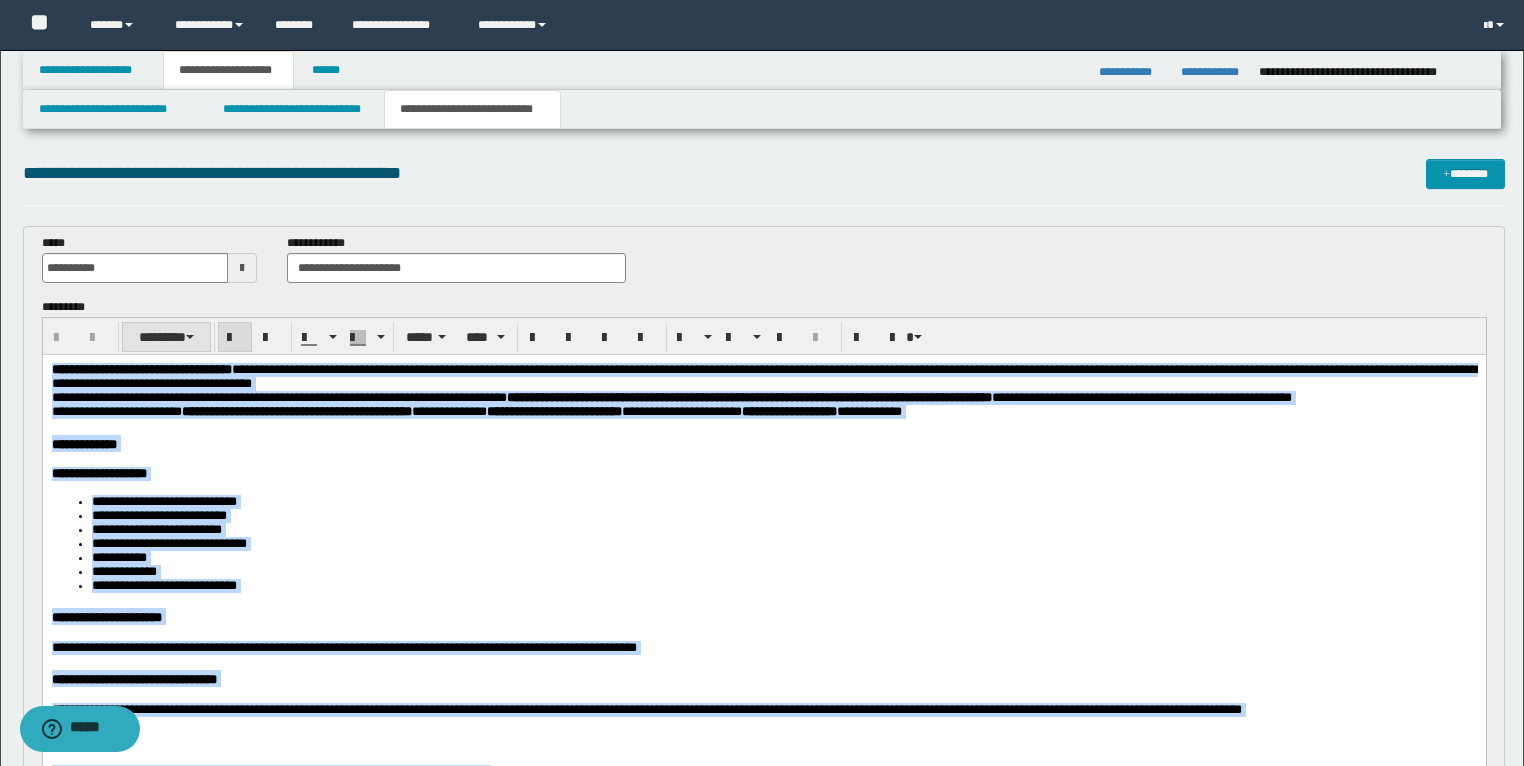 click on "********" at bounding box center (166, 337) 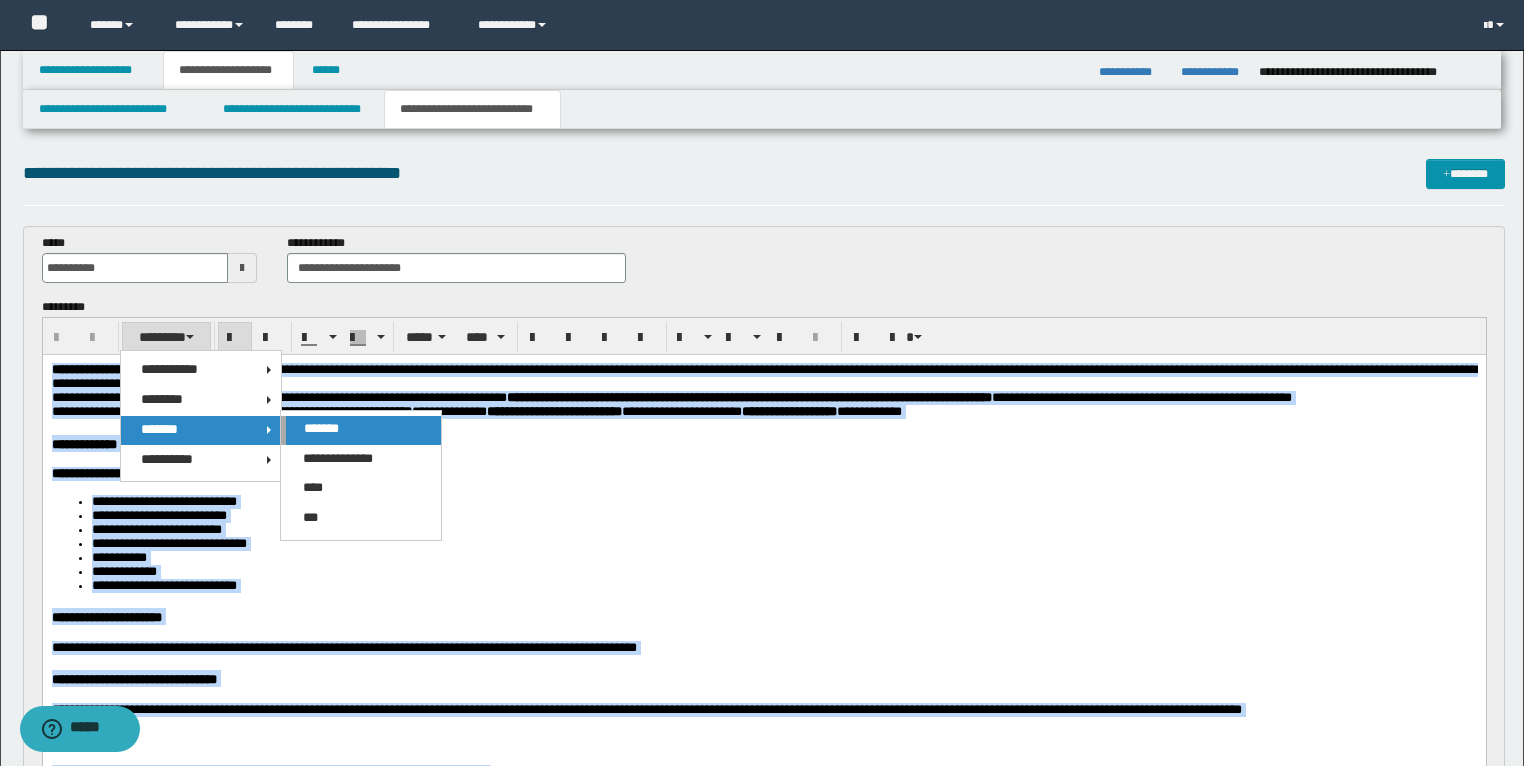 click on "*******" at bounding box center [361, 430] 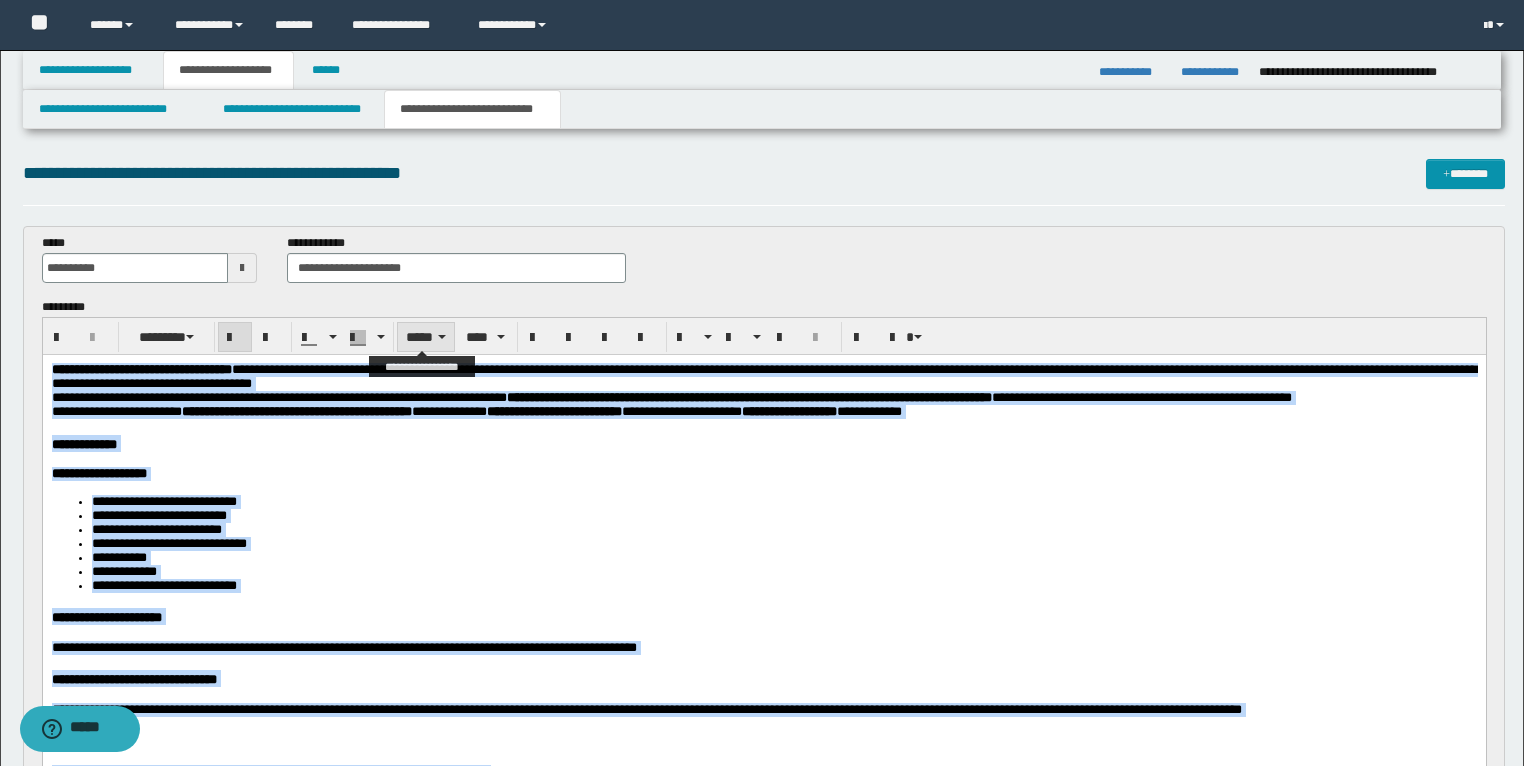 click on "*****" at bounding box center (426, 337) 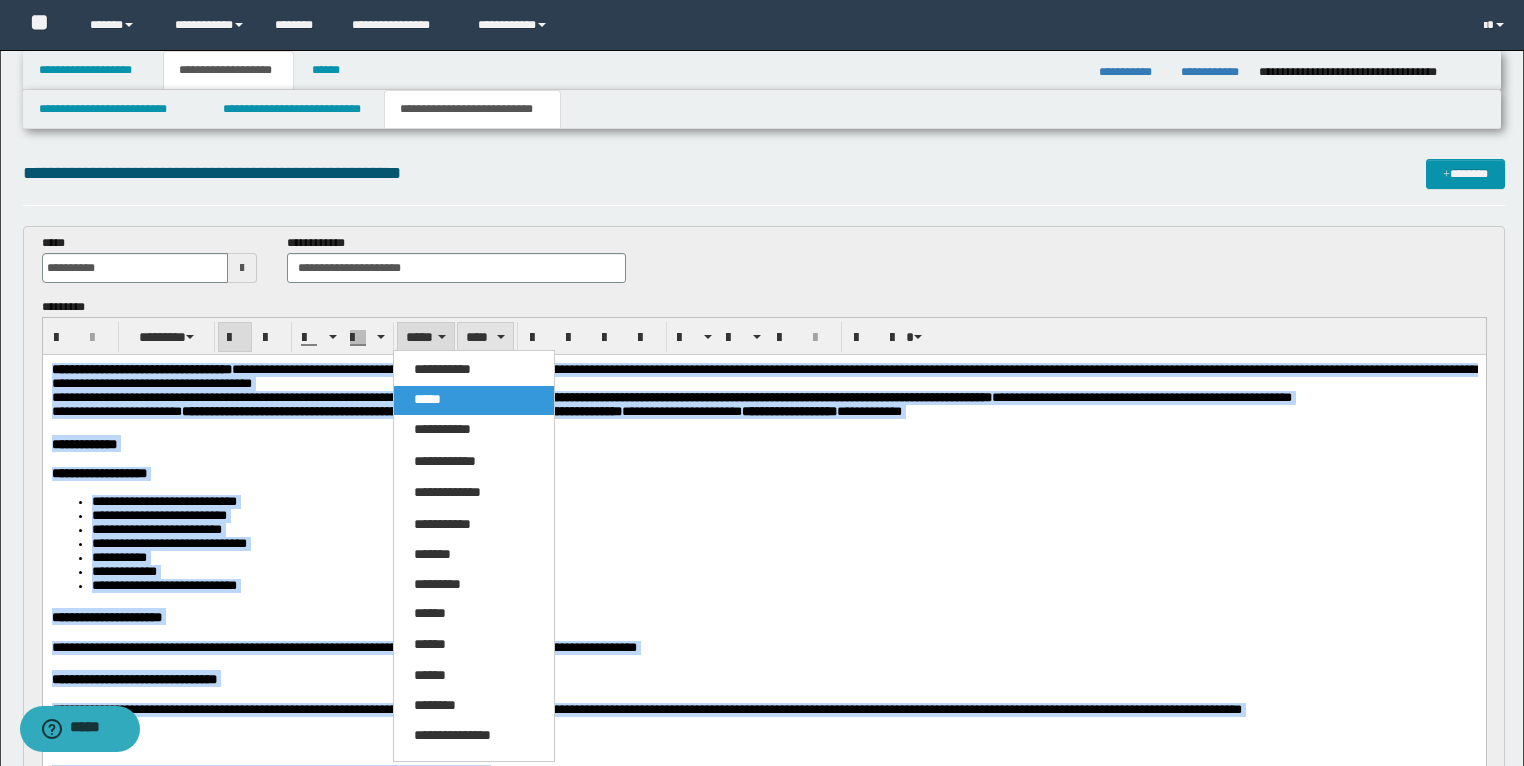 click on "****" at bounding box center (485, 337) 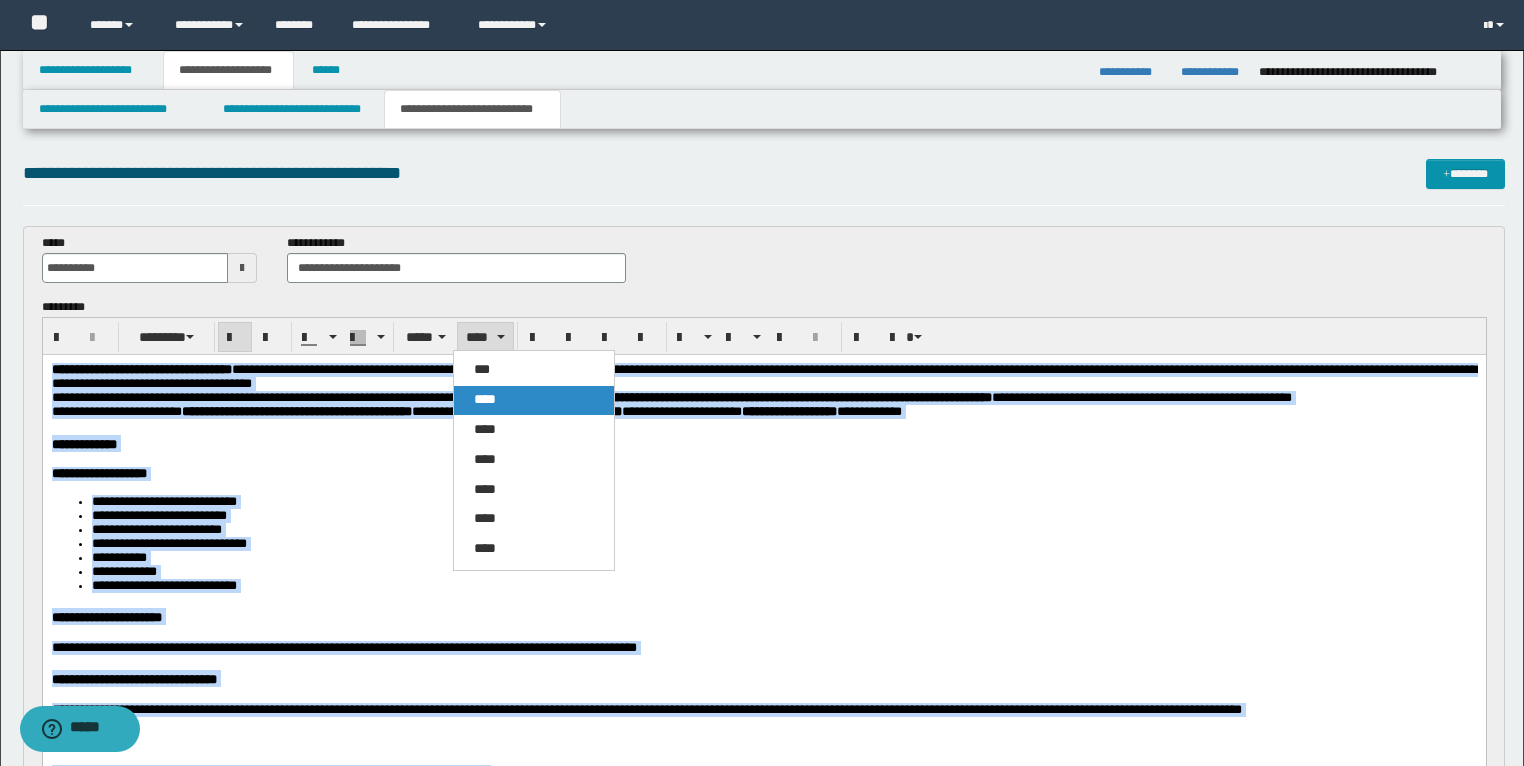 click on "****" at bounding box center (485, 399) 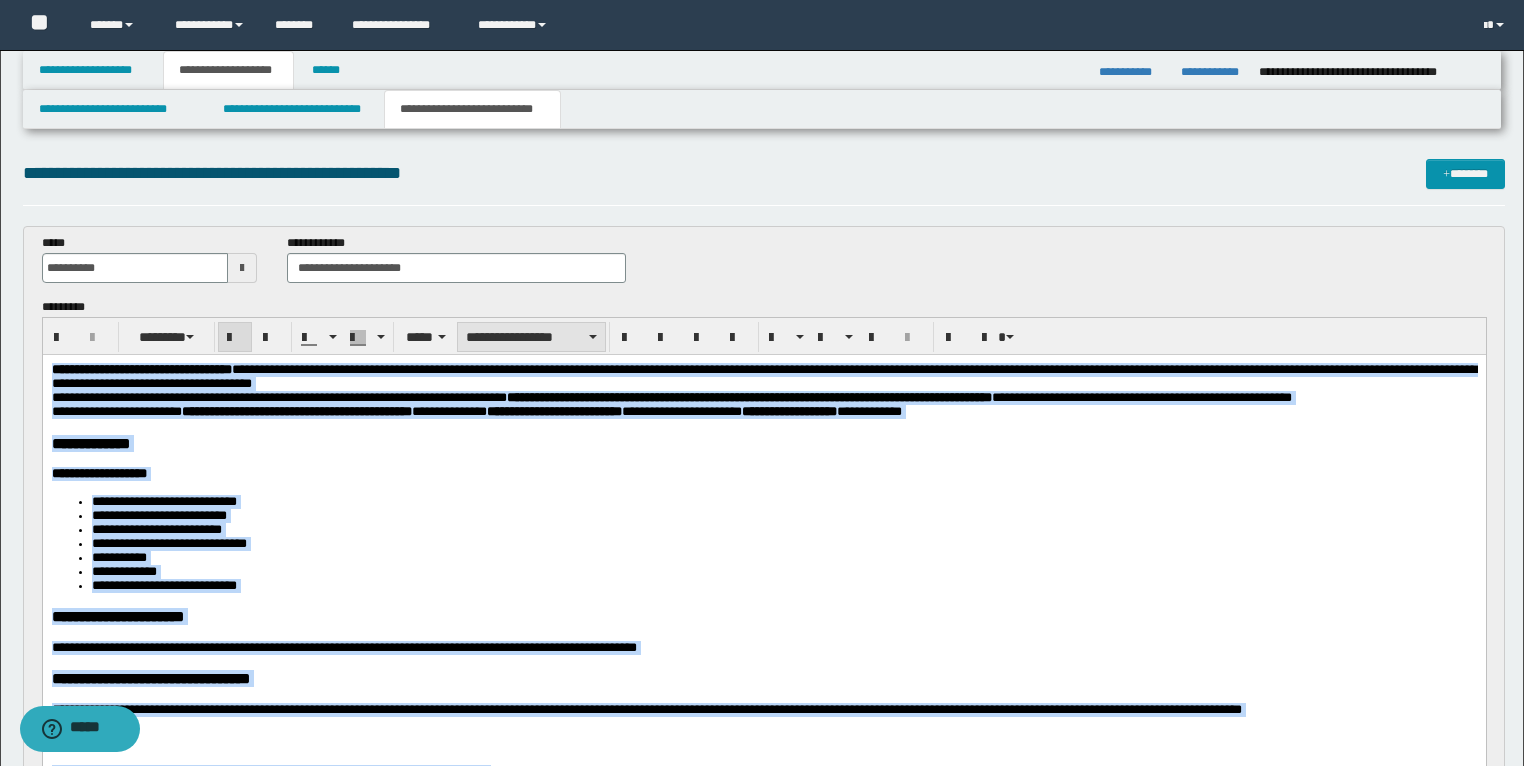 click on "**********" at bounding box center [531, 337] 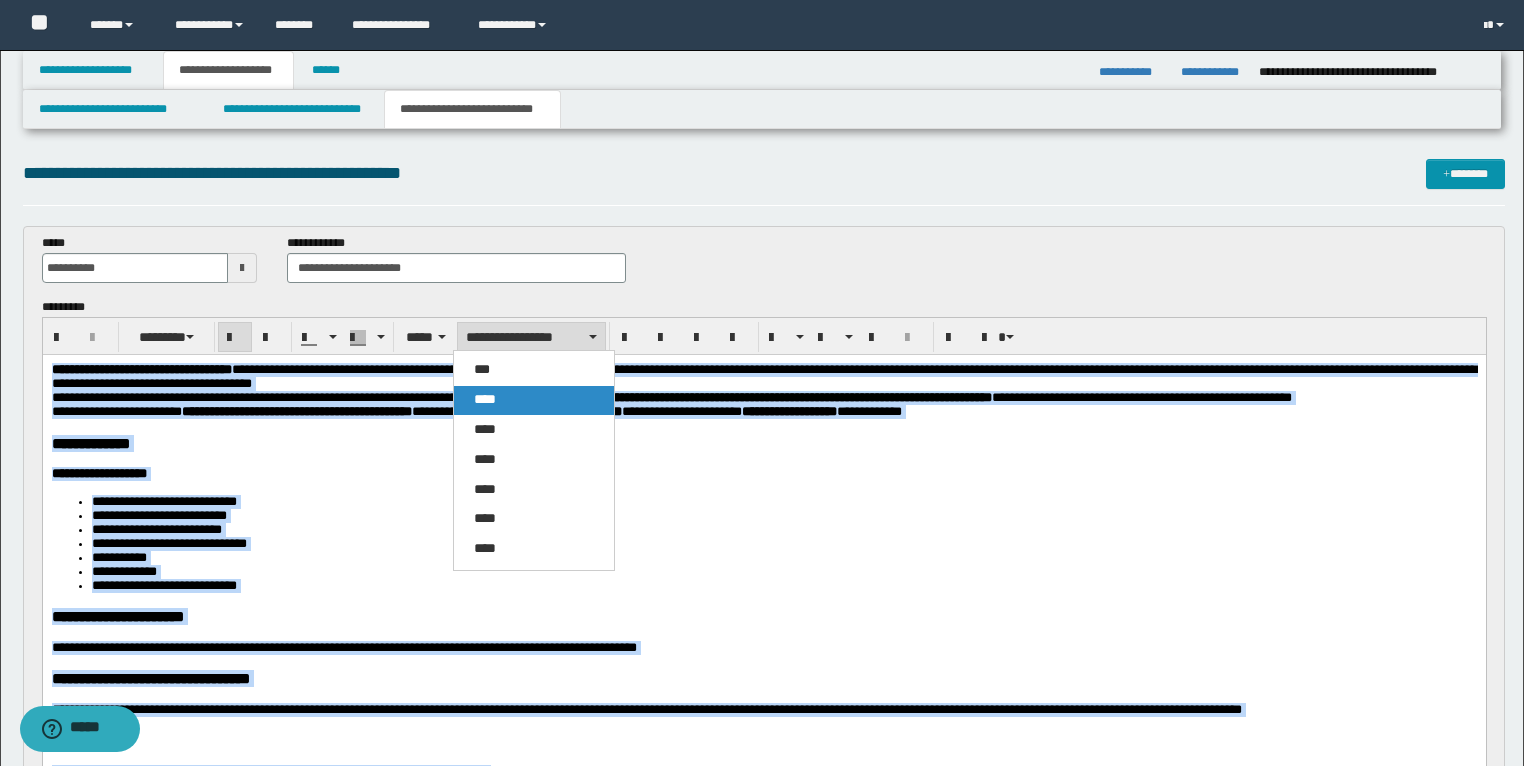 click on "****" at bounding box center (534, 400) 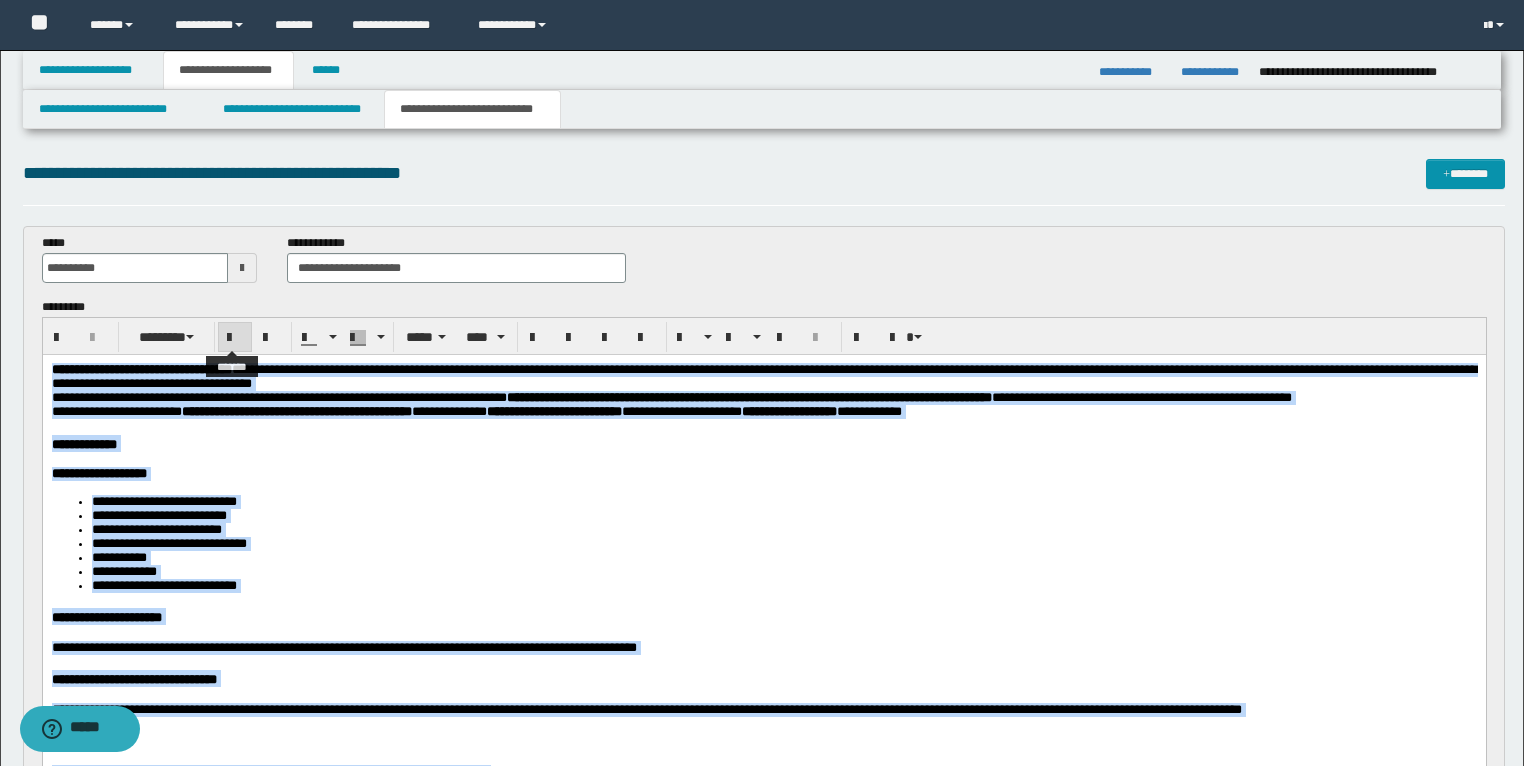 click at bounding box center [235, 338] 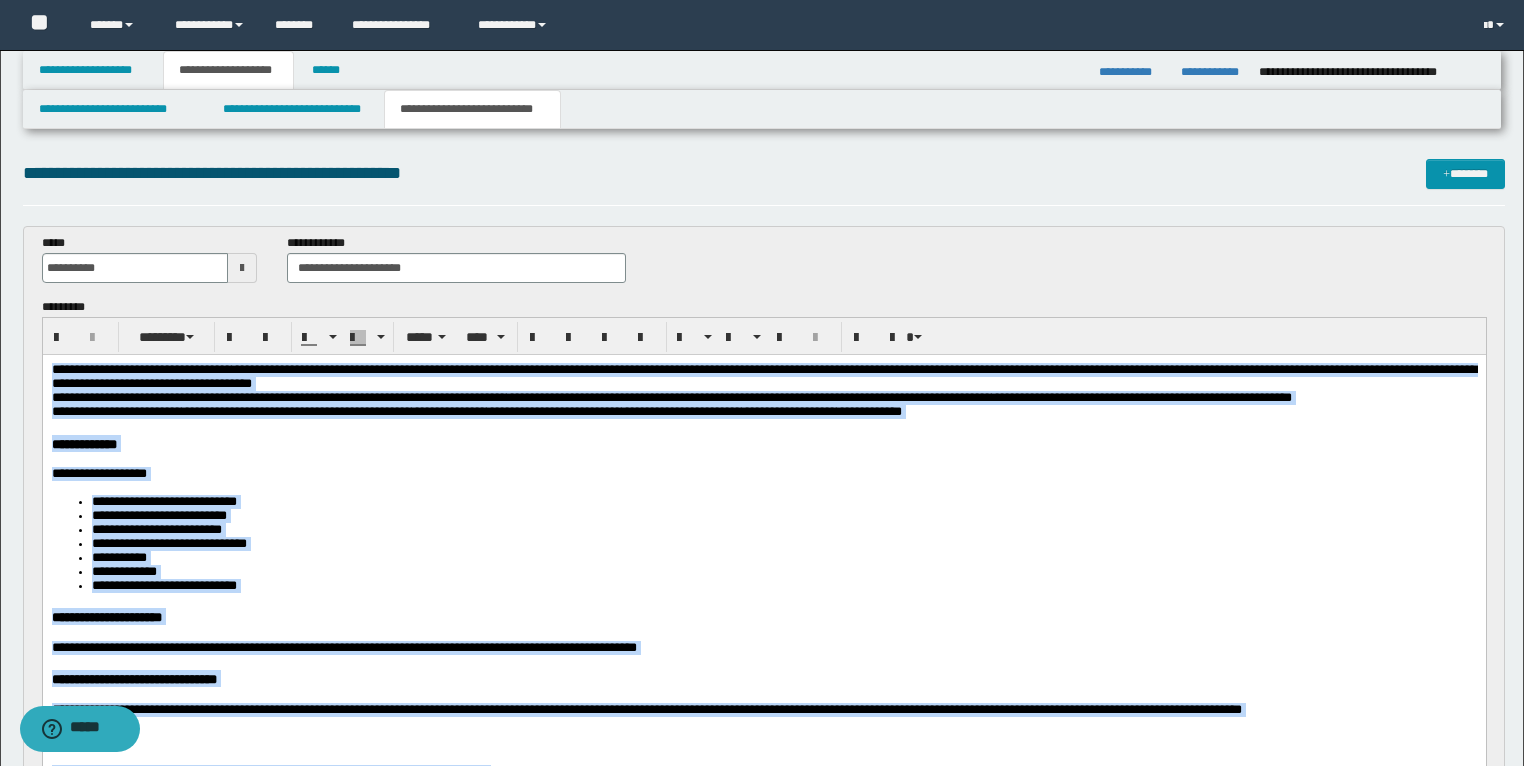 click on "**********" at bounding box center [763, 473] 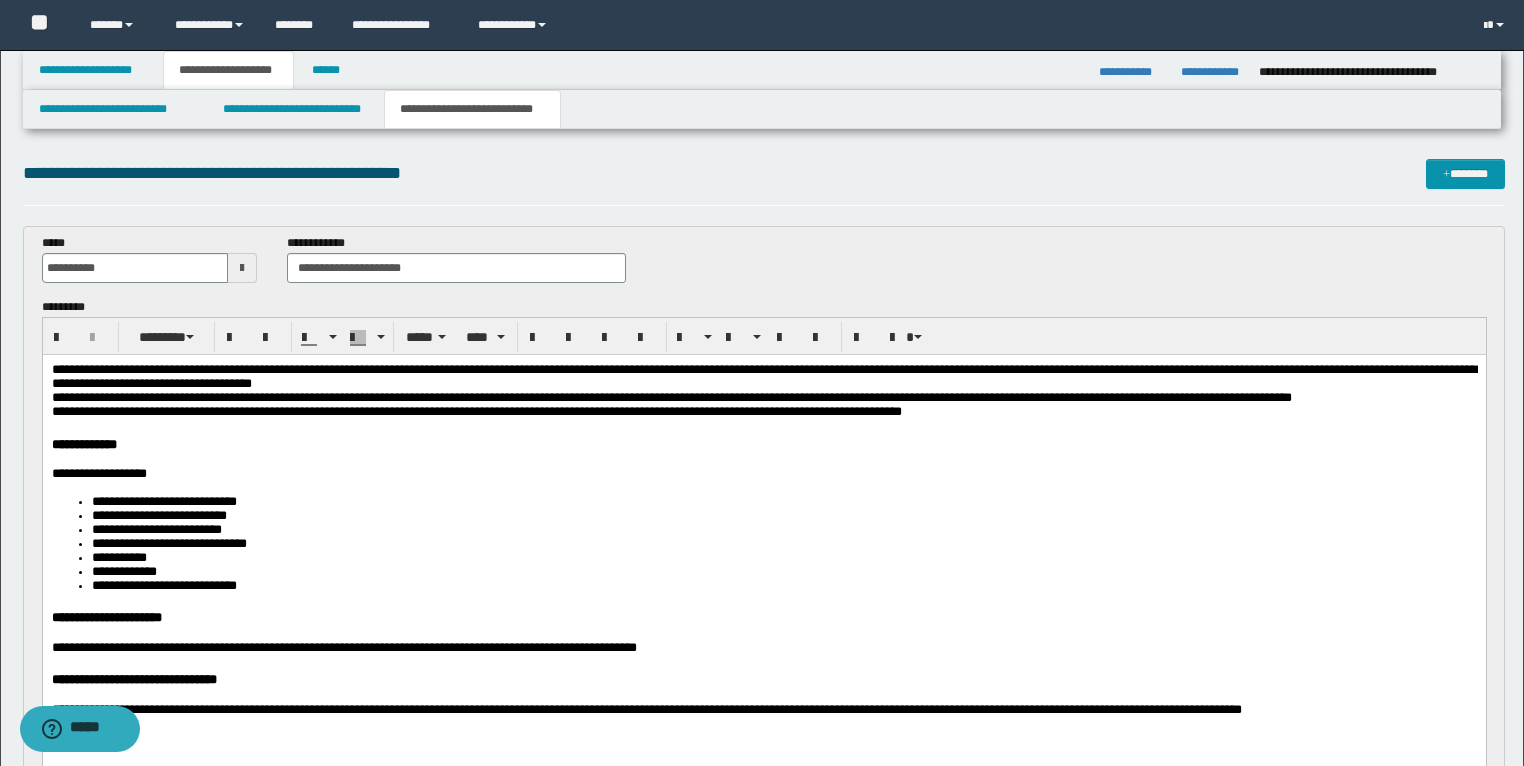 click on "**********" at bounding box center (763, 397) 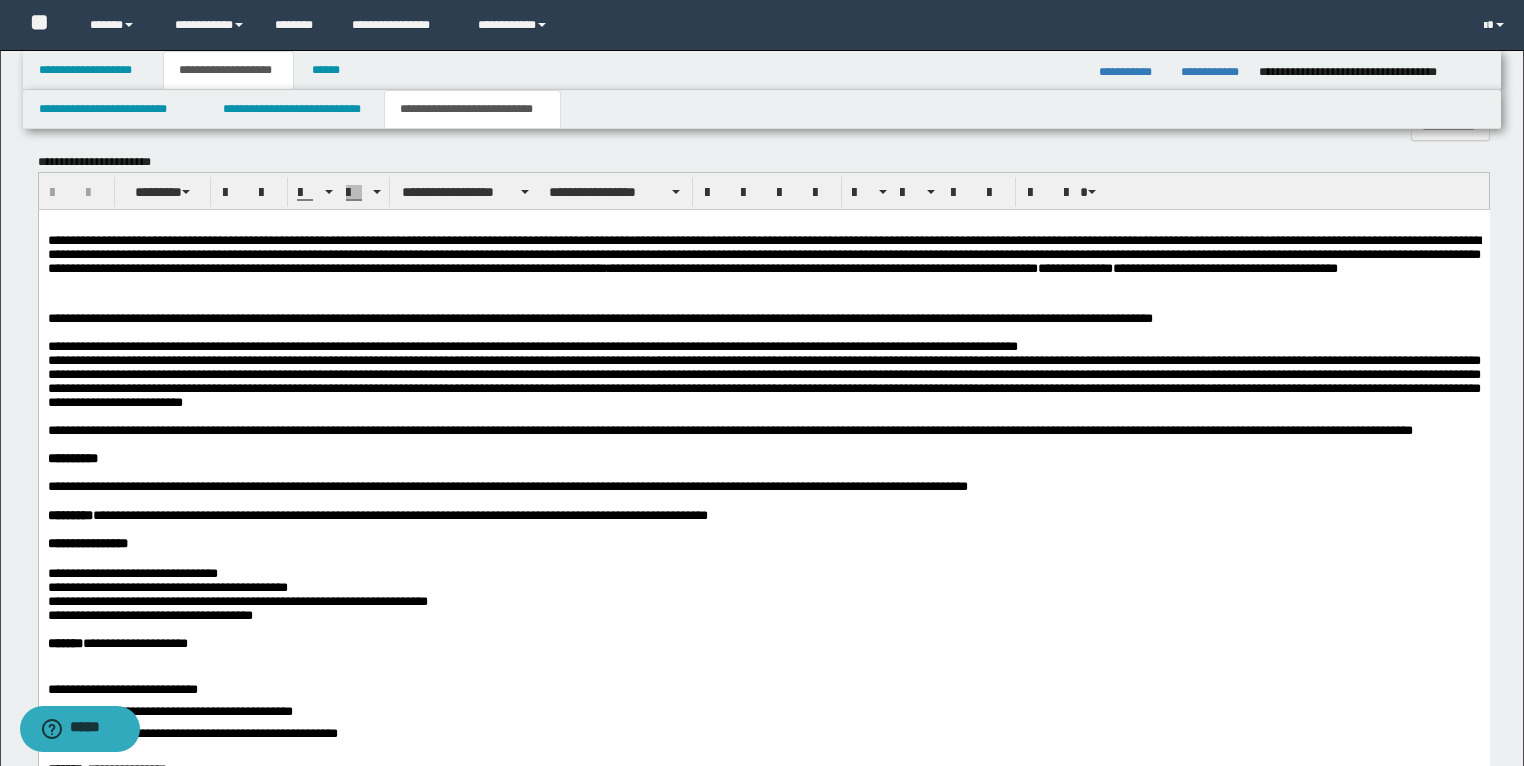 scroll, scrollTop: 2000, scrollLeft: 0, axis: vertical 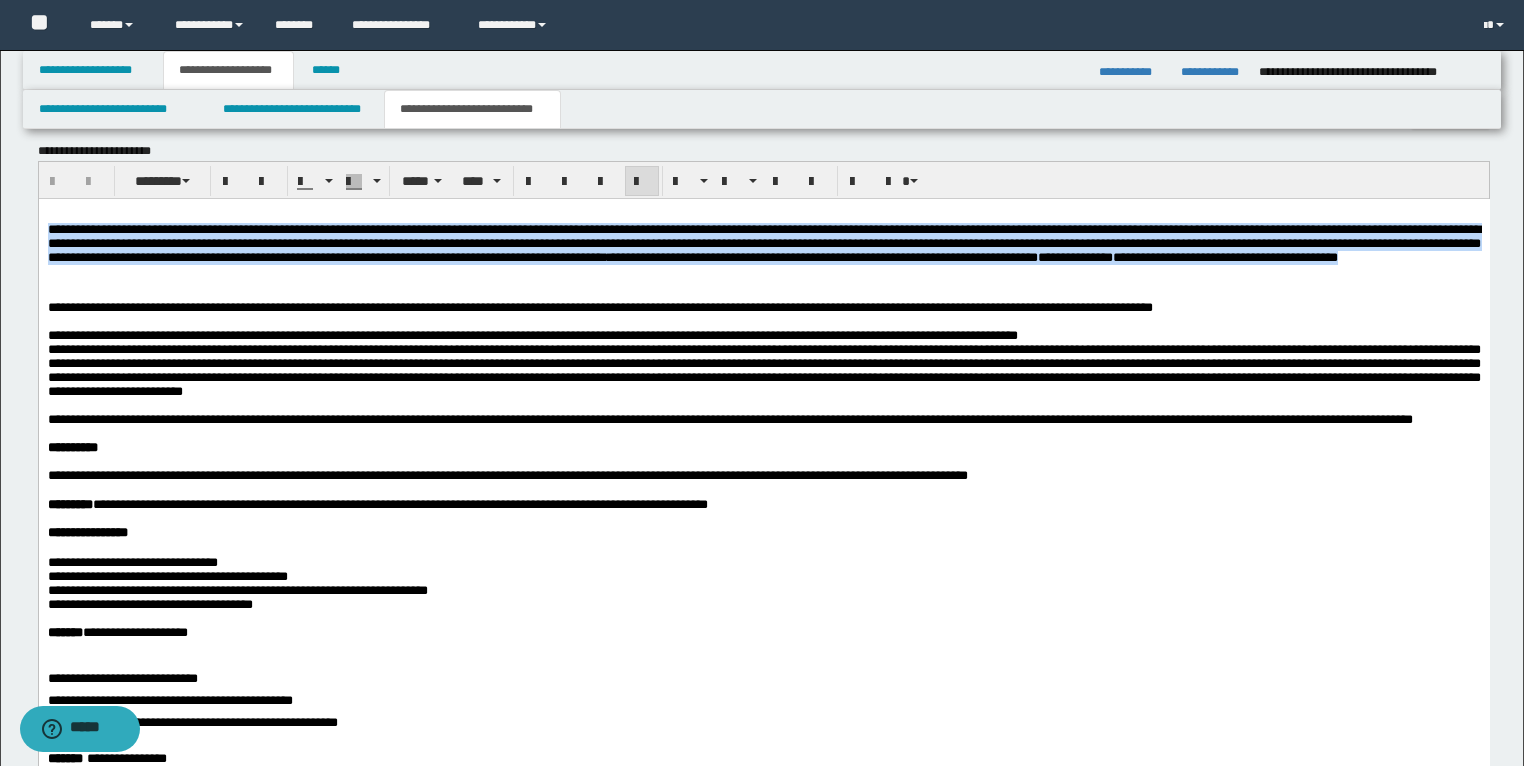 drag, startPoint x: 539, startPoint y: 277, endPoint x: 27, endPoint y: 223, distance: 514.8398 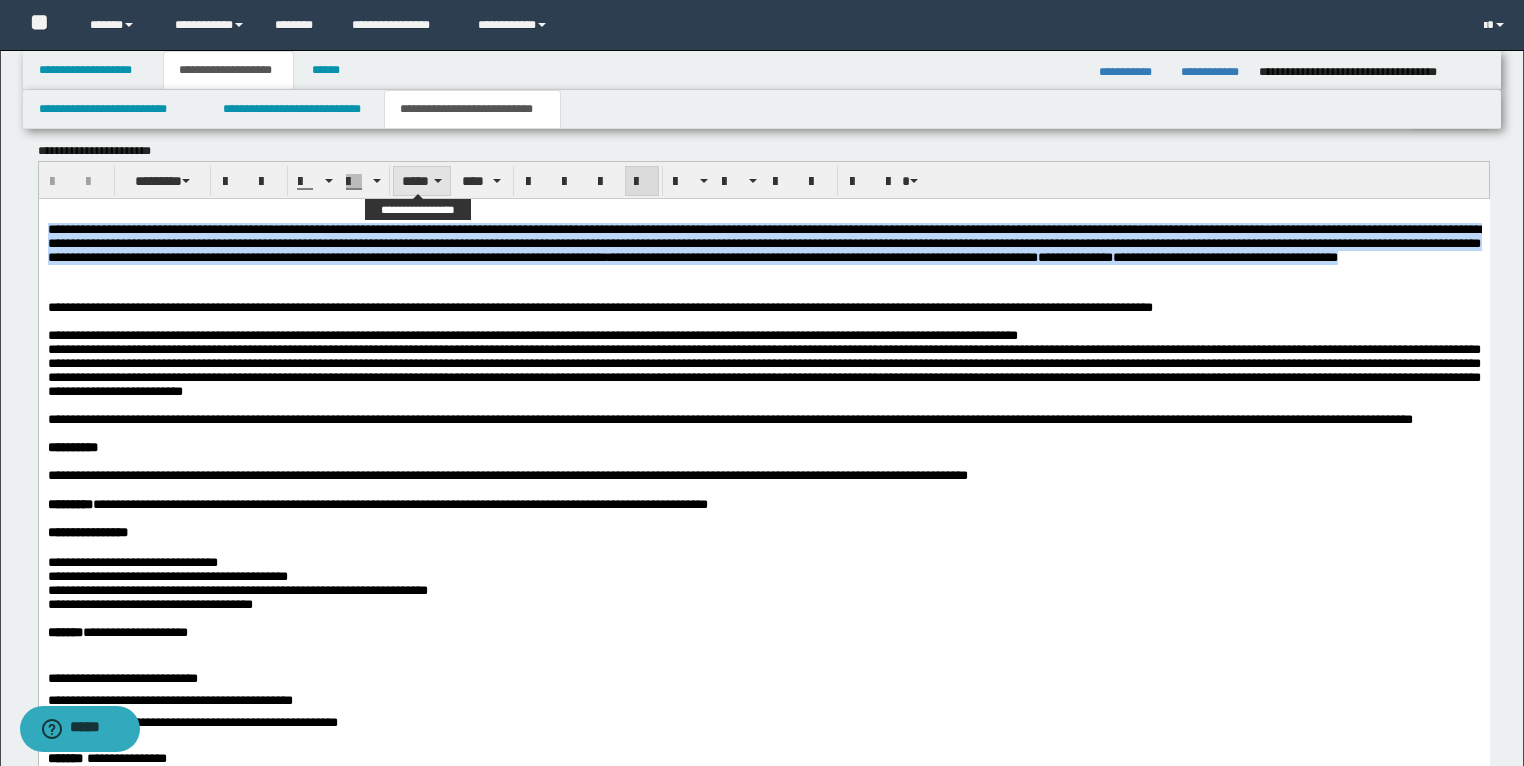 click on "*****" at bounding box center [422, 181] 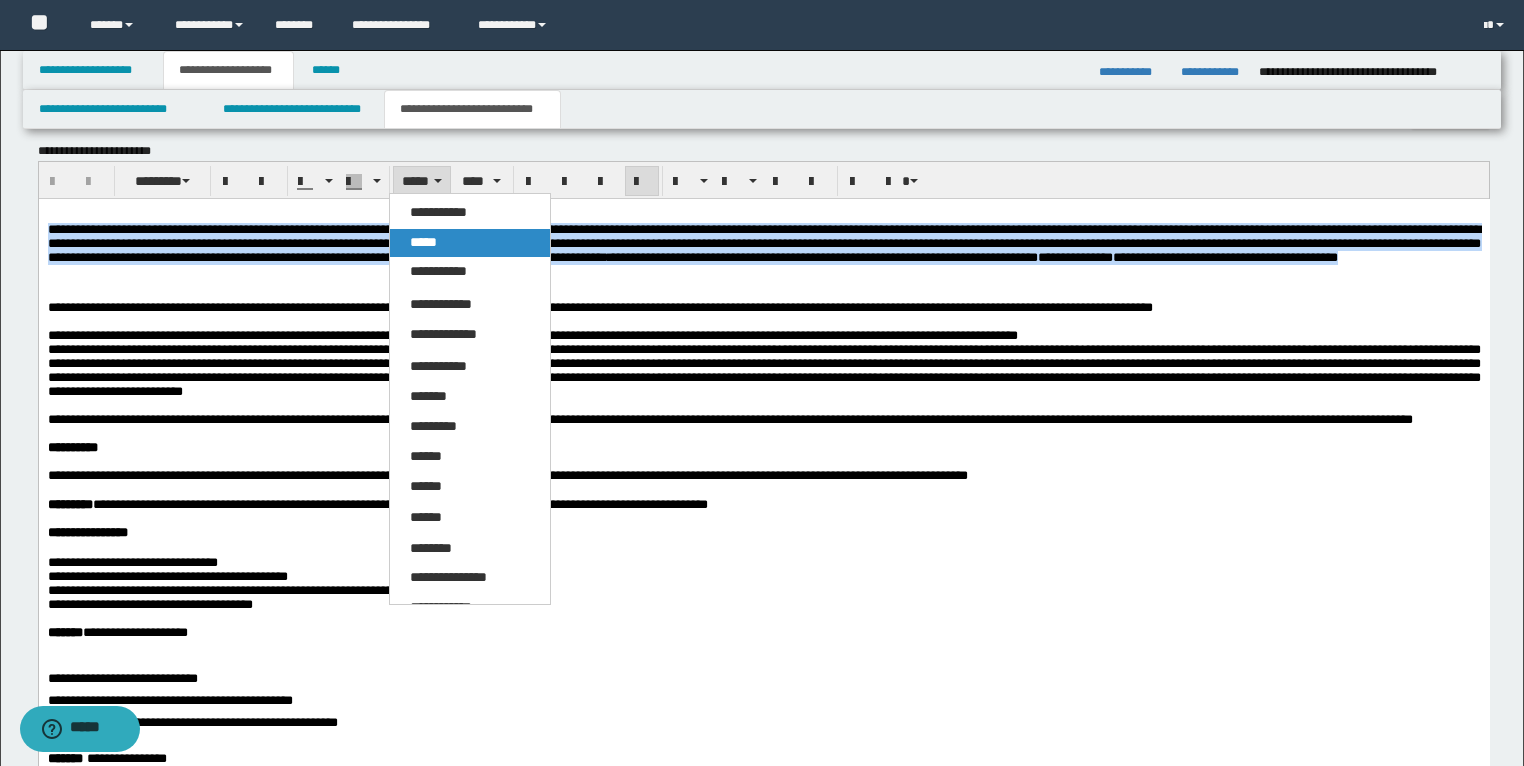 click on "*****" at bounding box center [470, 243] 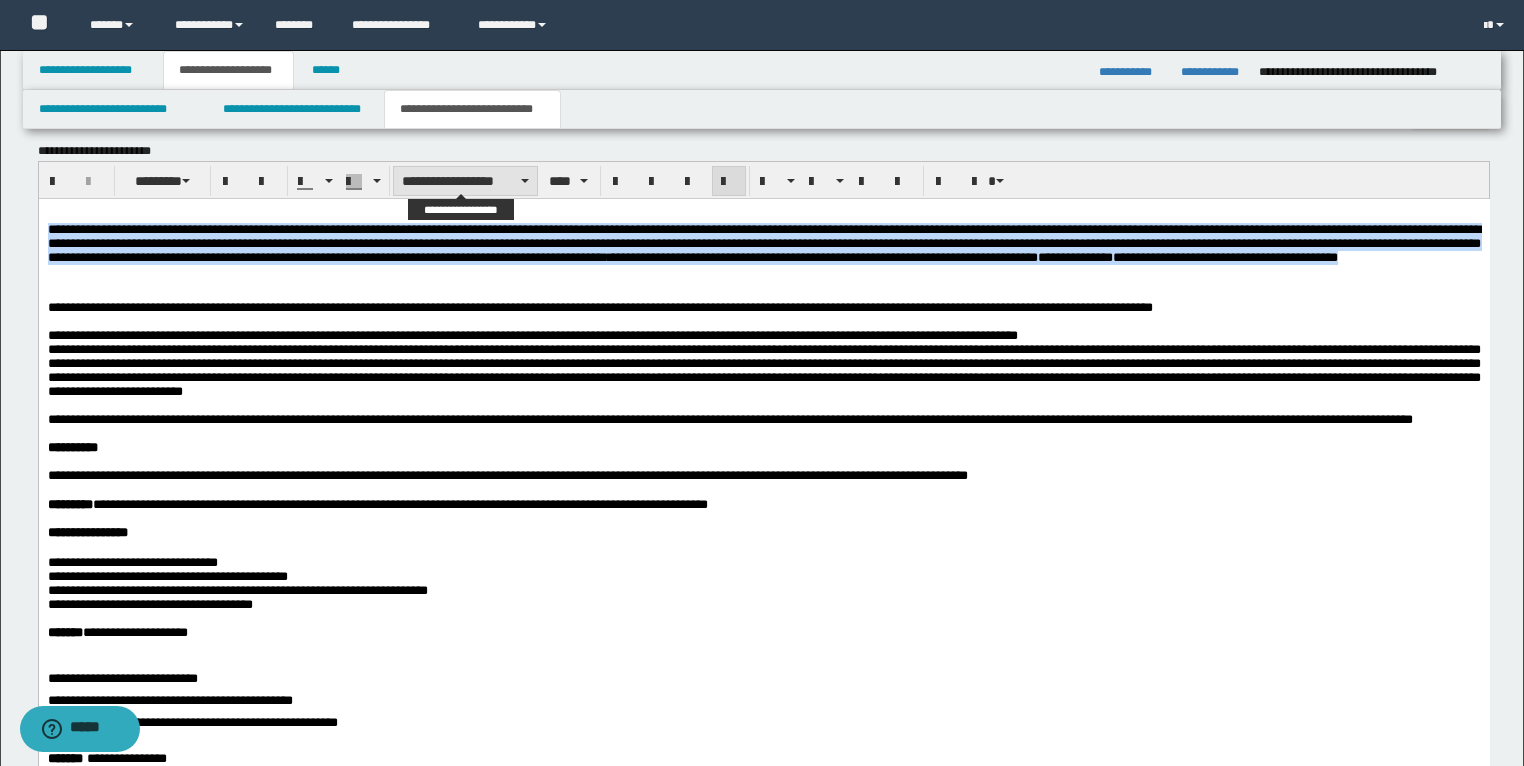 click on "**********" at bounding box center (465, 181) 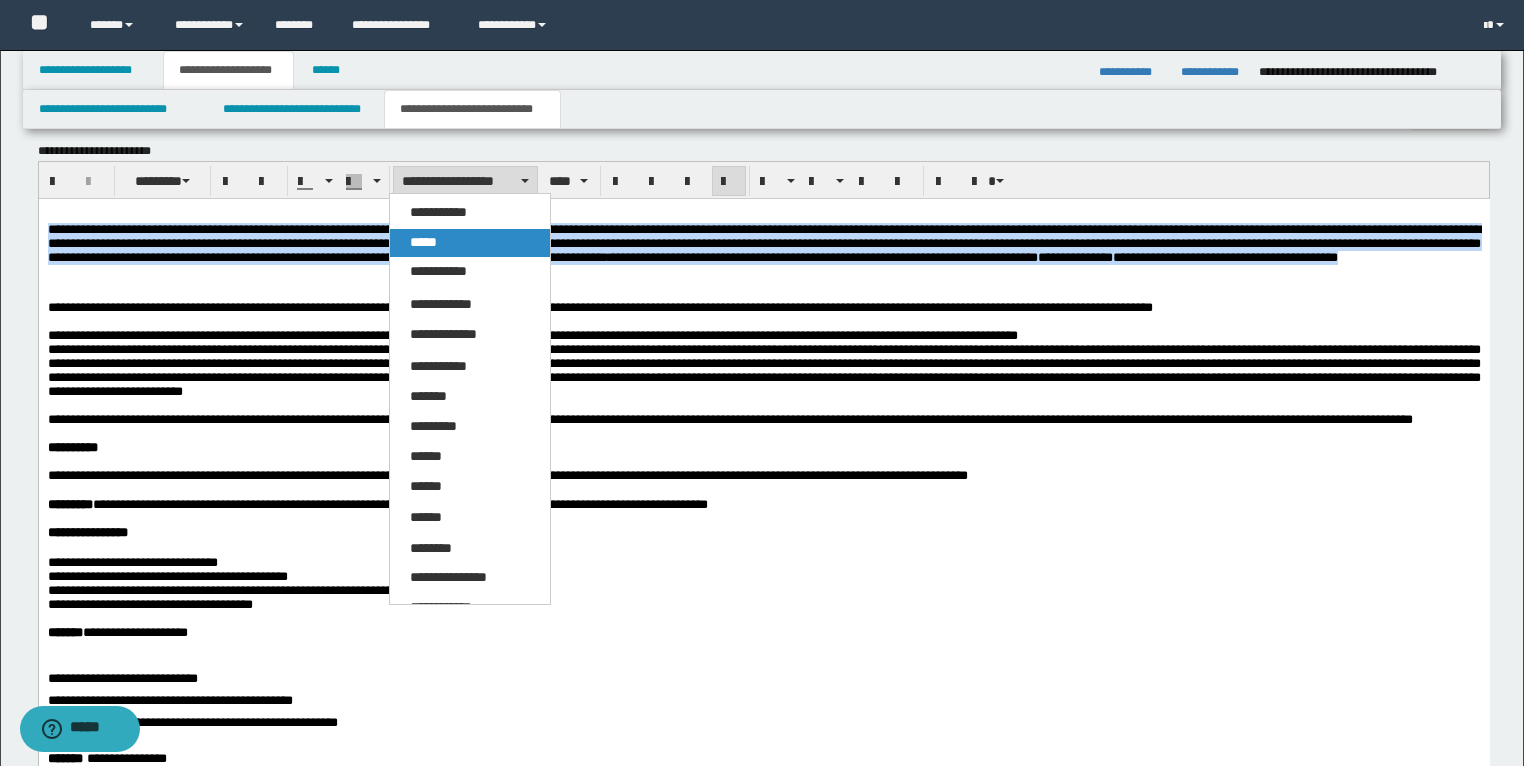 click on "*****" at bounding box center [423, 242] 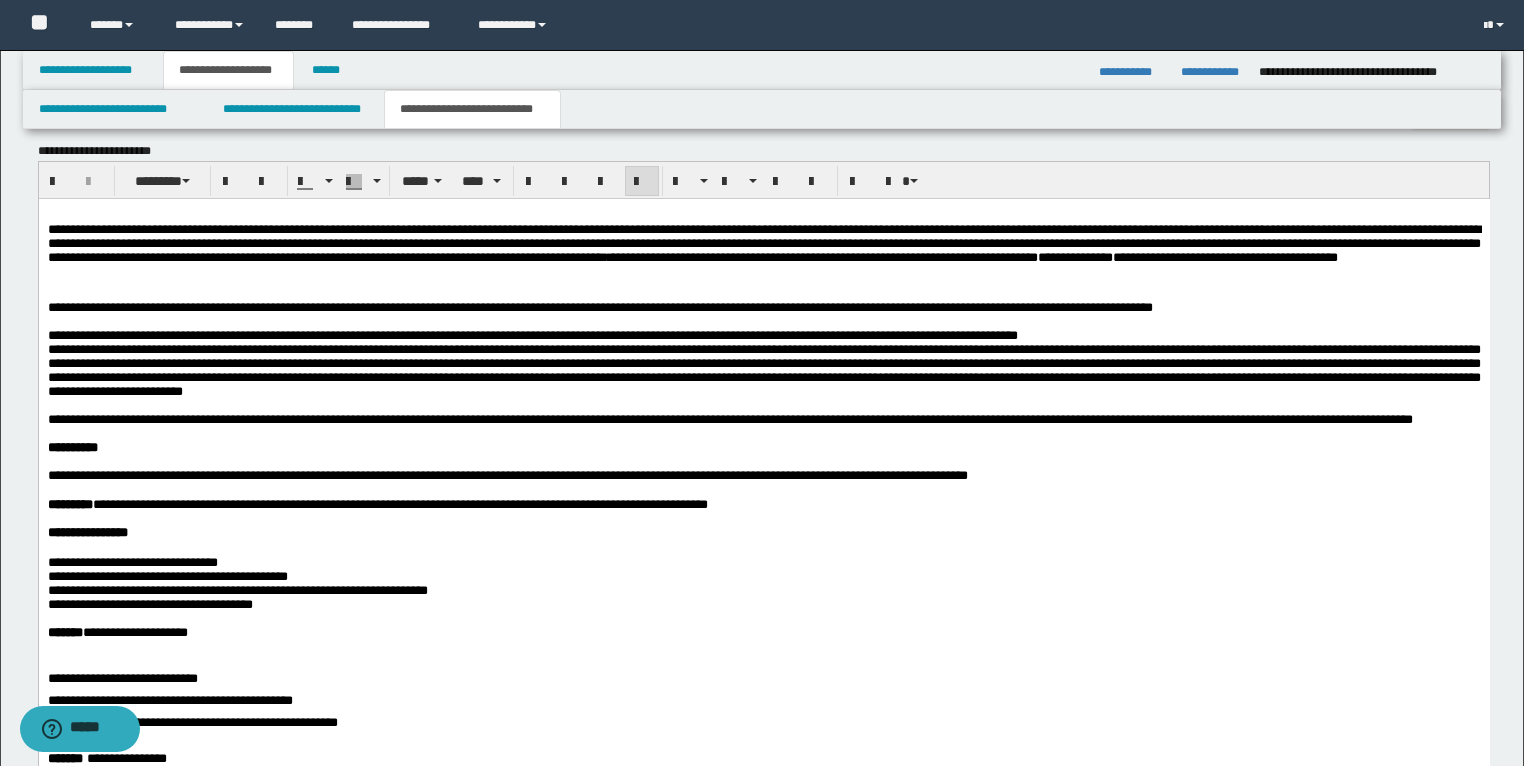 click at bounding box center [787, 293] 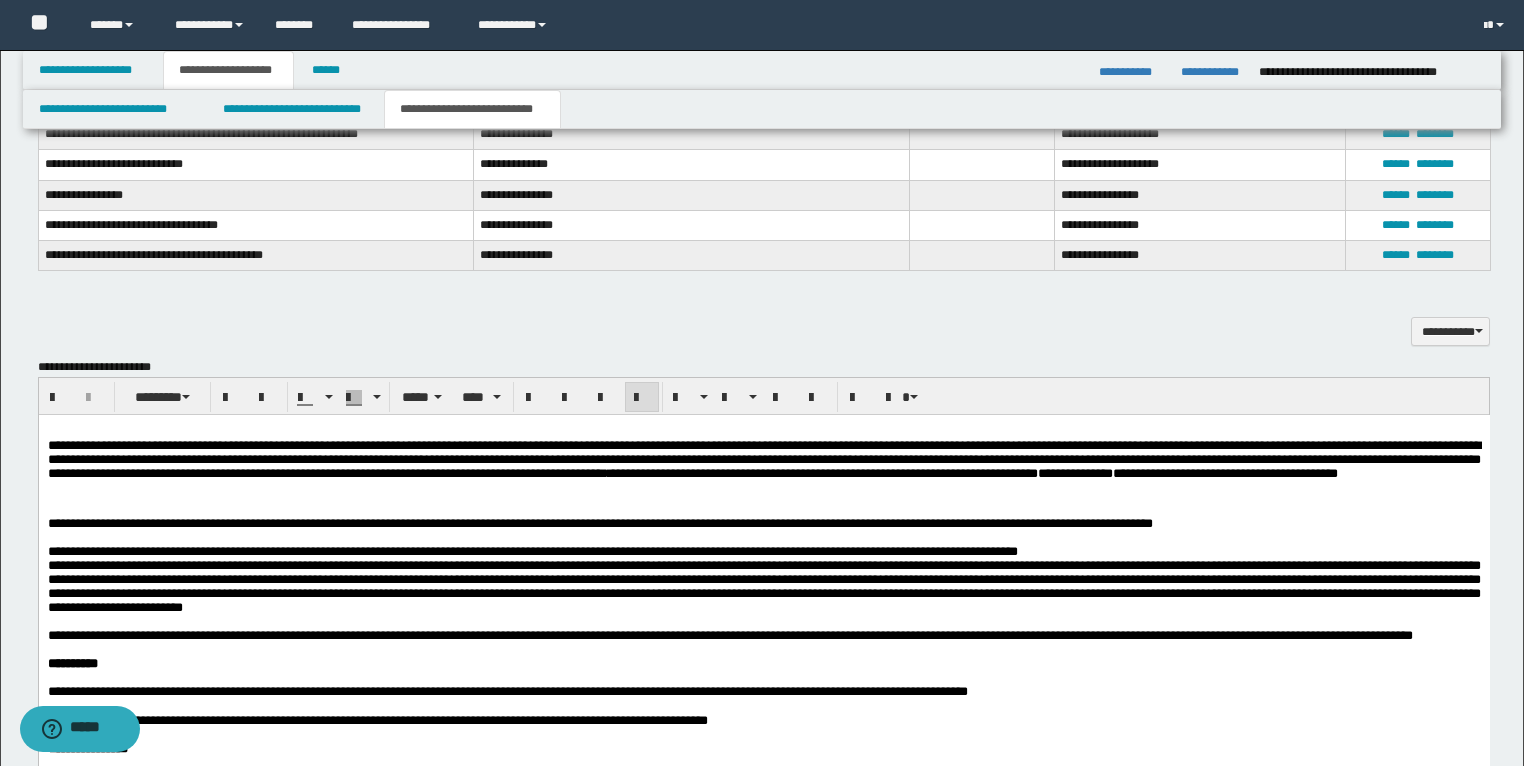 scroll, scrollTop: 1760, scrollLeft: 0, axis: vertical 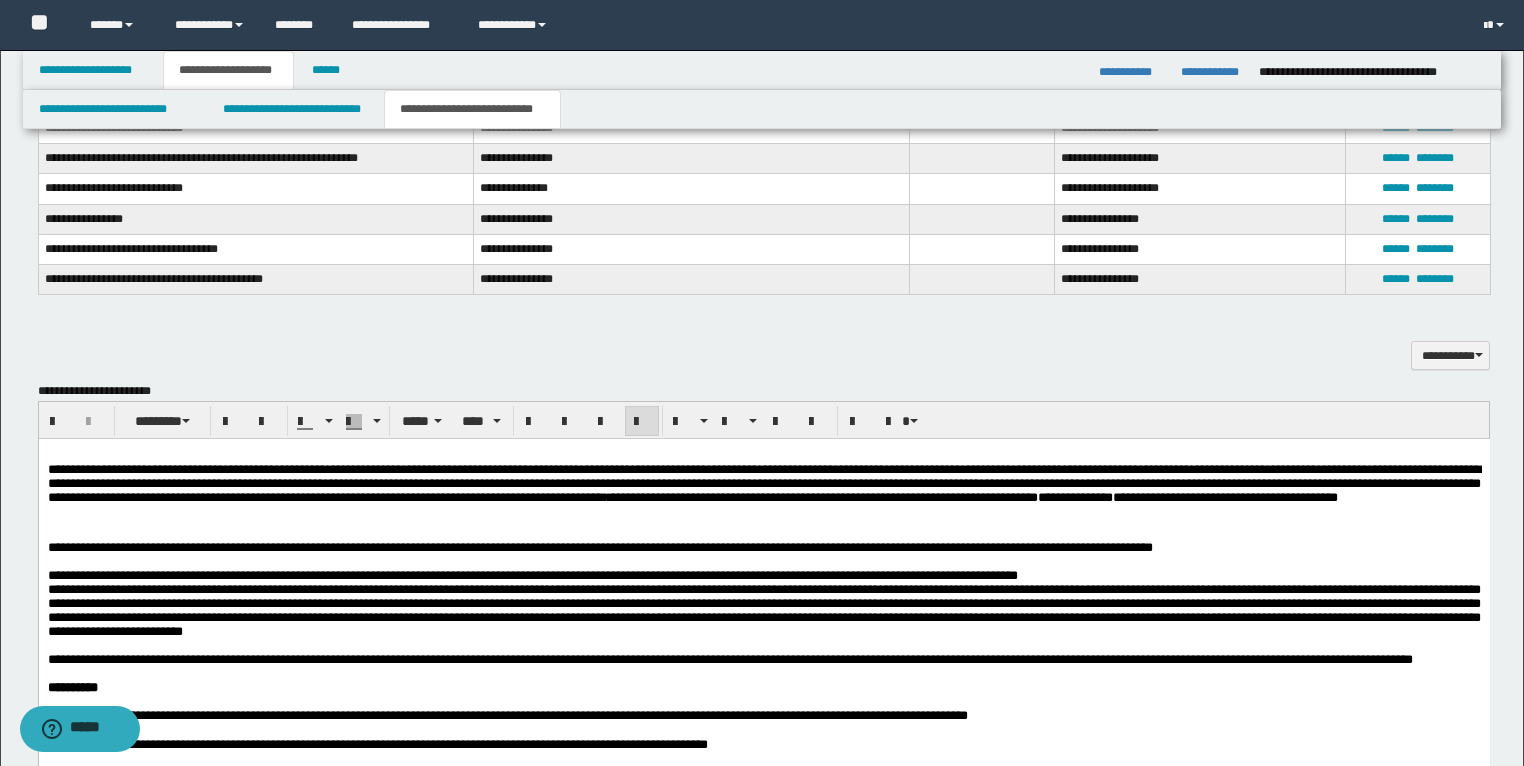 click on "**********" at bounding box center [763, 547] 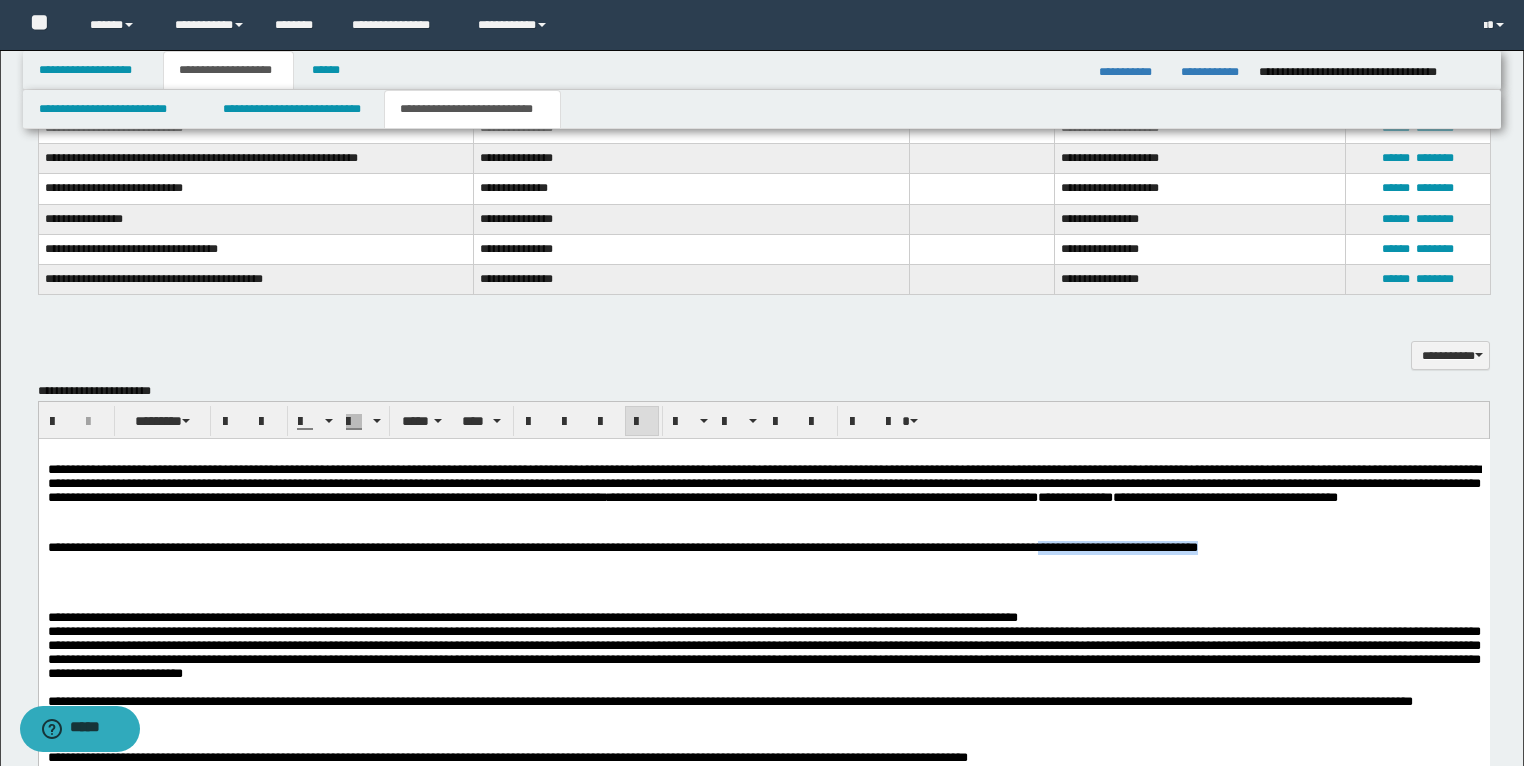 drag, startPoint x: 1467, startPoint y: 549, endPoint x: 1198, endPoint y: 547, distance: 269.00745 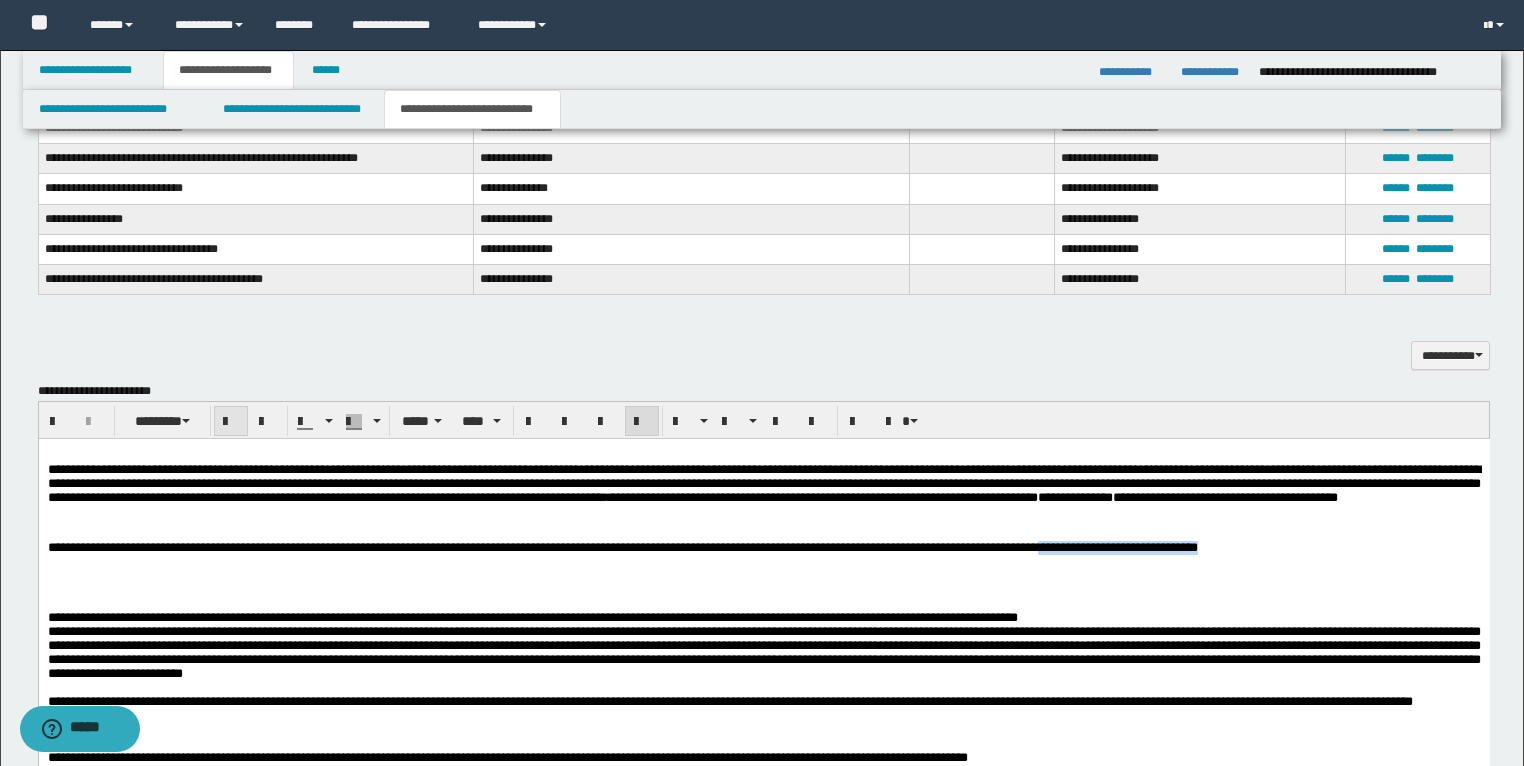 click at bounding box center (231, 422) 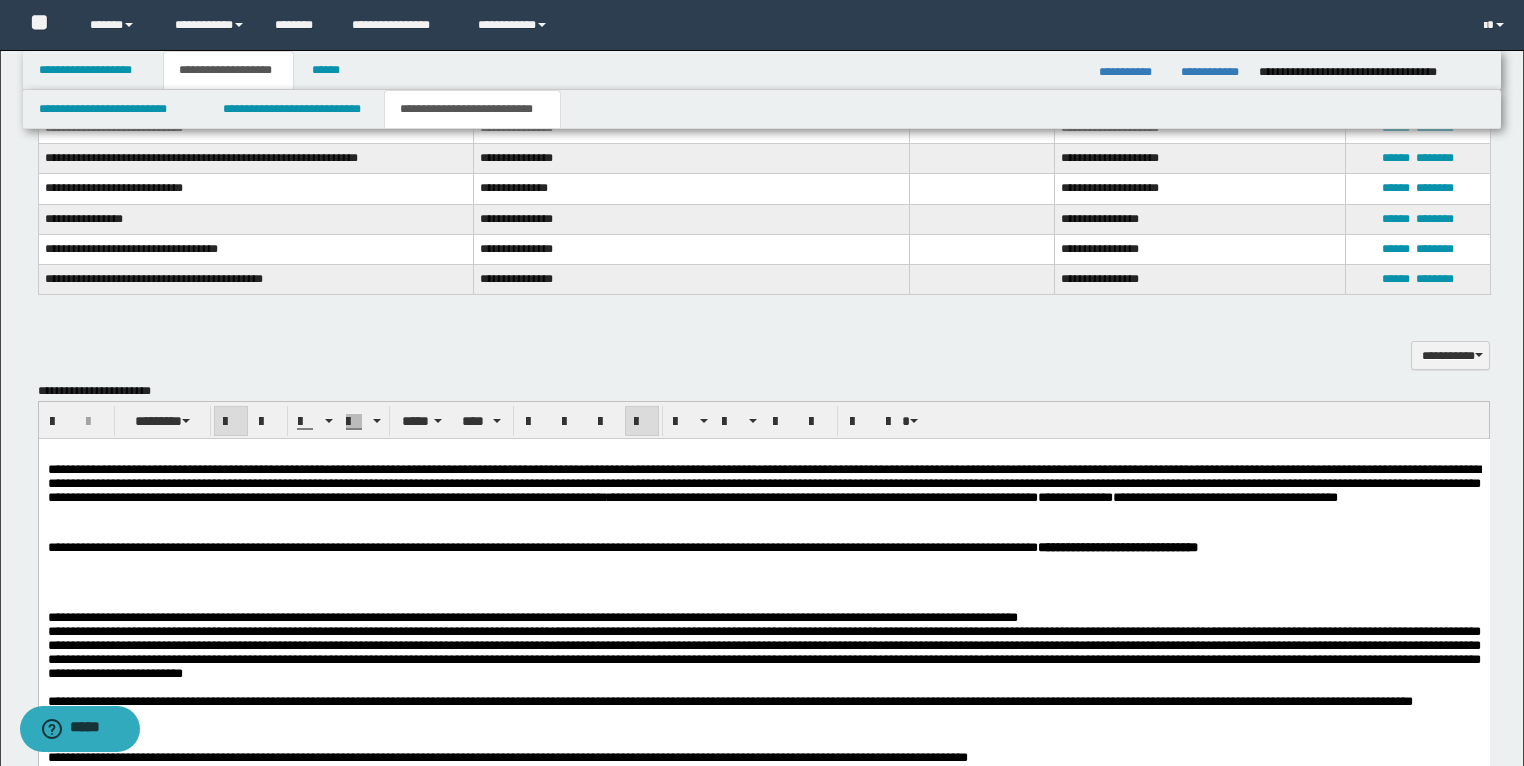 click at bounding box center (763, 561) 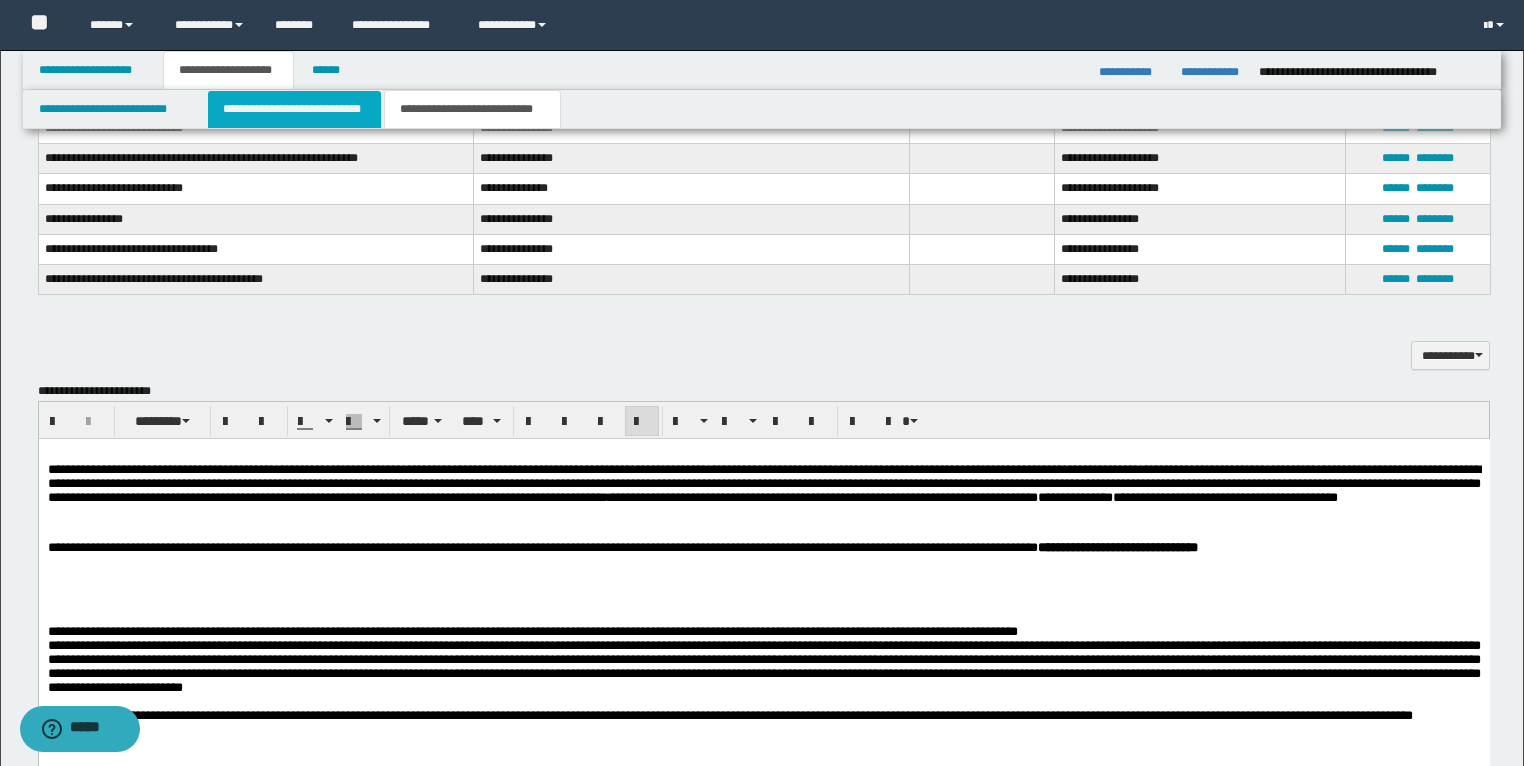 click on "**********" at bounding box center (294, 109) 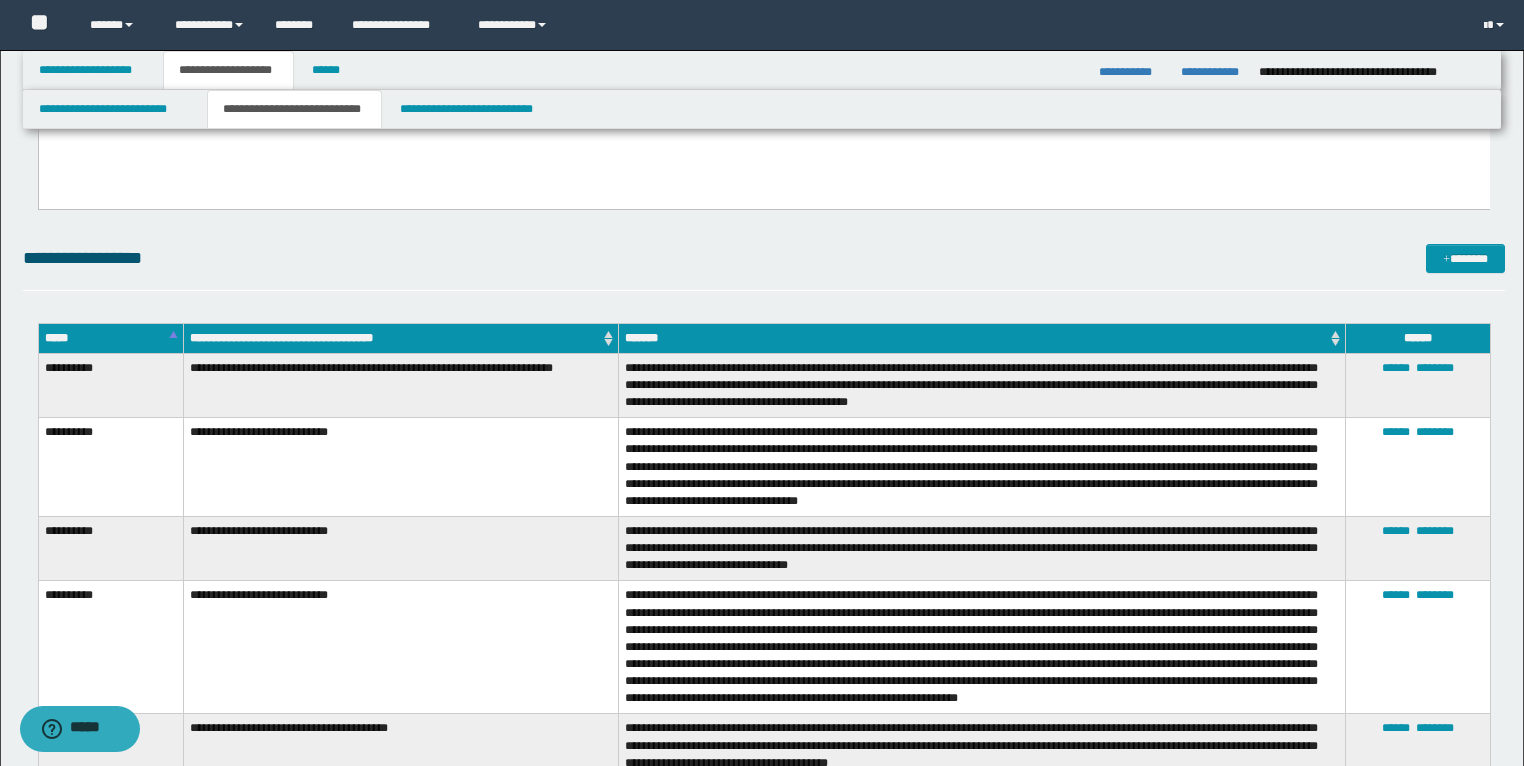 scroll, scrollTop: 3760, scrollLeft: 0, axis: vertical 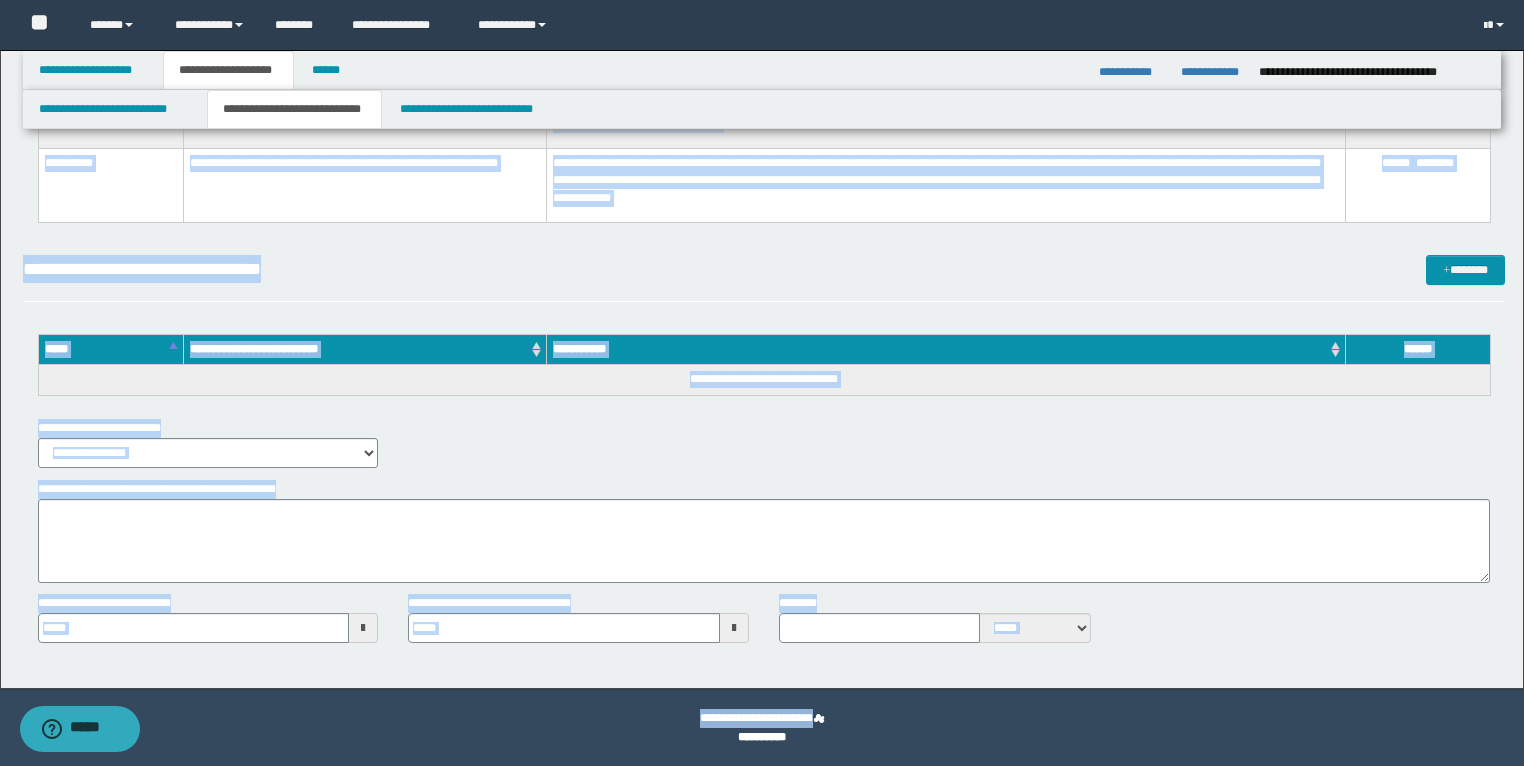 type 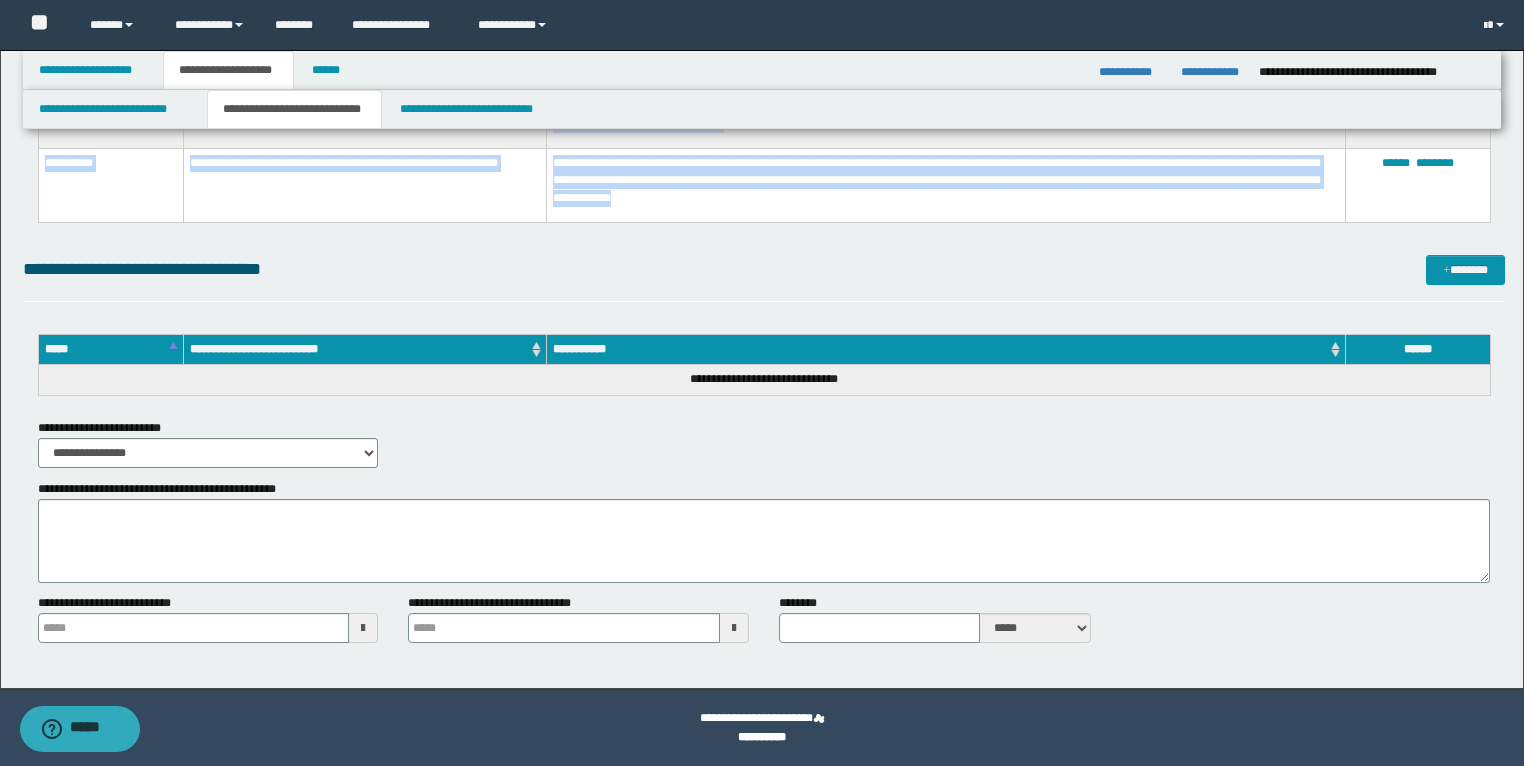 drag, startPoint x: 41, startPoint y: 344, endPoint x: 730, endPoint y: 207, distance: 702.48846 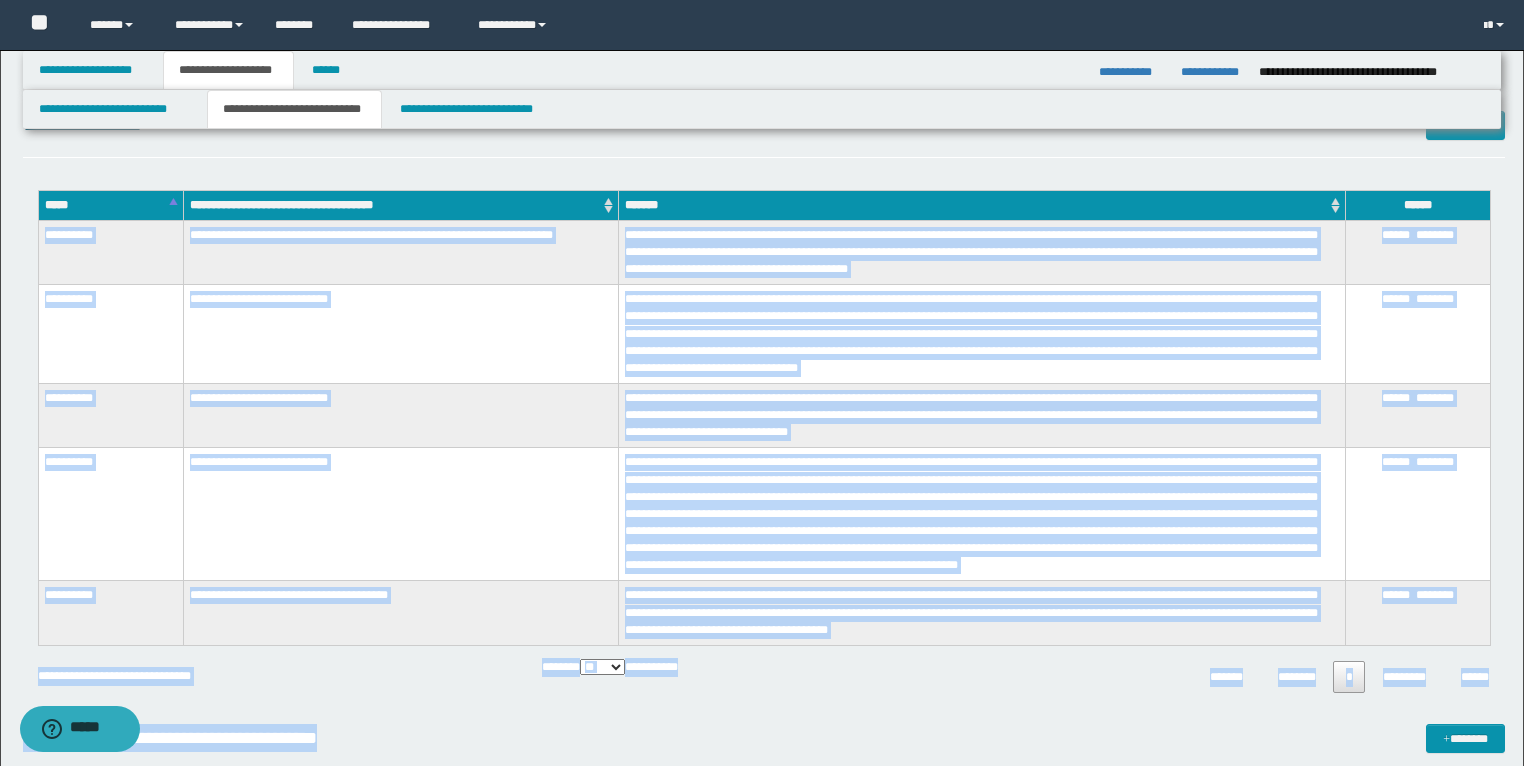 scroll, scrollTop: 3872, scrollLeft: 0, axis: vertical 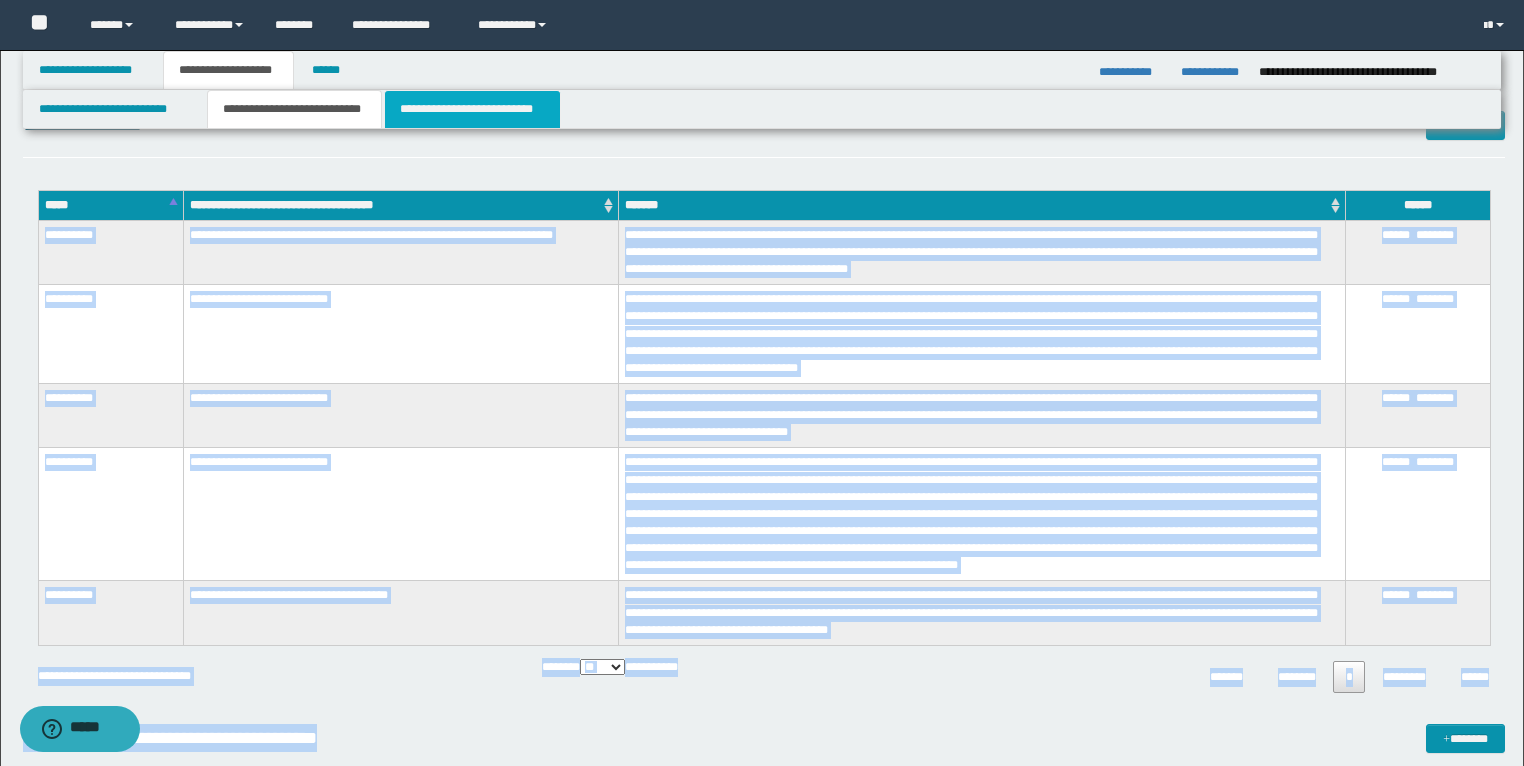 click on "**********" at bounding box center [472, 109] 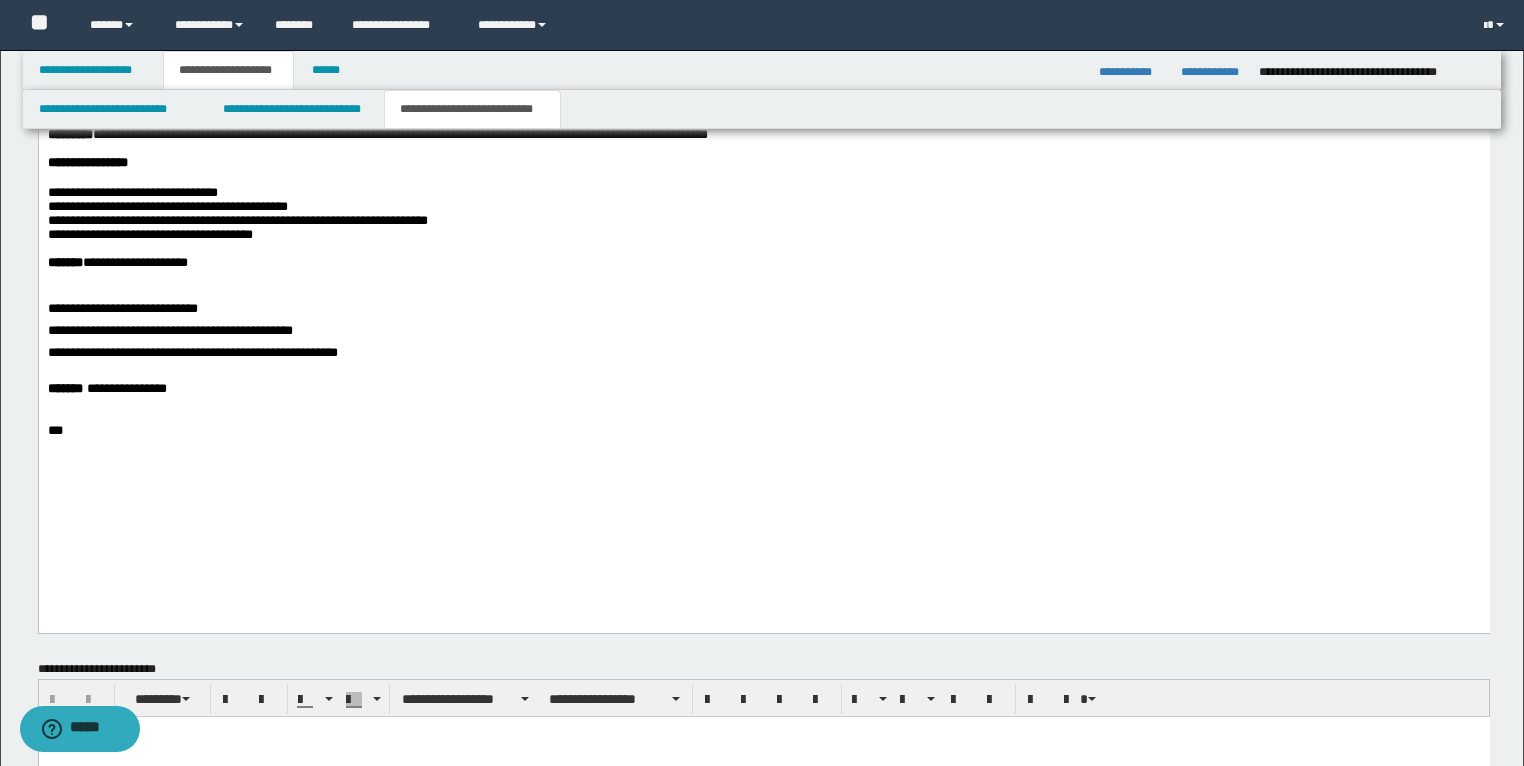 scroll, scrollTop: 2398, scrollLeft: 0, axis: vertical 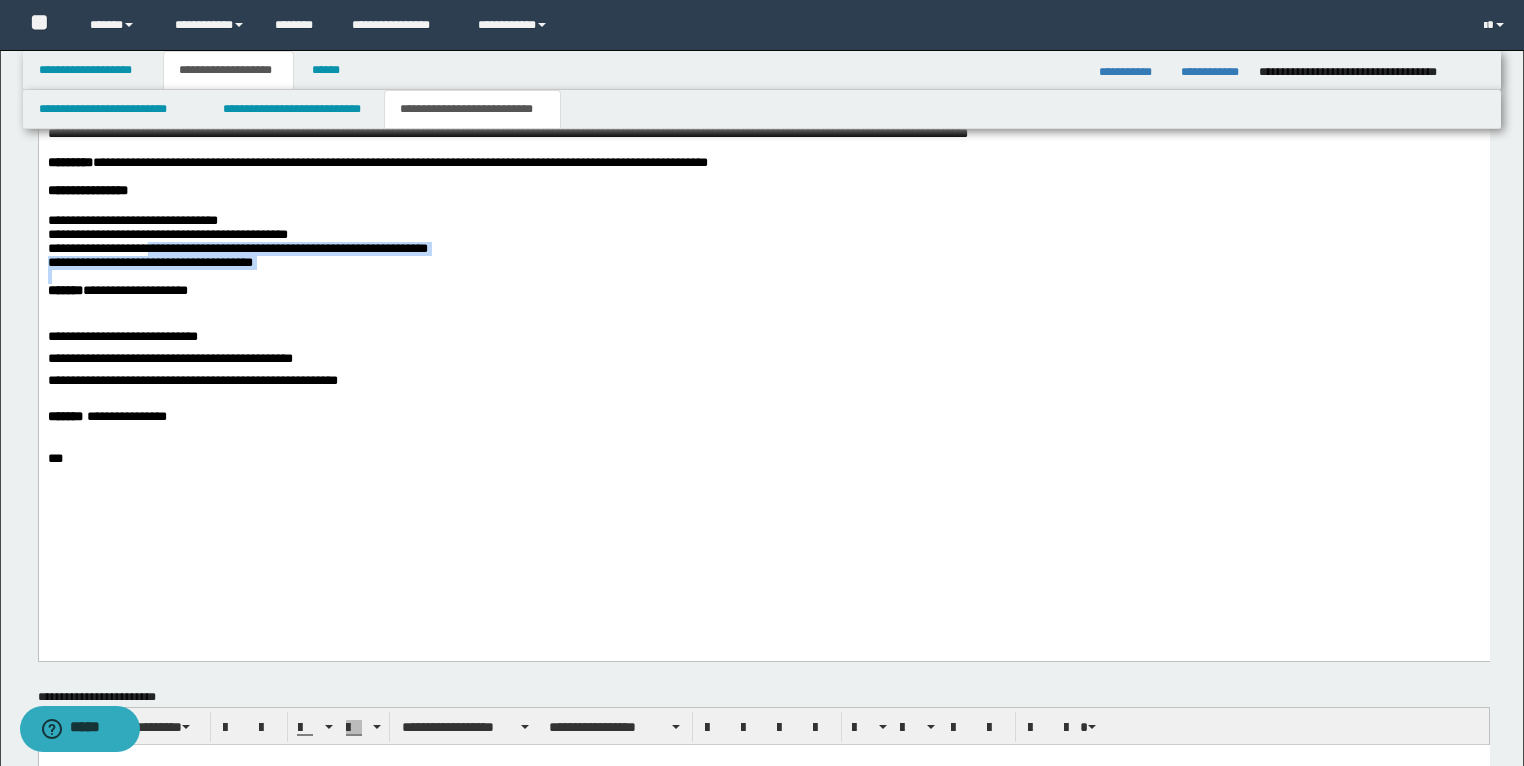 drag, startPoint x: 327, startPoint y: 340, endPoint x: 229, endPoint y: 323, distance: 99.46356 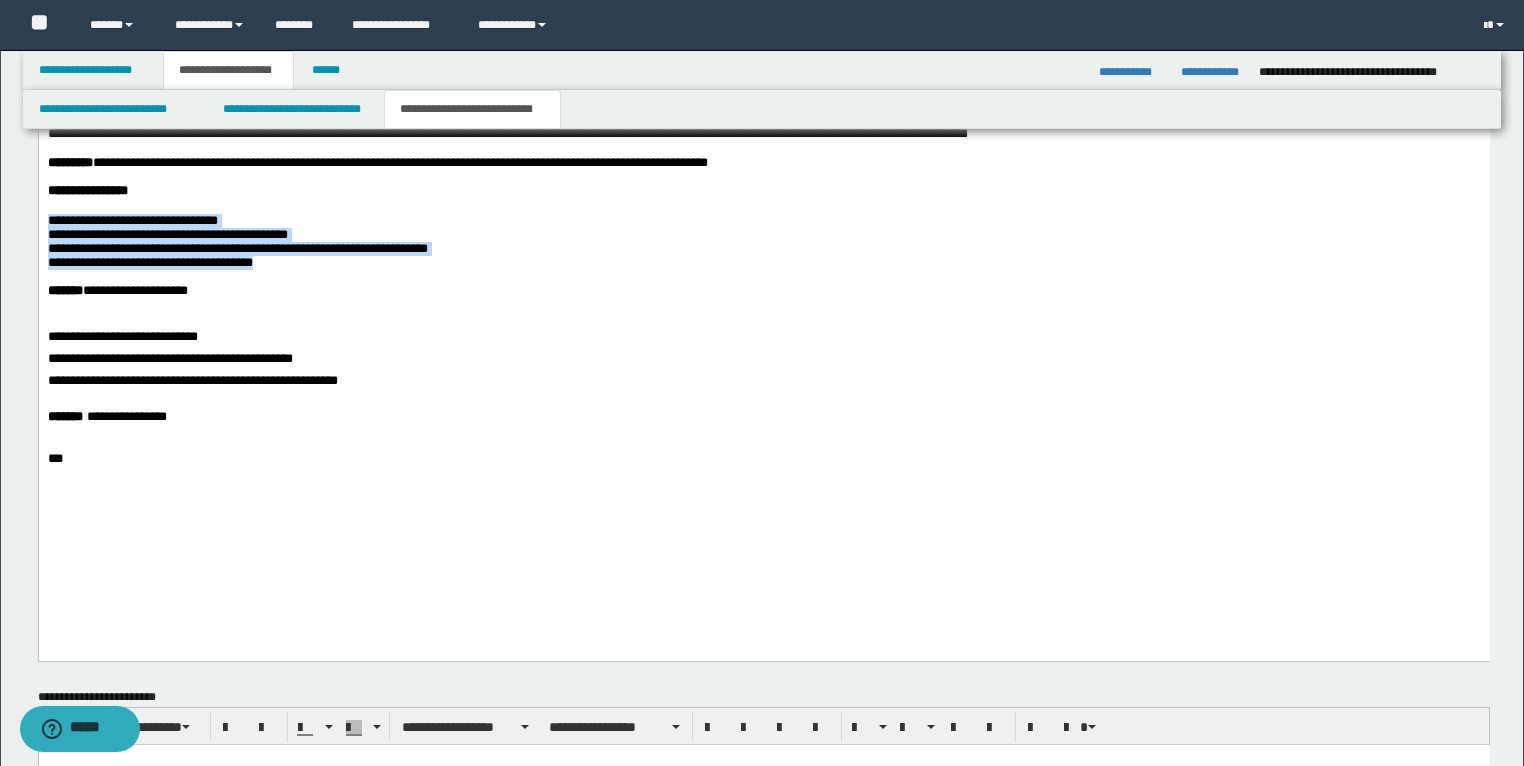 drag, startPoint x: 299, startPoint y: 336, endPoint x: 43, endPoint y: 282, distance: 261.63333 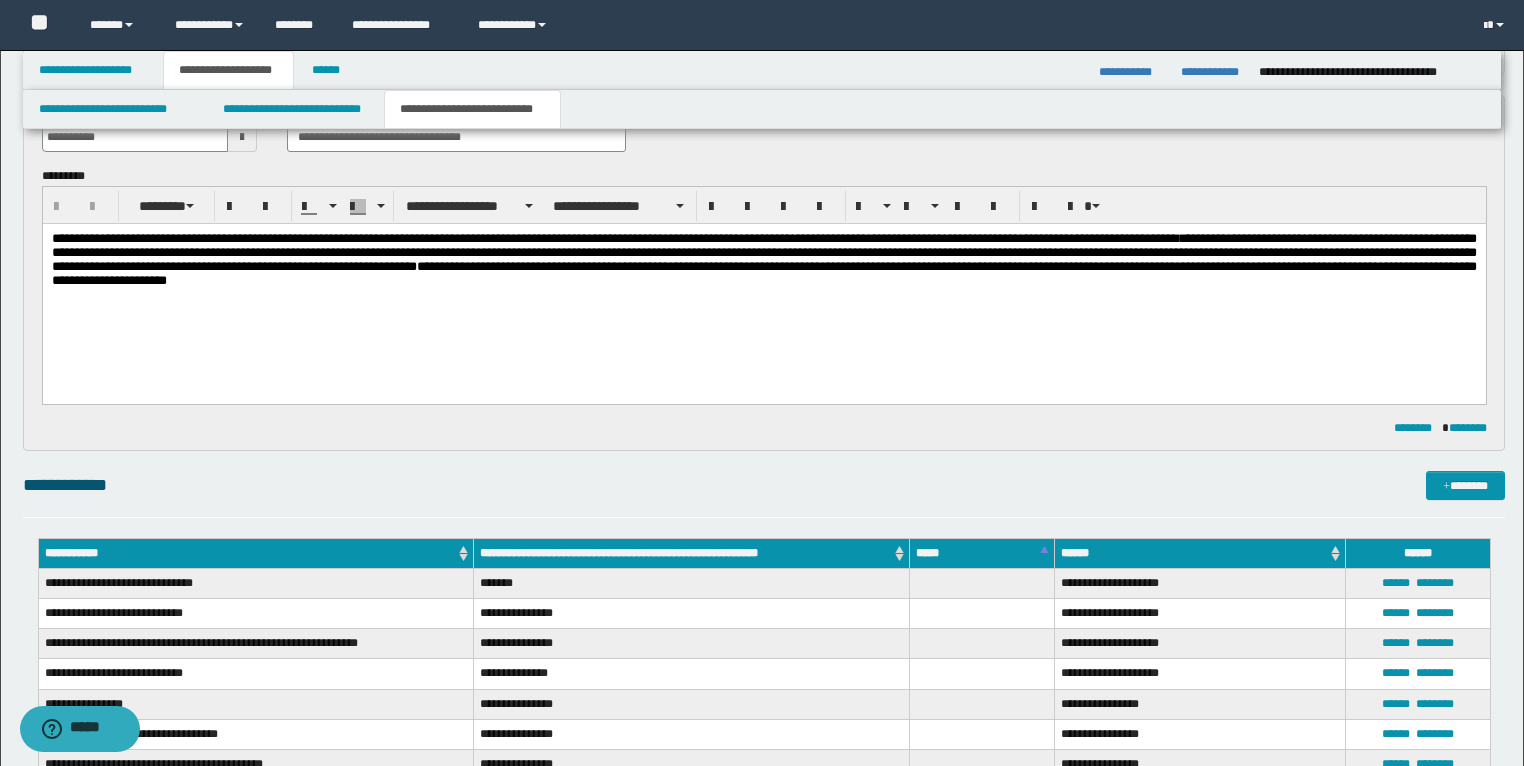 scroll, scrollTop: 1038, scrollLeft: 0, axis: vertical 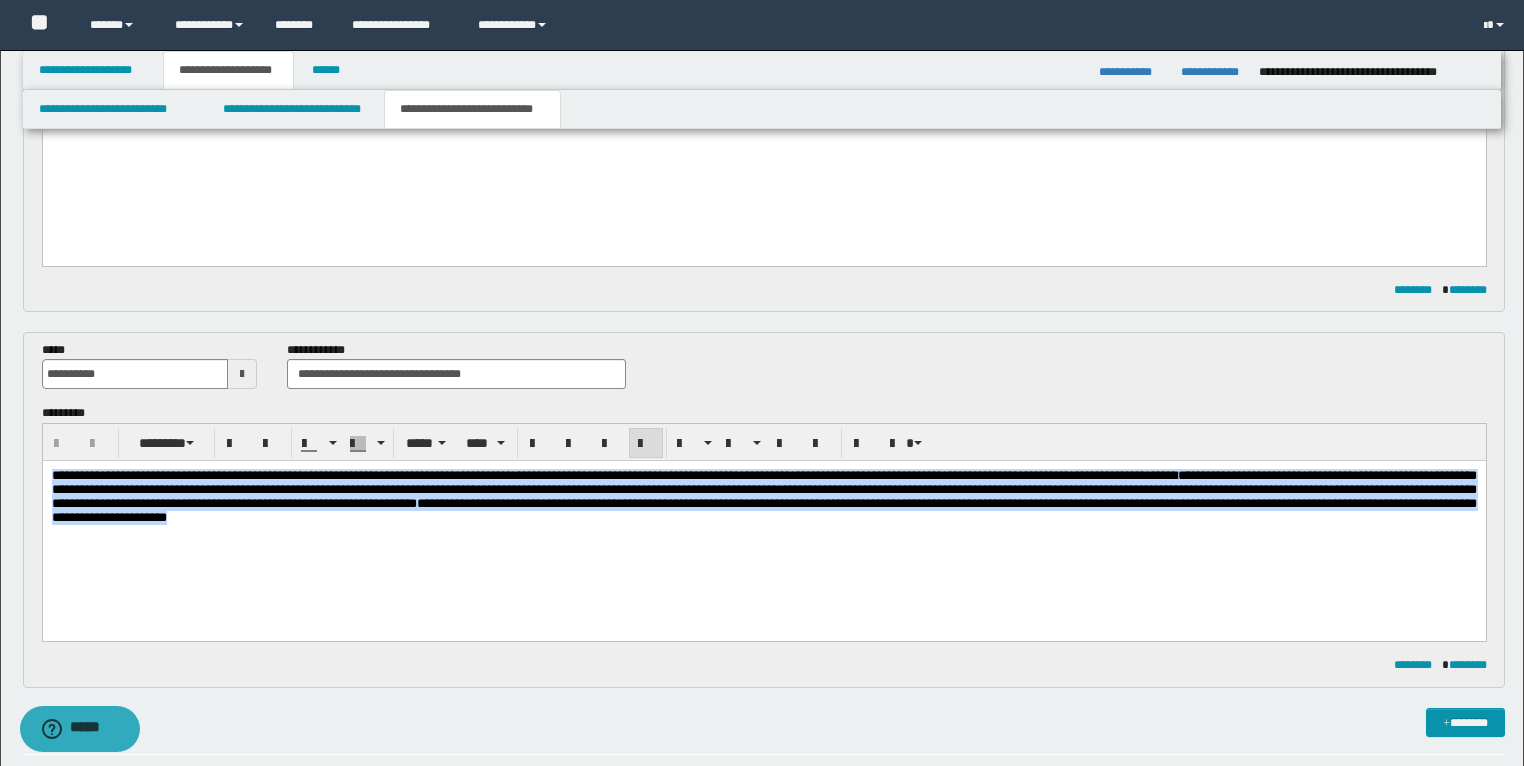 drag, startPoint x: 1041, startPoint y: 536, endPoint x: 42, endPoint y: 466, distance: 1001.44946 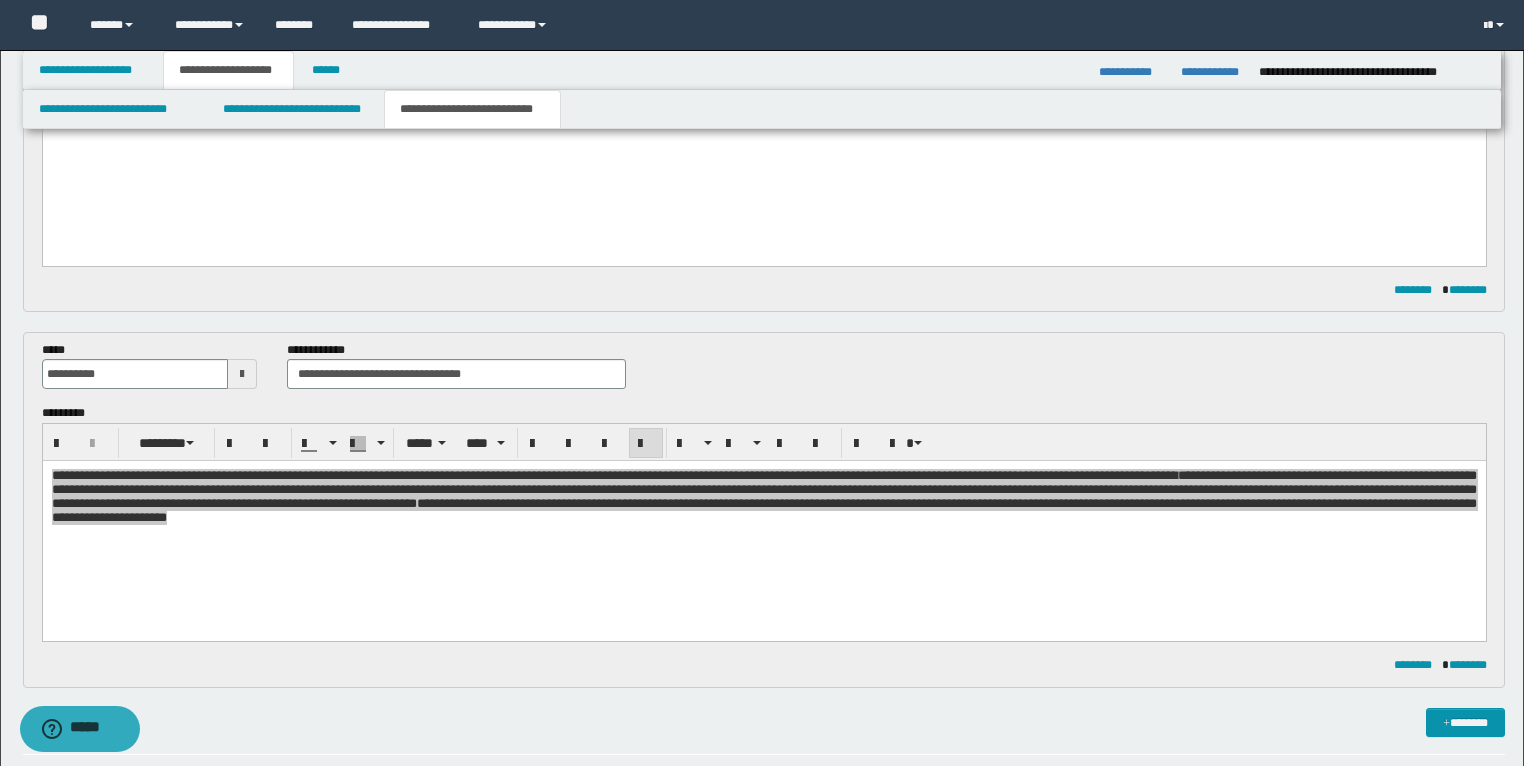 click on "**********" at bounding box center [456, 374] 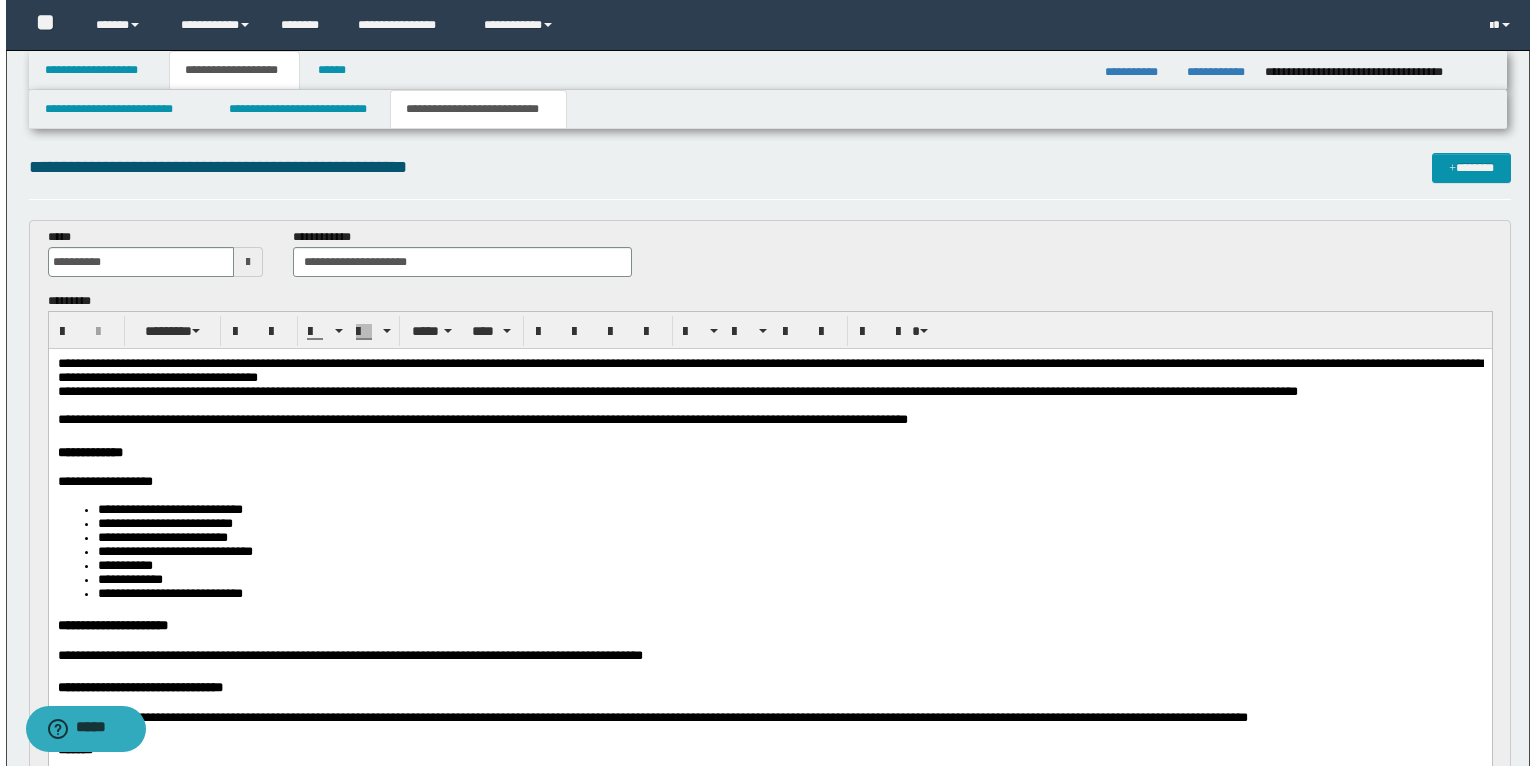 scroll, scrollTop: 0, scrollLeft: 0, axis: both 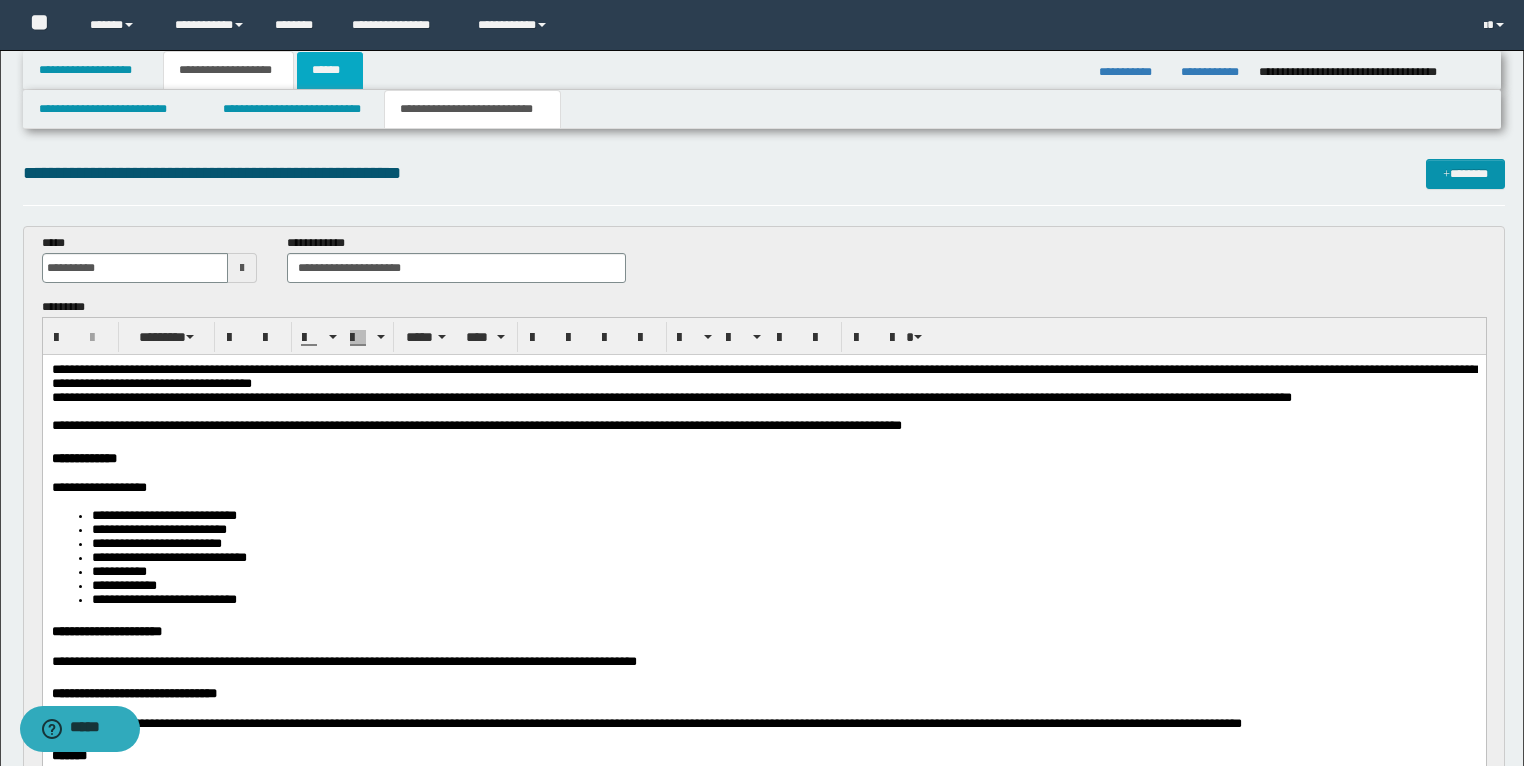 click on "******" at bounding box center (330, 70) 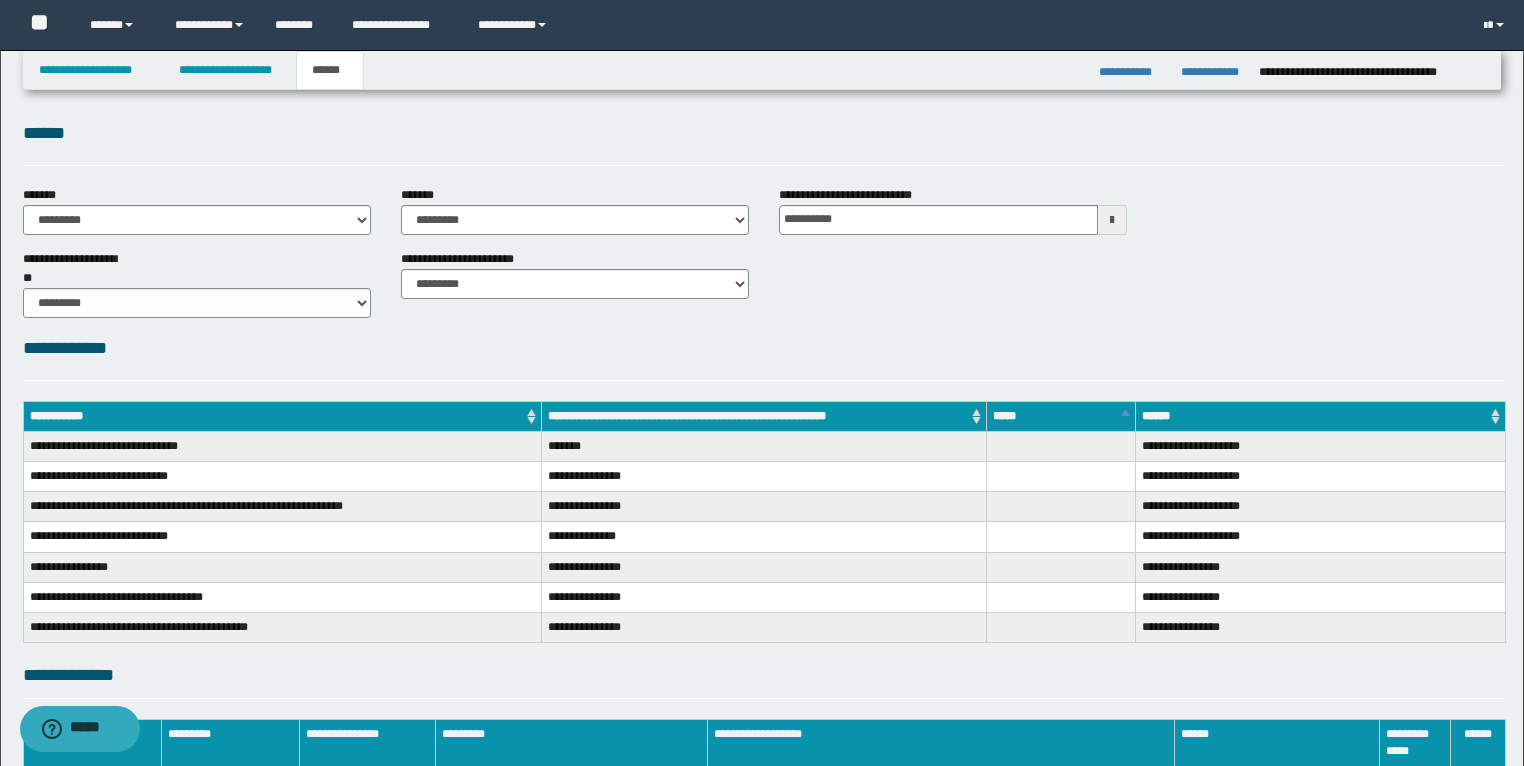 scroll, scrollTop: 0, scrollLeft: 0, axis: both 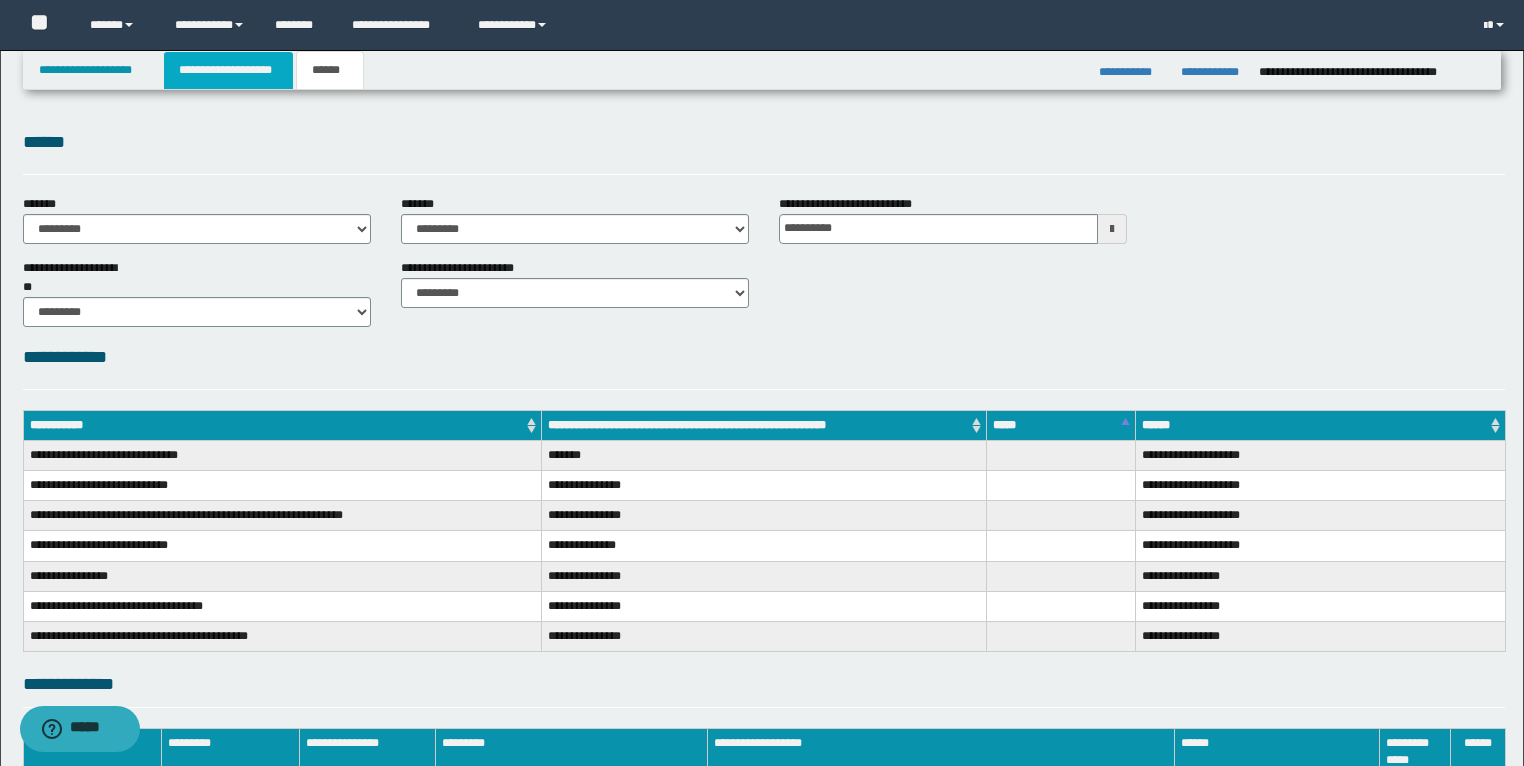 click on "**********" at bounding box center (228, 70) 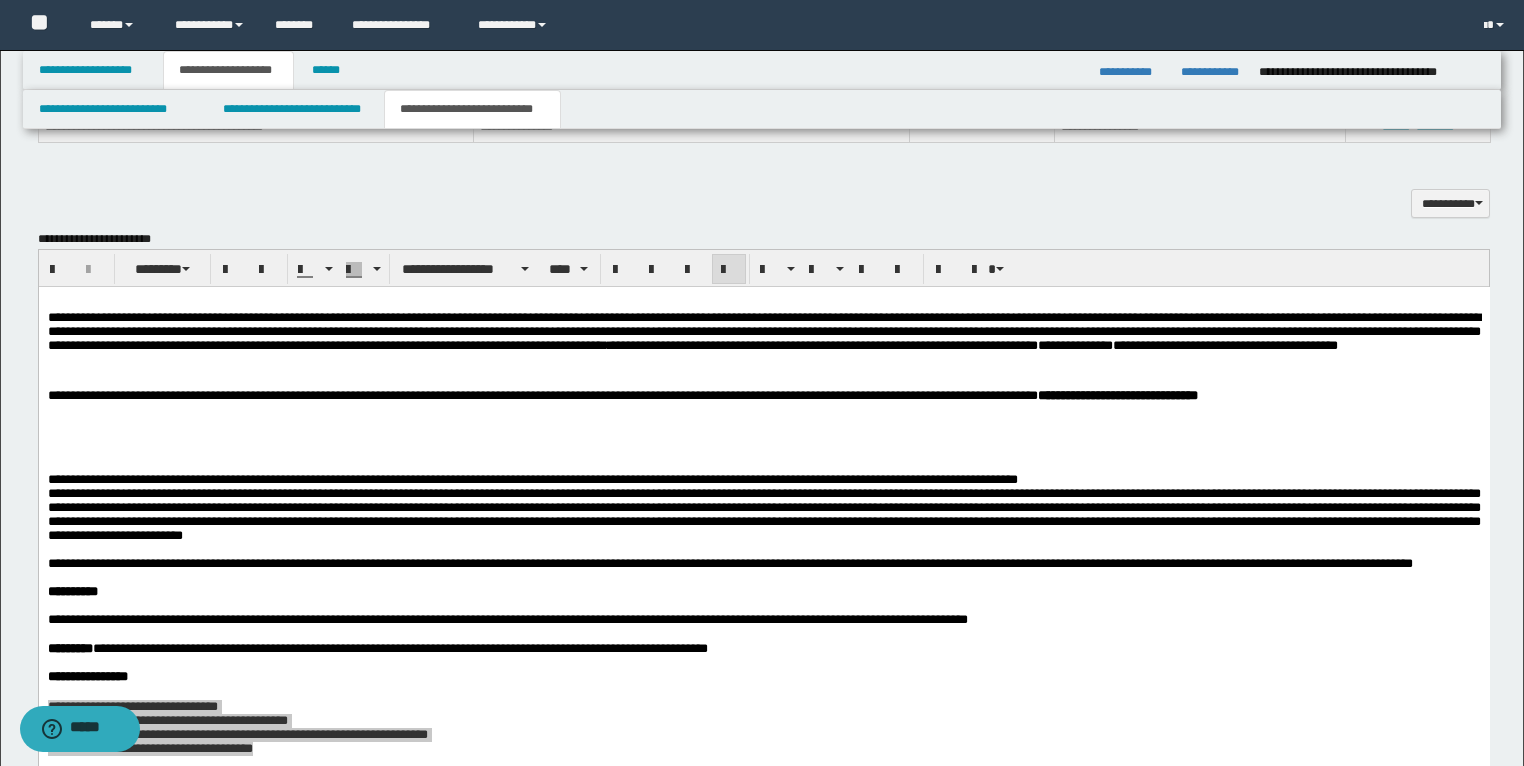 scroll, scrollTop: 1920, scrollLeft: 0, axis: vertical 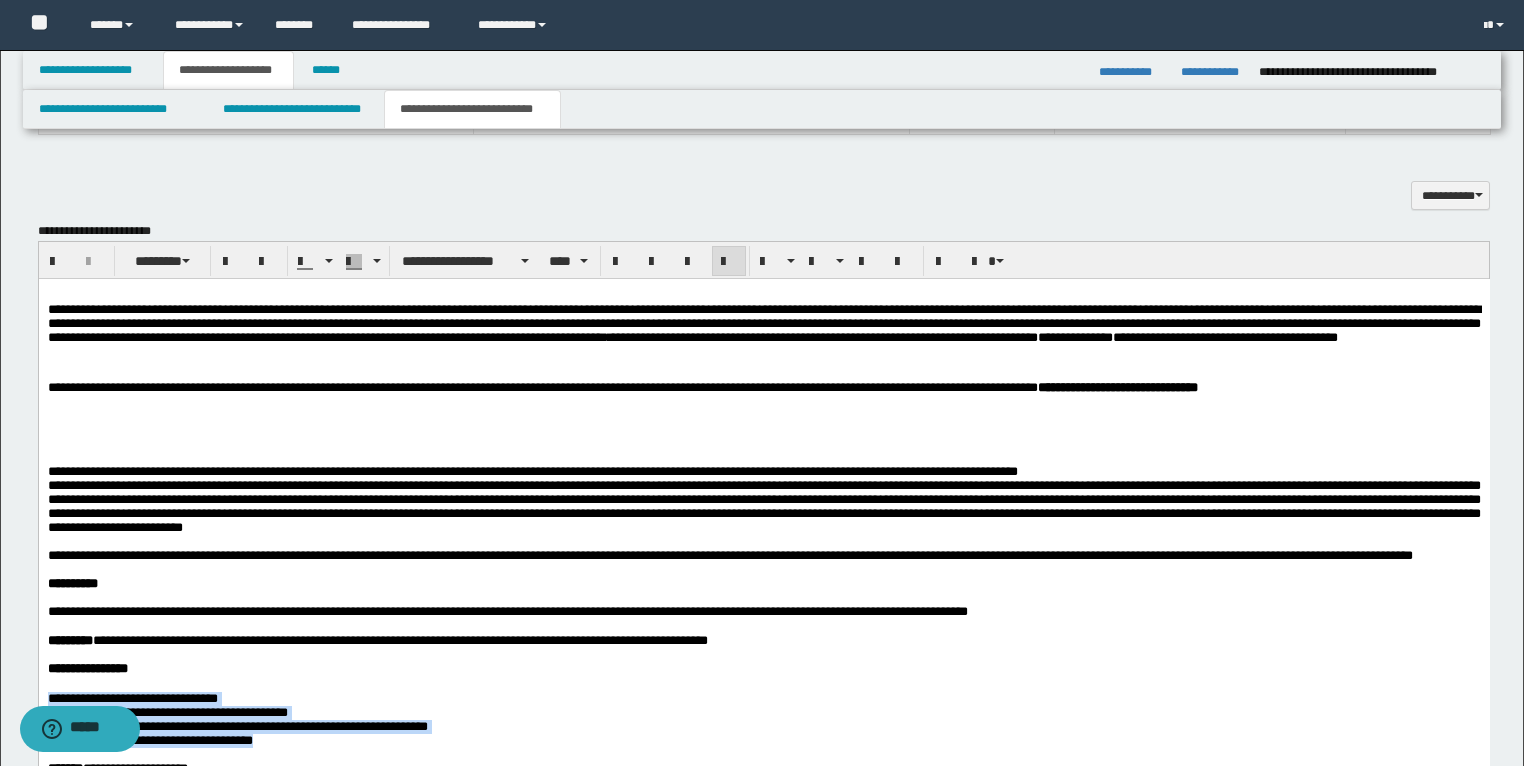 click at bounding box center (763, 415) 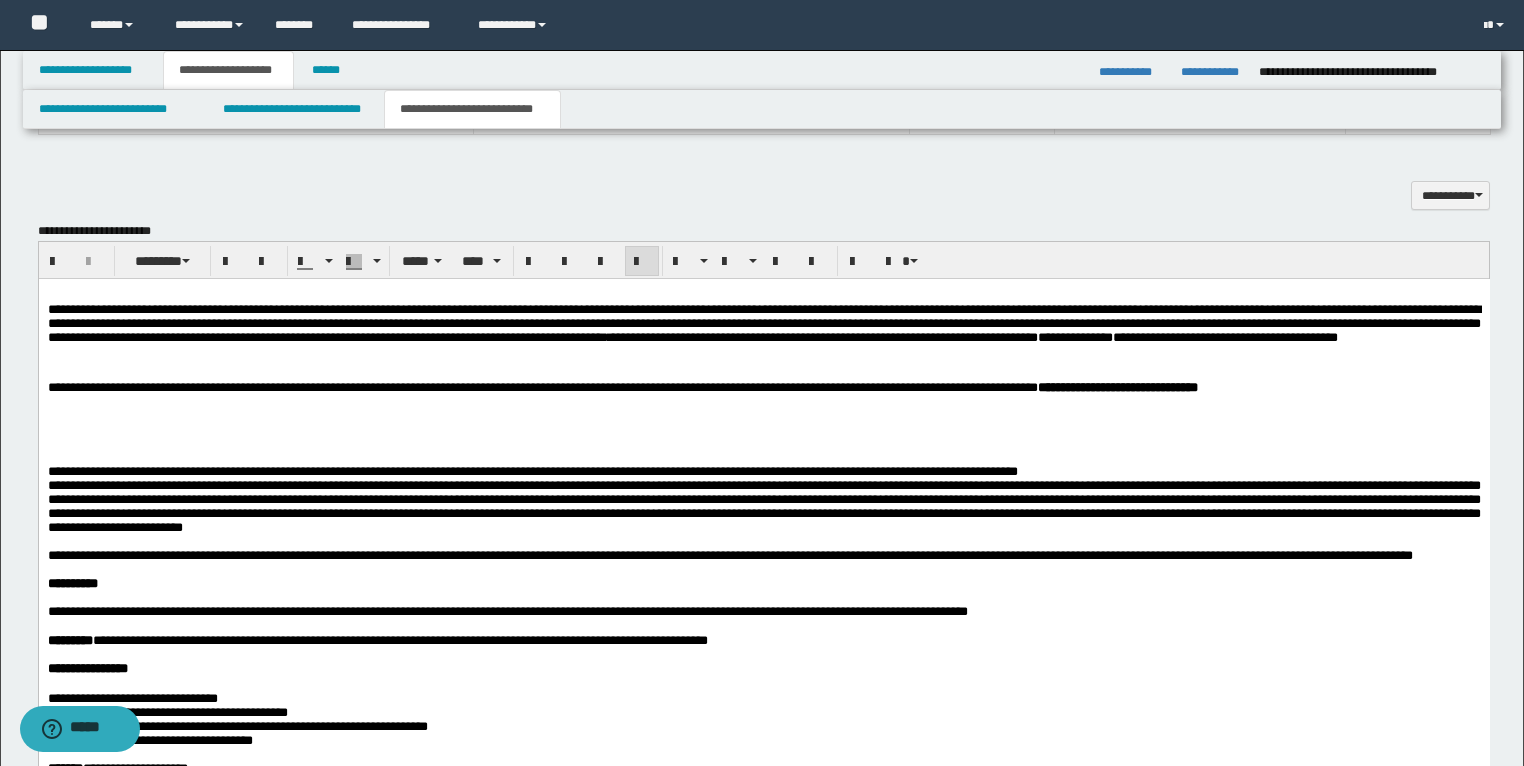 click at bounding box center (763, 415) 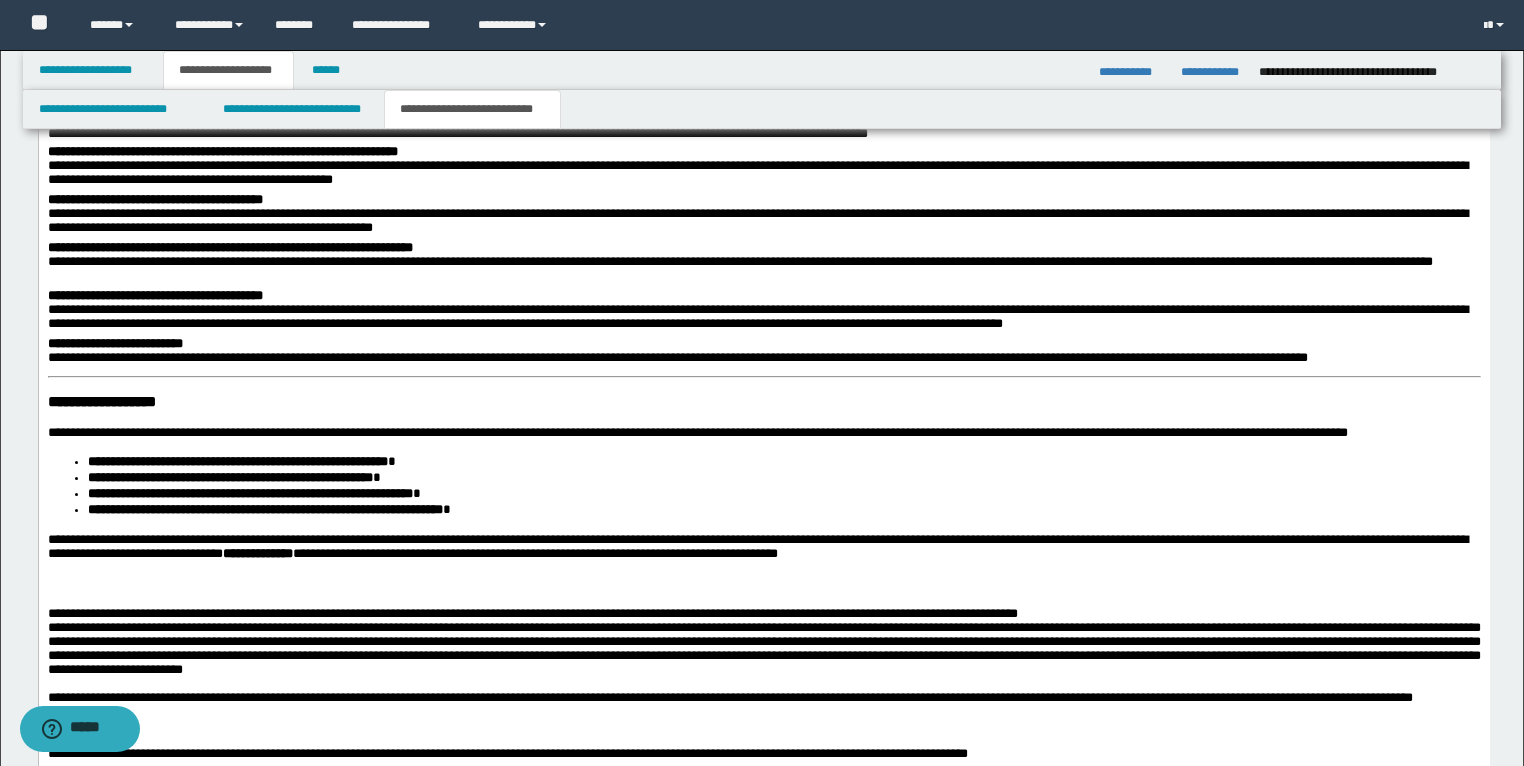 scroll, scrollTop: 2400, scrollLeft: 0, axis: vertical 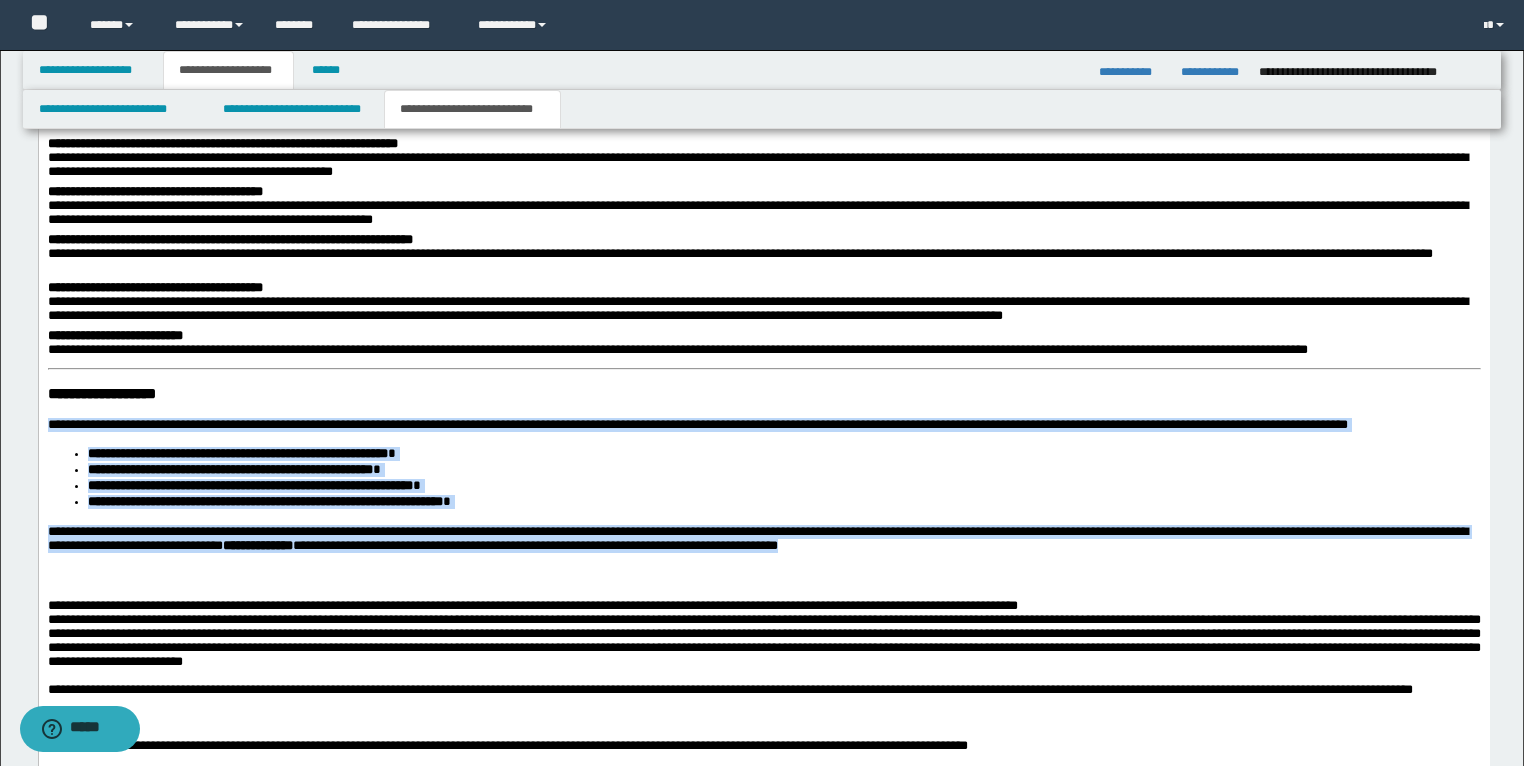 drag, startPoint x: 947, startPoint y: 558, endPoint x: 21, endPoint y: 429, distance: 934.94226 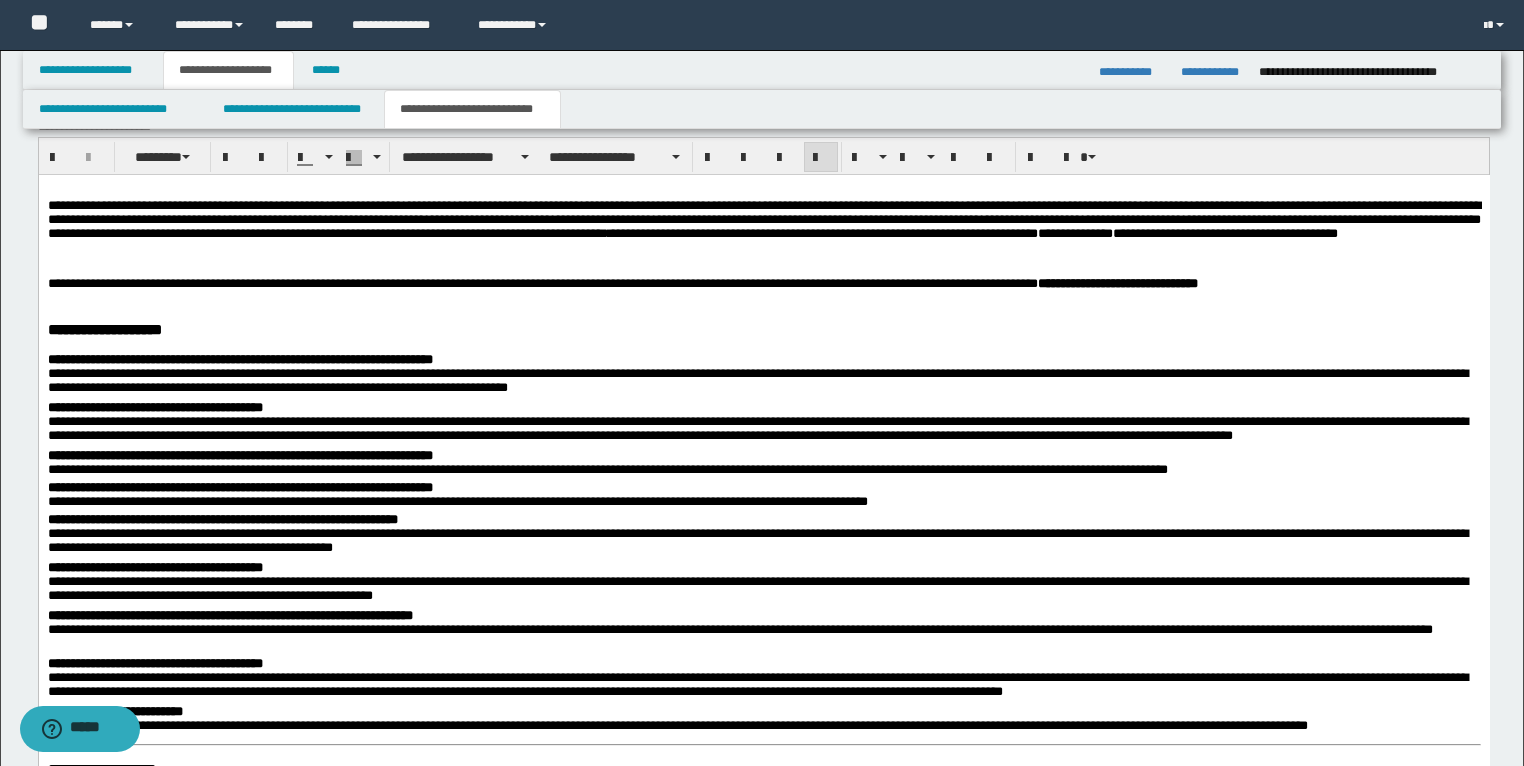 scroll, scrollTop: 2000, scrollLeft: 0, axis: vertical 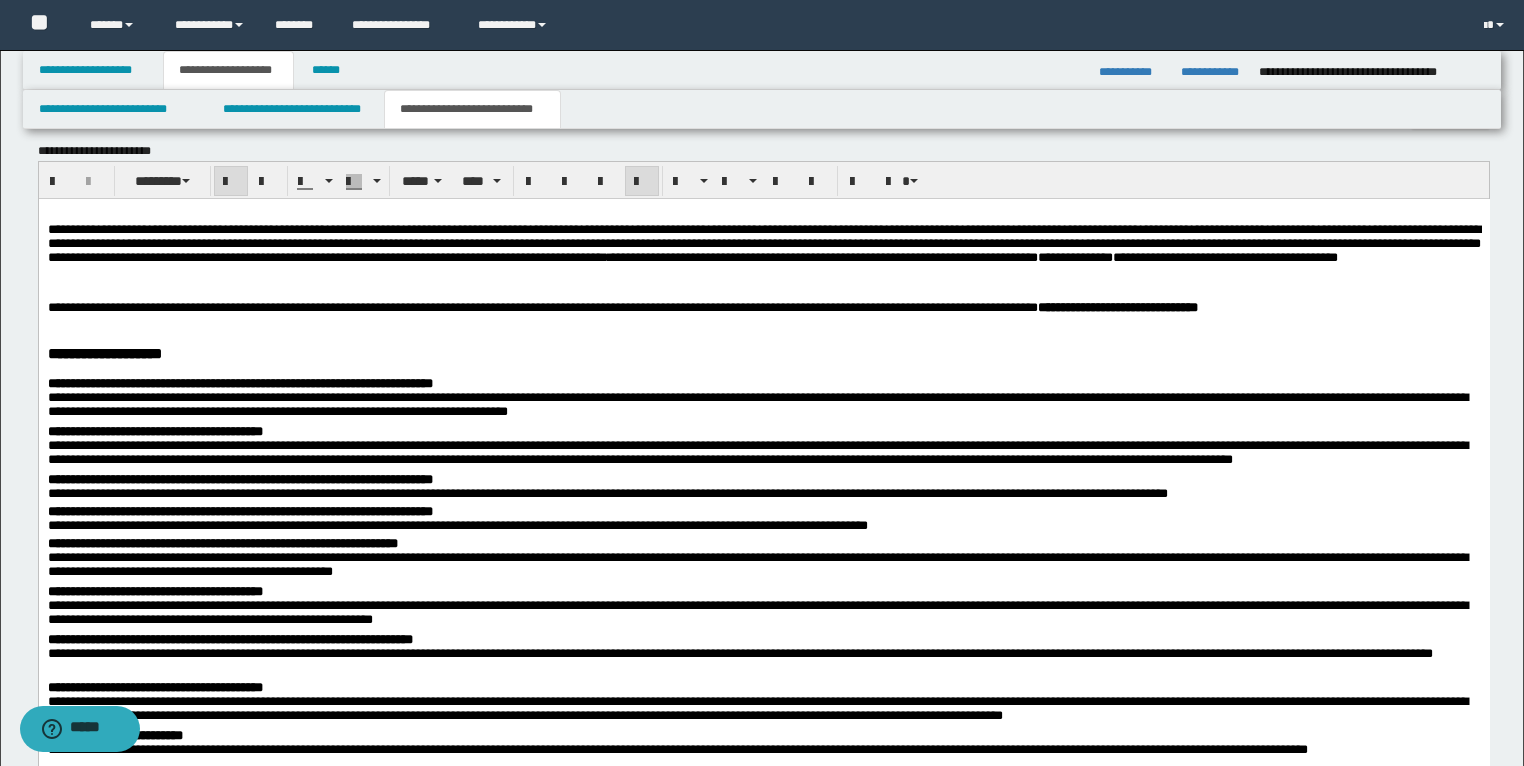 click on "**********" at bounding box center (763, 307) 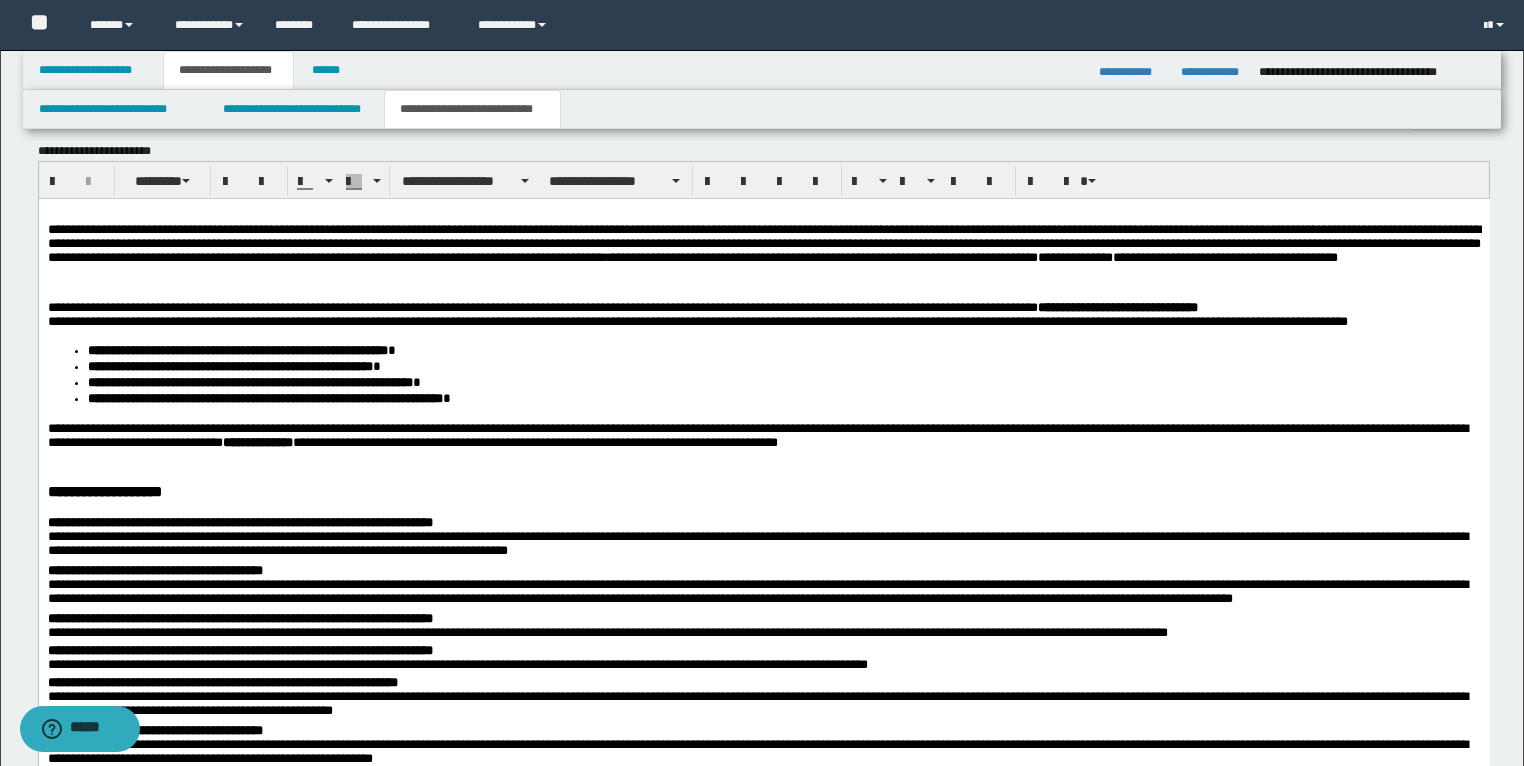 drag, startPoint x: 1451, startPoint y: 326, endPoint x: 39, endPoint y: 335, distance: 1412.0287 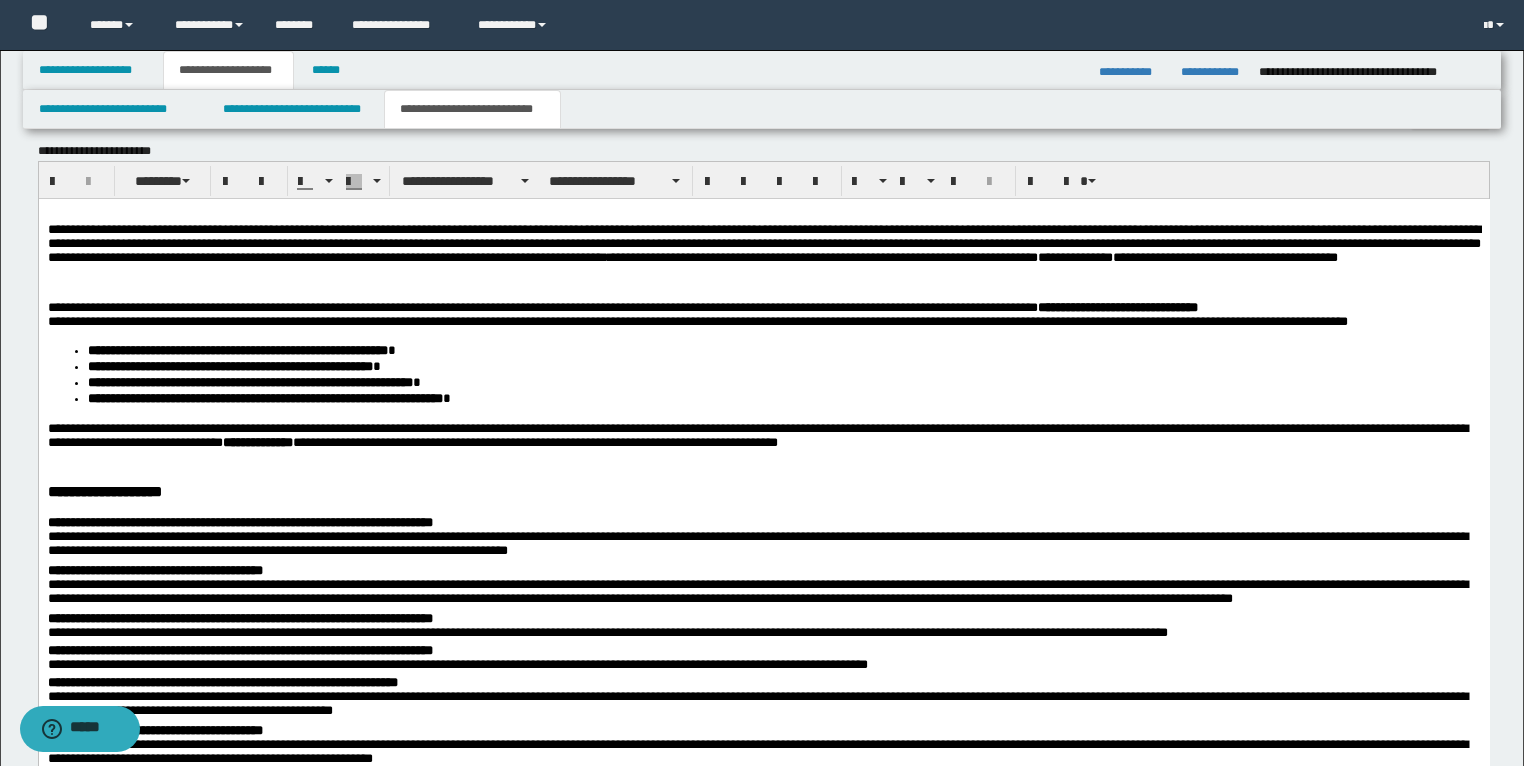 click on "**********" at bounding box center (763, 437) 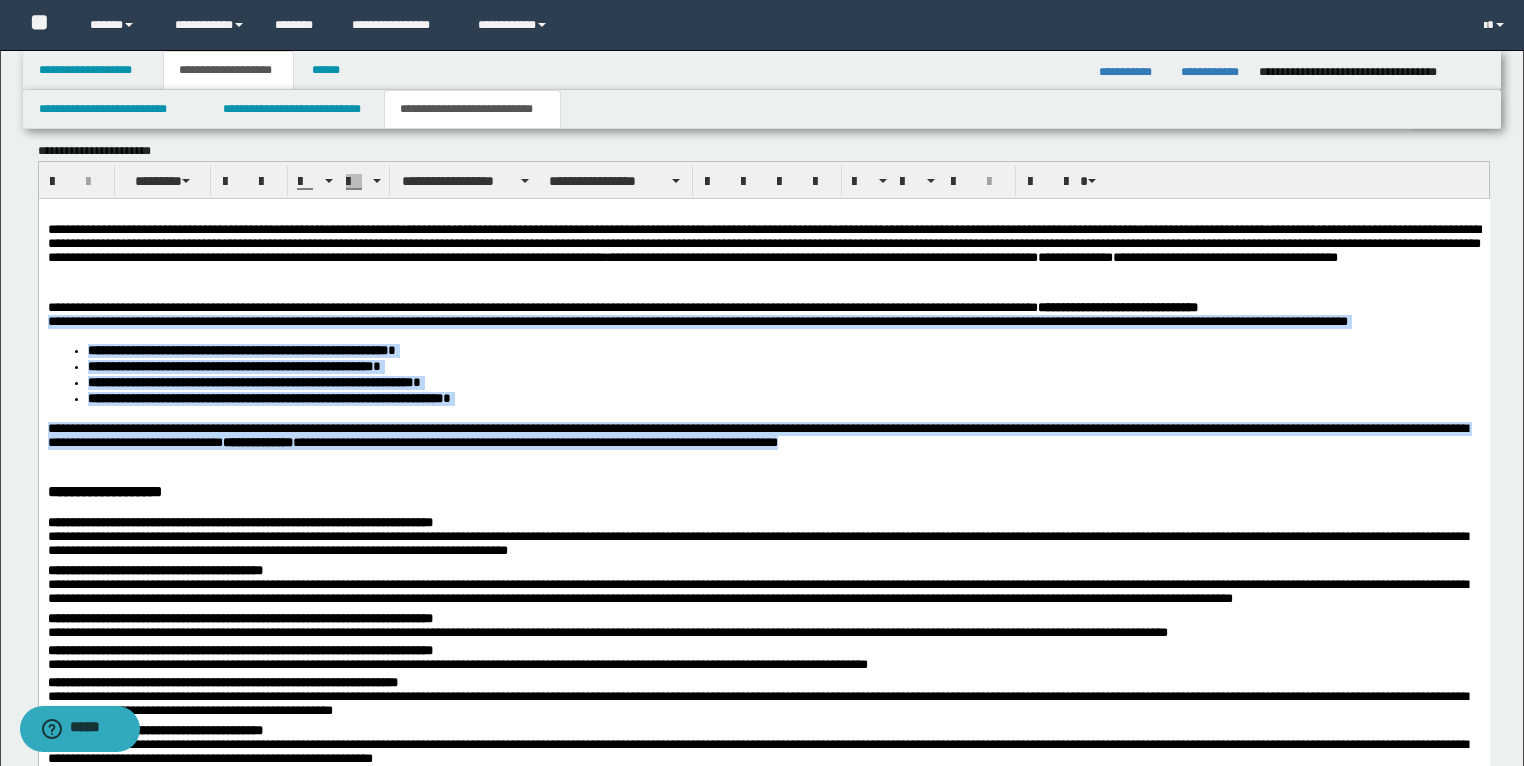 drag, startPoint x: 999, startPoint y: 448, endPoint x: 41, endPoint y: 323, distance: 966.1206 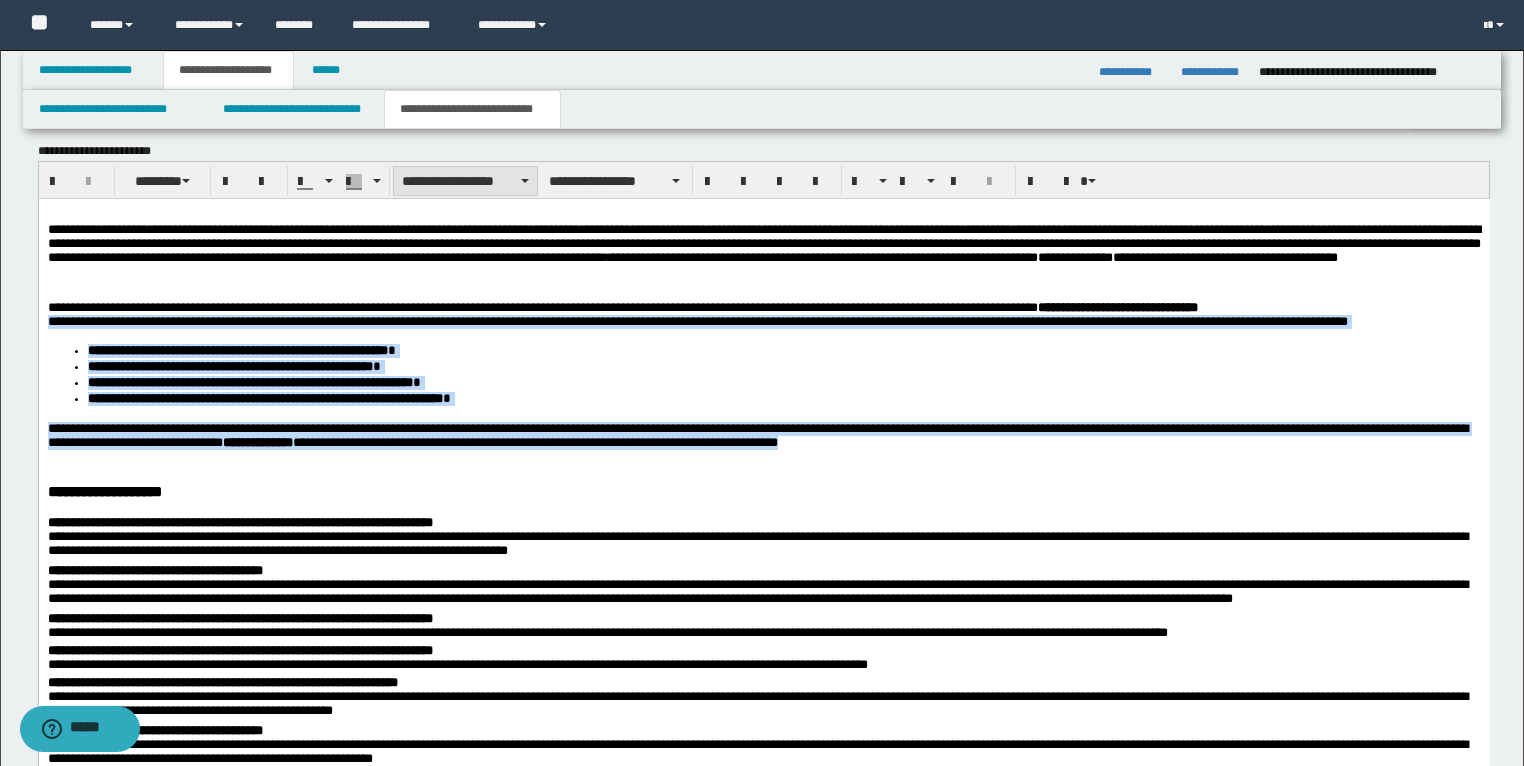 click on "**********" at bounding box center (465, 181) 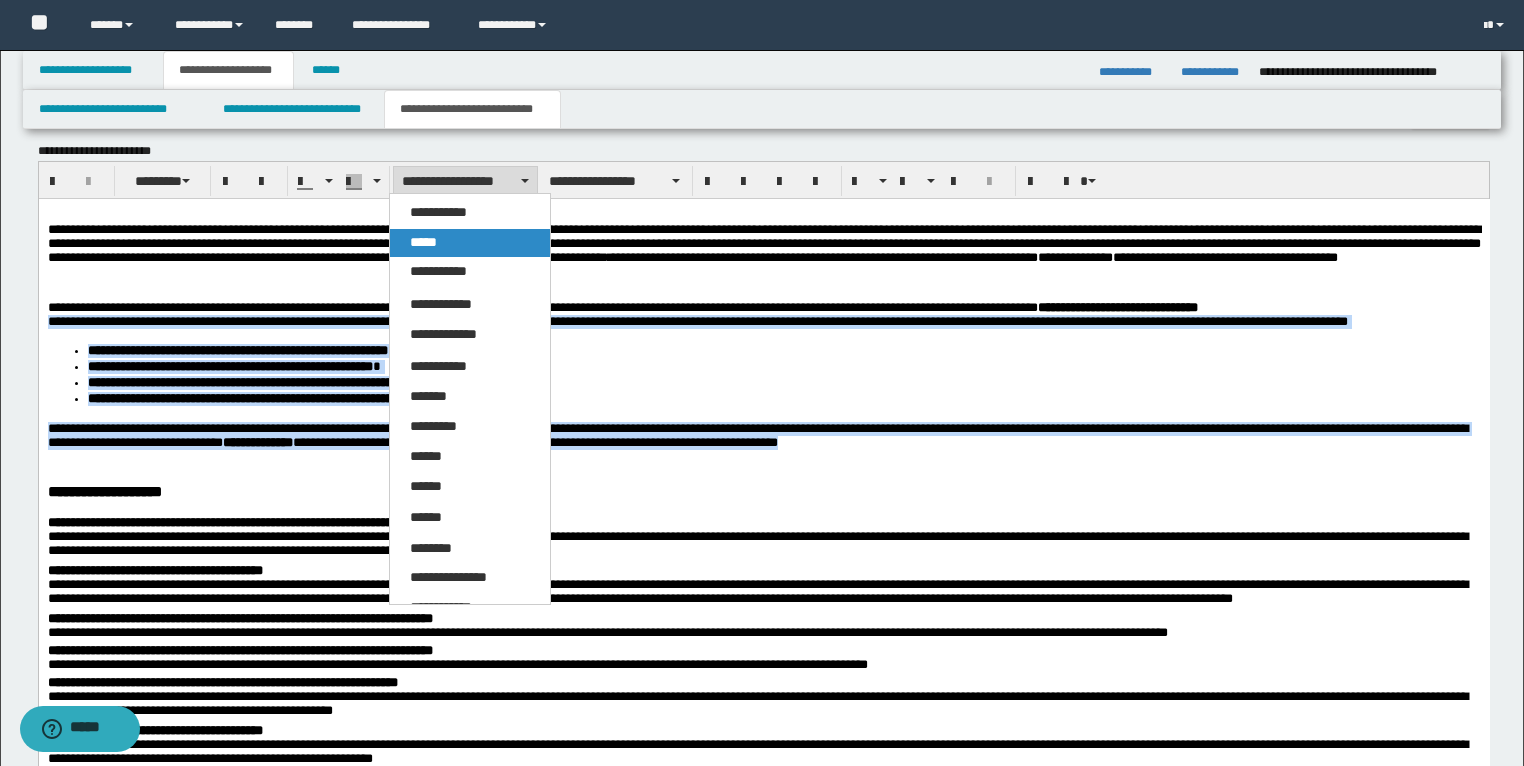 click on "*****" at bounding box center (470, 243) 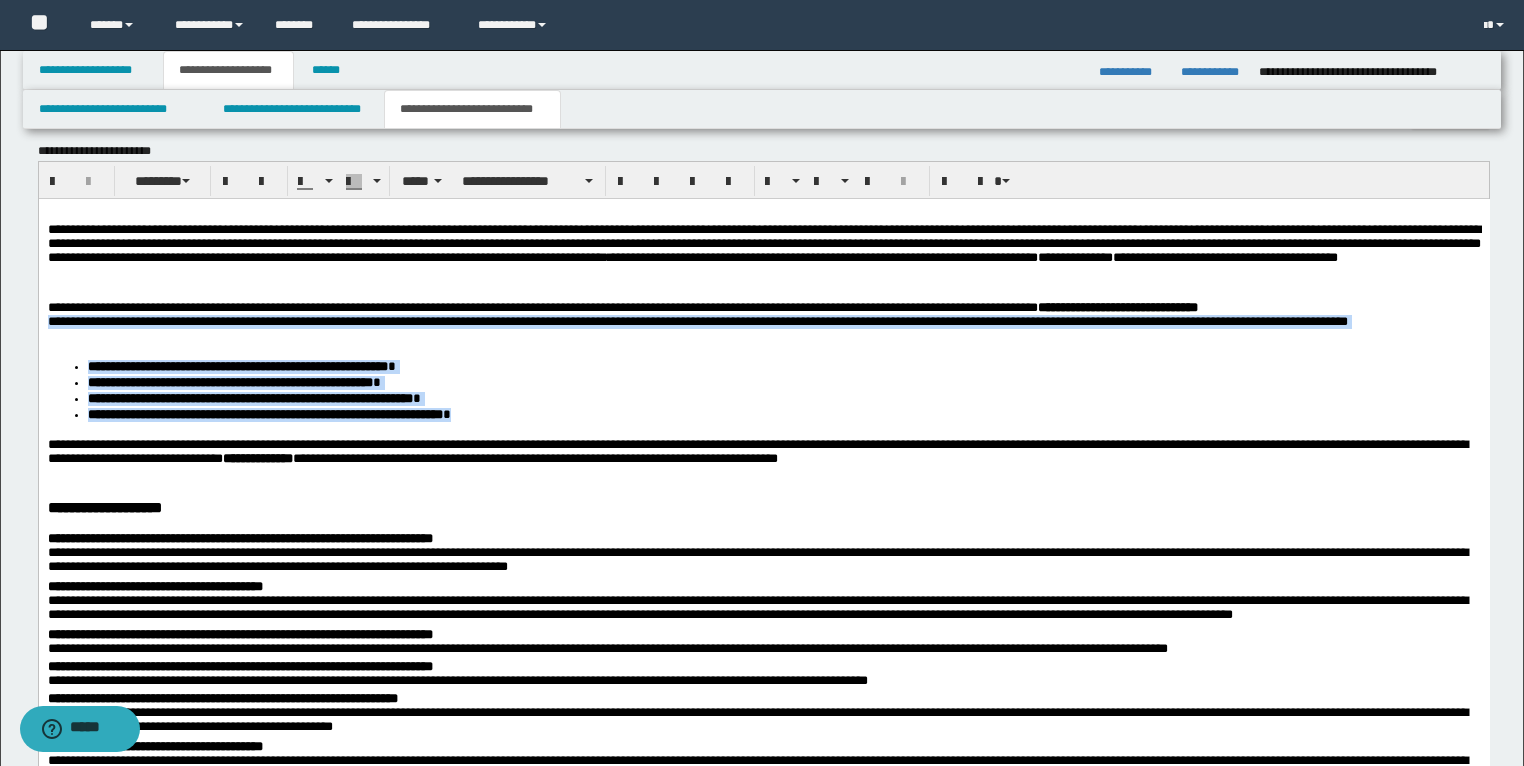click on "**********" at bounding box center [783, 383] 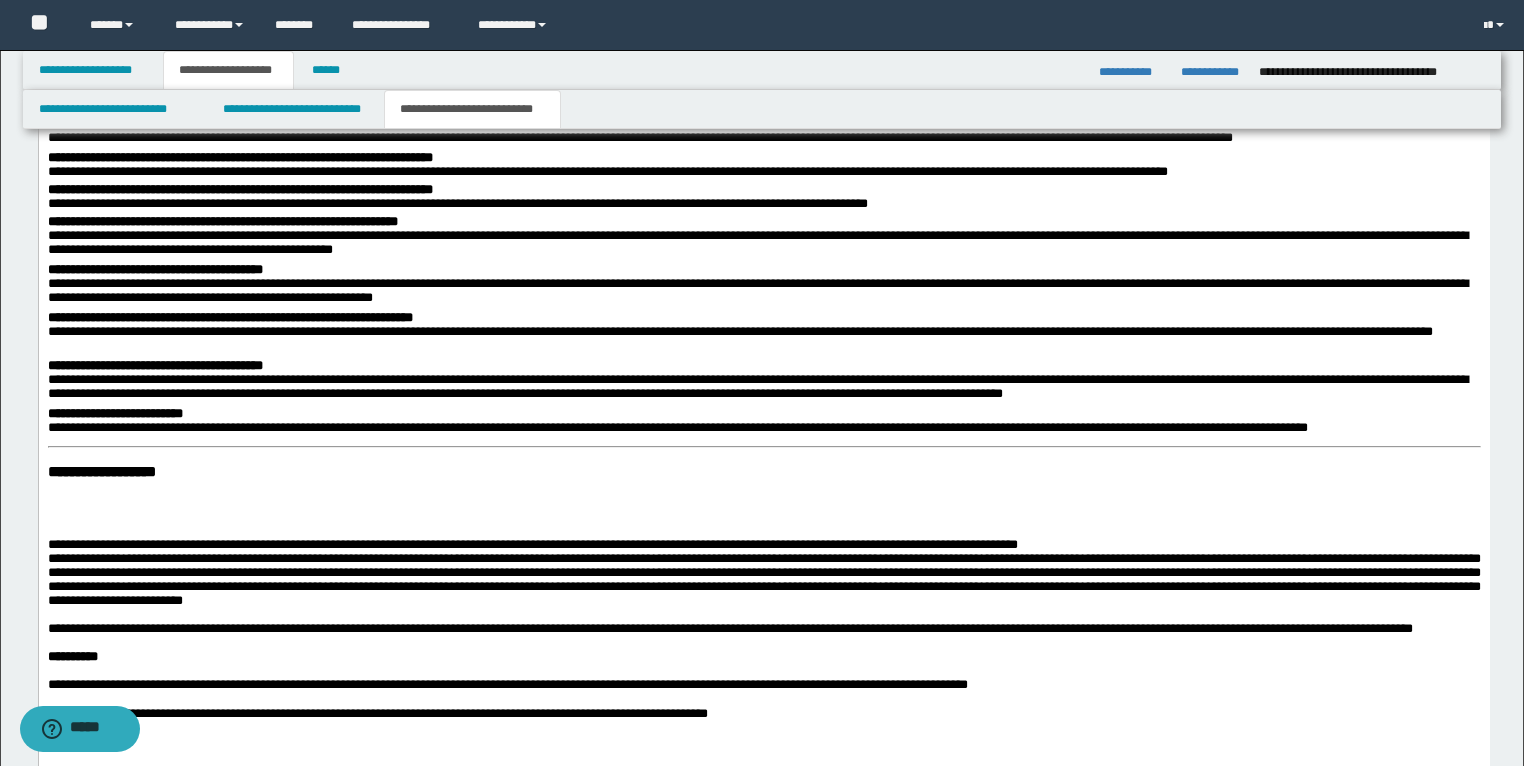 scroll, scrollTop: 2480, scrollLeft: 0, axis: vertical 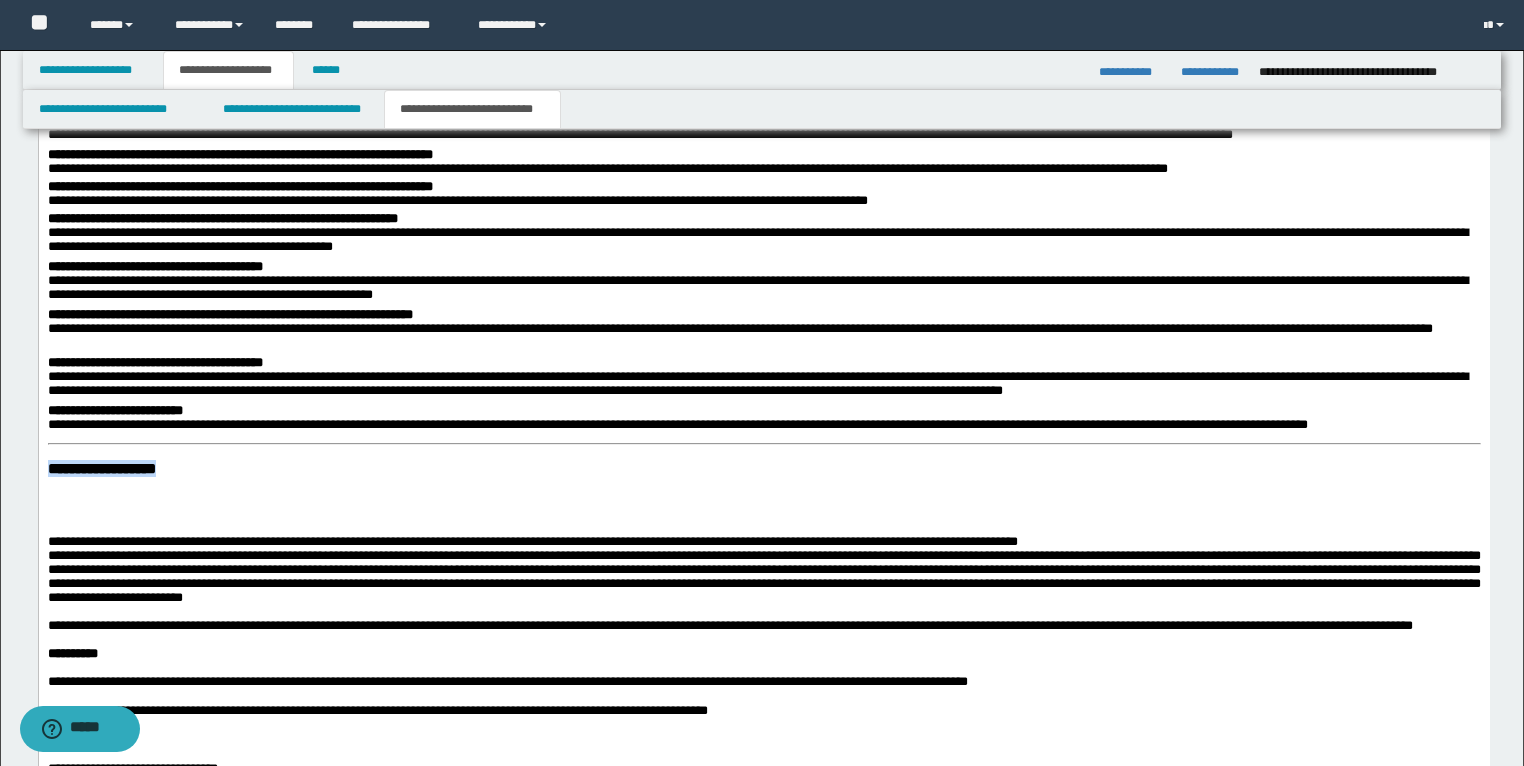 drag, startPoint x: 255, startPoint y: 481, endPoint x: 39, endPoint y: 478, distance: 216.02083 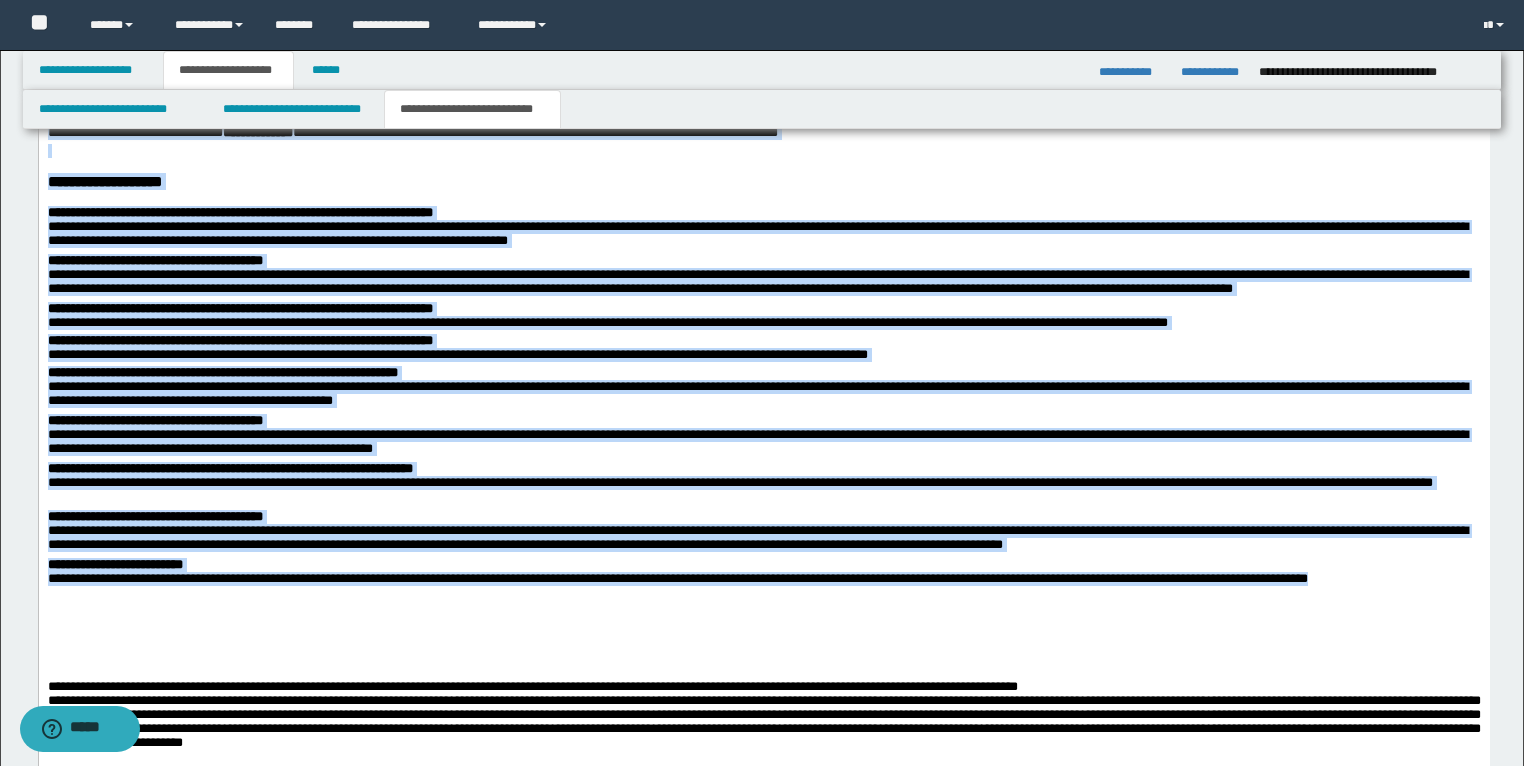 scroll, scrollTop: 2079, scrollLeft: 0, axis: vertical 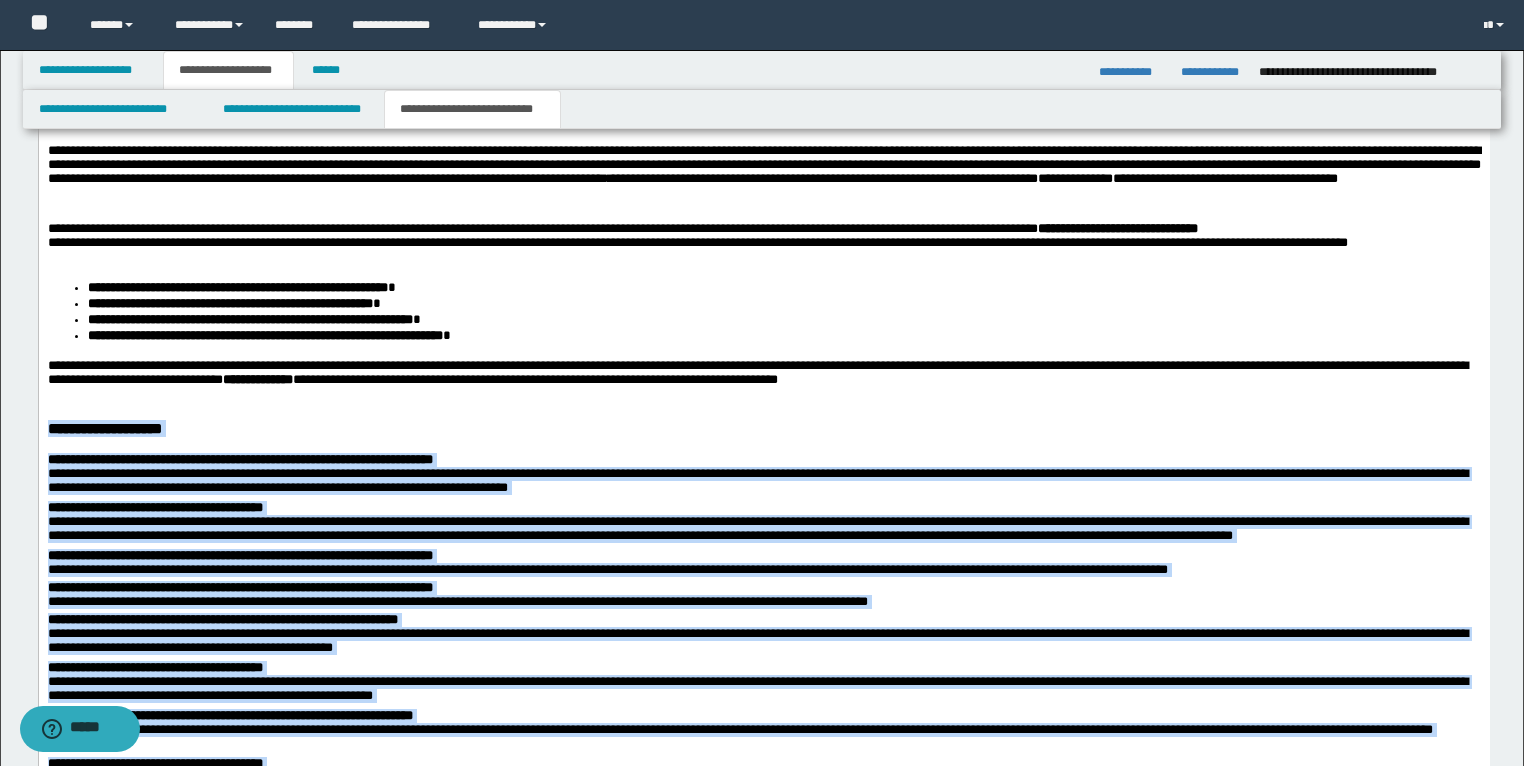 drag, startPoint x: 1408, startPoint y: 831, endPoint x: 51, endPoint y: 434, distance: 1413.8805 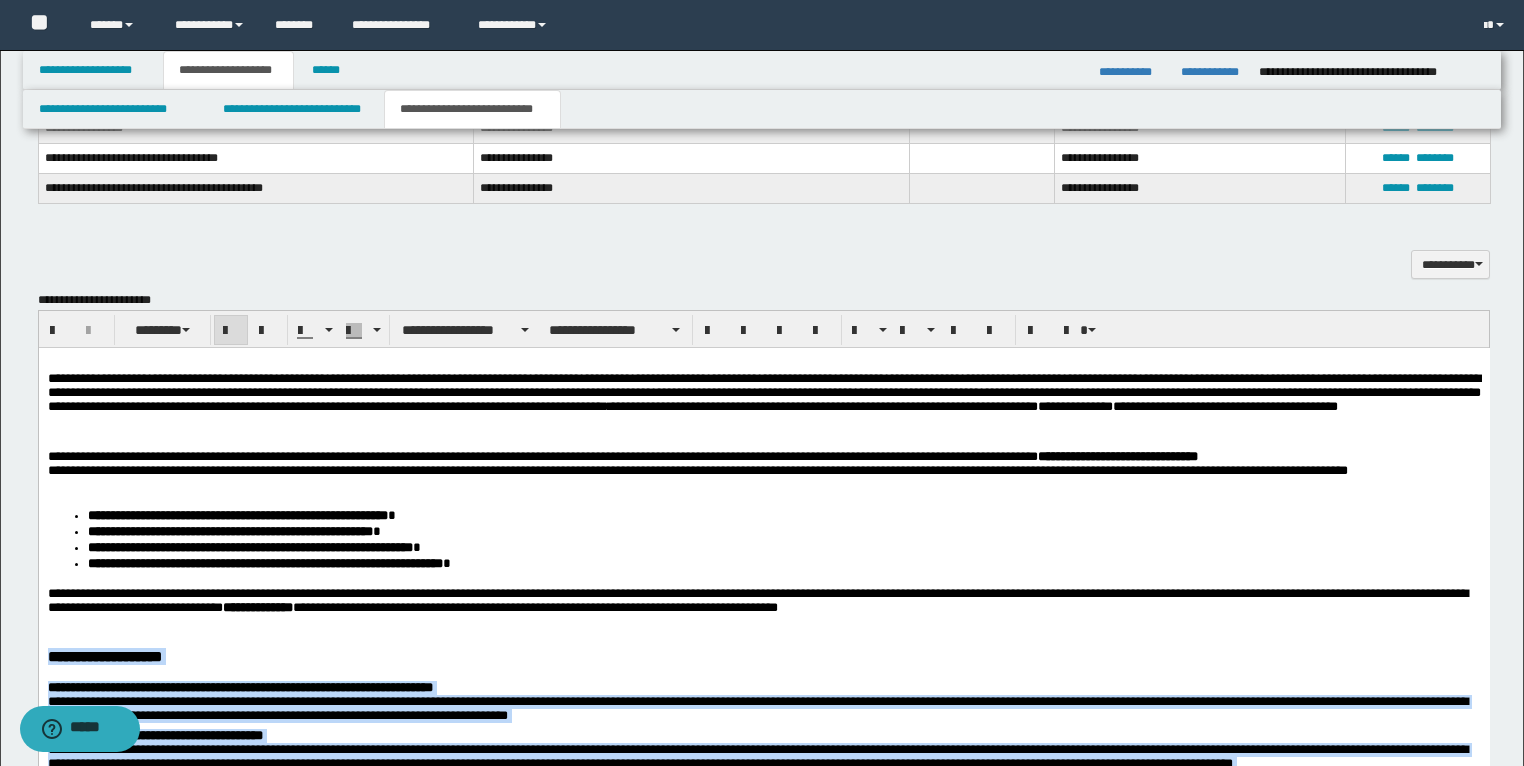 scroll, scrollTop: 1839, scrollLeft: 0, axis: vertical 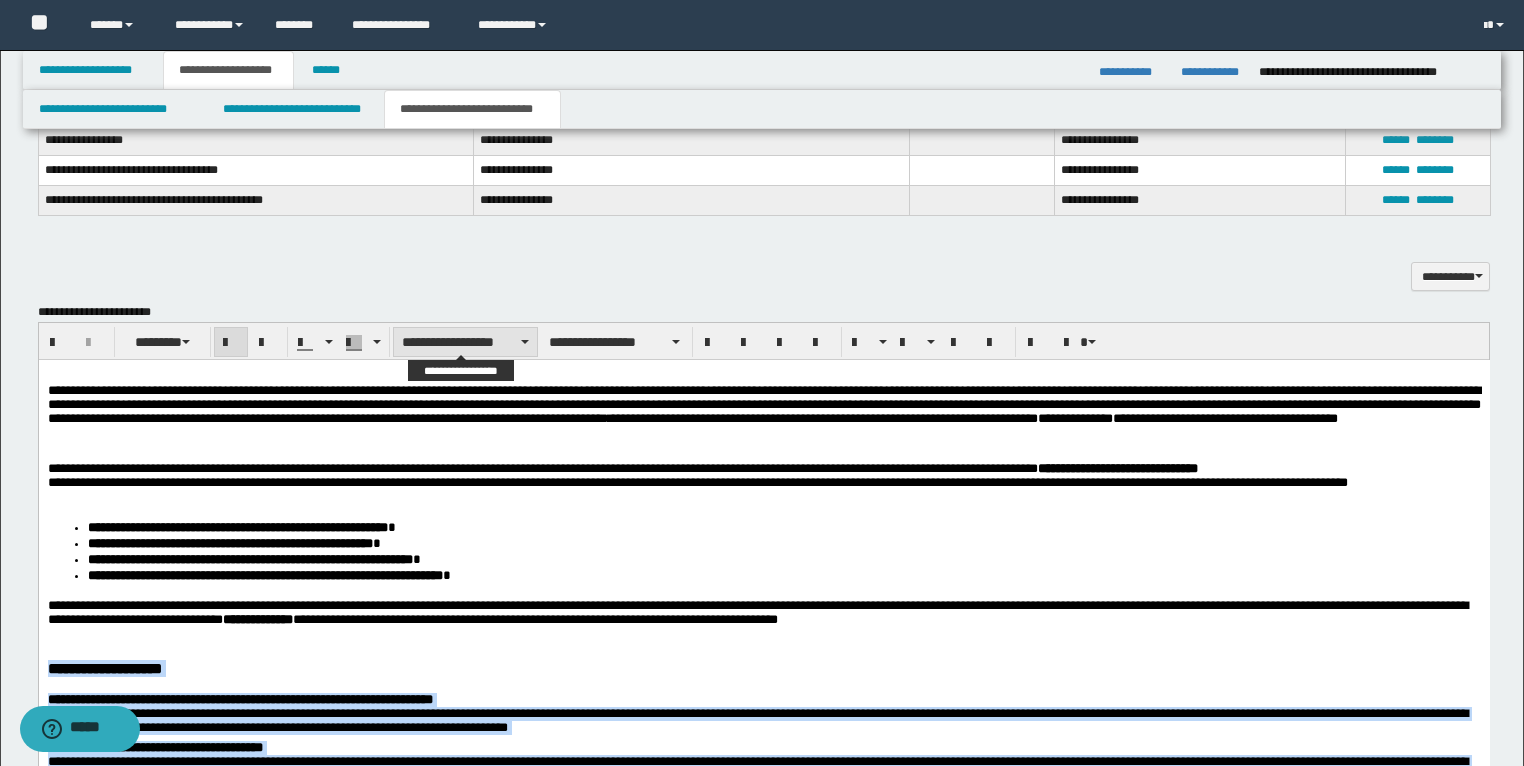 click on "**********" at bounding box center (465, 342) 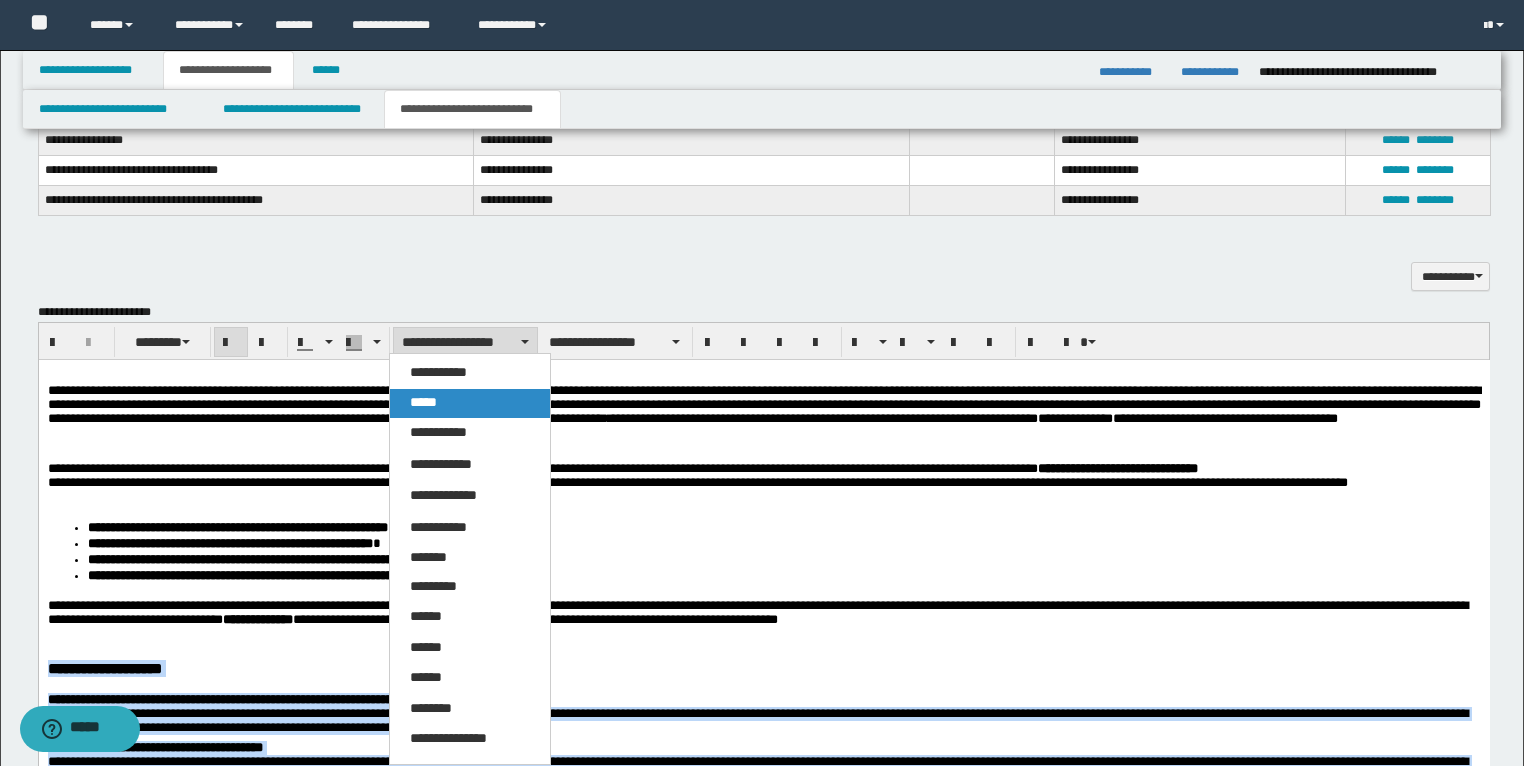 click on "*****" at bounding box center (470, 403) 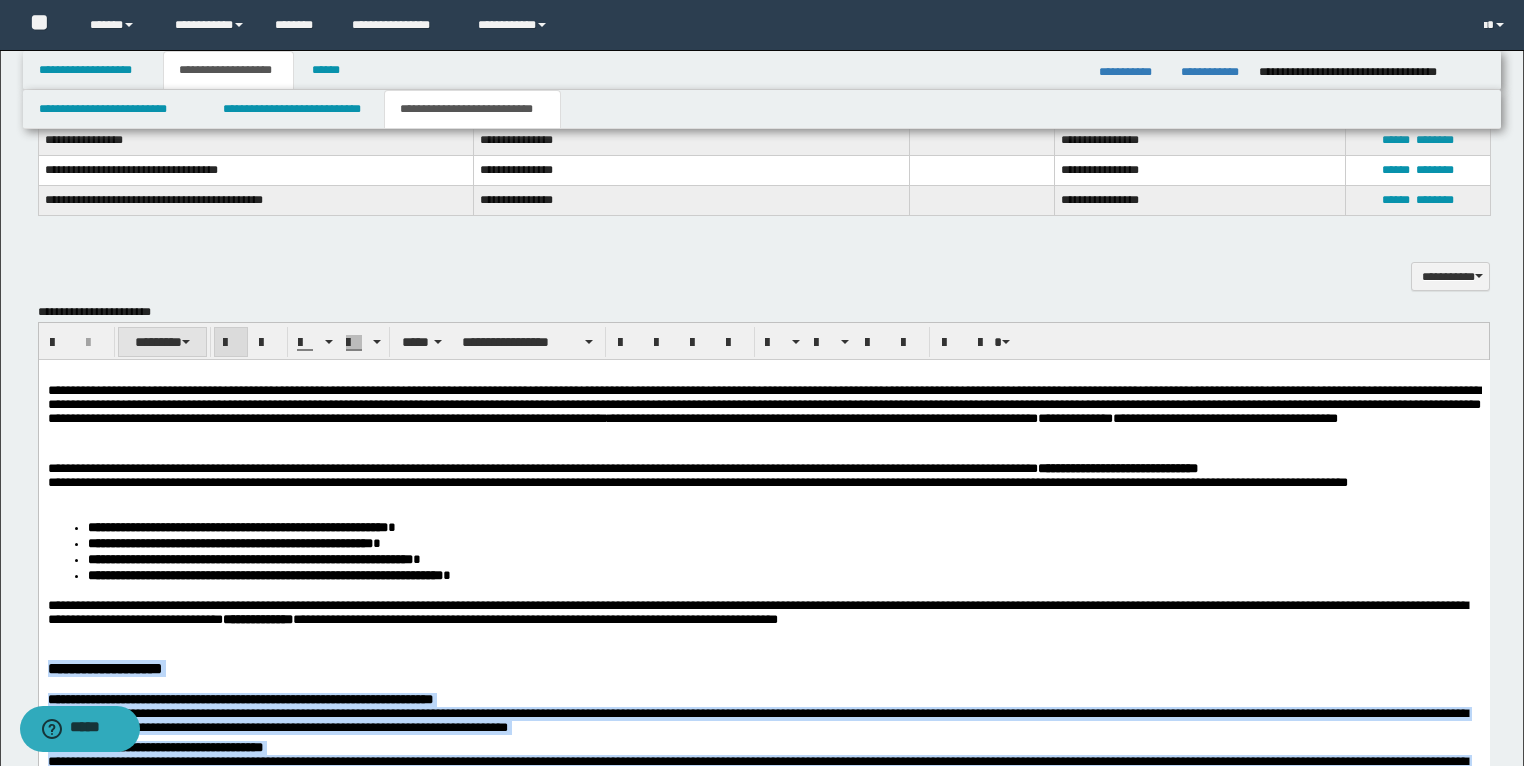 click on "********" at bounding box center [162, 342] 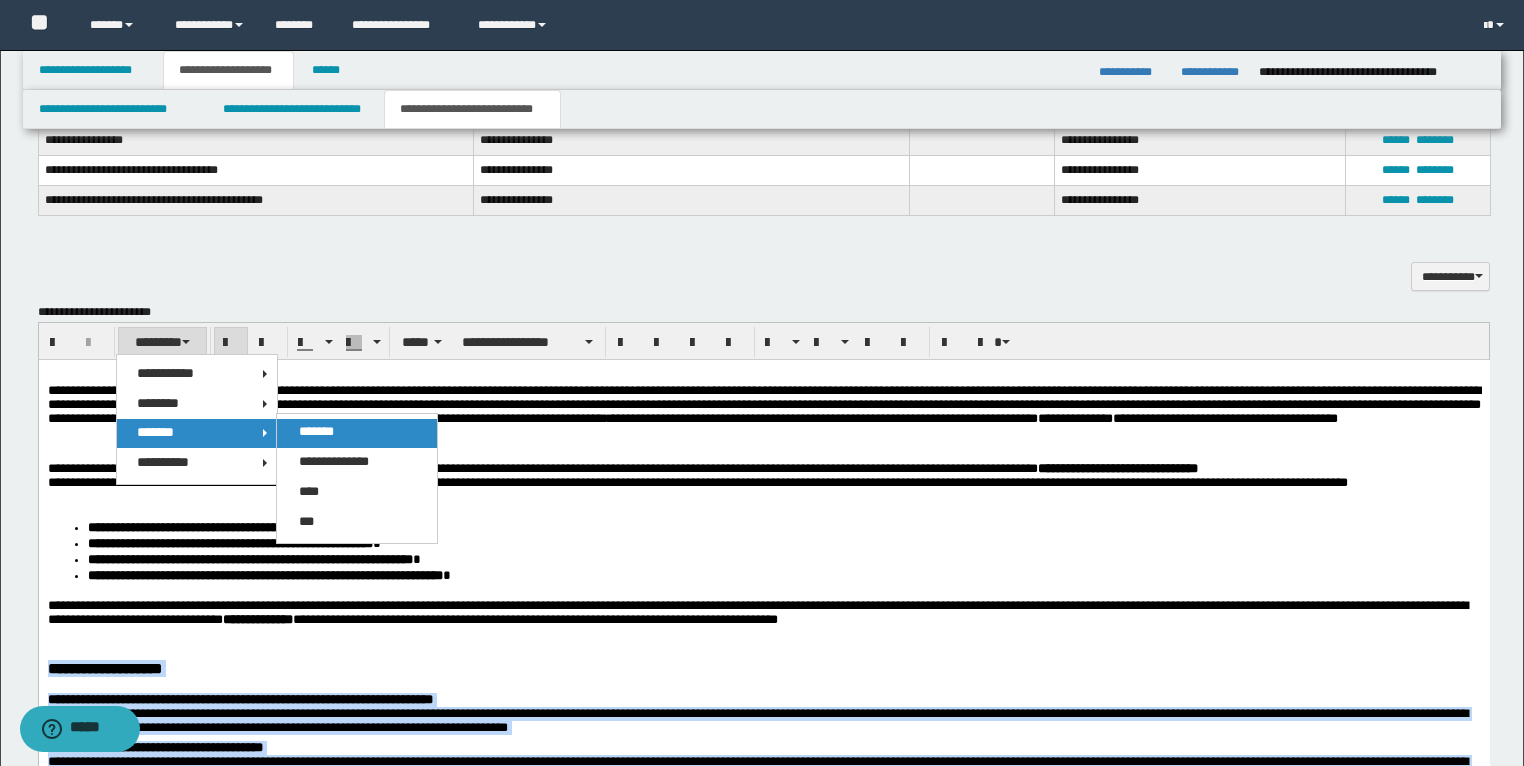 click on "*******" at bounding box center (316, 431) 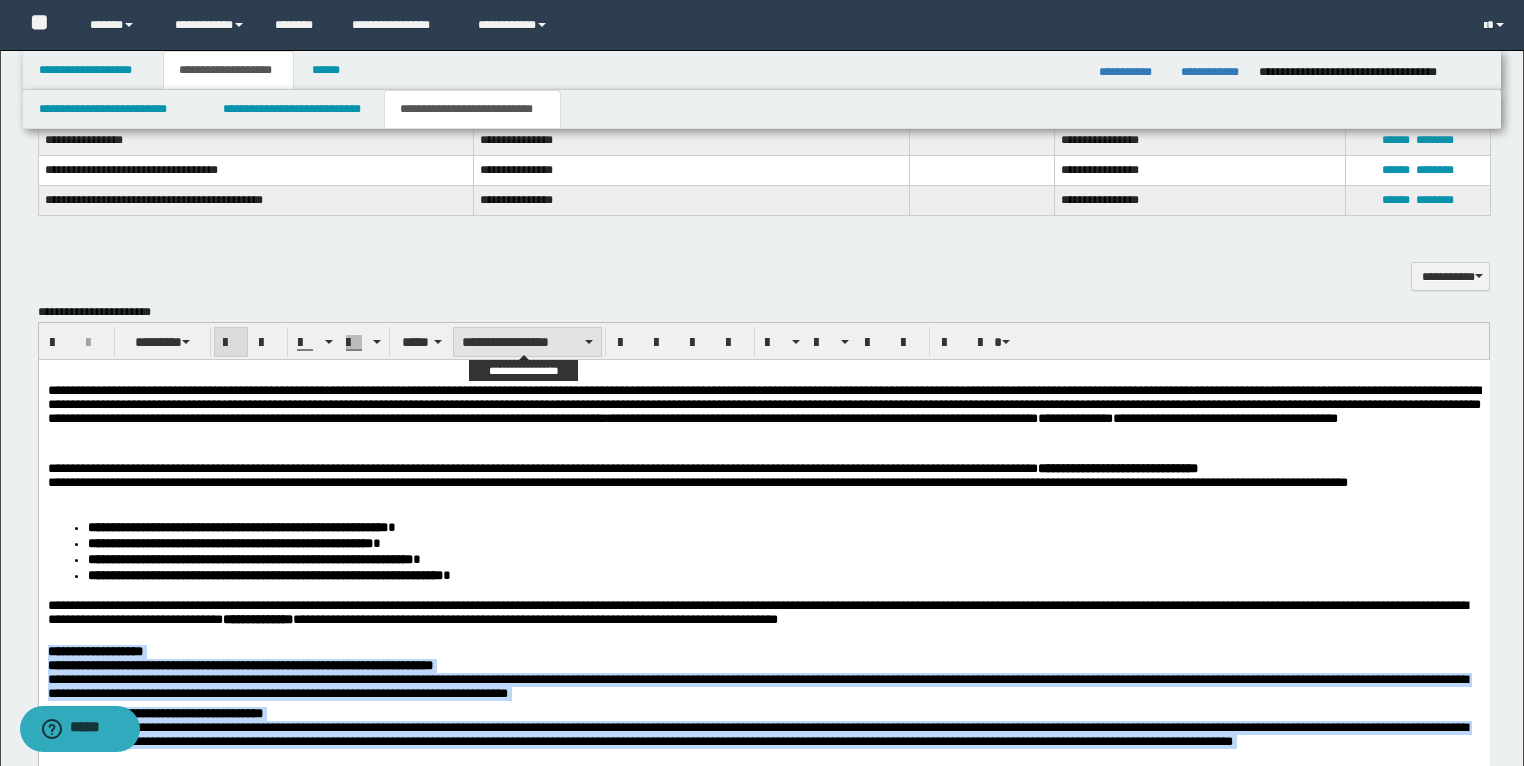 click on "**********" at bounding box center (527, 342) 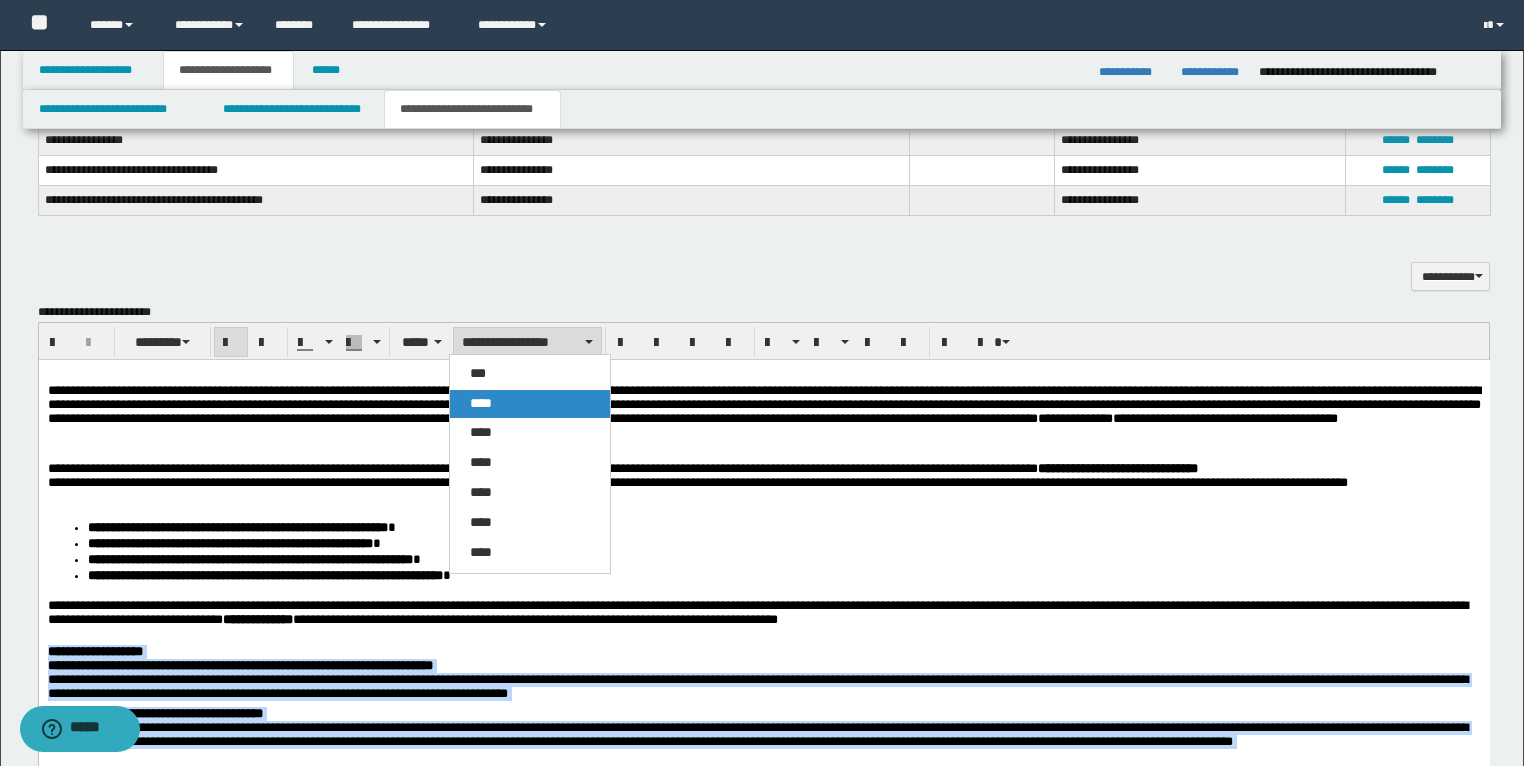 click on "****" at bounding box center (481, 403) 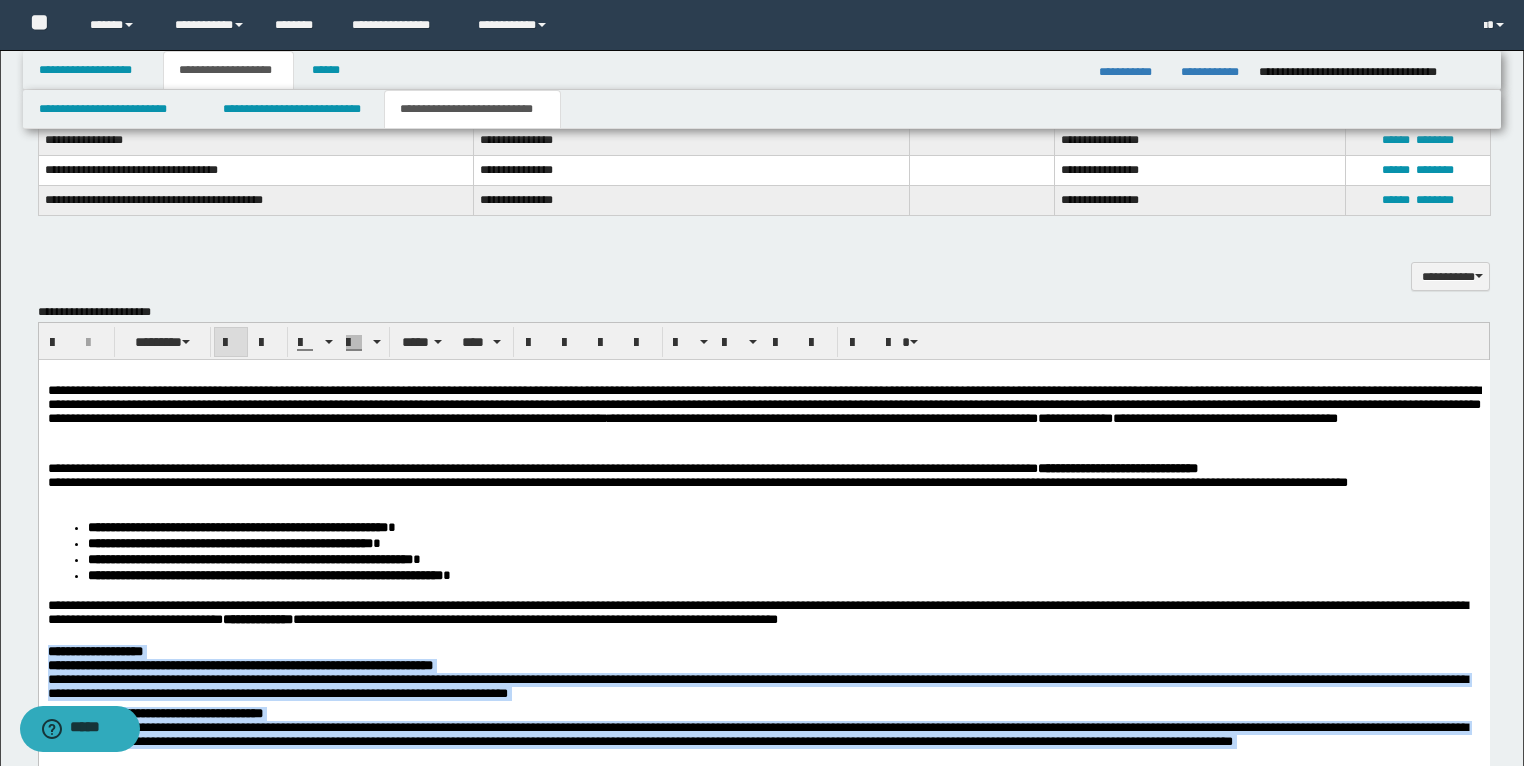 click at bounding box center (231, 343) 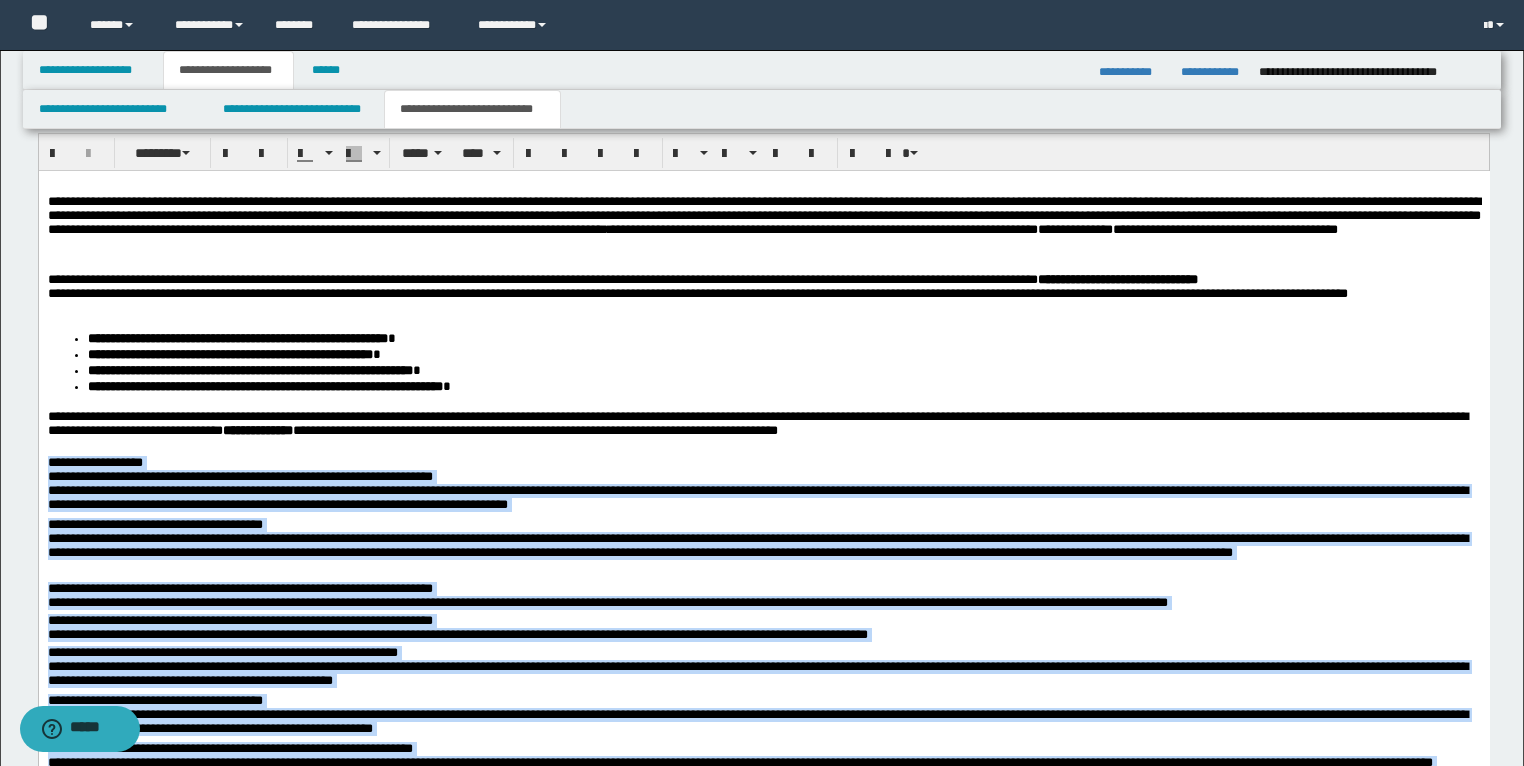 scroll, scrollTop: 2079, scrollLeft: 0, axis: vertical 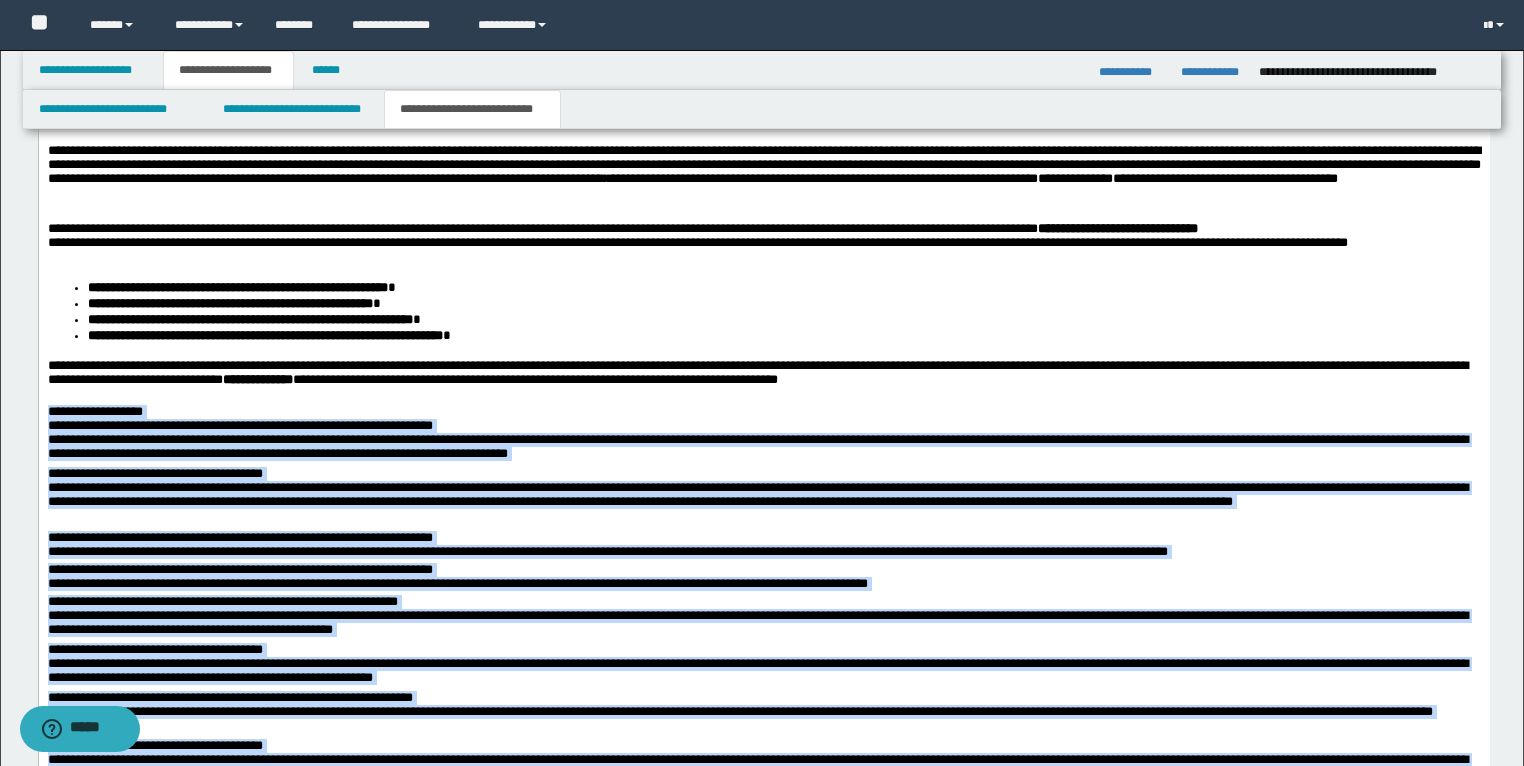 click on "**********" at bounding box center [757, 445] 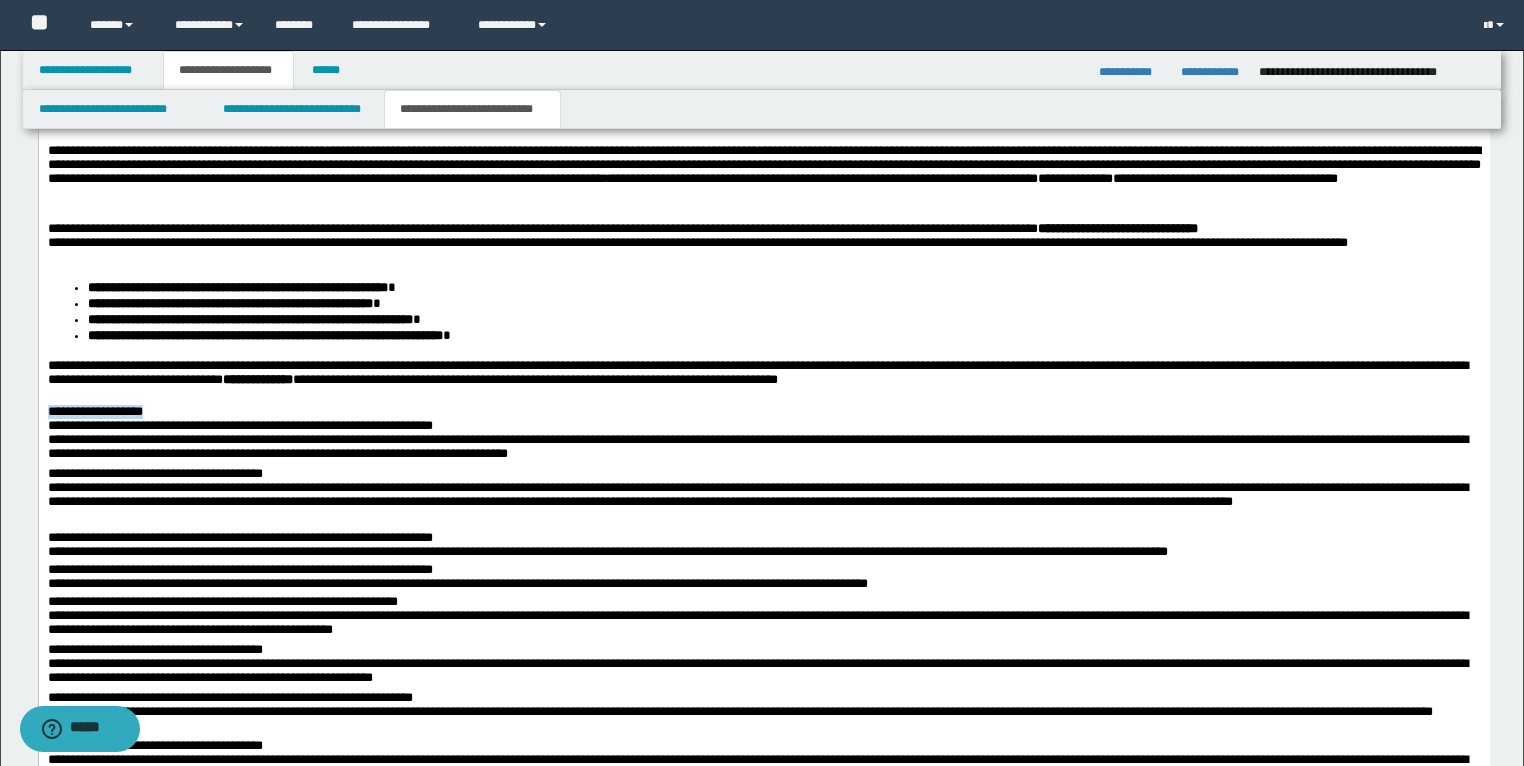 drag, startPoint x: 230, startPoint y: 414, endPoint x: 40, endPoint y: 414, distance: 190 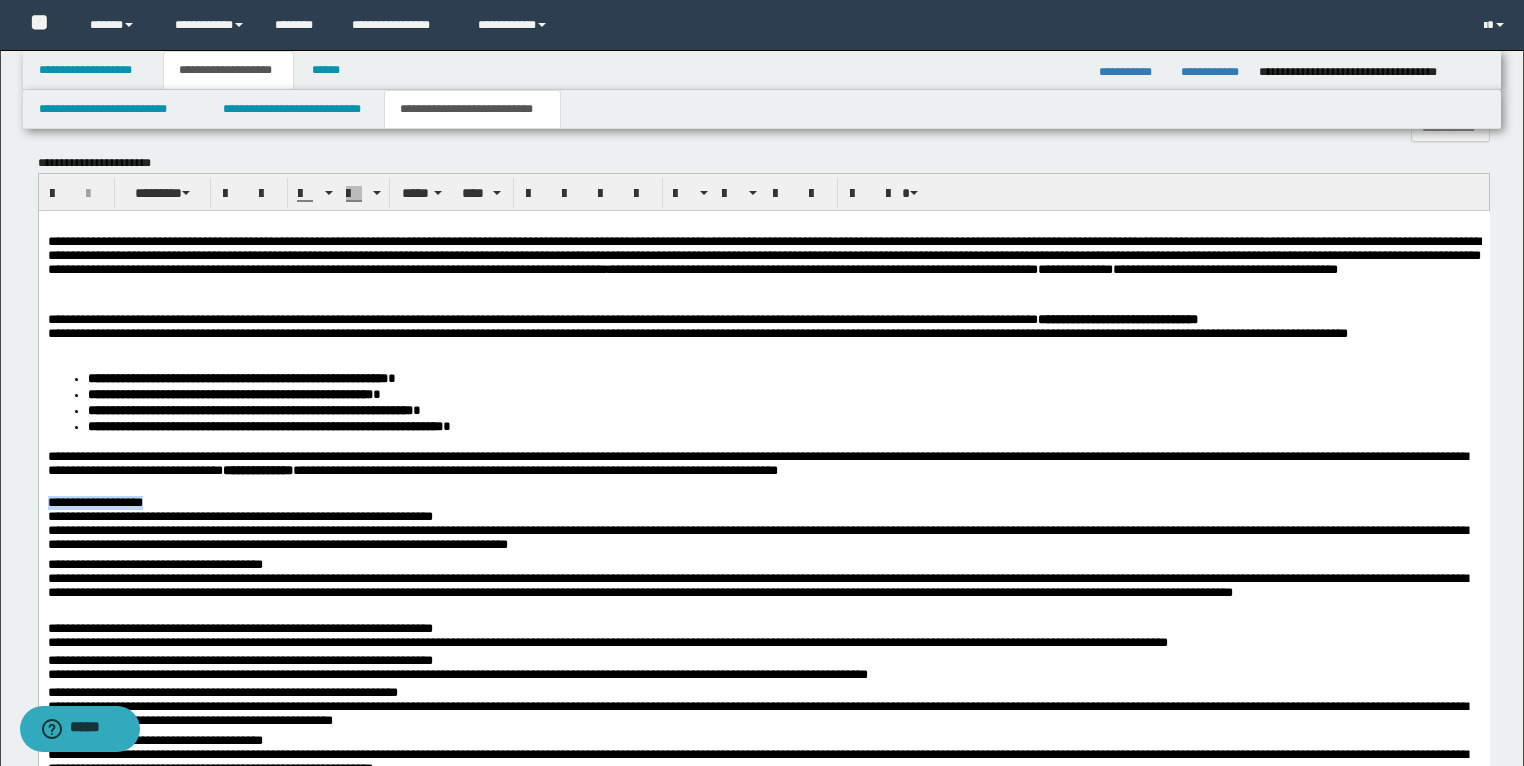scroll, scrollTop: 1839, scrollLeft: 0, axis: vertical 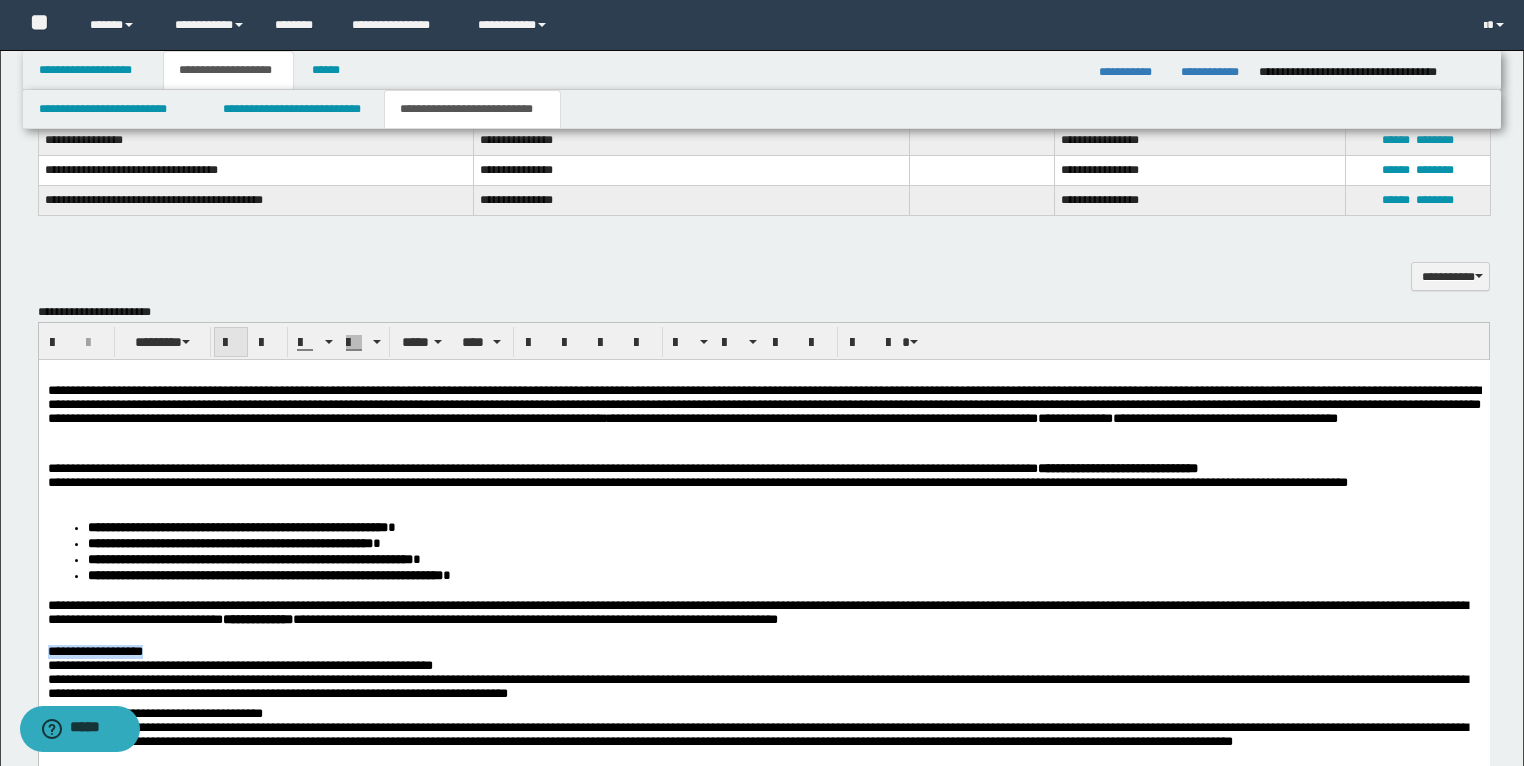 click at bounding box center [231, 343] 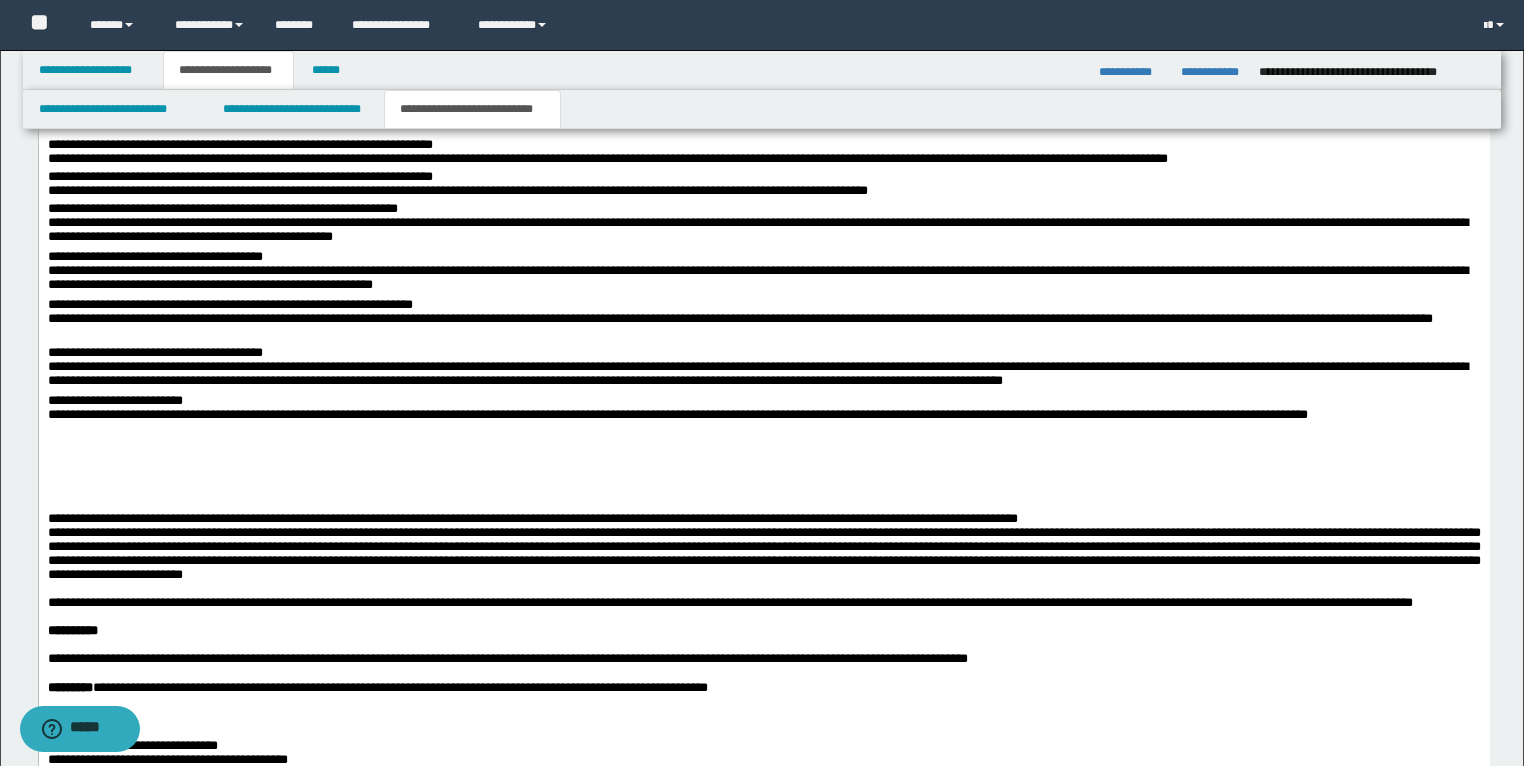 scroll, scrollTop: 2479, scrollLeft: 0, axis: vertical 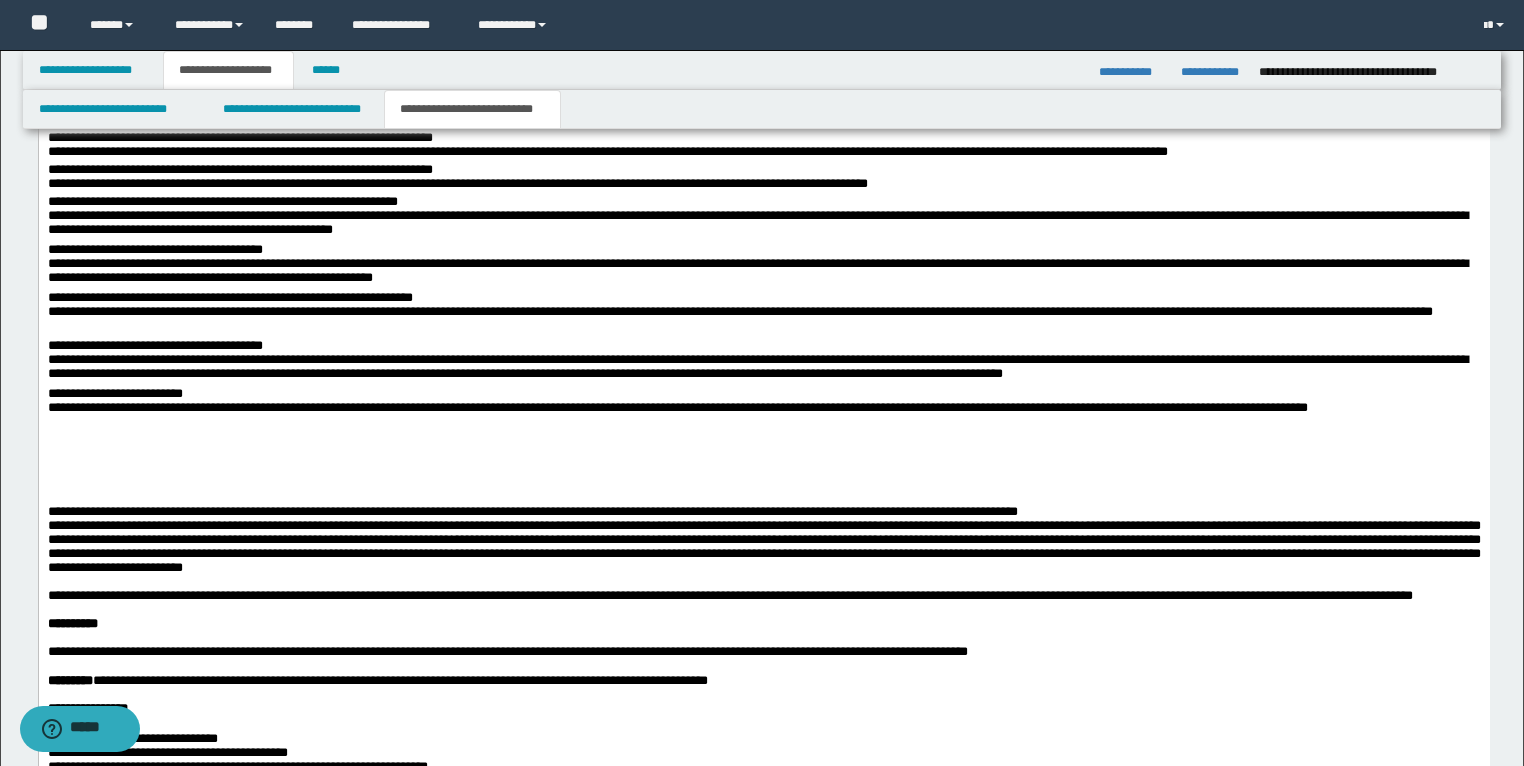 click on "**********" at bounding box center (763, 381) 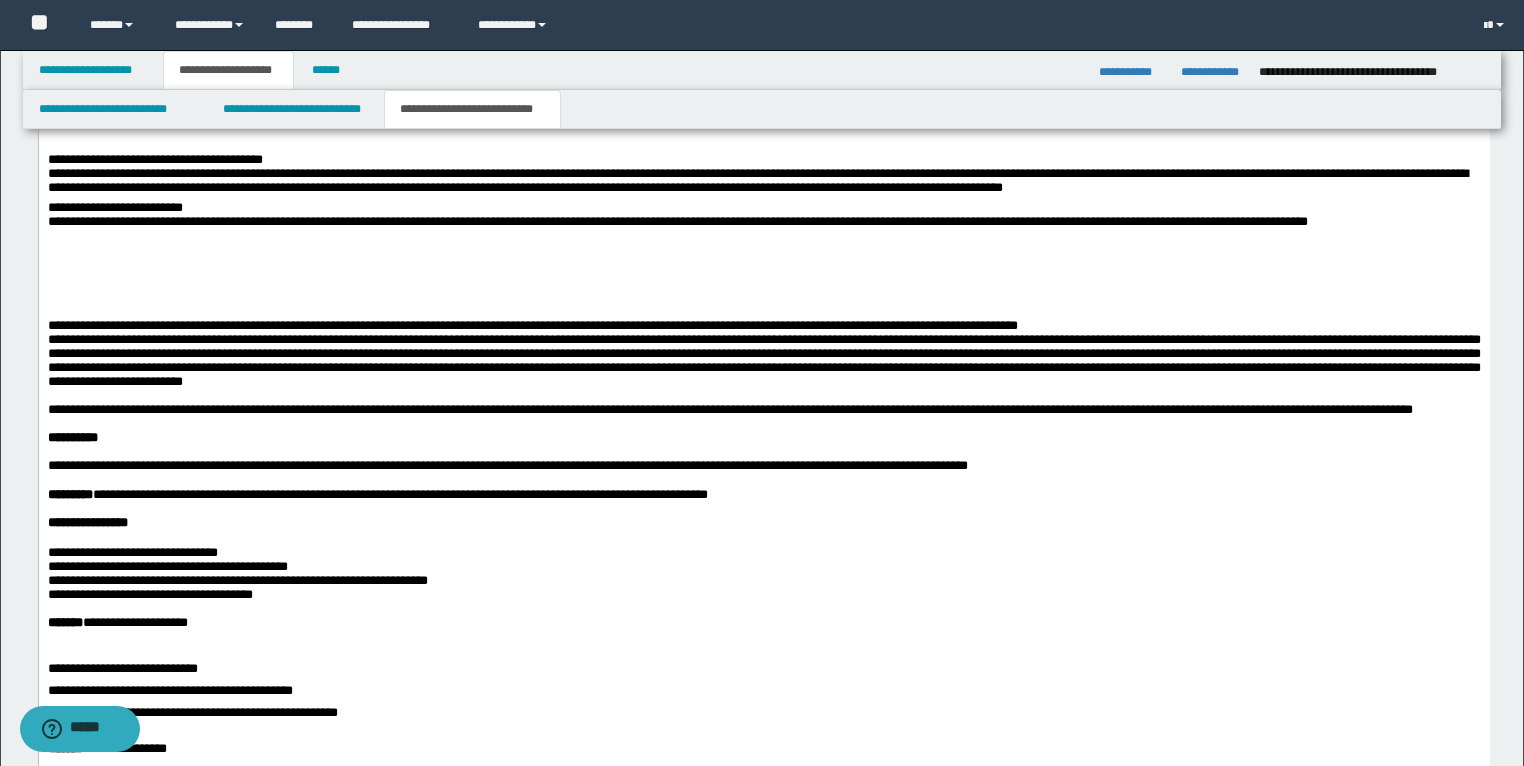 scroll, scrollTop: 2639, scrollLeft: 0, axis: vertical 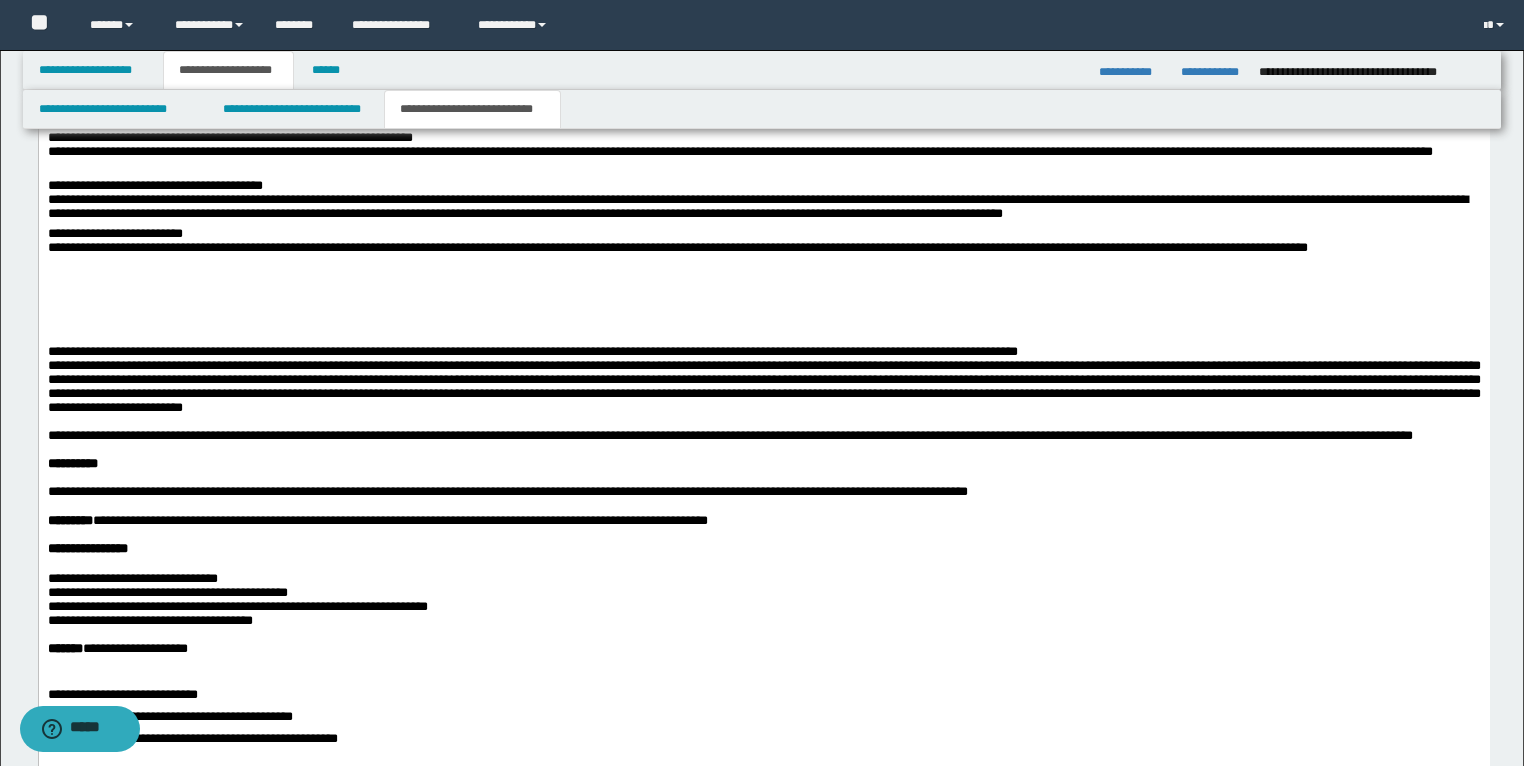 click at bounding box center [763, 278] 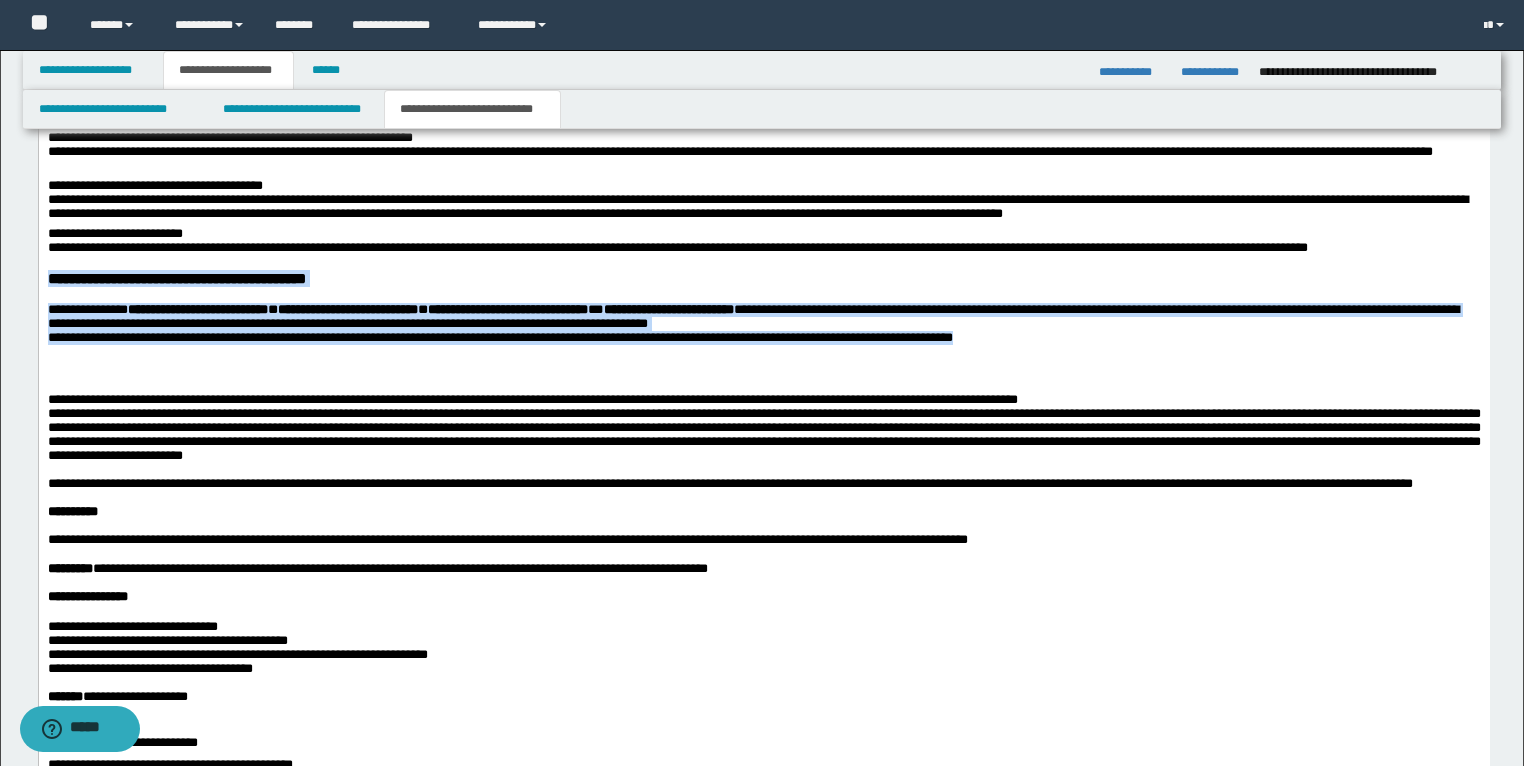 drag, startPoint x: 1048, startPoint y: 370, endPoint x: 1, endPoint y: 304, distance: 1049.0781 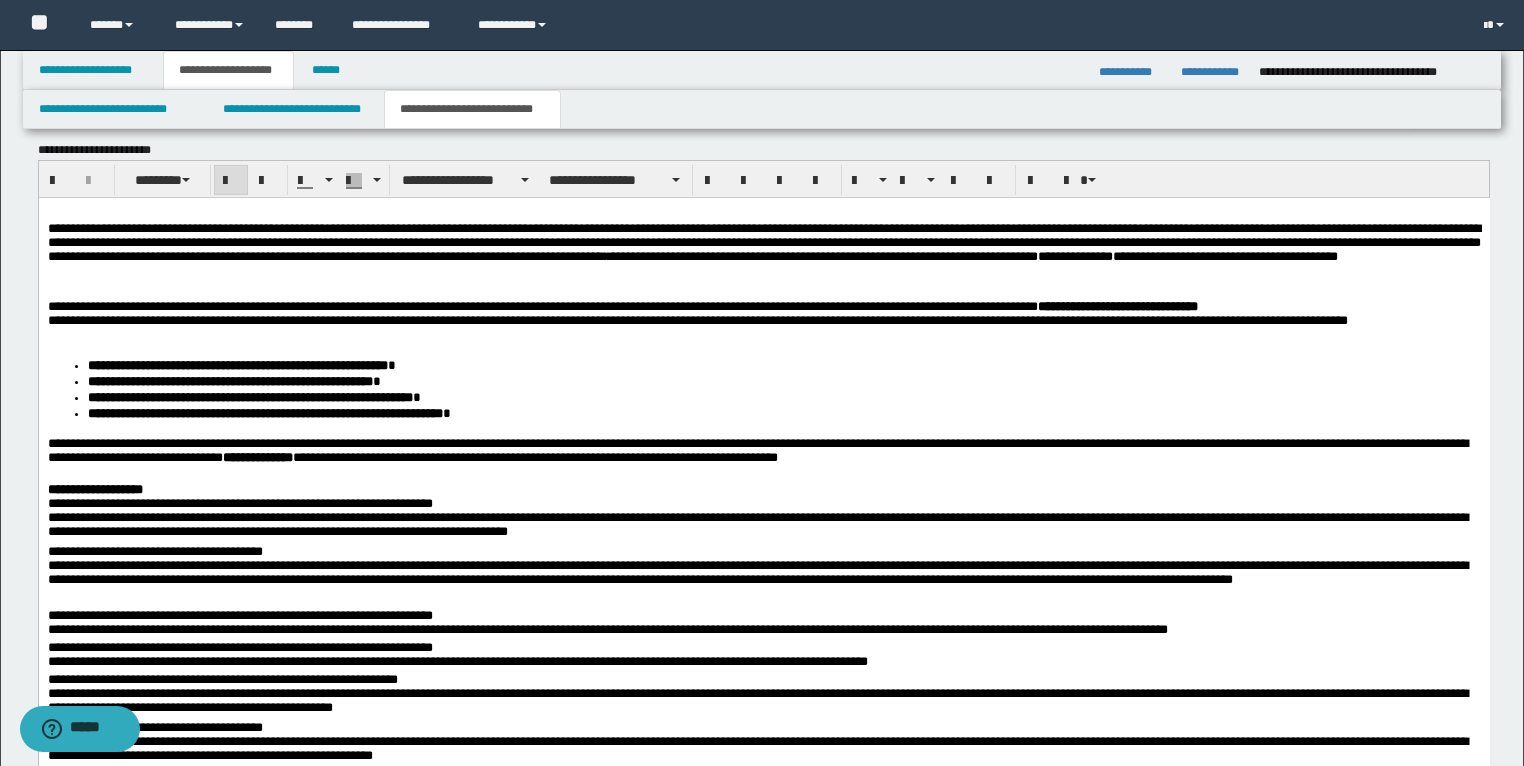 scroll, scrollTop: 1999, scrollLeft: 0, axis: vertical 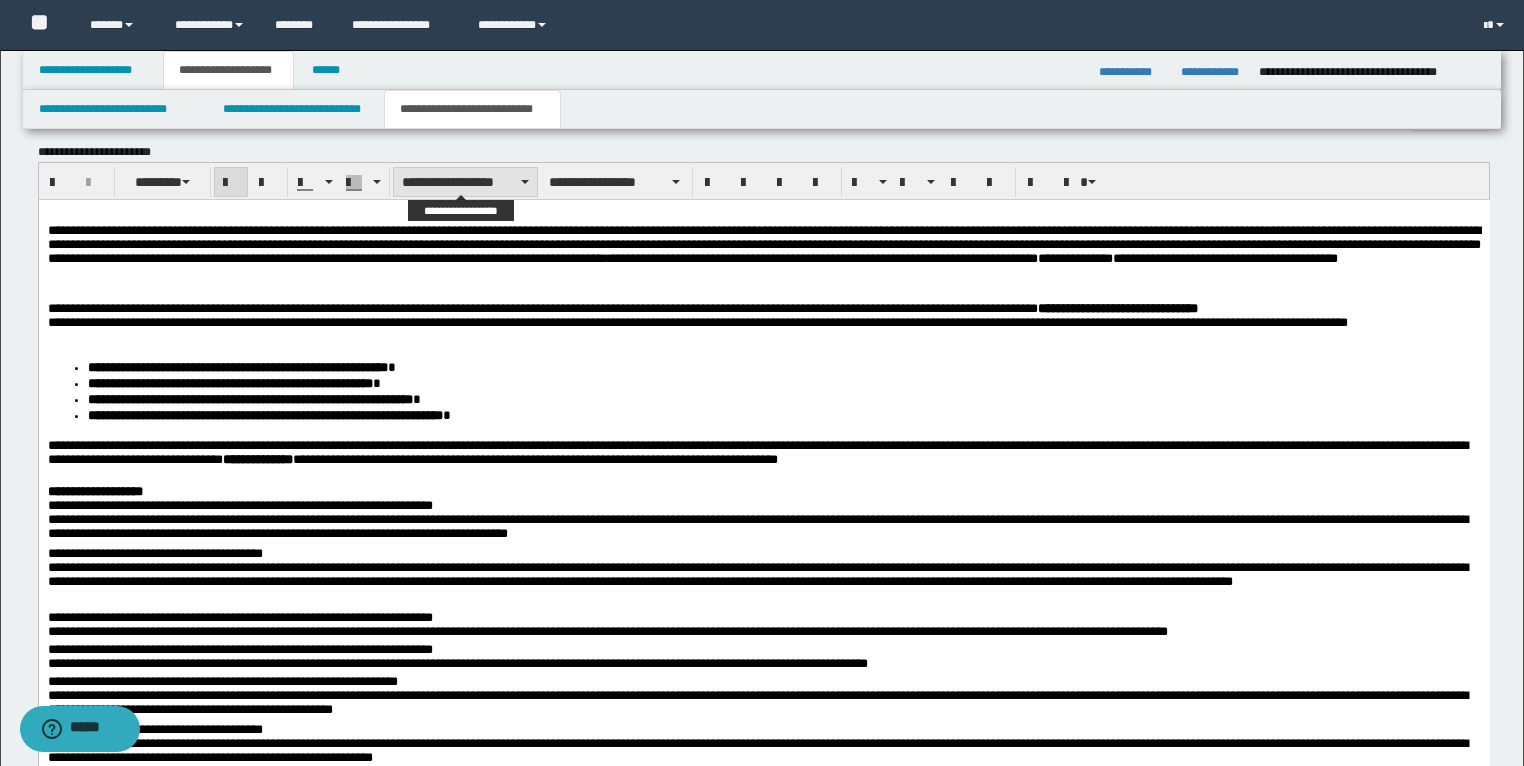 click on "**********" at bounding box center (465, 182) 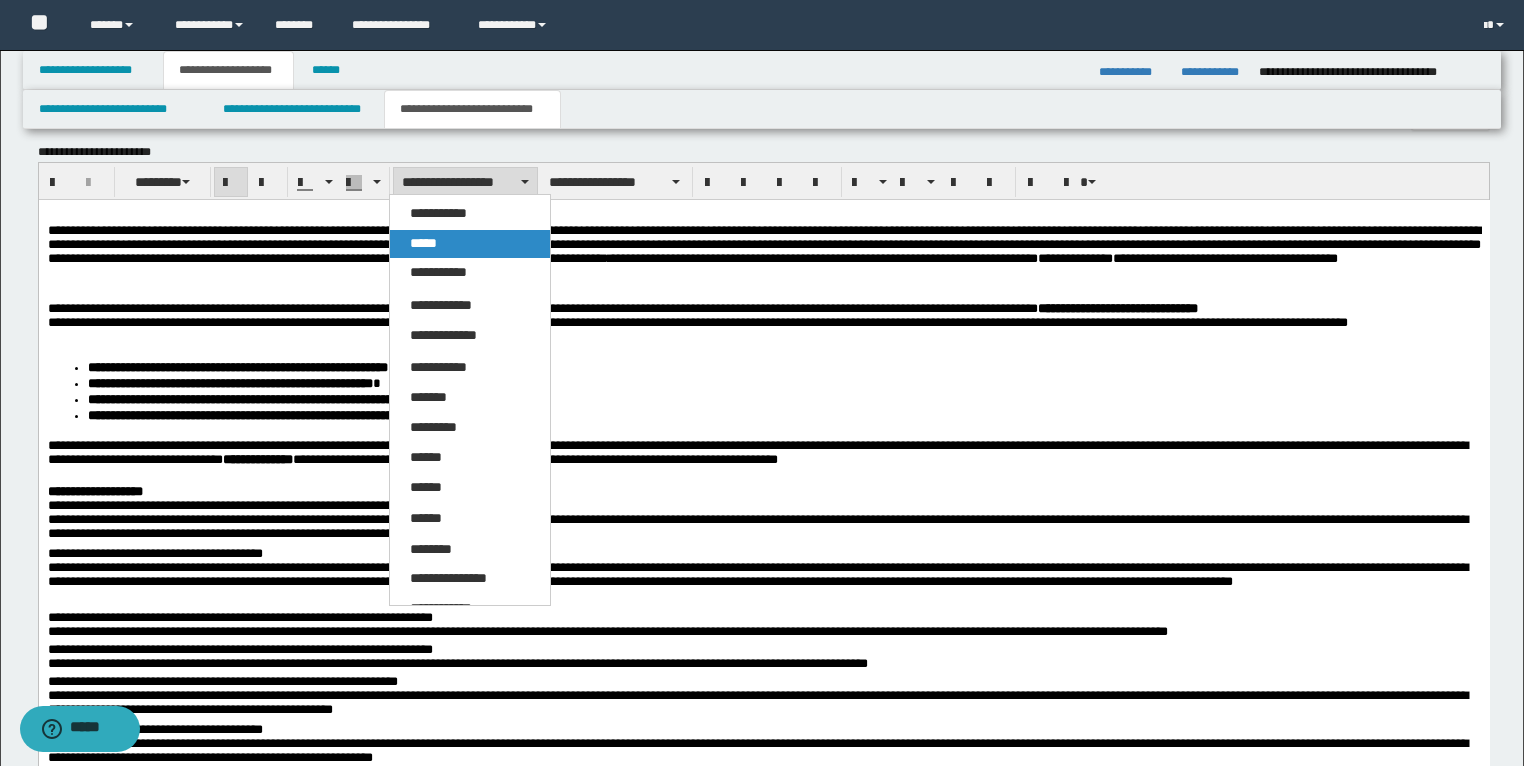 click on "*****" at bounding box center [470, 244] 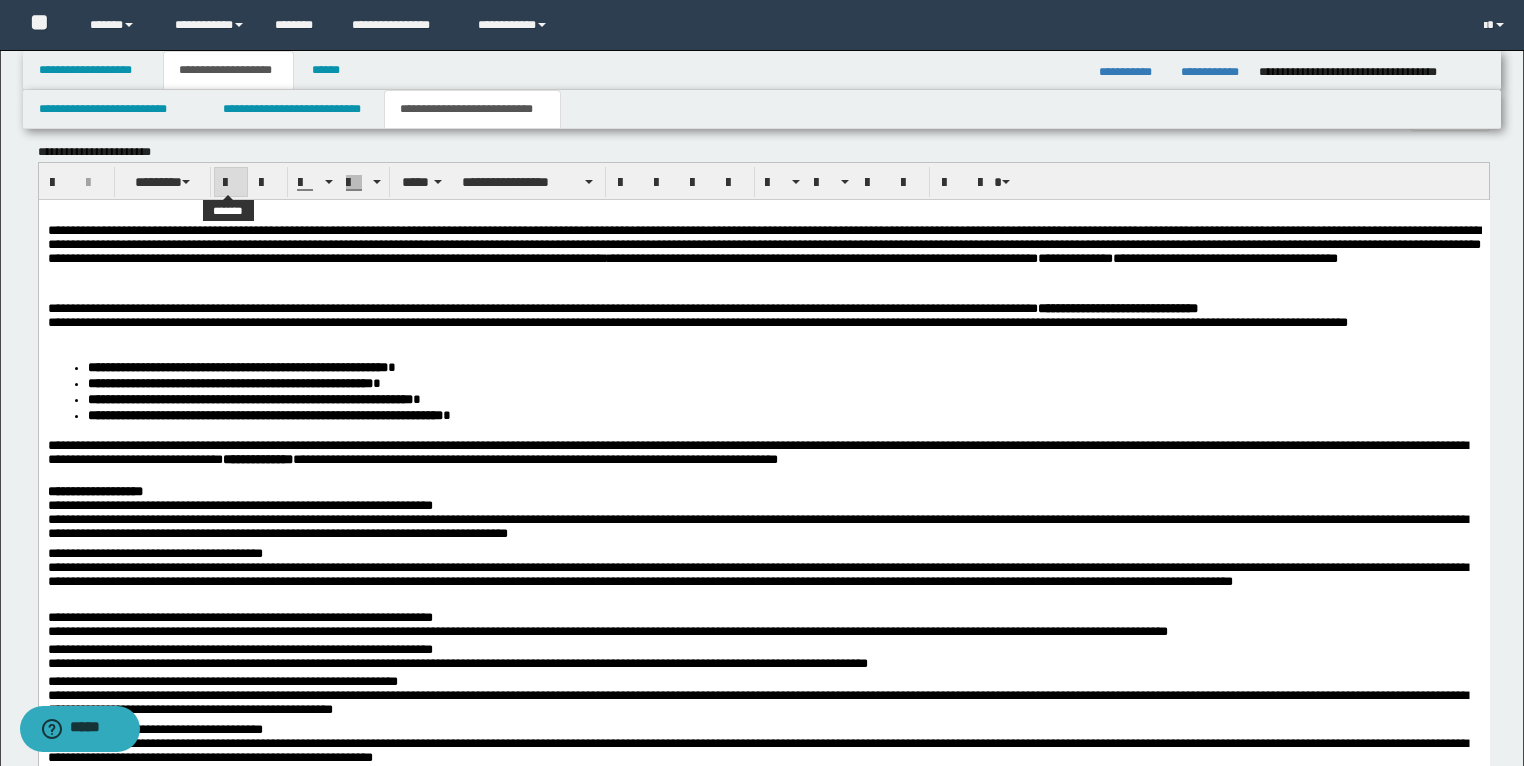 click at bounding box center [231, 182] 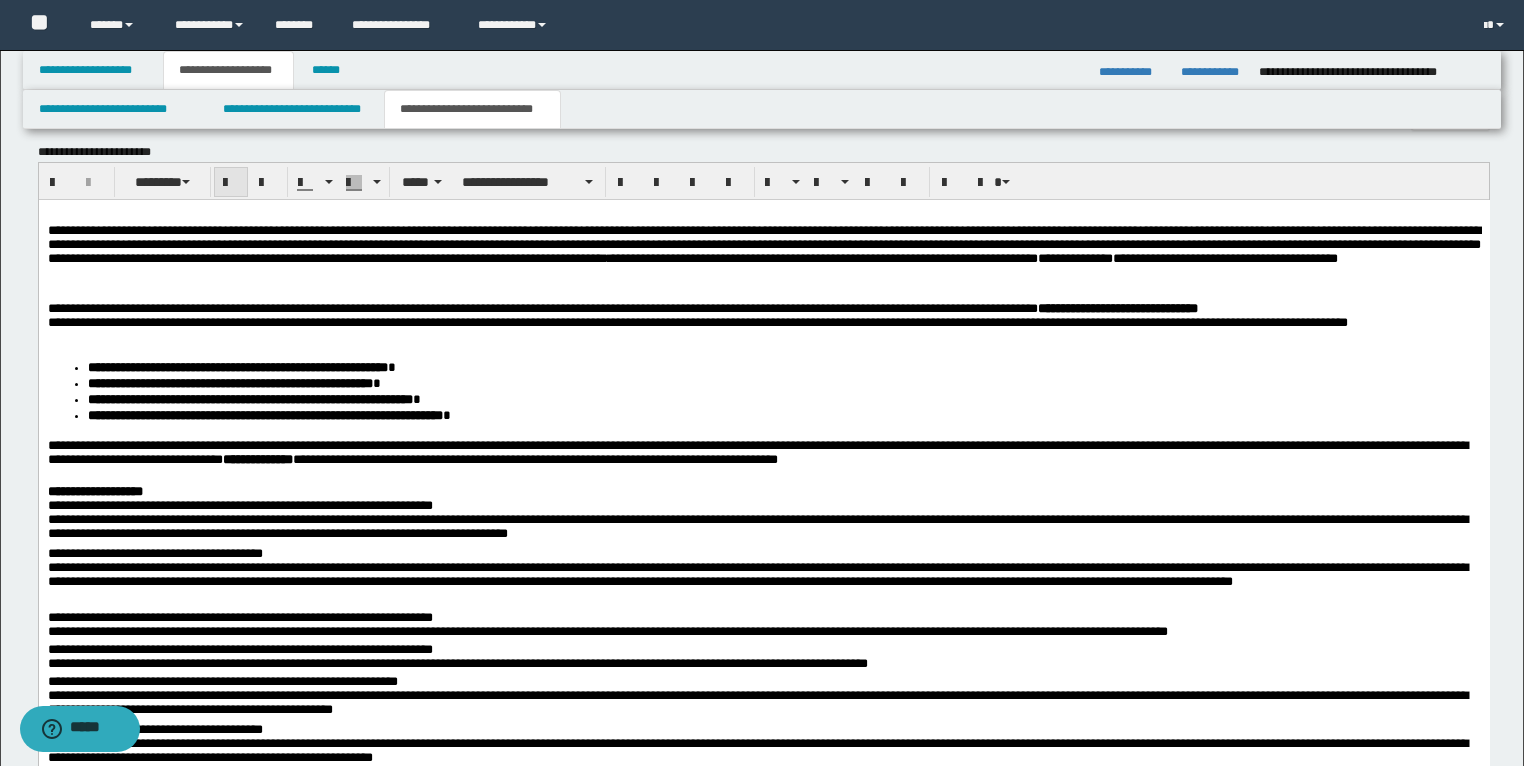 click at bounding box center [231, 182] 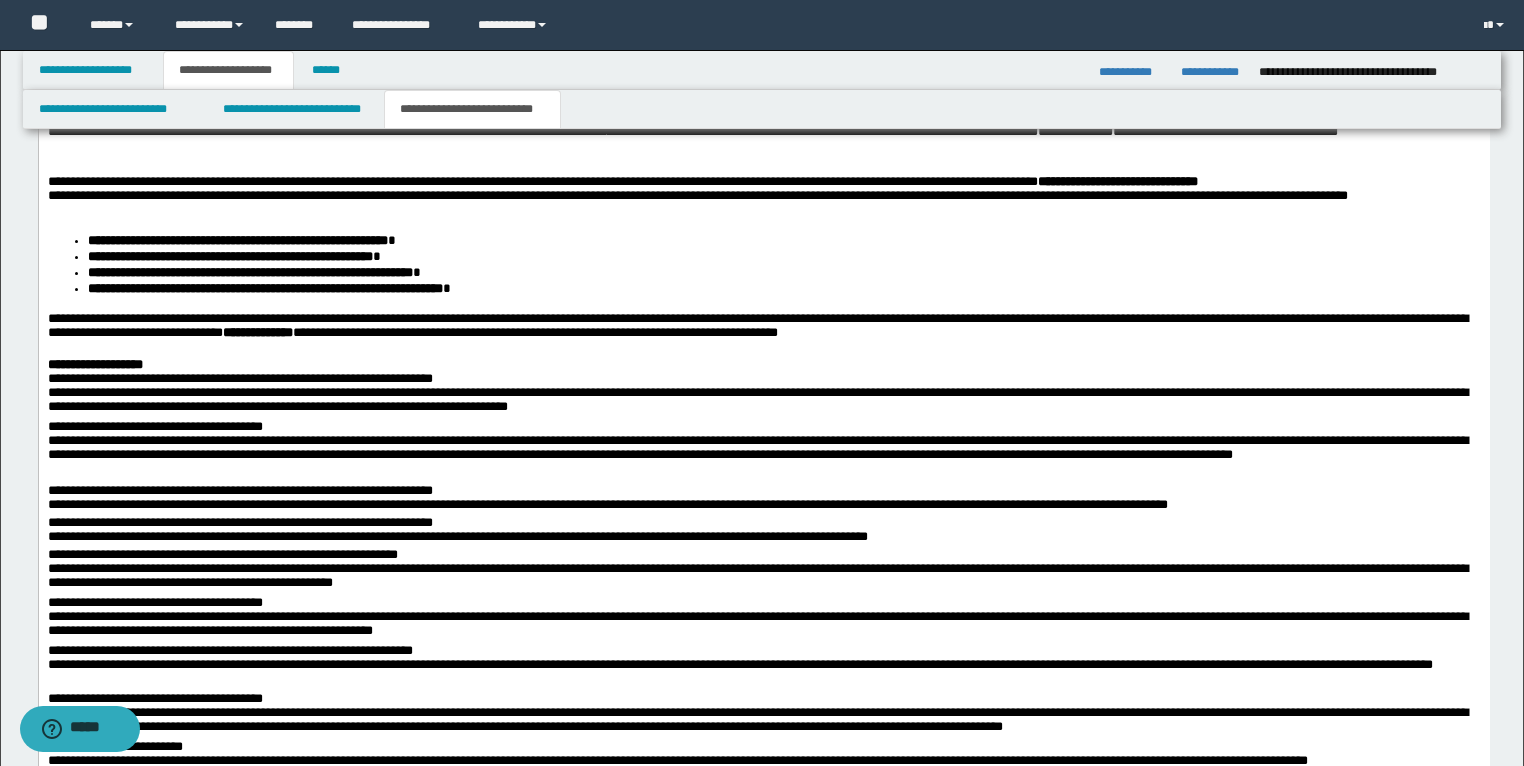 scroll, scrollTop: 1999, scrollLeft: 0, axis: vertical 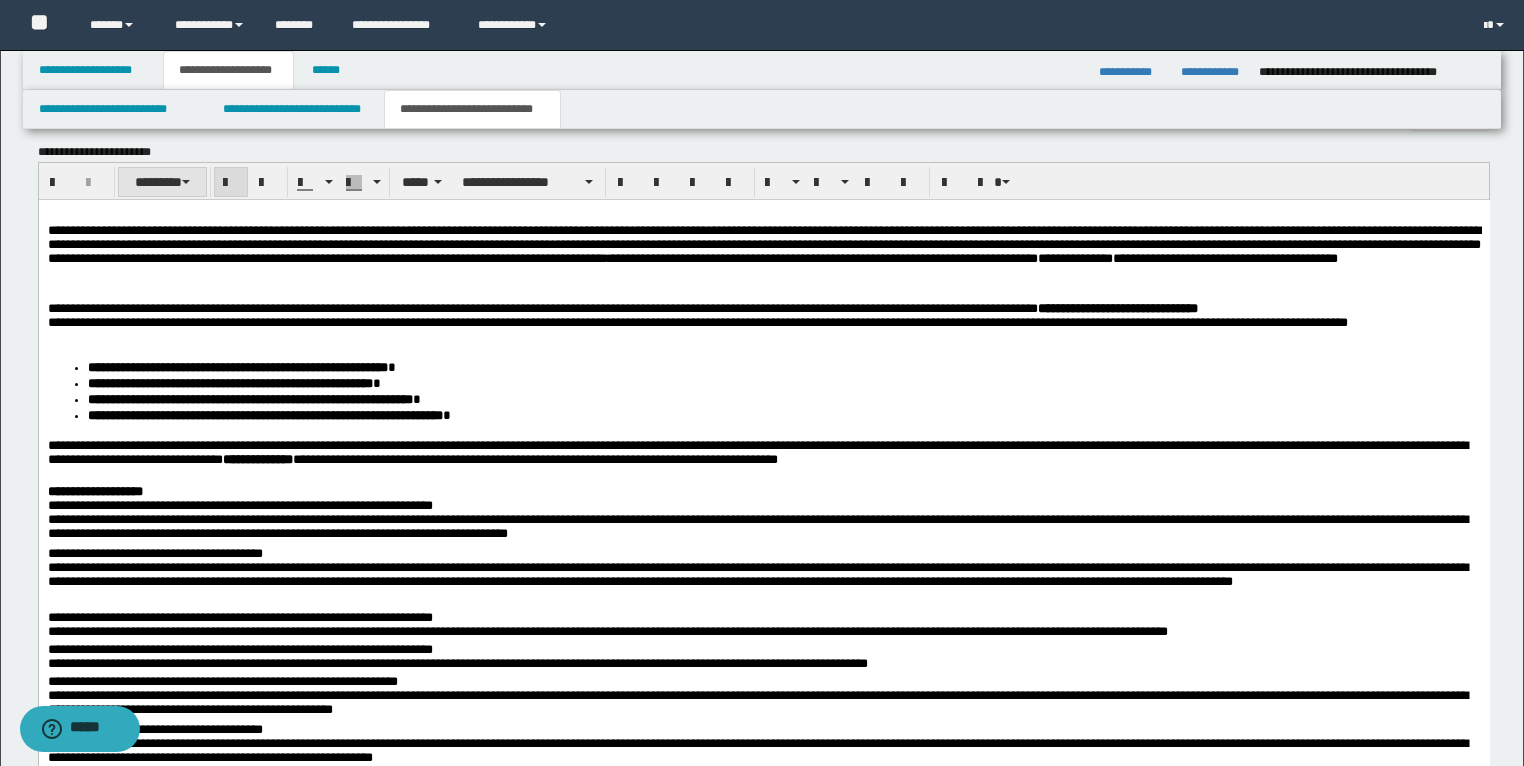 click on "********" at bounding box center [162, 182] 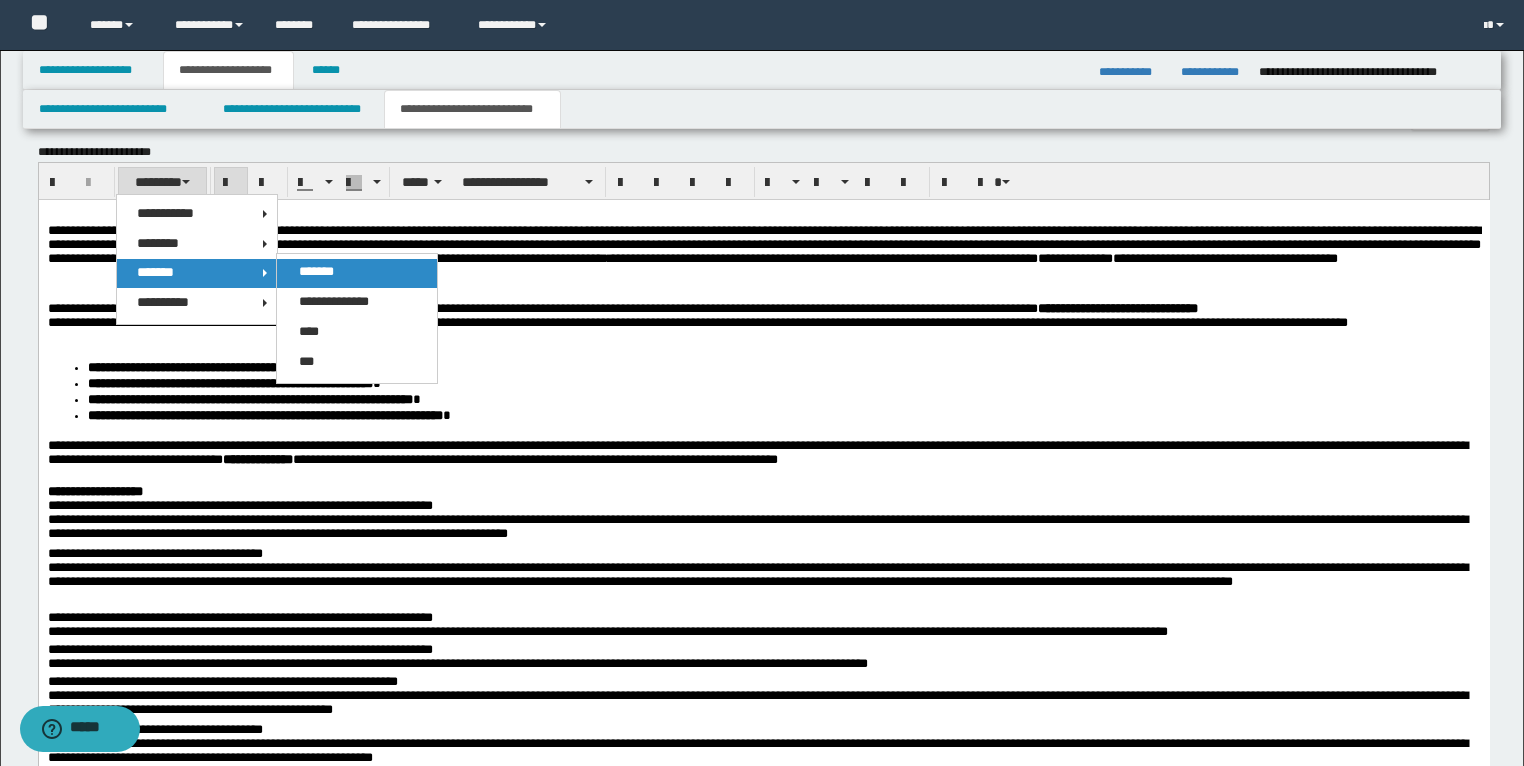 click on "*******" at bounding box center [316, 271] 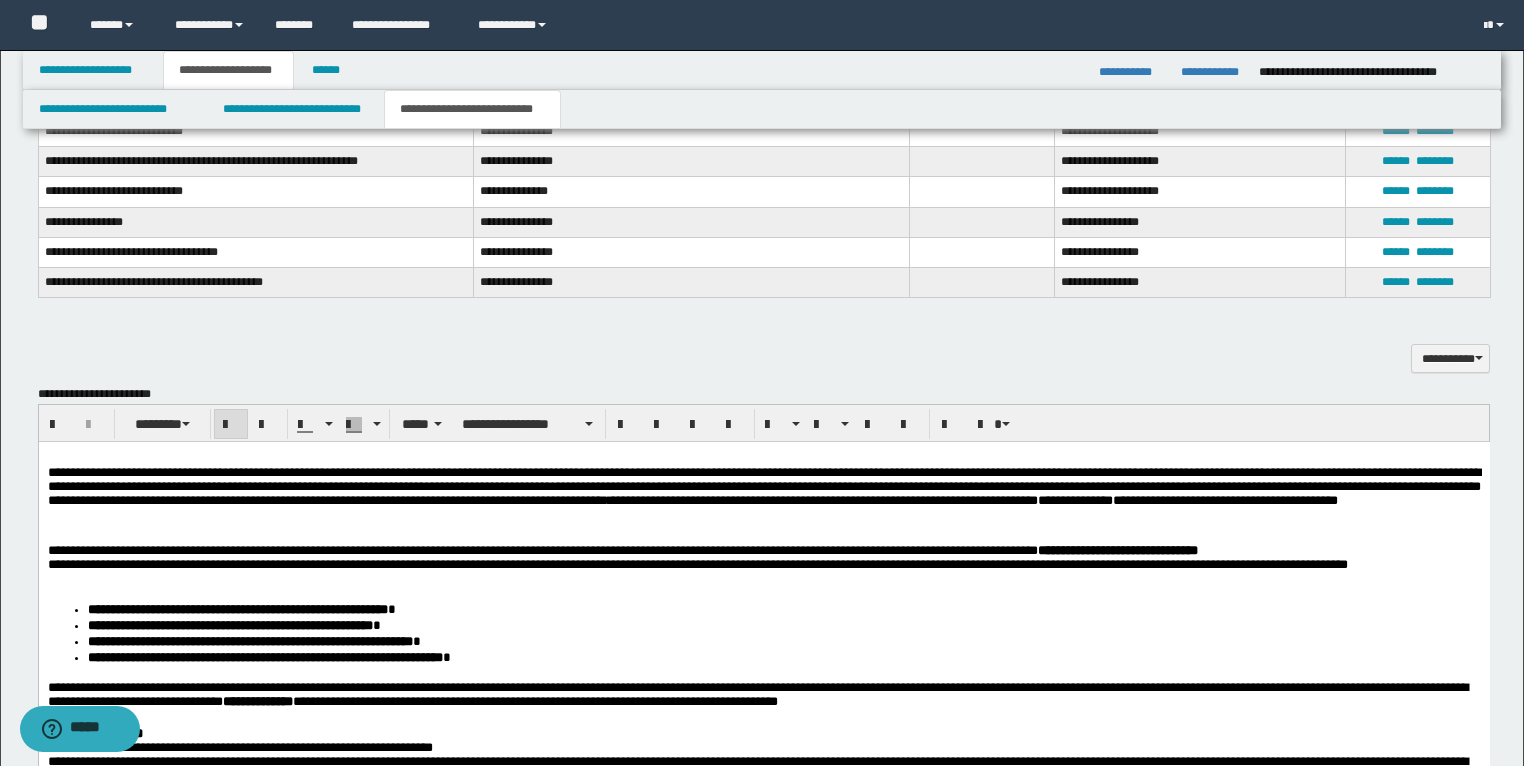 scroll, scrollTop: 1759, scrollLeft: 0, axis: vertical 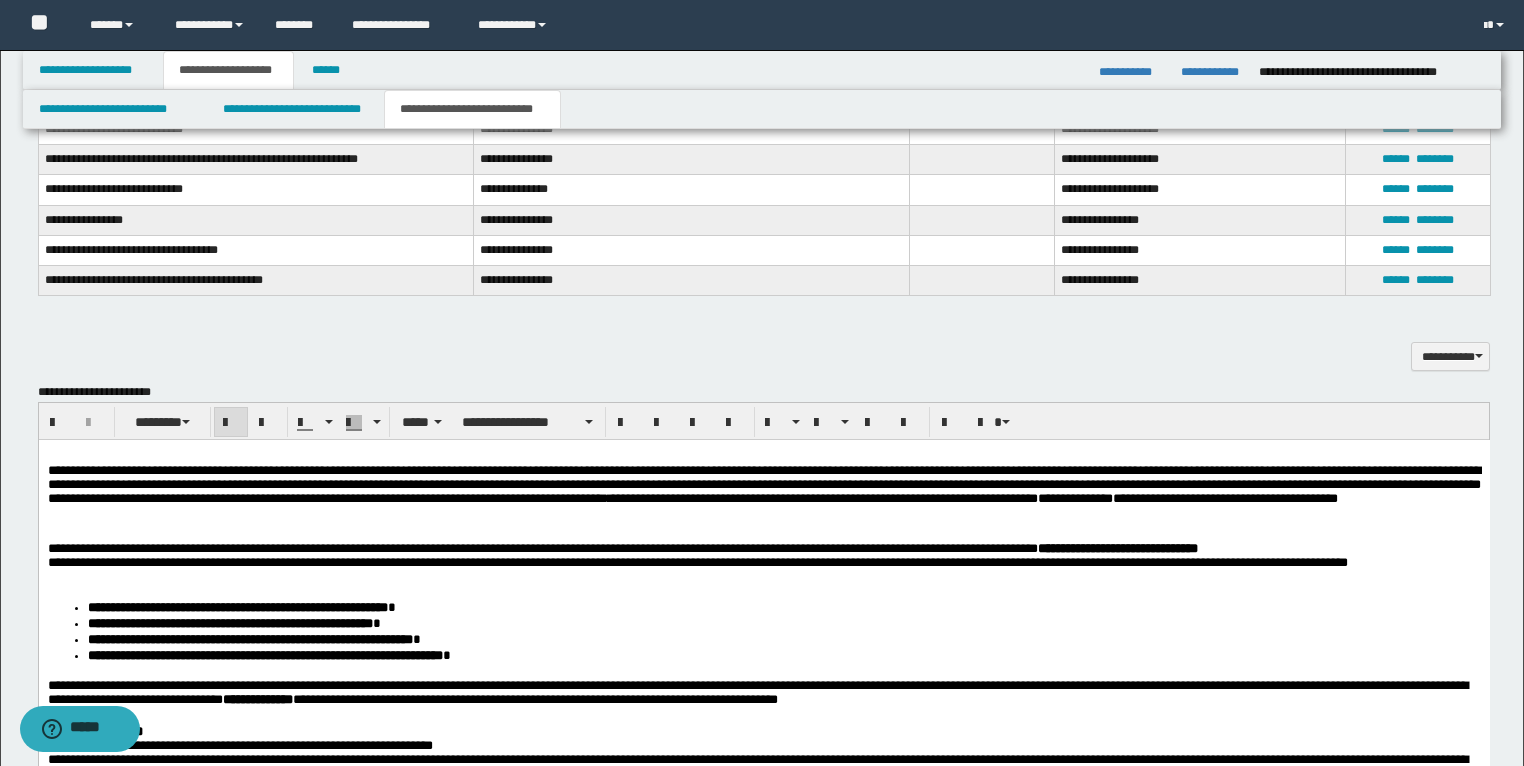 click at bounding box center [231, 423] 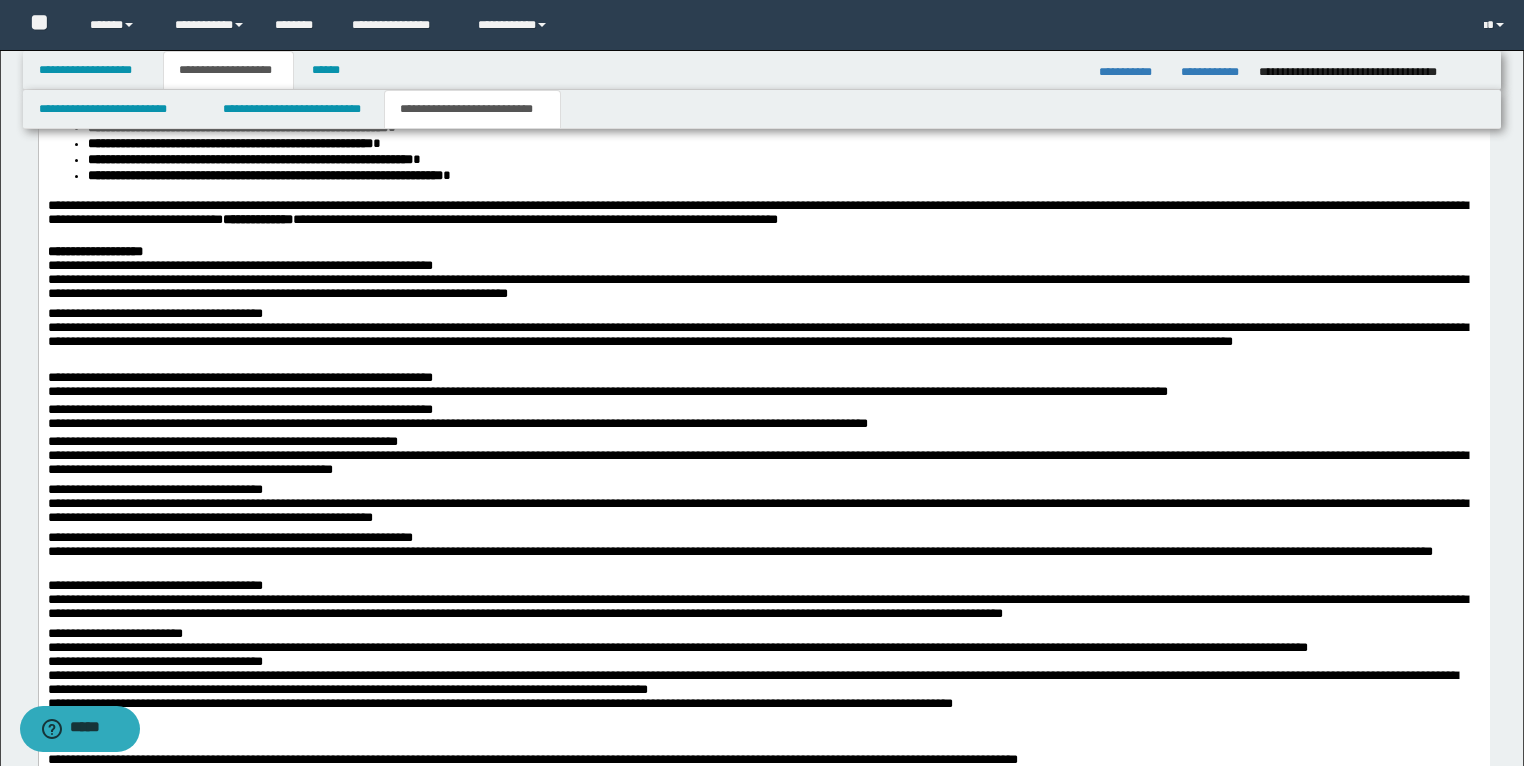 scroll, scrollTop: 2559, scrollLeft: 0, axis: vertical 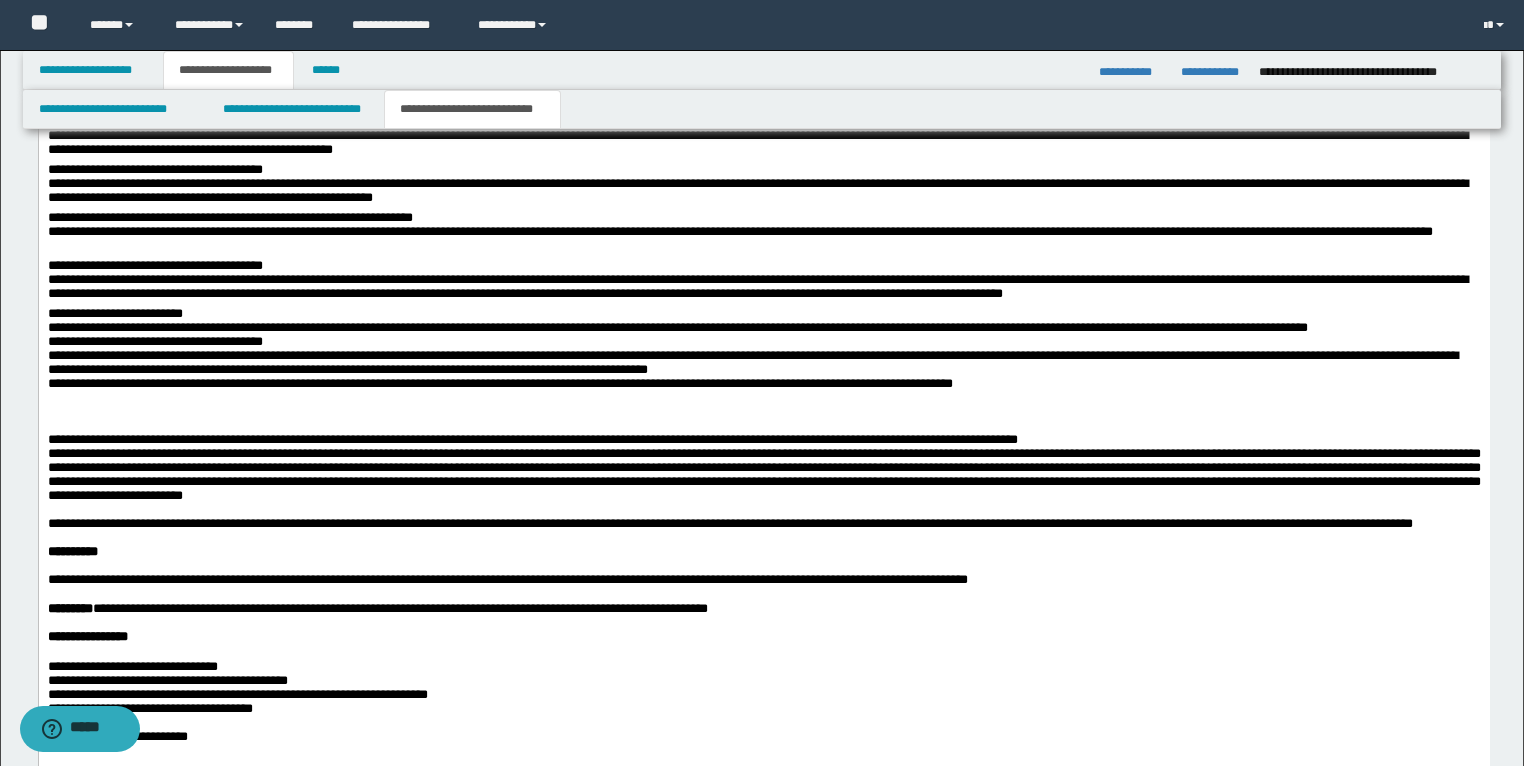 click on "**********" at bounding box center [752, 362] 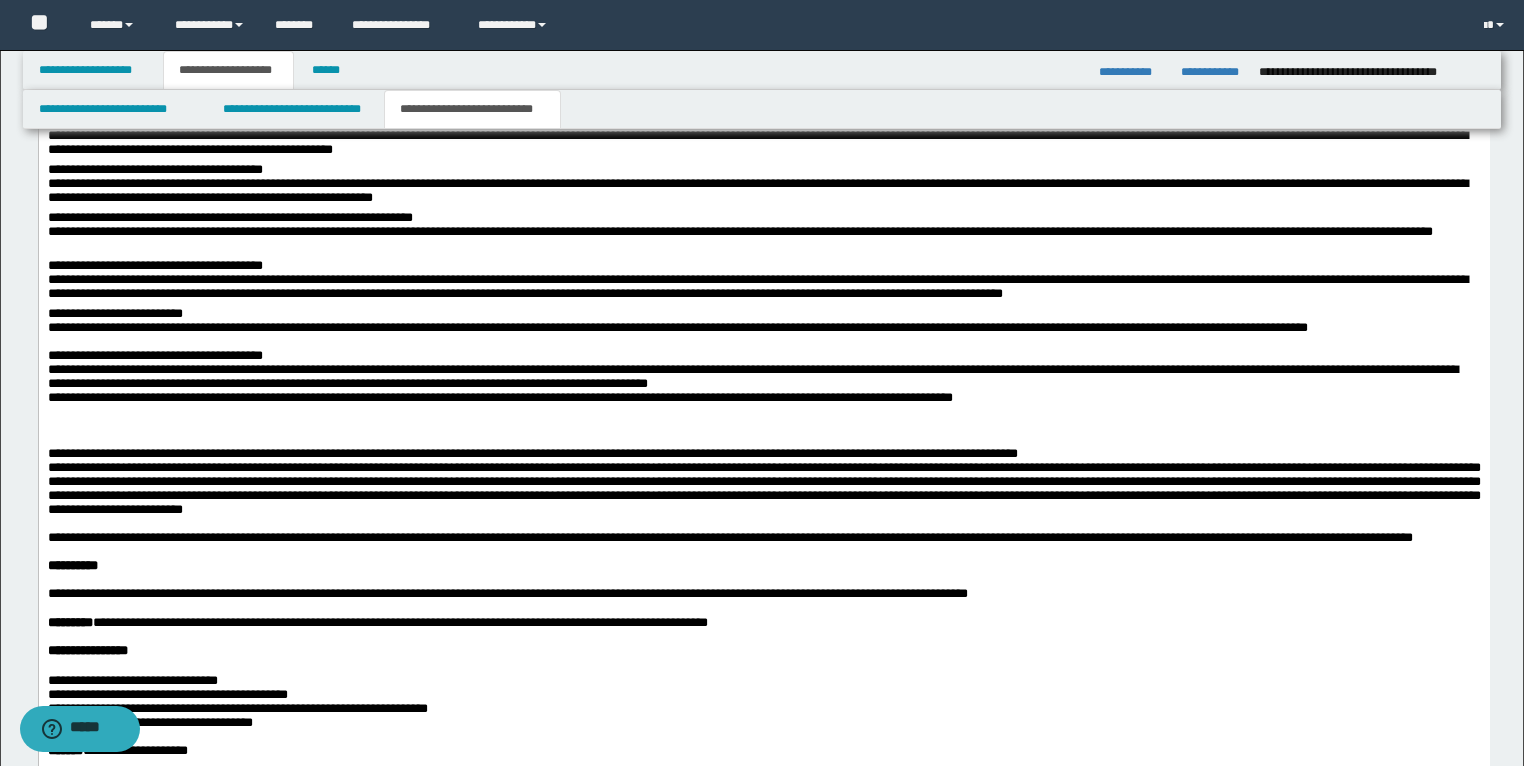 click at bounding box center [763, 342] 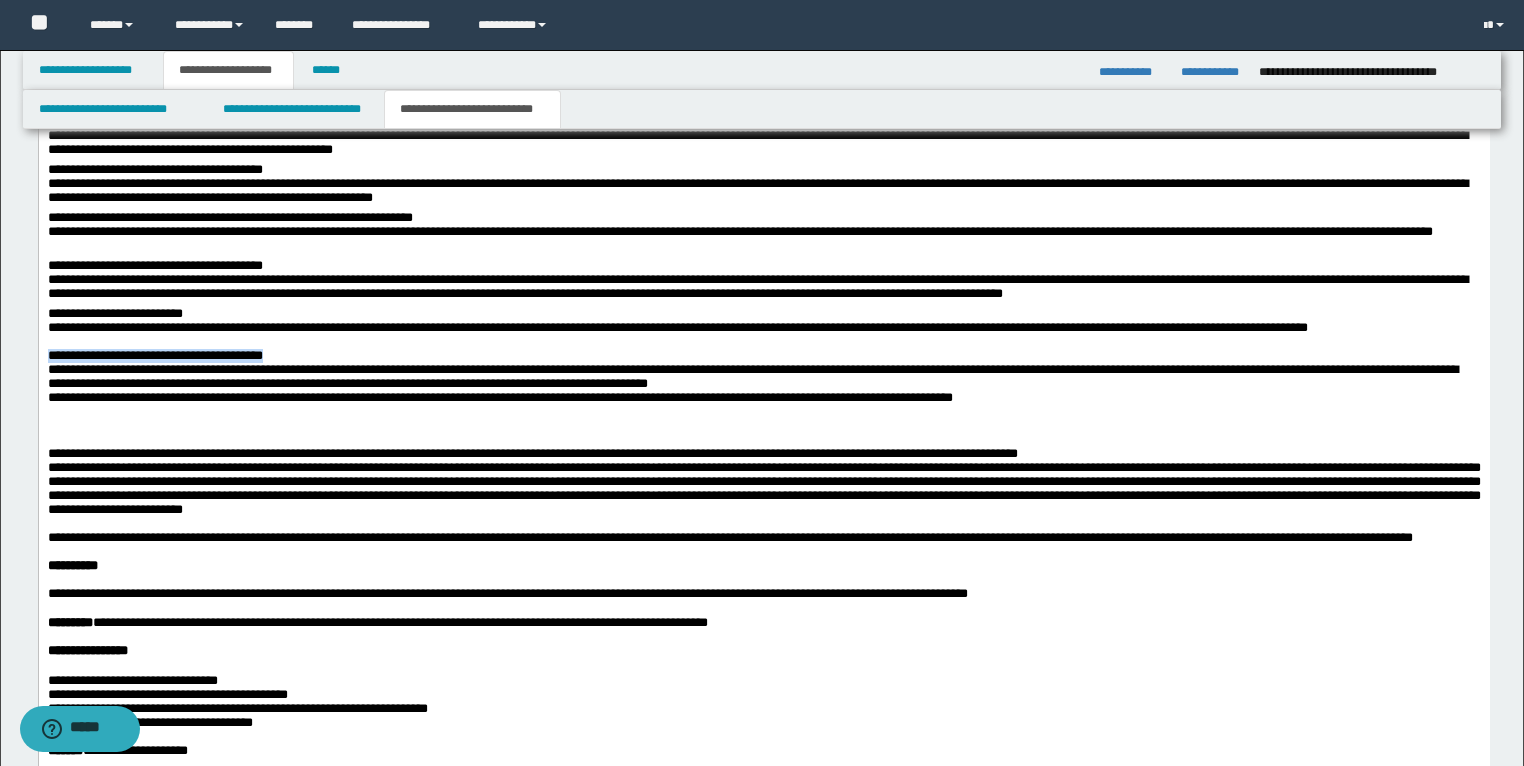 drag, startPoint x: 412, startPoint y: 381, endPoint x: 37, endPoint y: 387, distance: 375.048 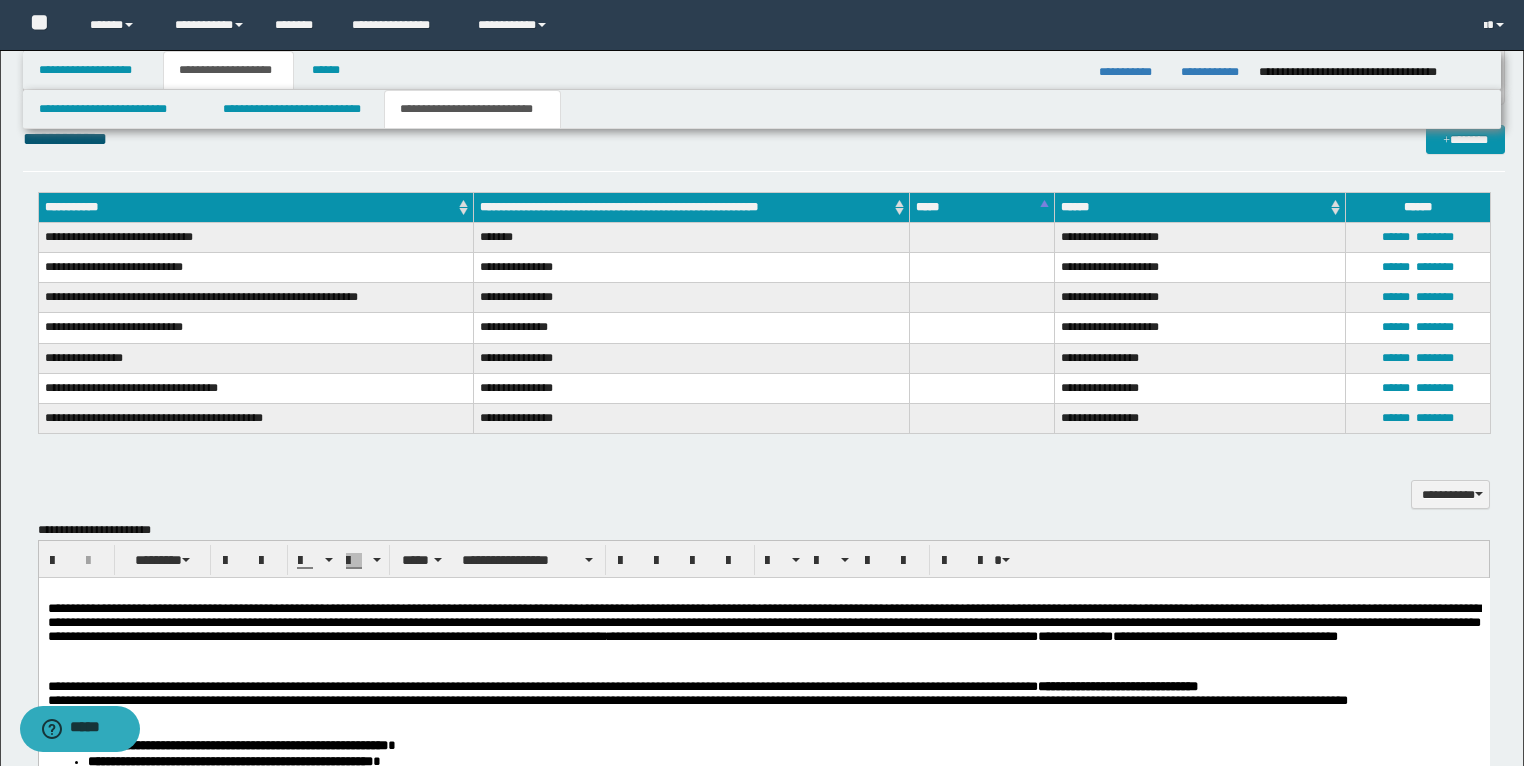 scroll, scrollTop: 1759, scrollLeft: 0, axis: vertical 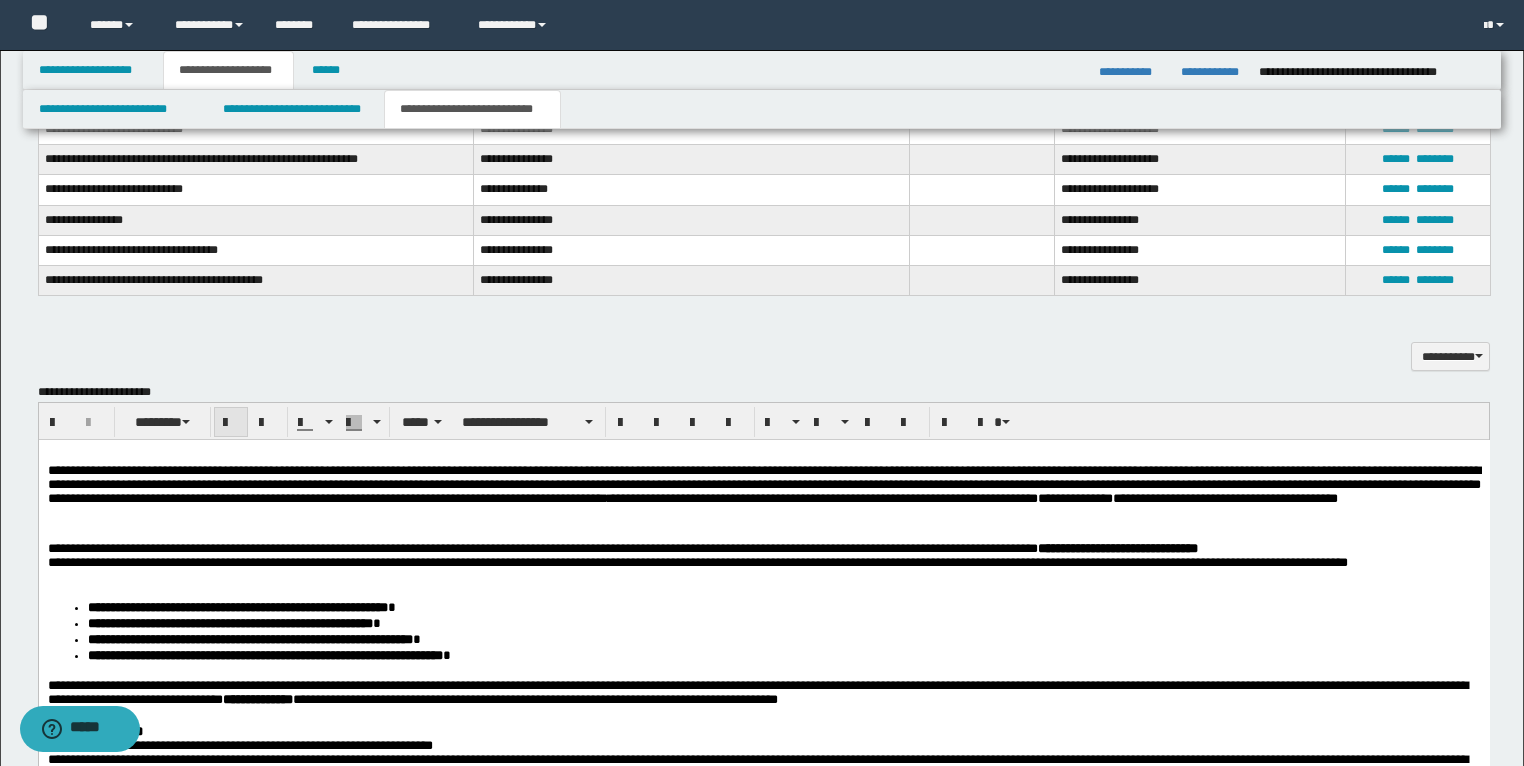 click at bounding box center (231, 423) 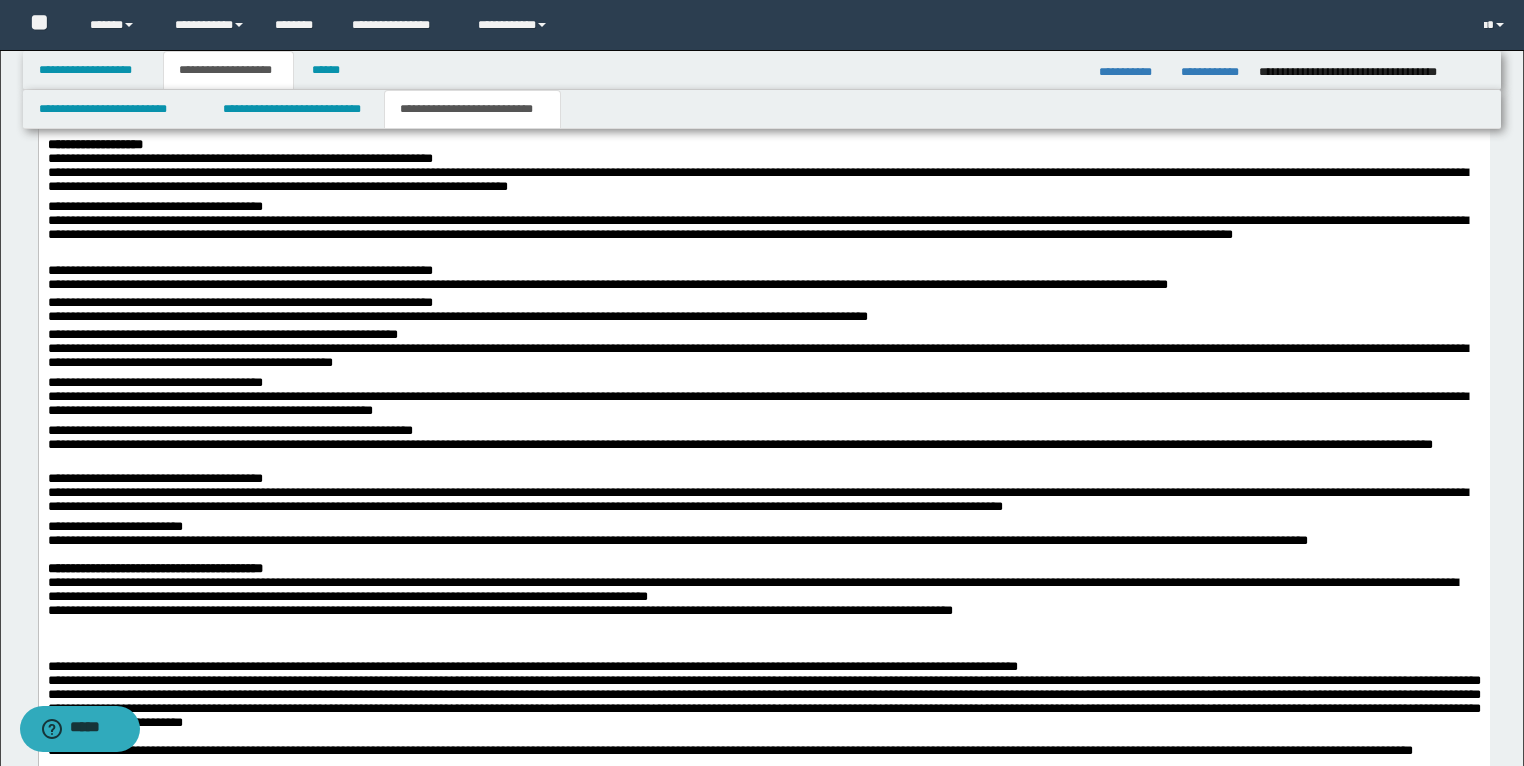 scroll, scrollTop: 2559, scrollLeft: 0, axis: vertical 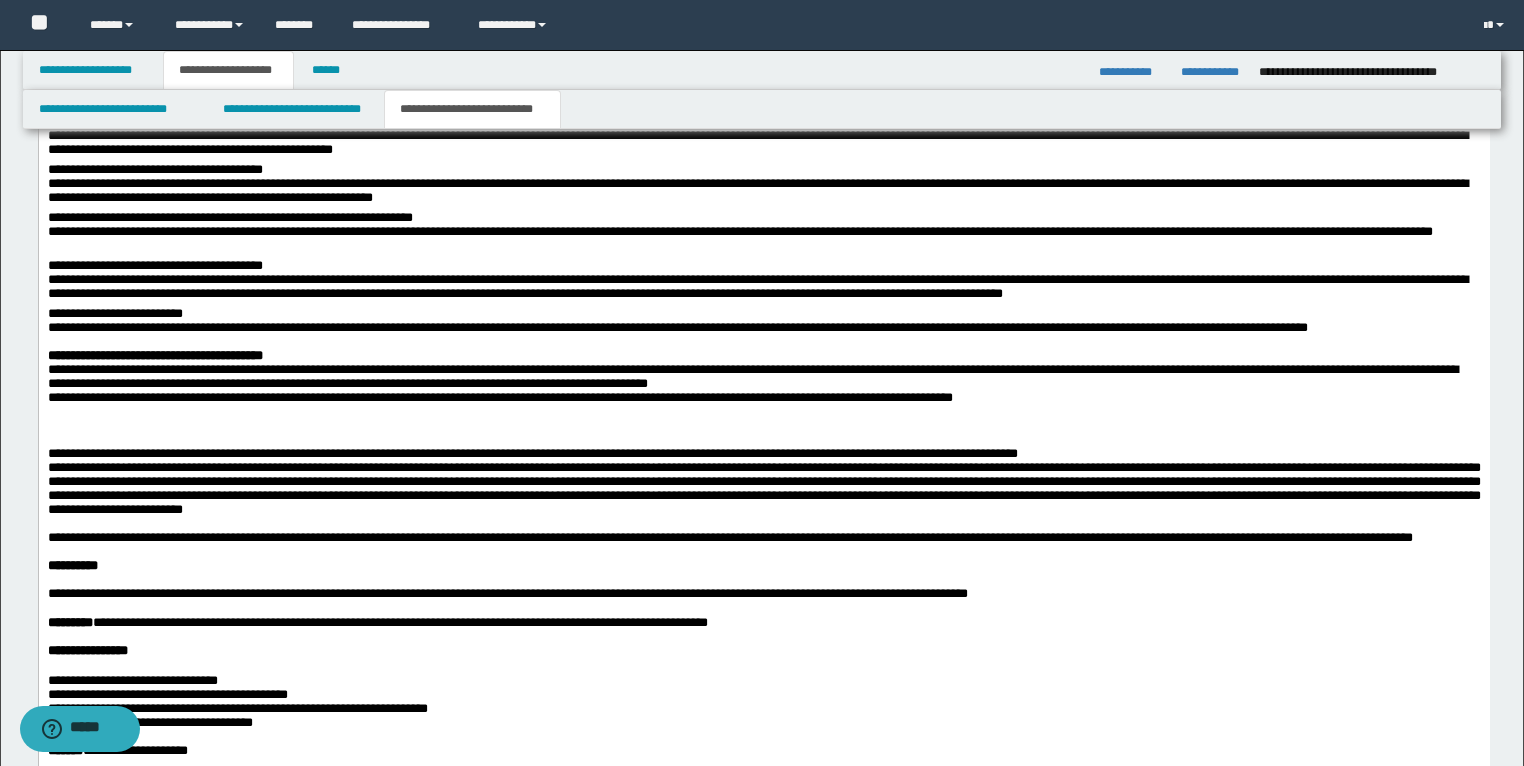 click on "**********" at bounding box center [752, 376] 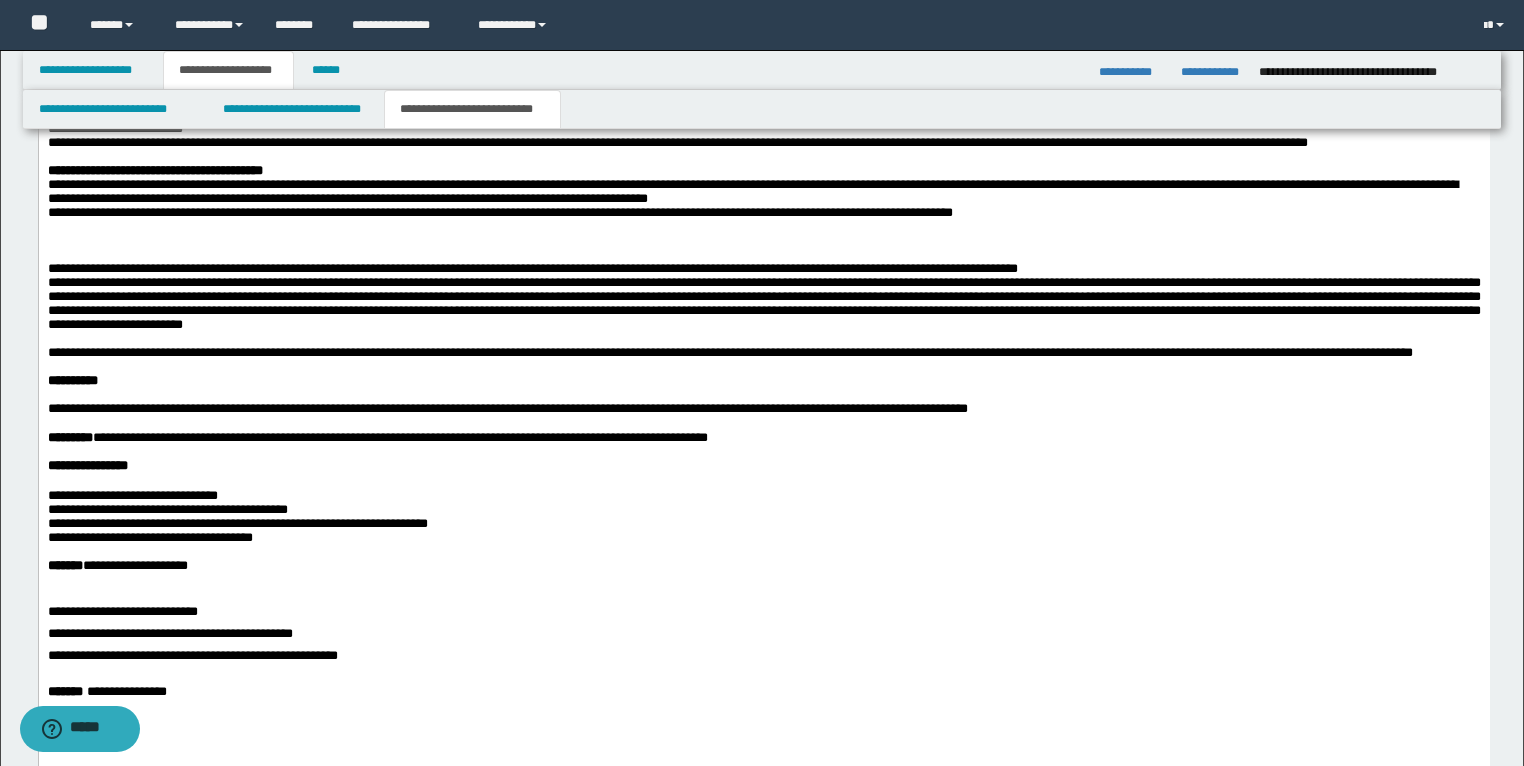 scroll, scrollTop: 2879, scrollLeft: 0, axis: vertical 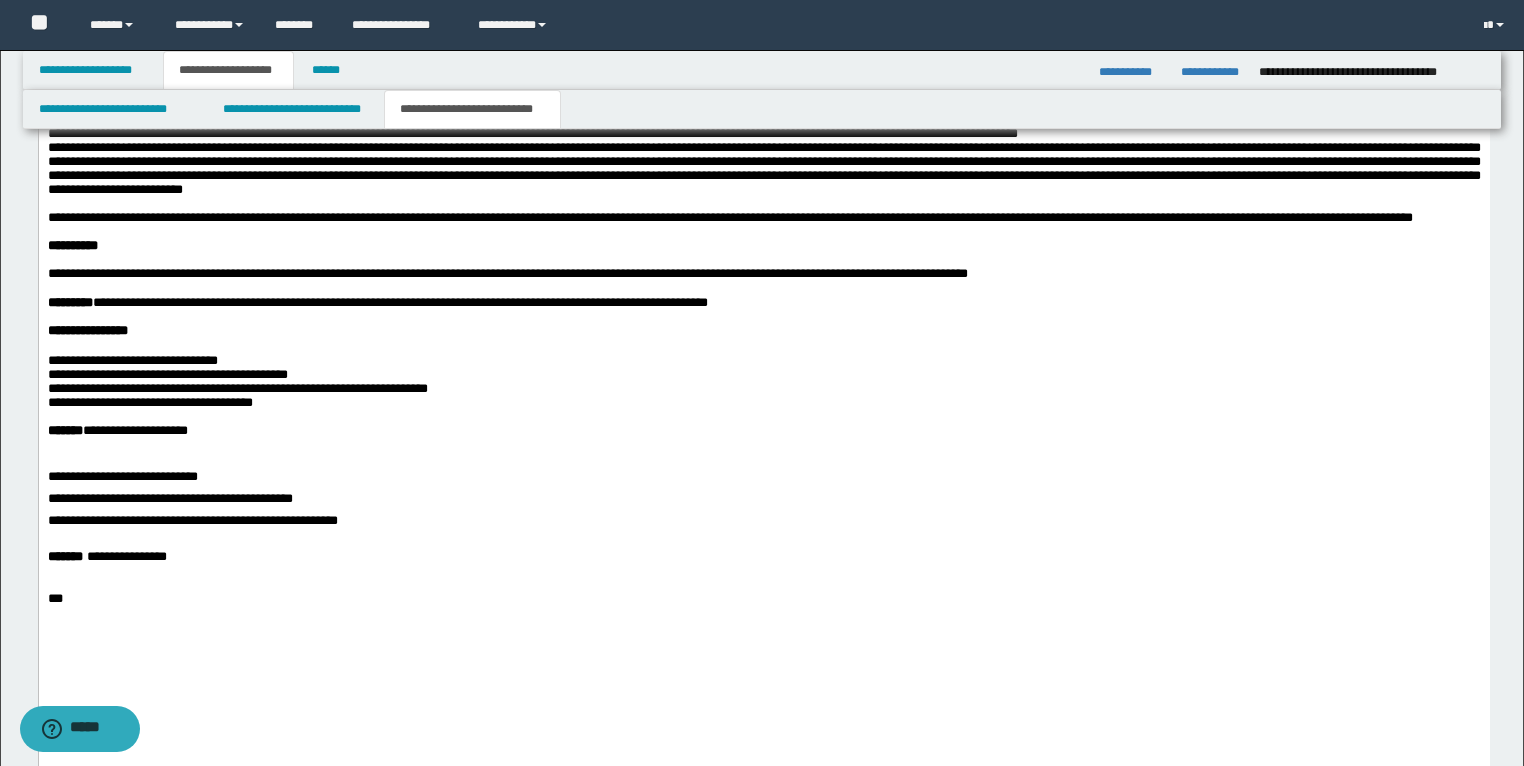 click on "**********" at bounding box center (763, -8) 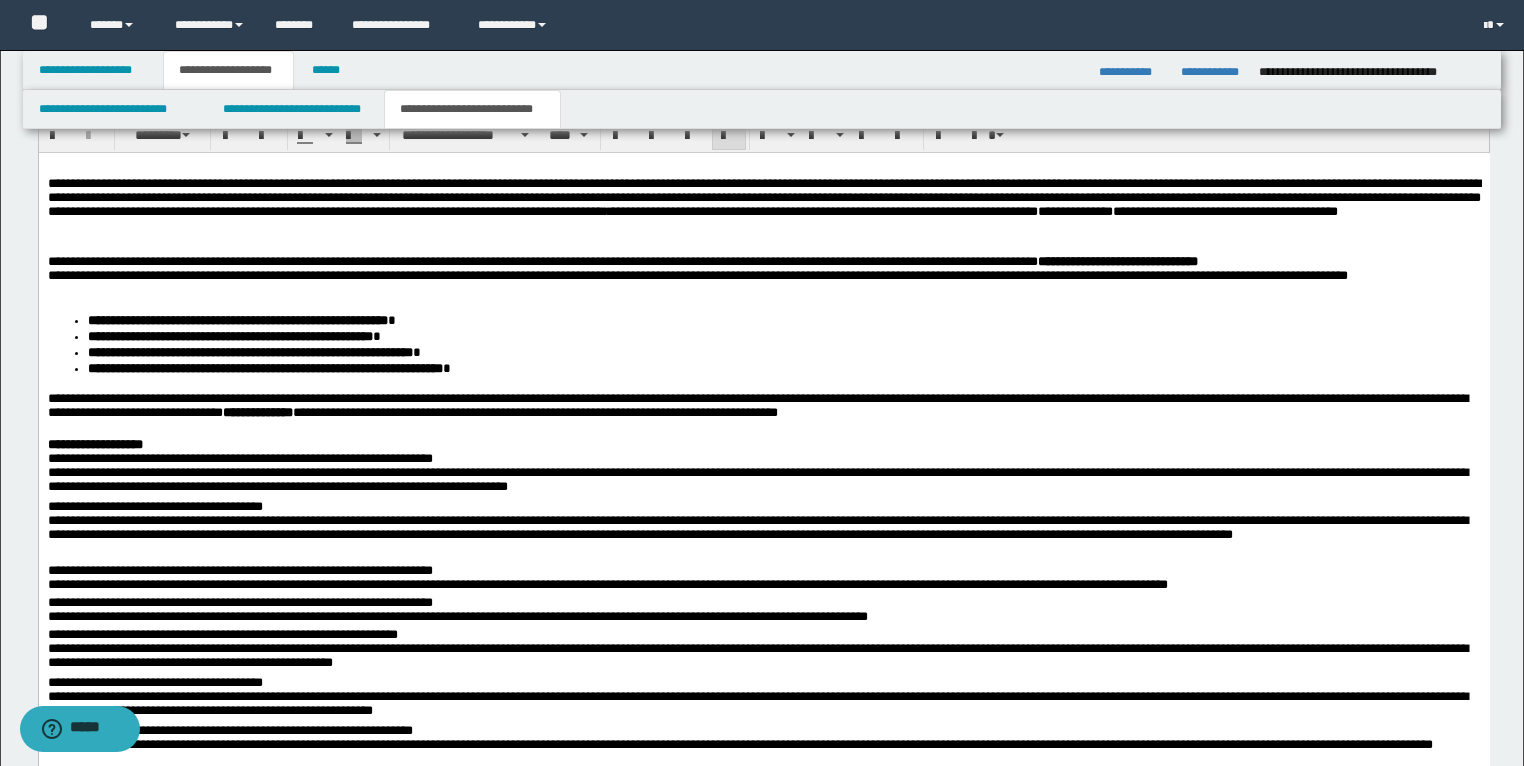 scroll, scrollTop: 1839, scrollLeft: 0, axis: vertical 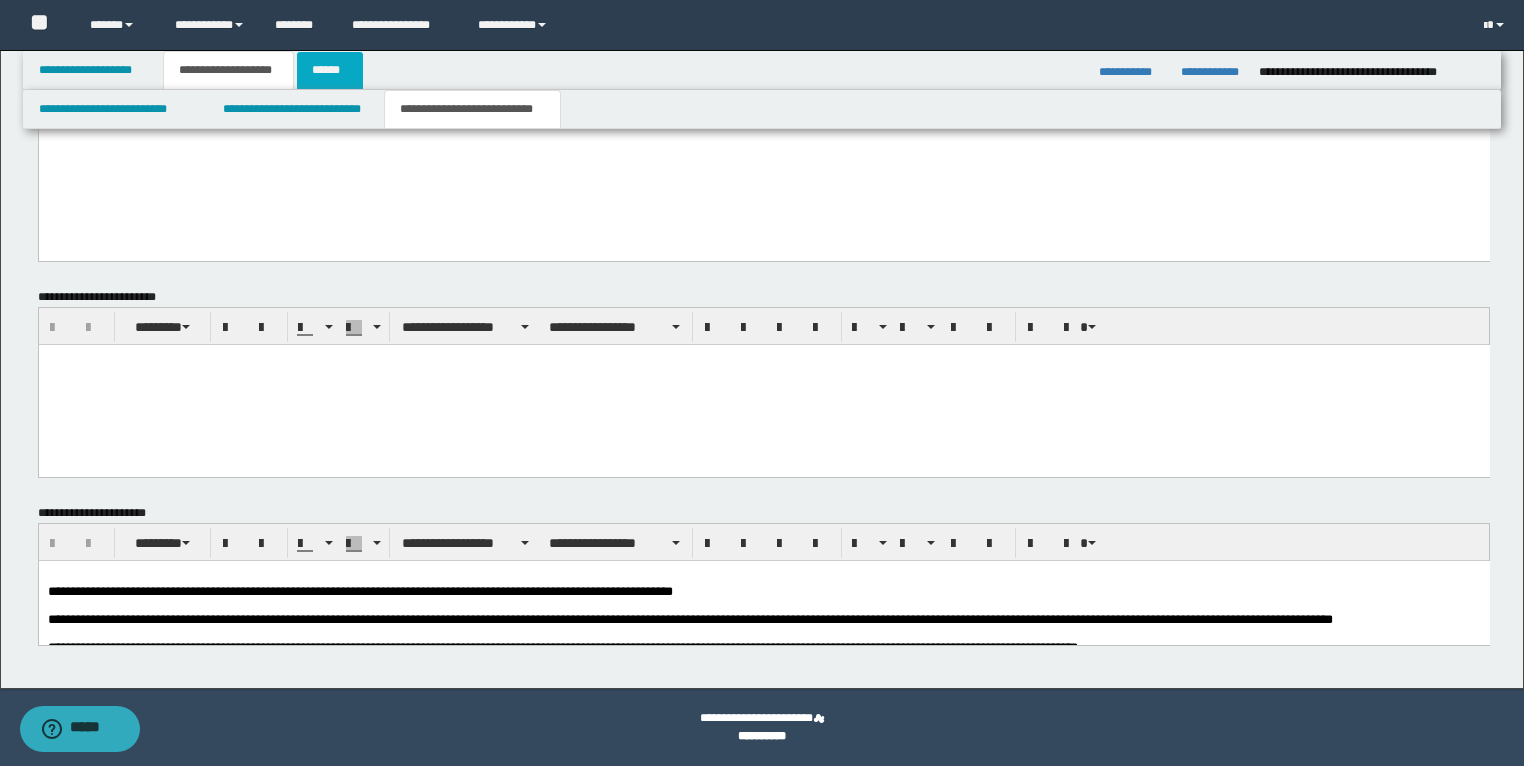 click on "******" at bounding box center (330, 70) 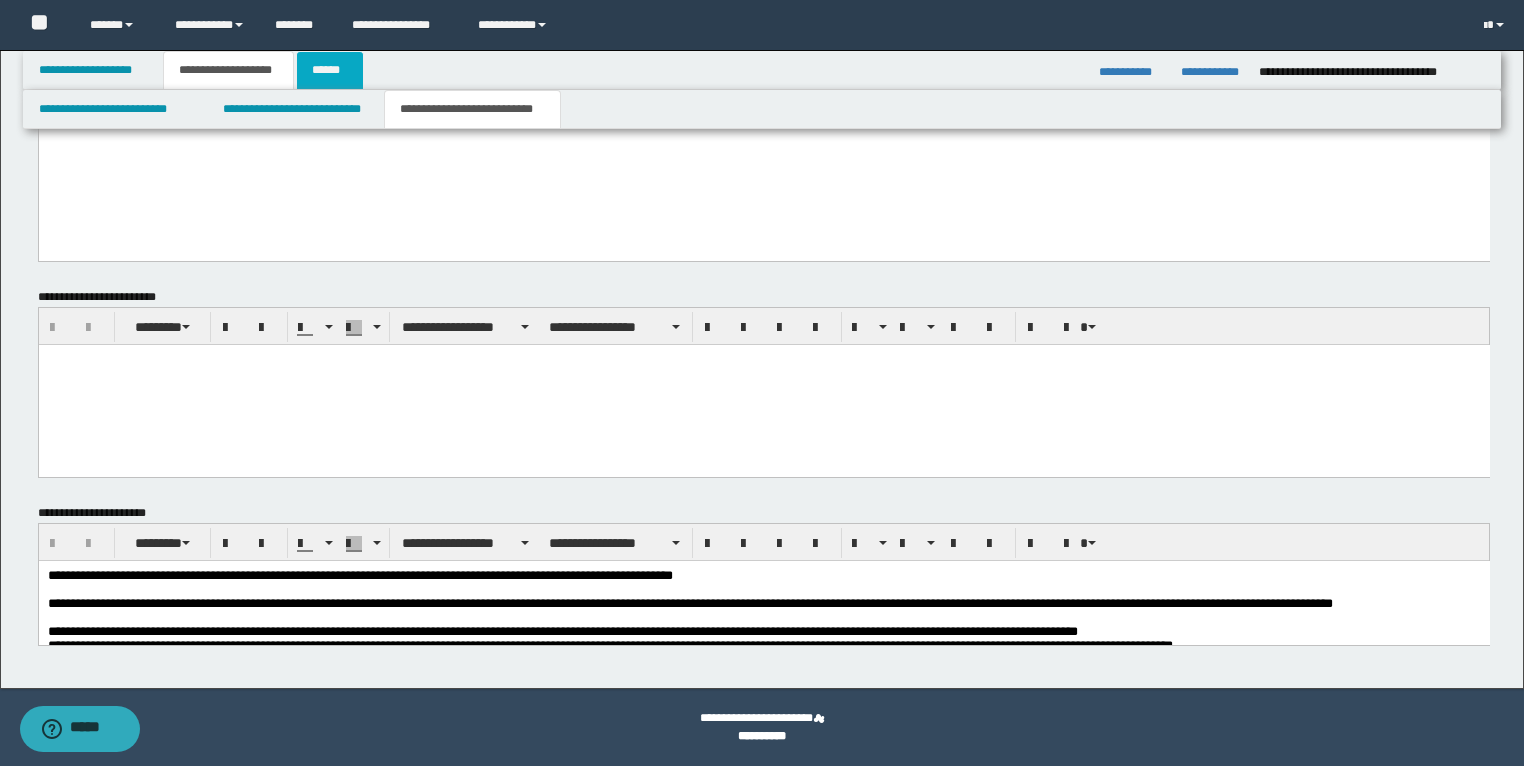 scroll, scrollTop: 277, scrollLeft: 0, axis: vertical 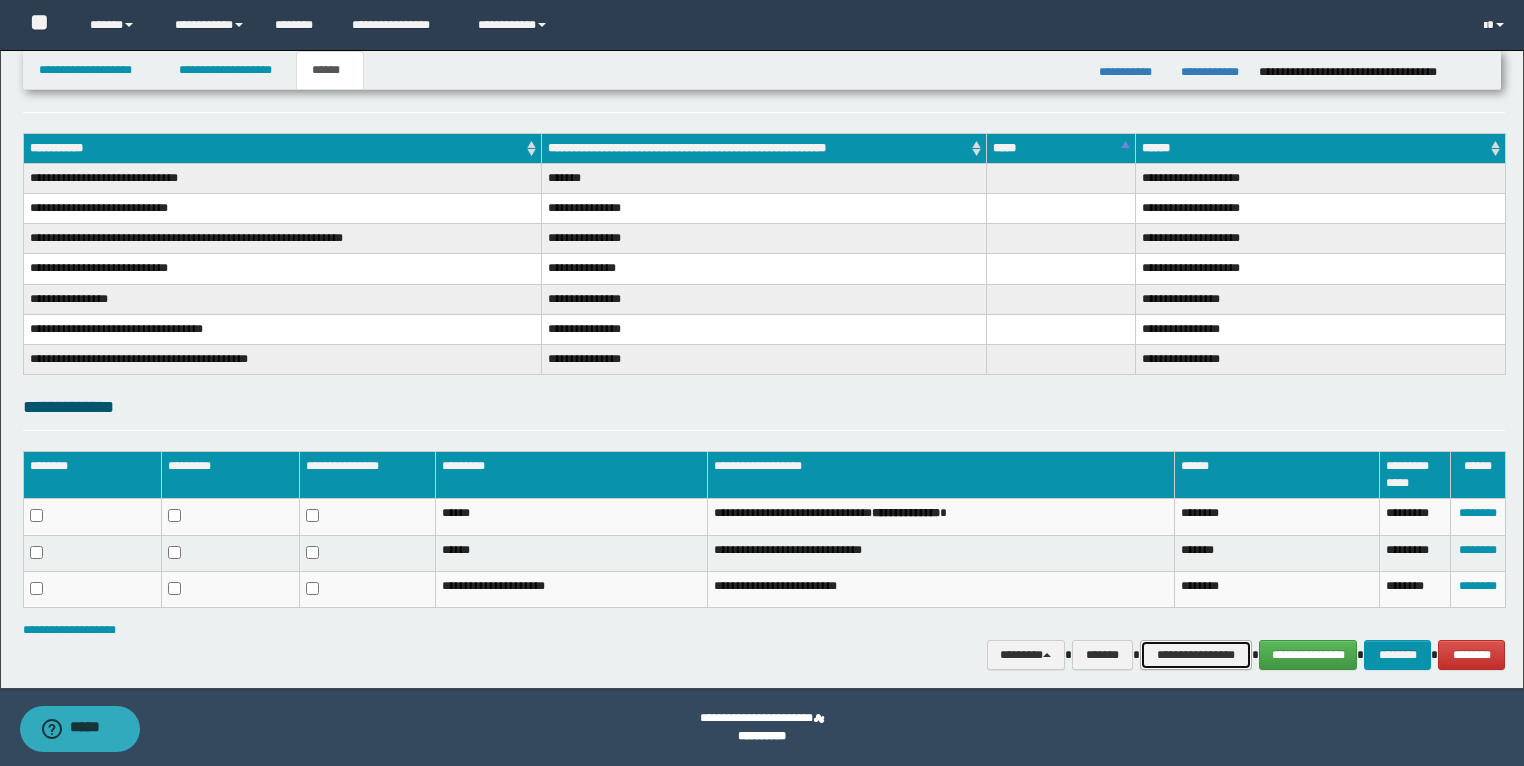 click on "**********" at bounding box center [1196, 655] 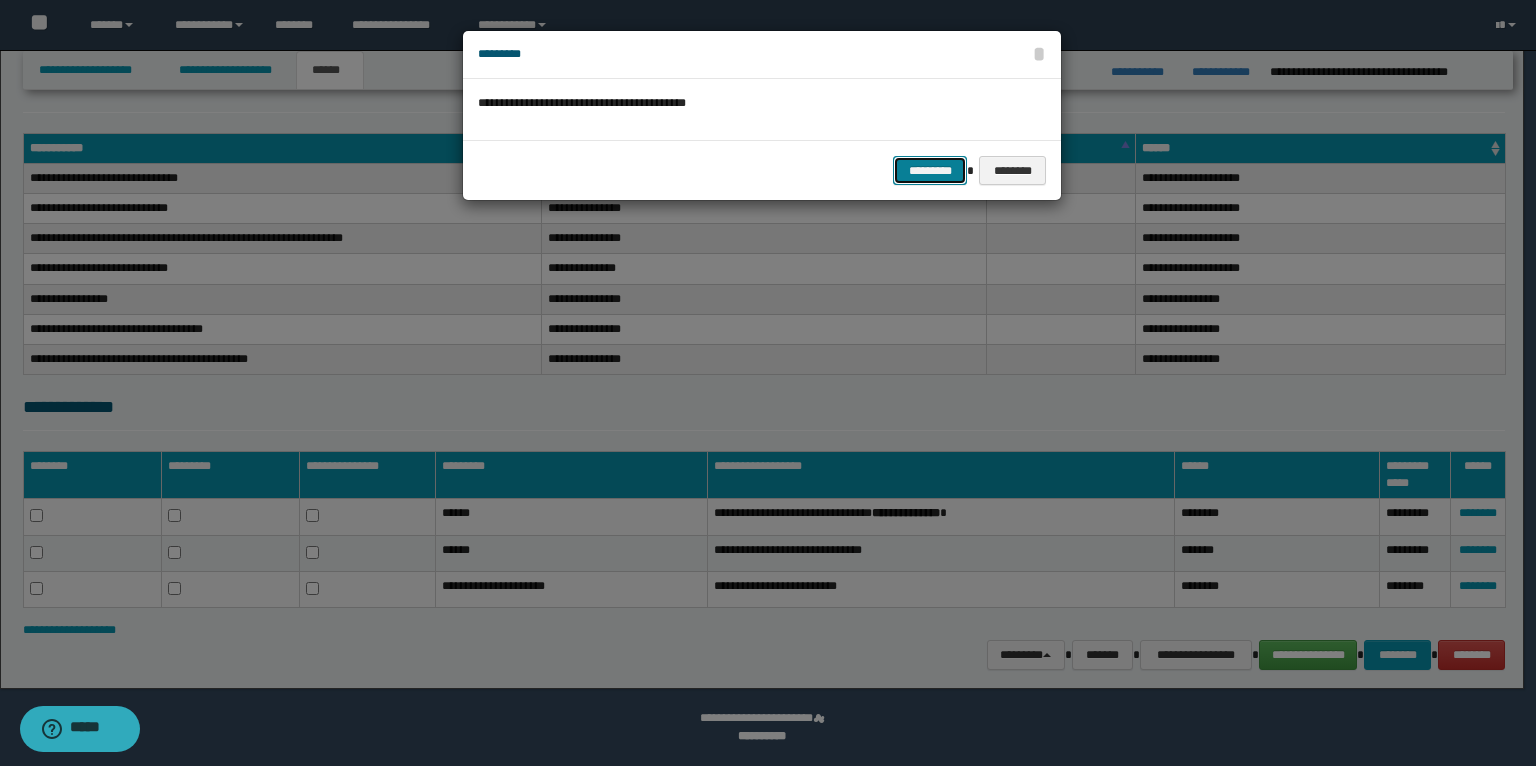 click on "*********" at bounding box center [930, 171] 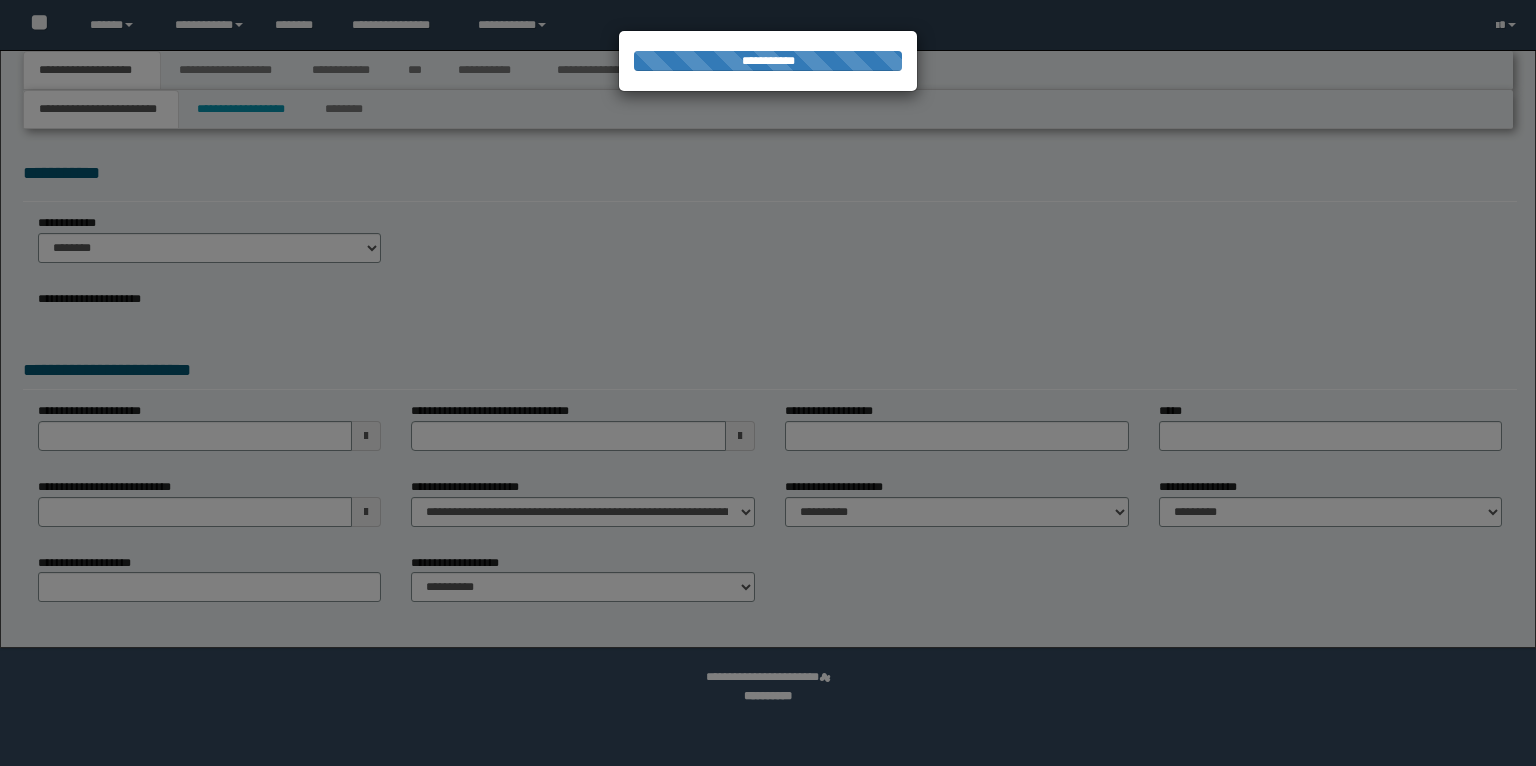 scroll, scrollTop: 0, scrollLeft: 0, axis: both 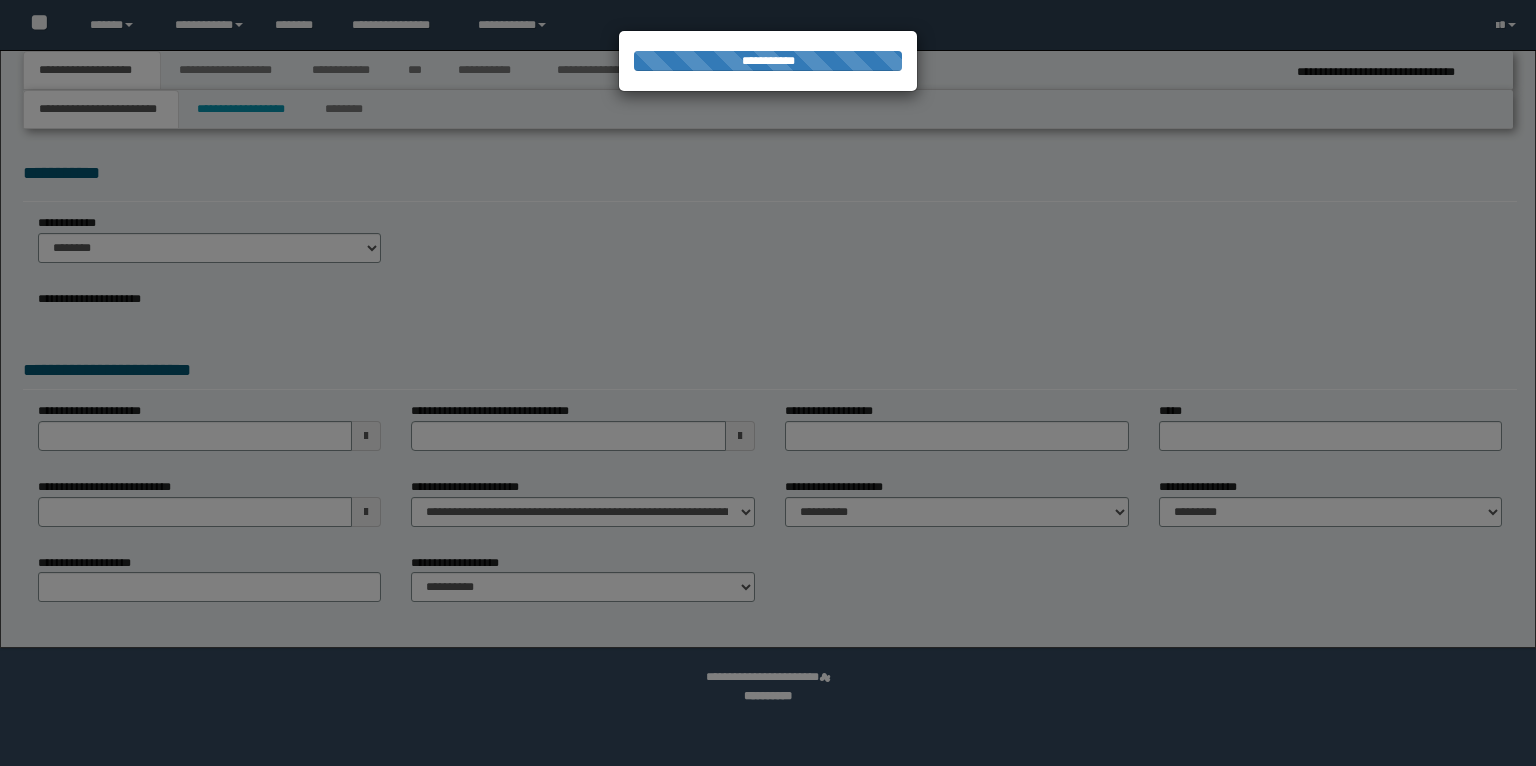 select on "*" 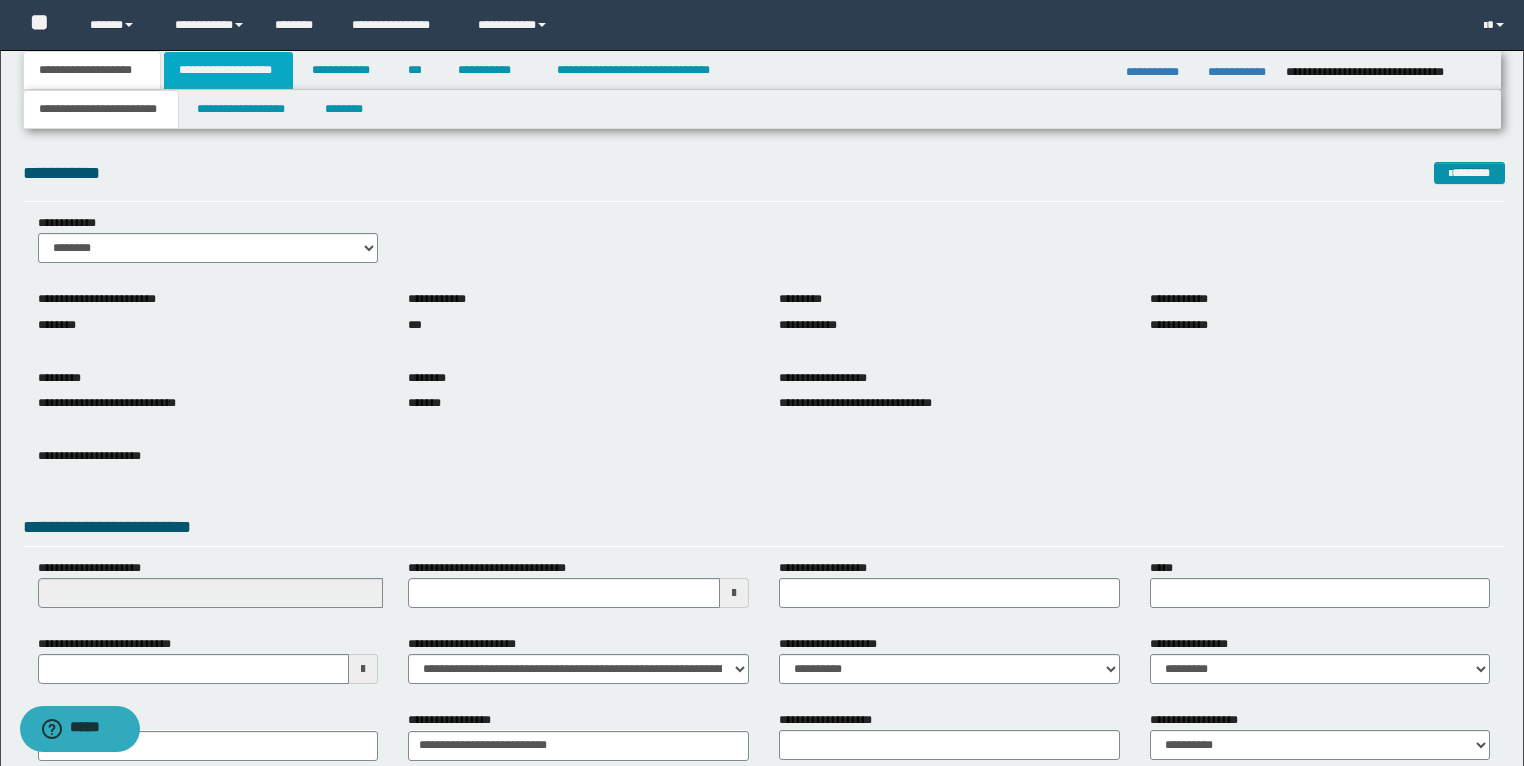 click on "**********" at bounding box center [228, 70] 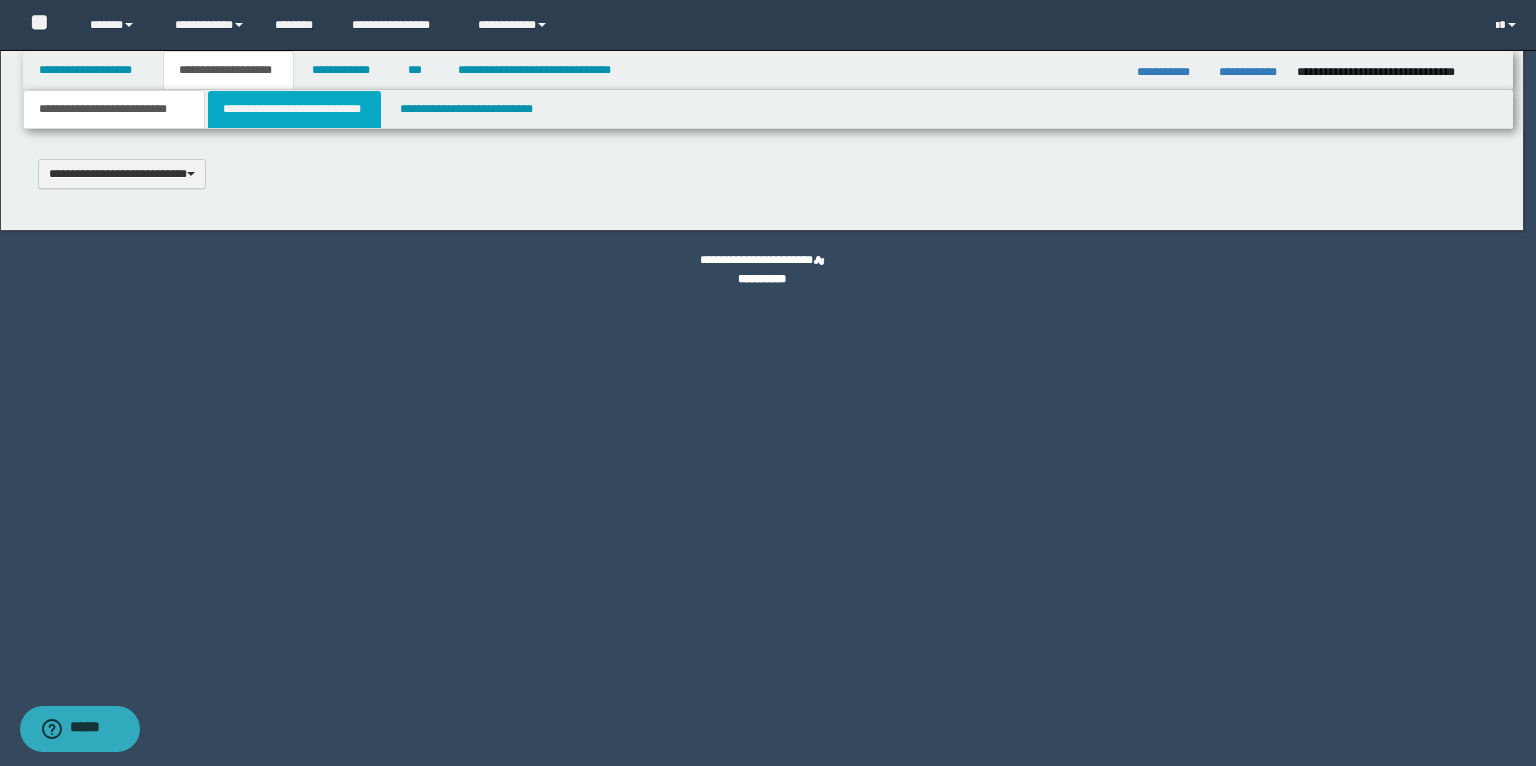 type 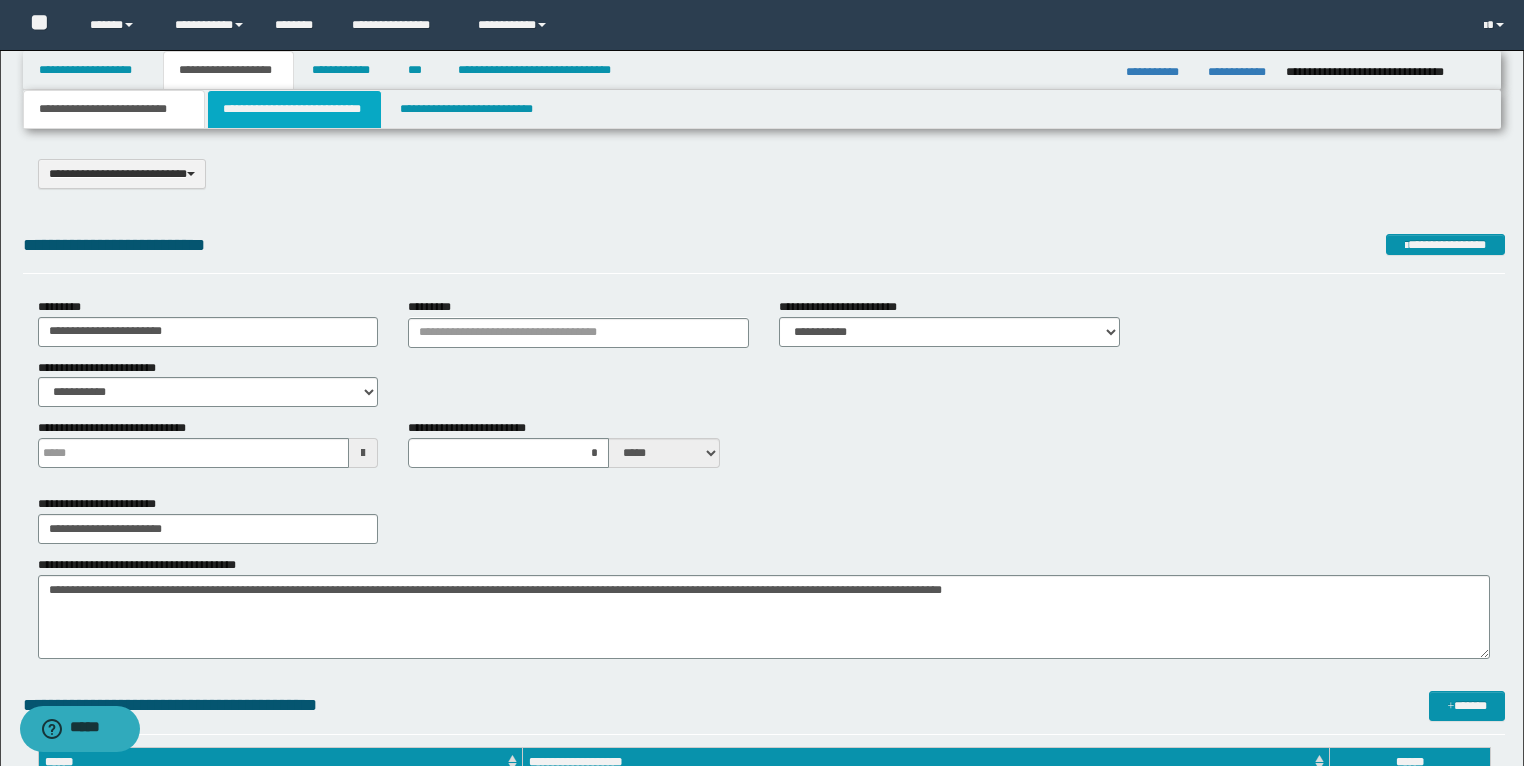 click on "**********" at bounding box center (294, 109) 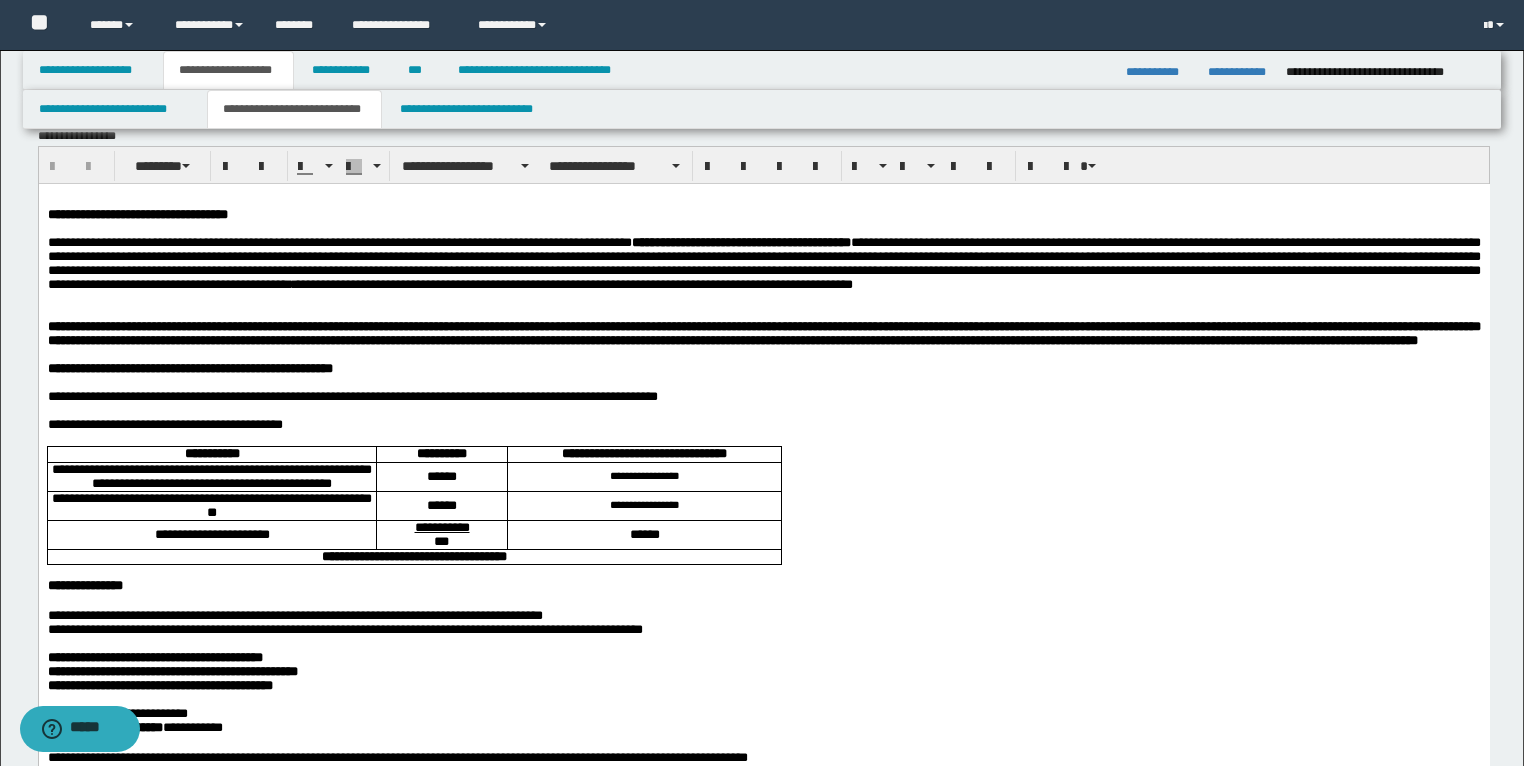 scroll, scrollTop: 0, scrollLeft: 0, axis: both 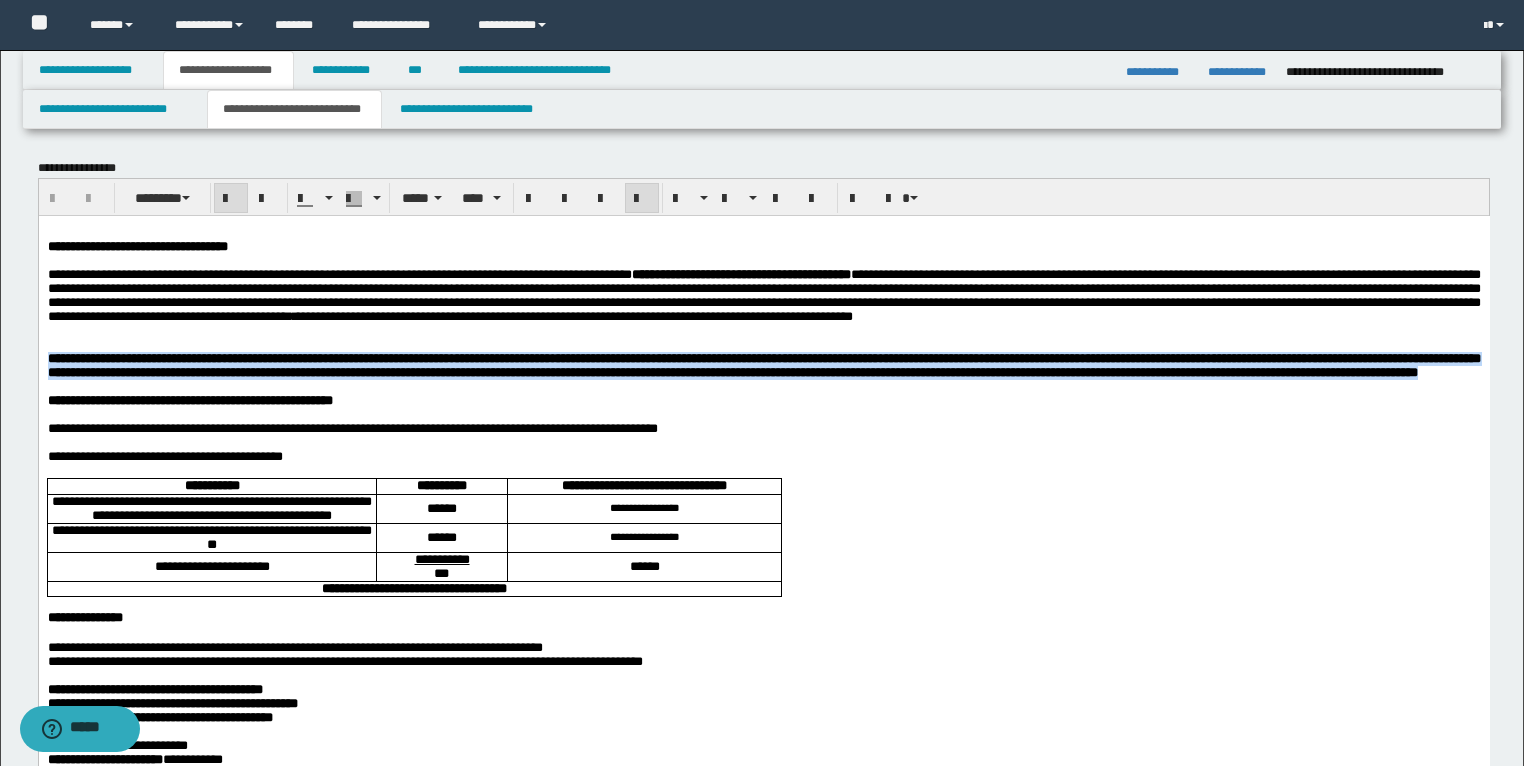 drag, startPoint x: 843, startPoint y: 423, endPoint x: 43, endPoint y: 392, distance: 800.6004 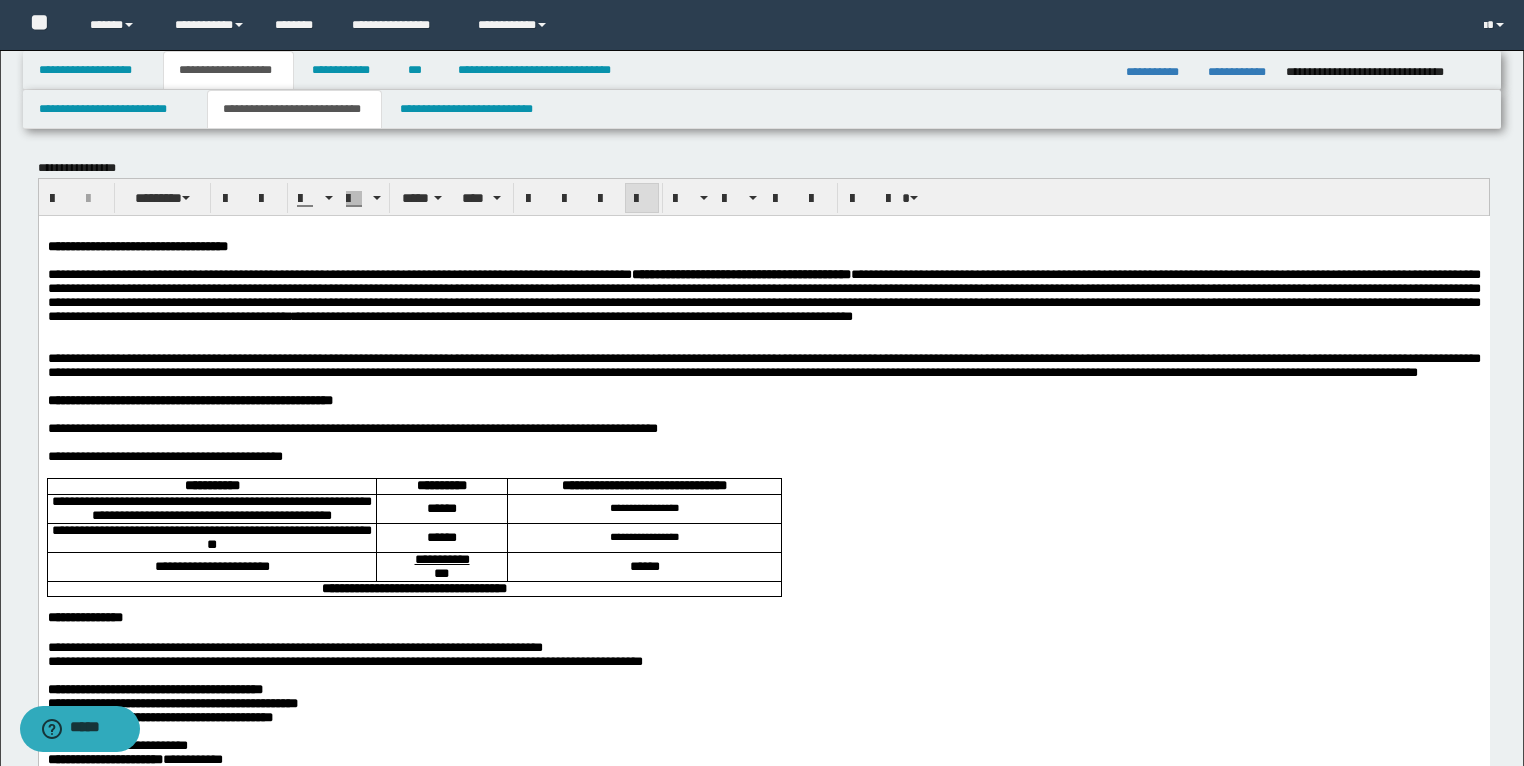 click on "**********" at bounding box center [763, 3587] 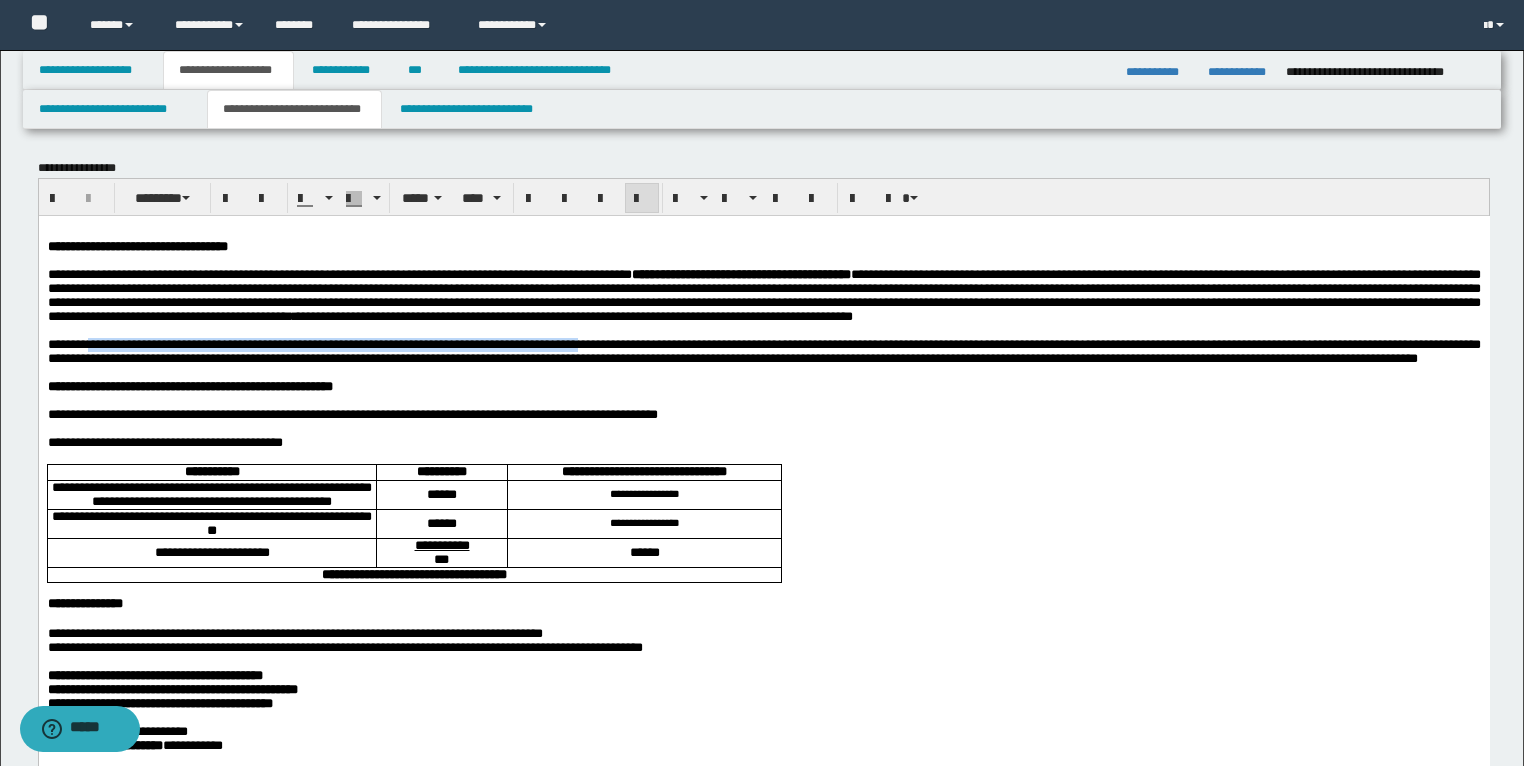 drag, startPoint x: 85, startPoint y: 376, endPoint x: 679, endPoint y: 372, distance: 594.0135 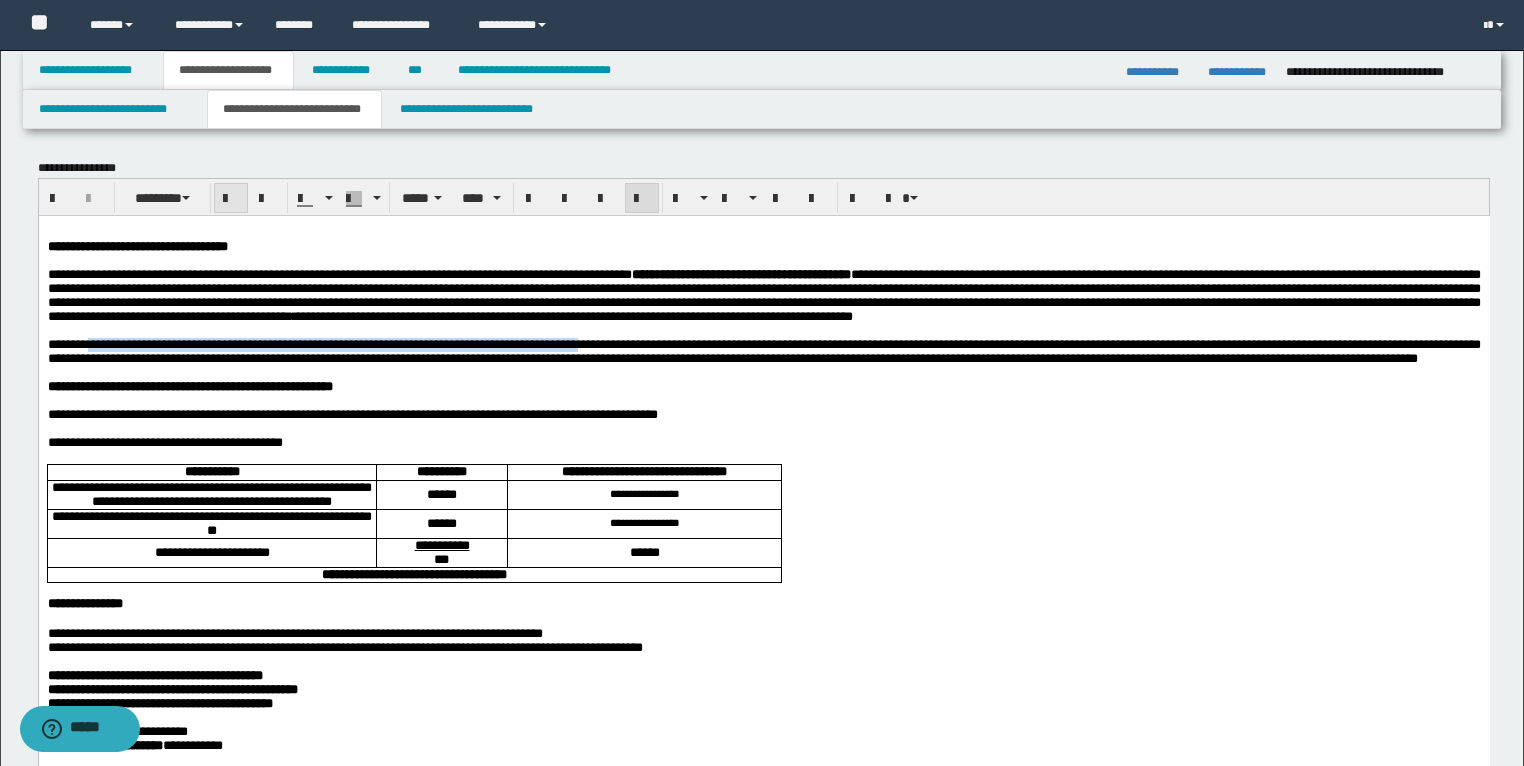 drag, startPoint x: 227, startPoint y: 192, endPoint x: 407, endPoint y: 109, distance: 198.21452 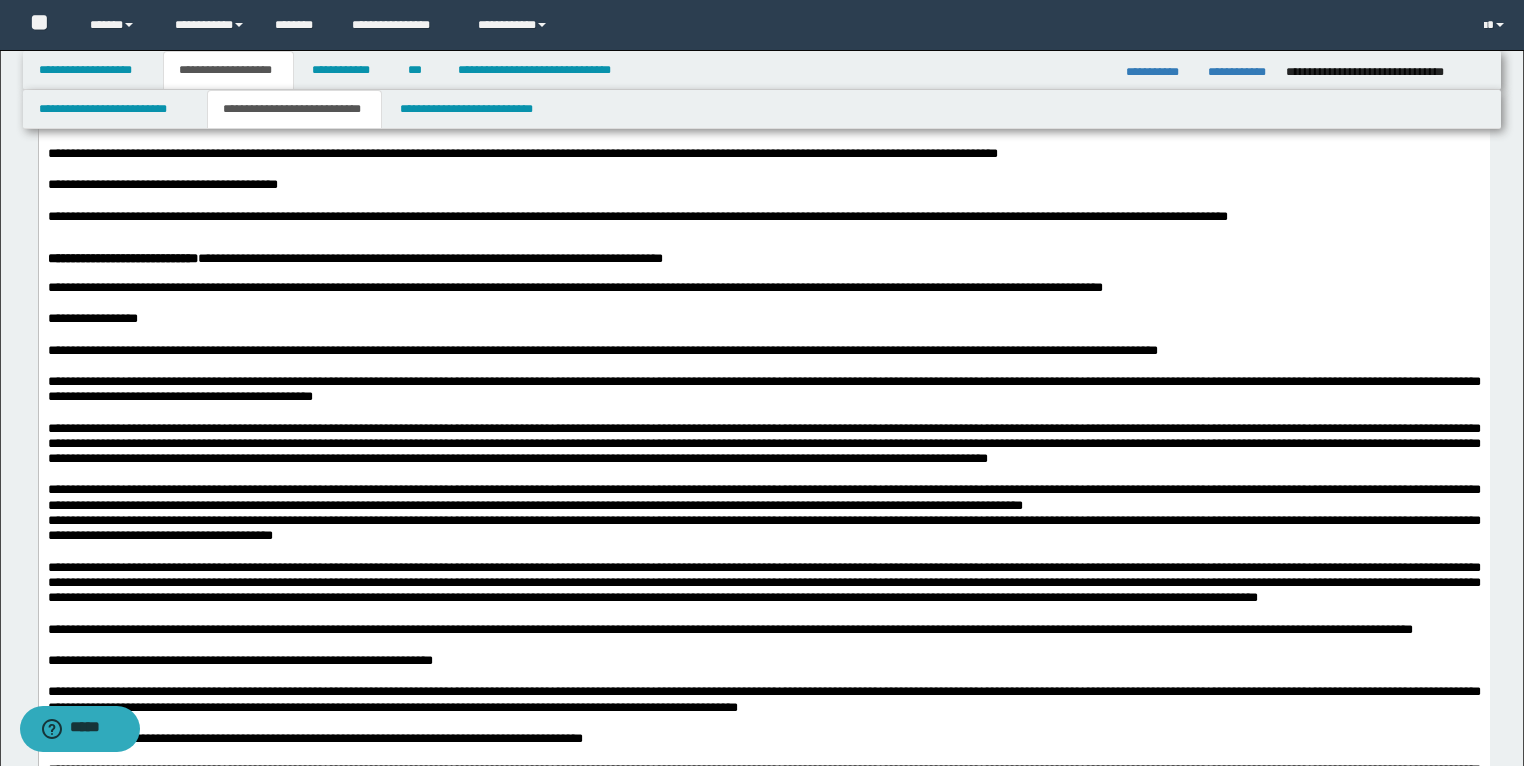 scroll, scrollTop: 2400, scrollLeft: 0, axis: vertical 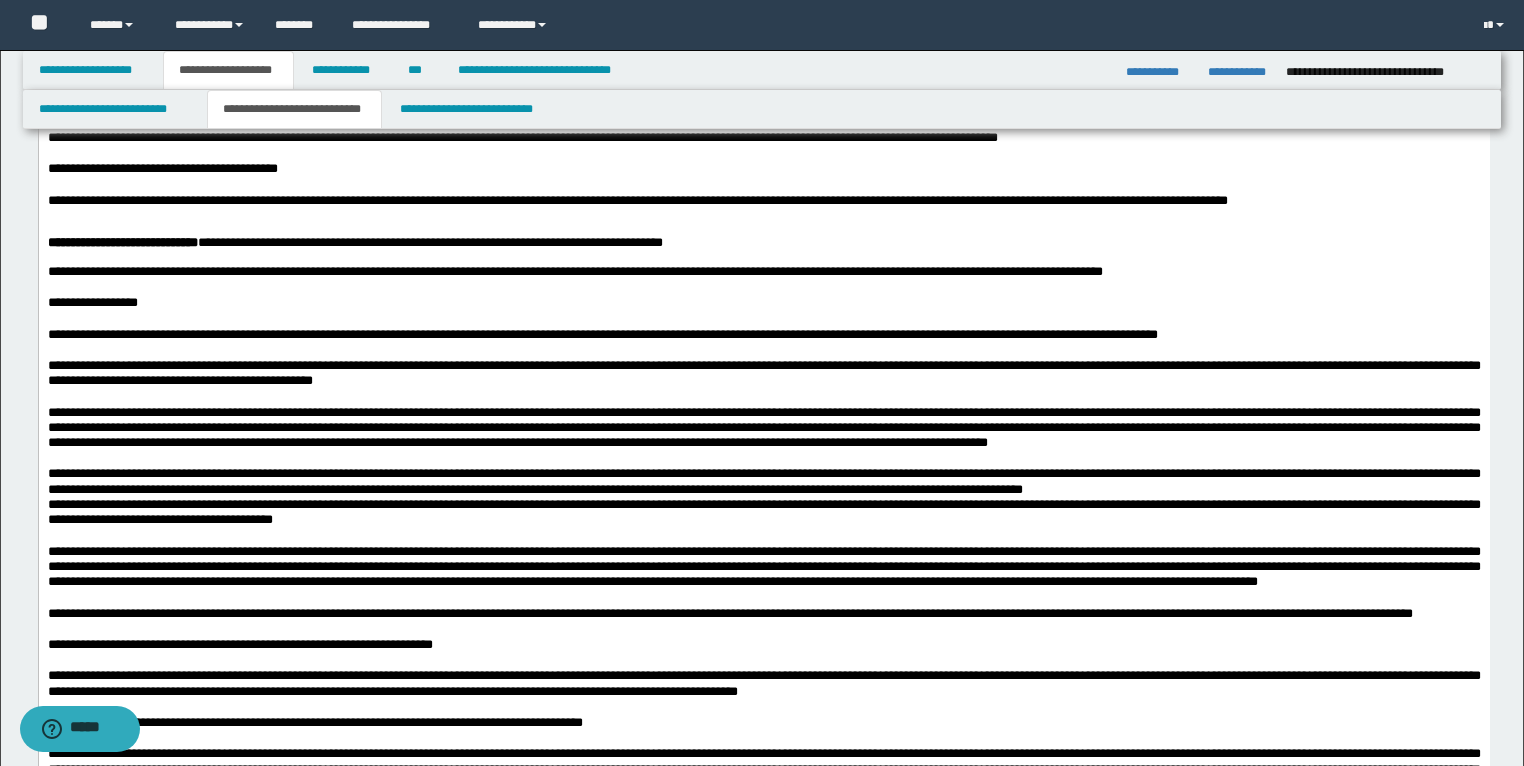 drag, startPoint x: 328, startPoint y: 346, endPoint x: 39, endPoint y: 315, distance: 290.65787 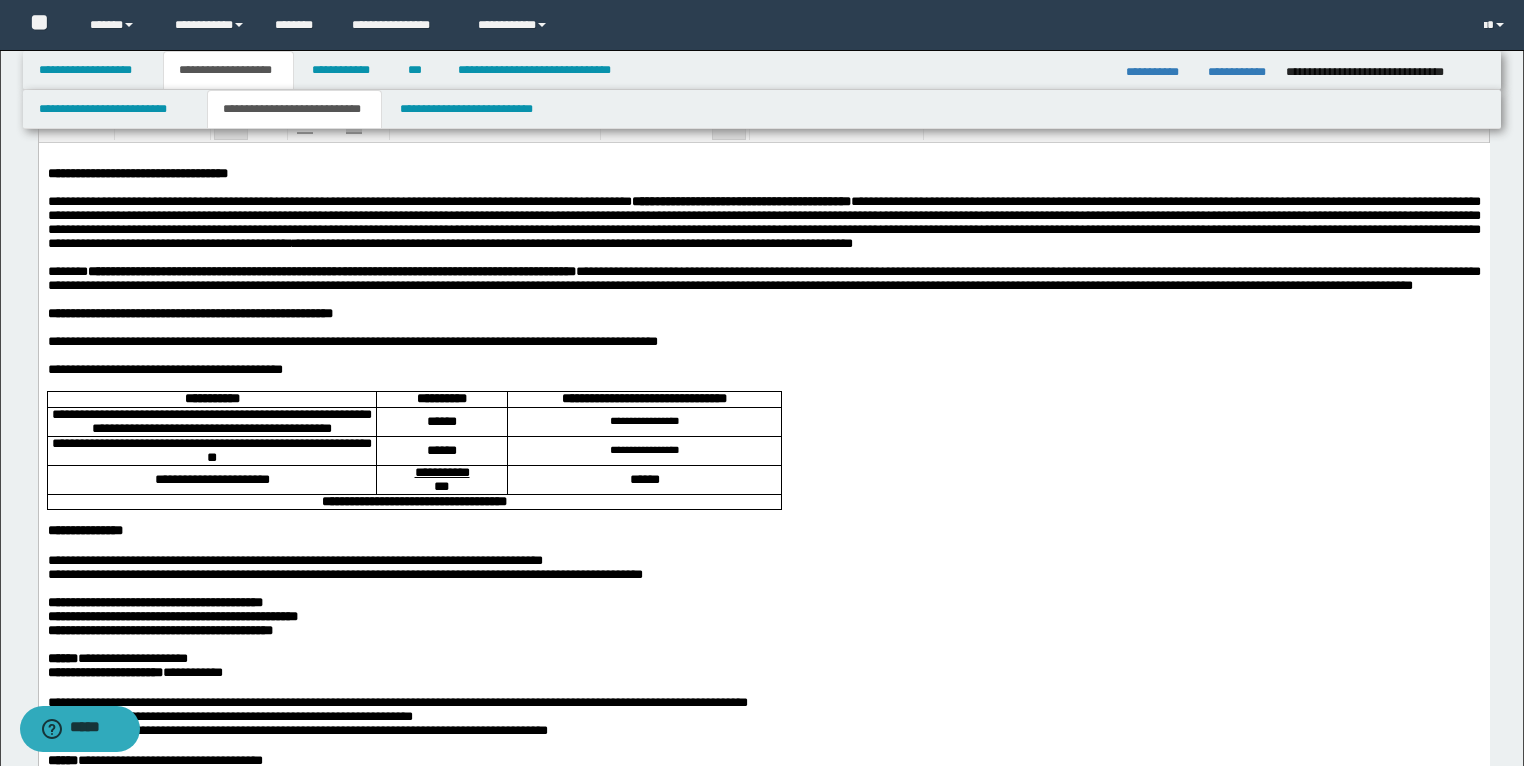 scroll, scrollTop: 0, scrollLeft: 0, axis: both 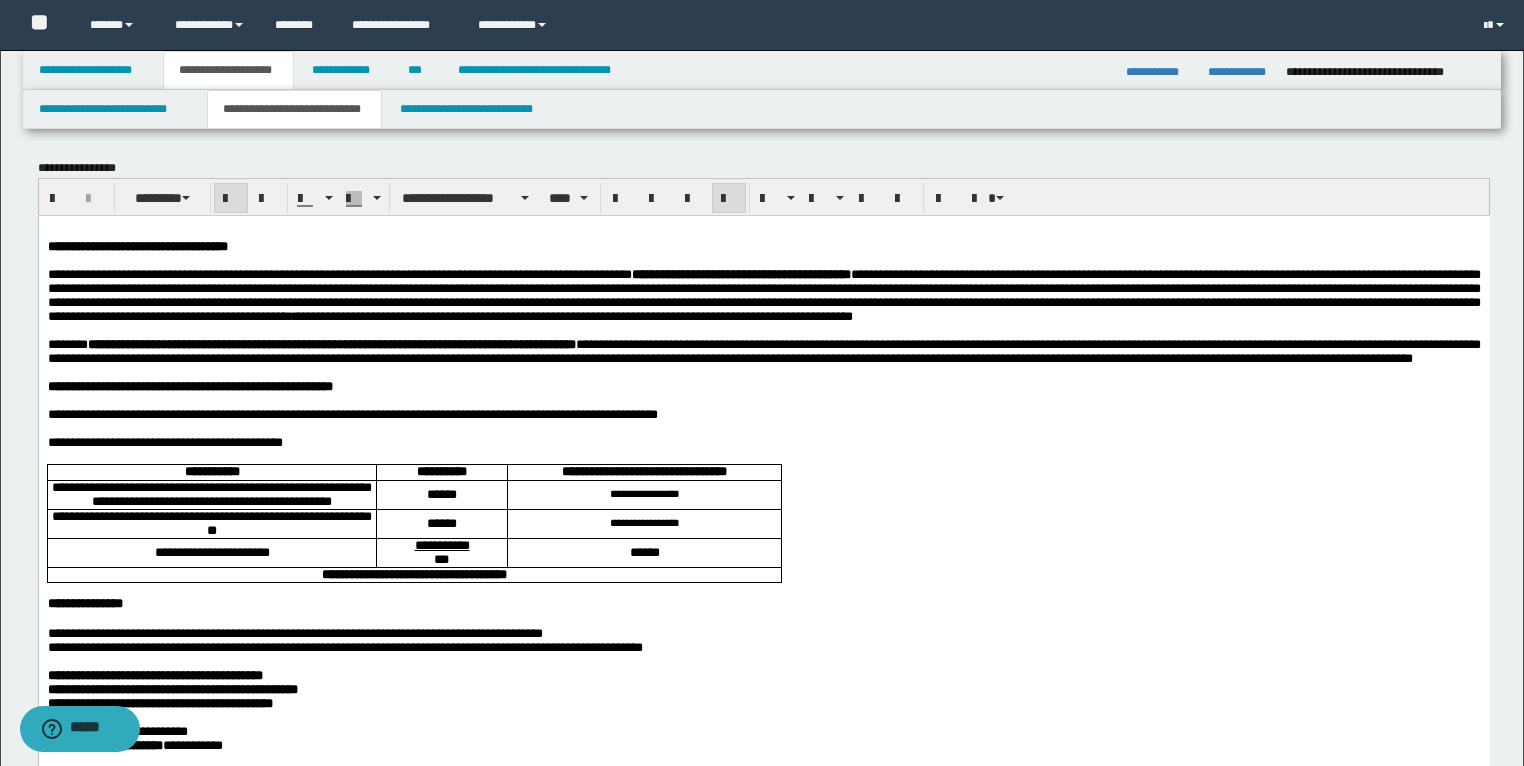 click at bounding box center [231, 199] 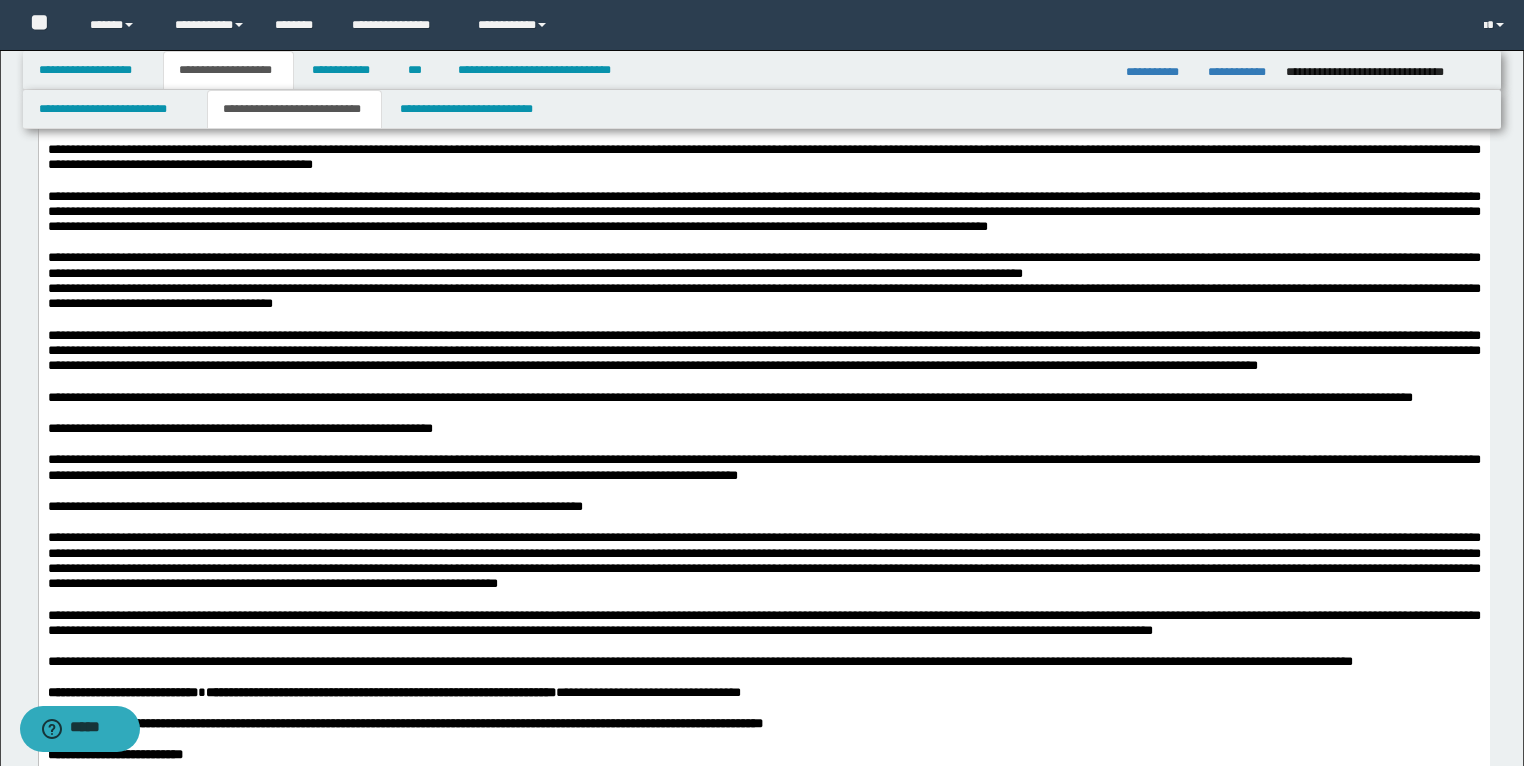scroll, scrollTop: 2640, scrollLeft: 0, axis: vertical 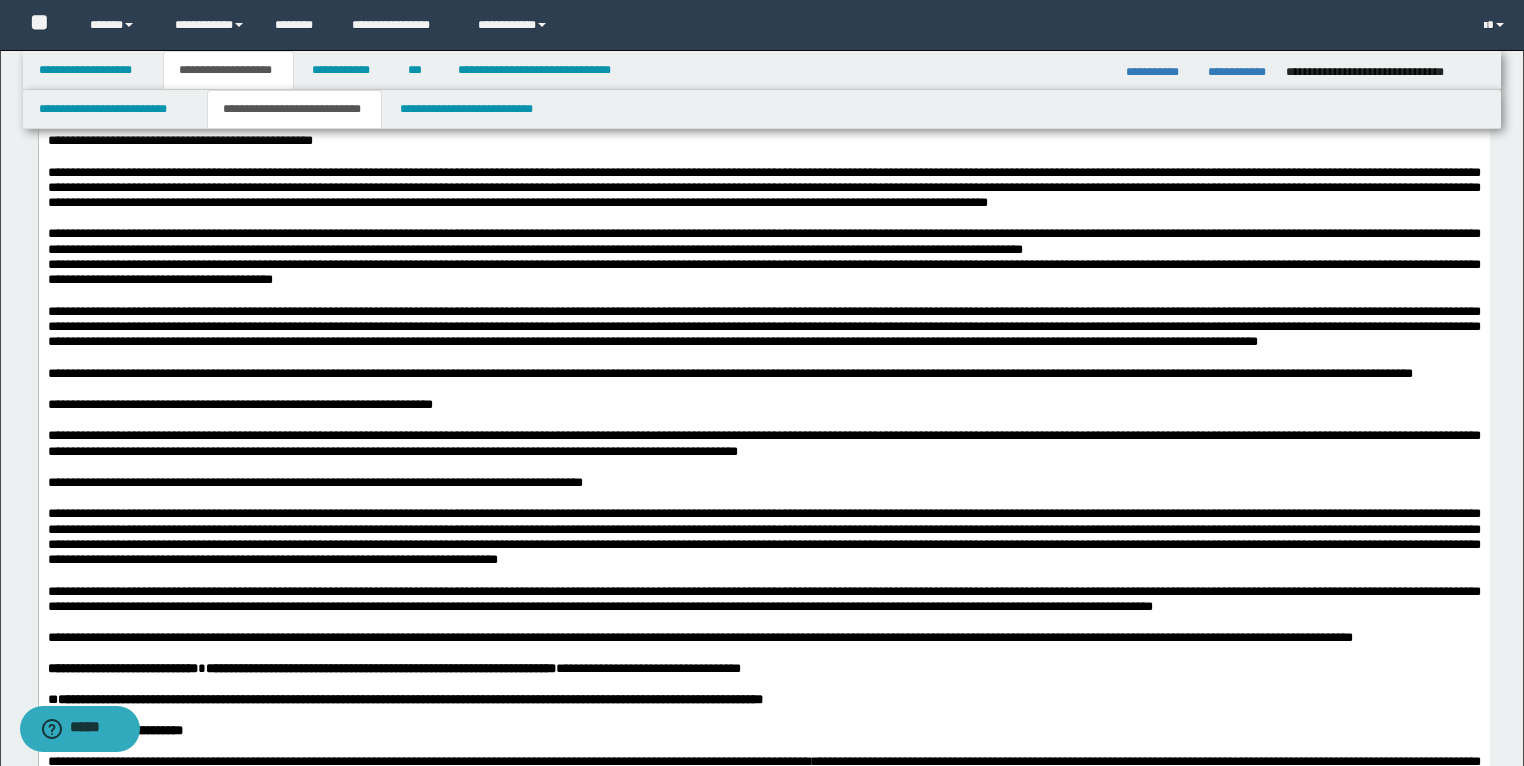 click on "**********" at bounding box center (763, 188) 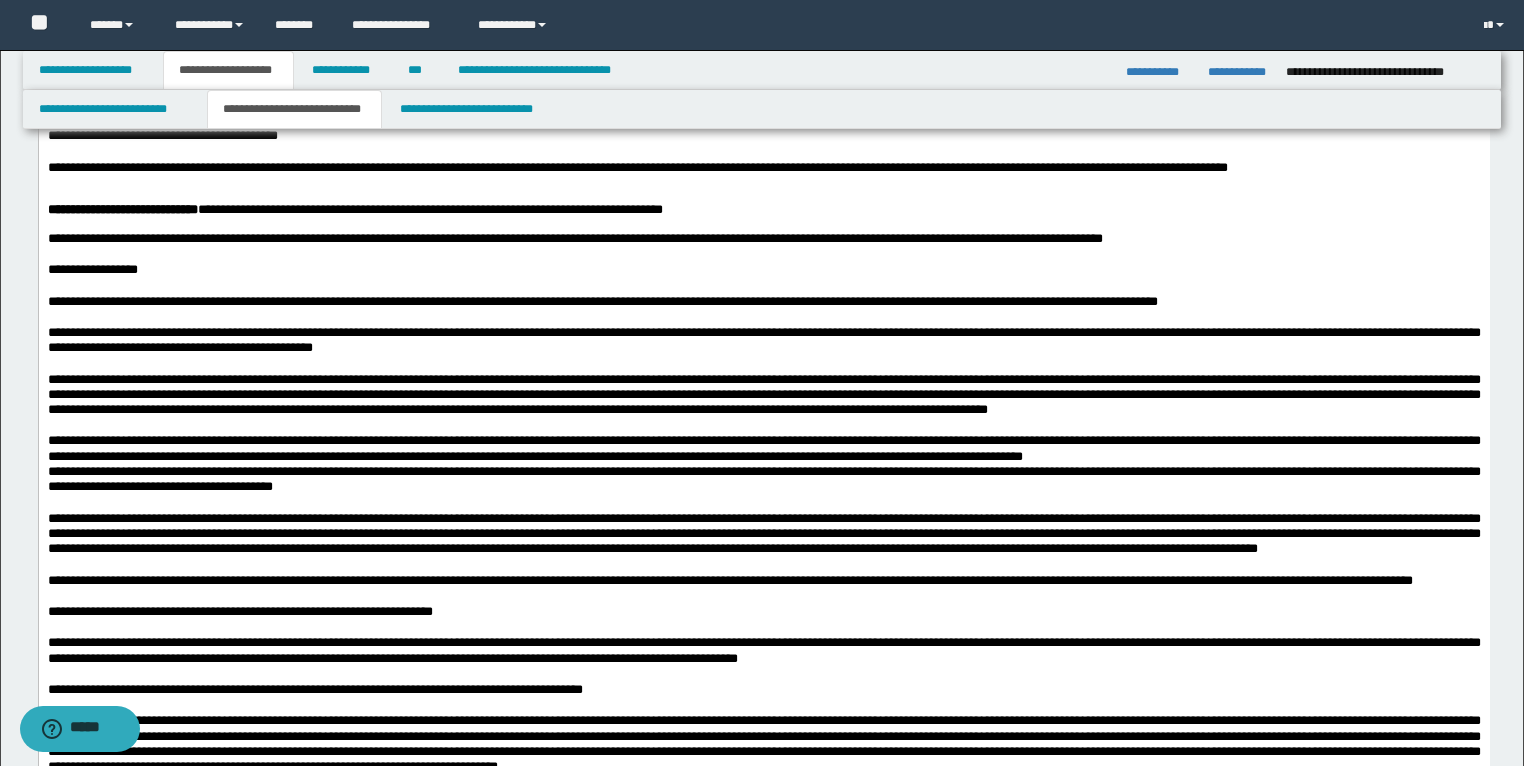 scroll, scrollTop: 2400, scrollLeft: 0, axis: vertical 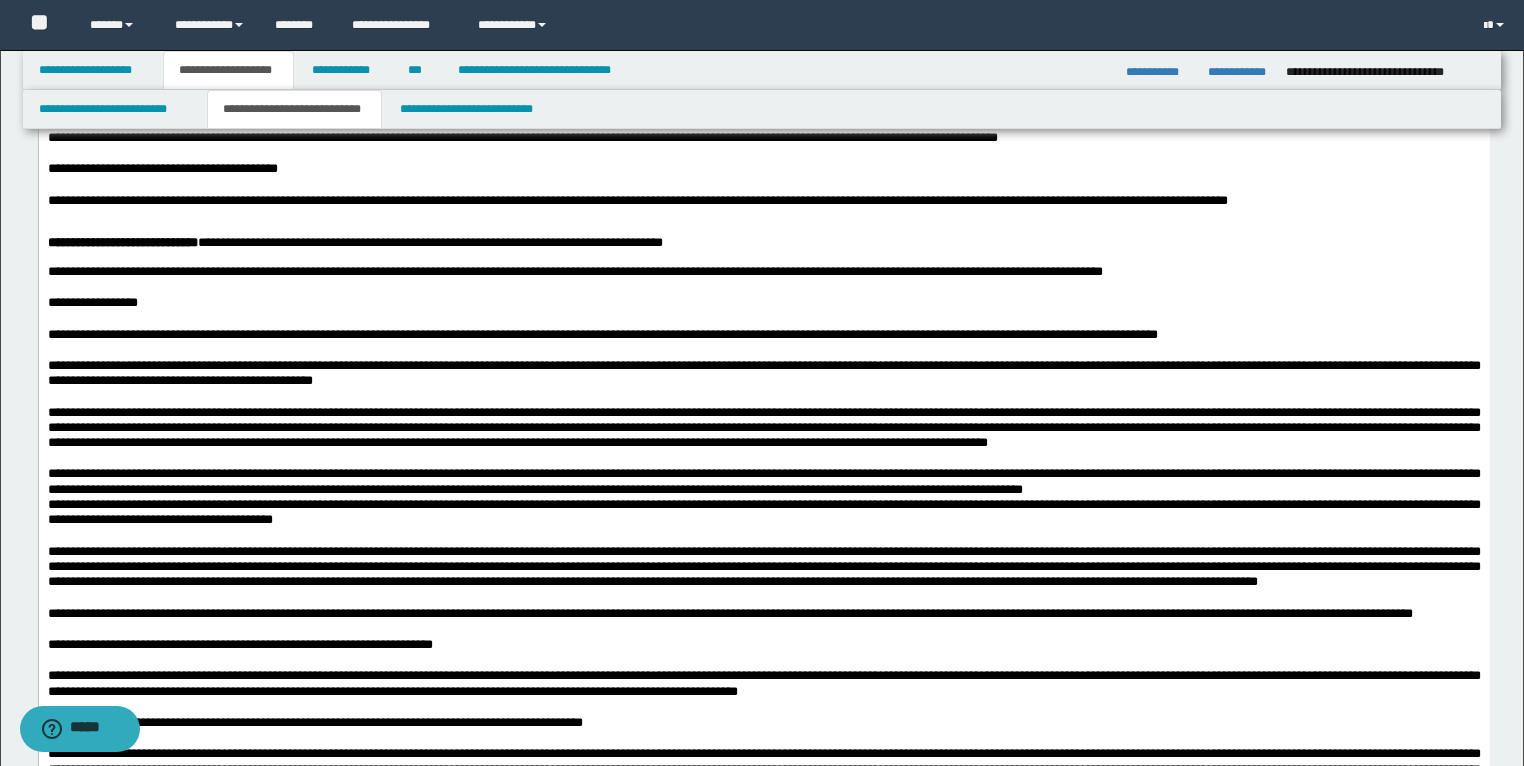 click on "**********" at bounding box center (162, 168) 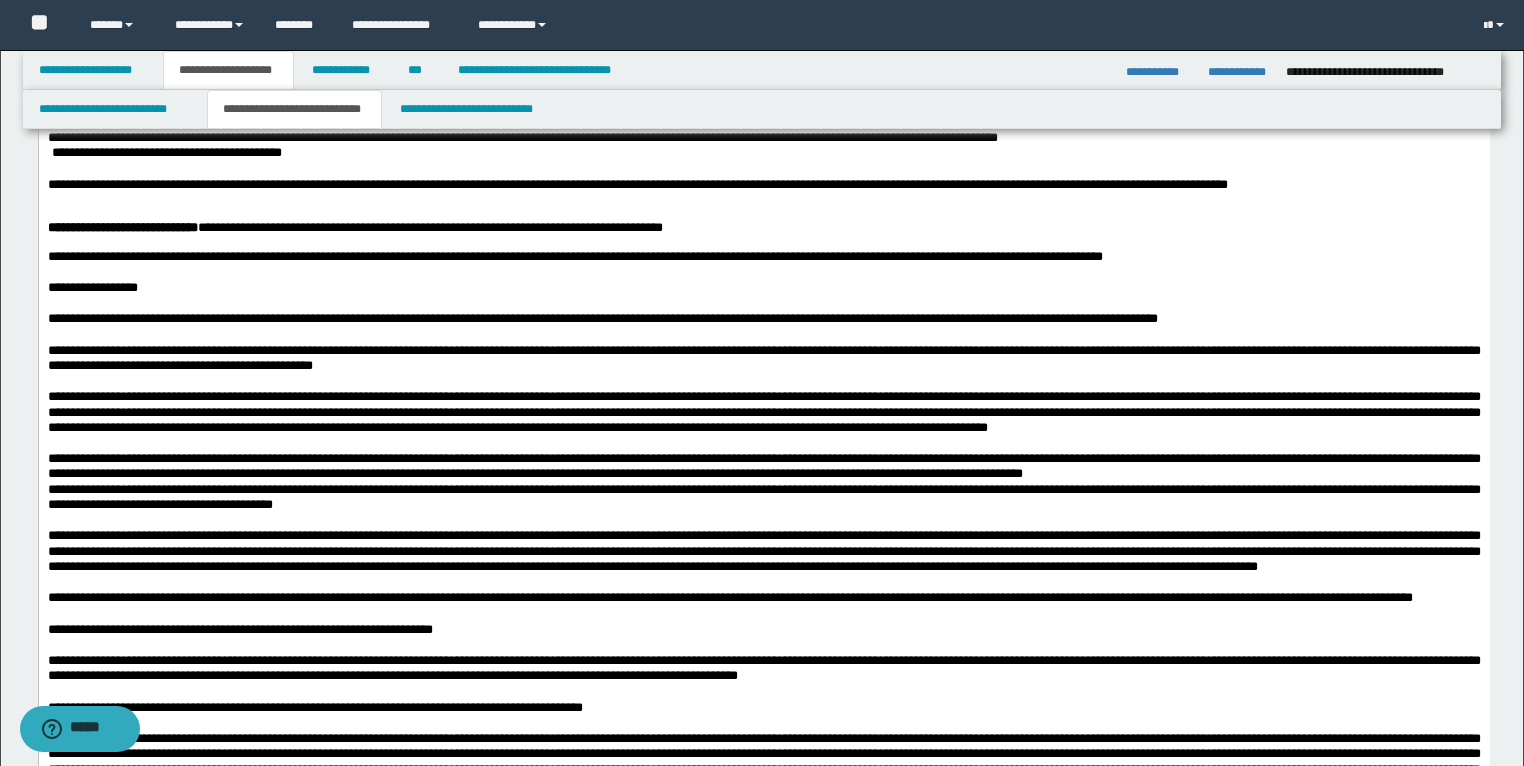 click on "**********" at bounding box center [632, 184] 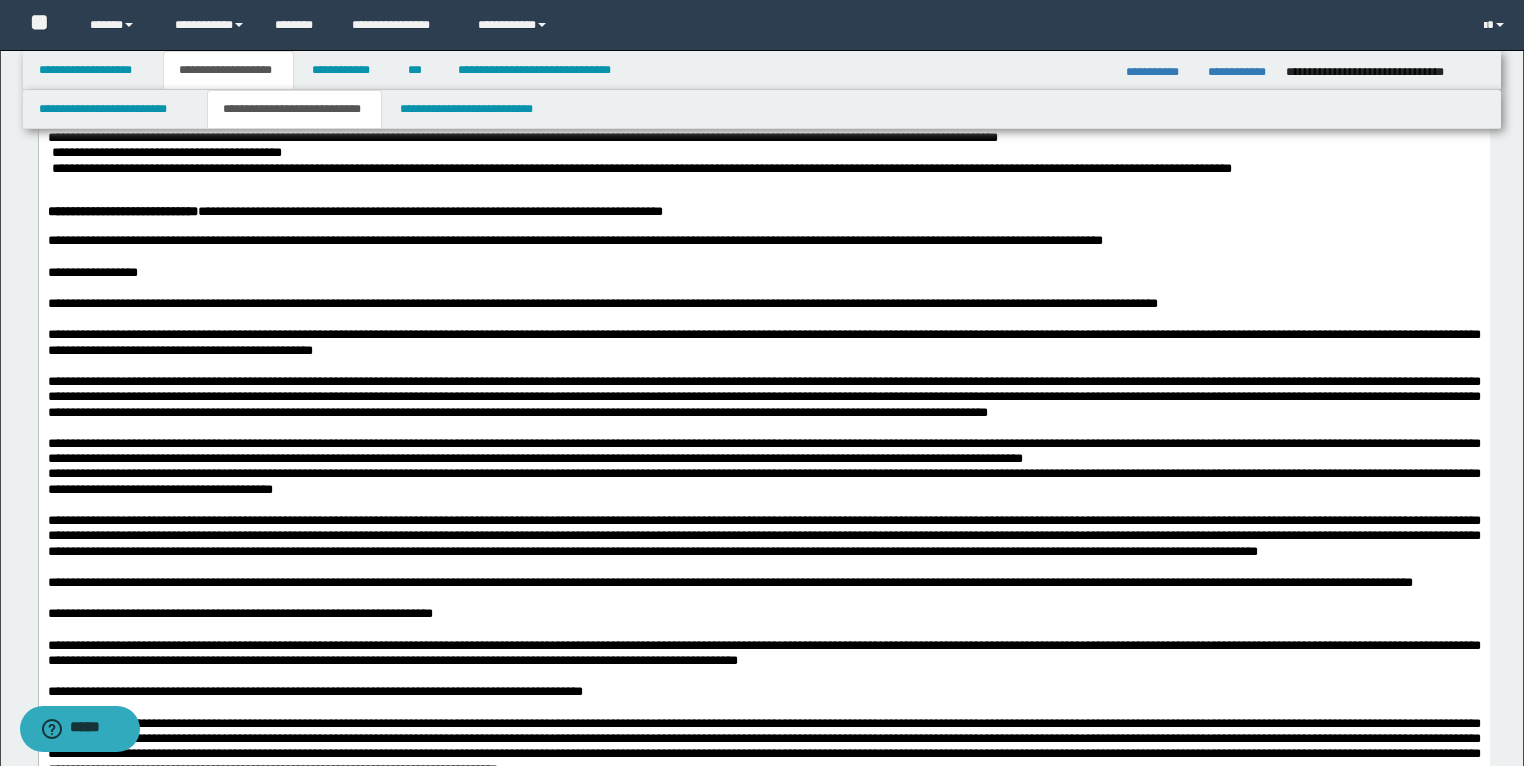 type 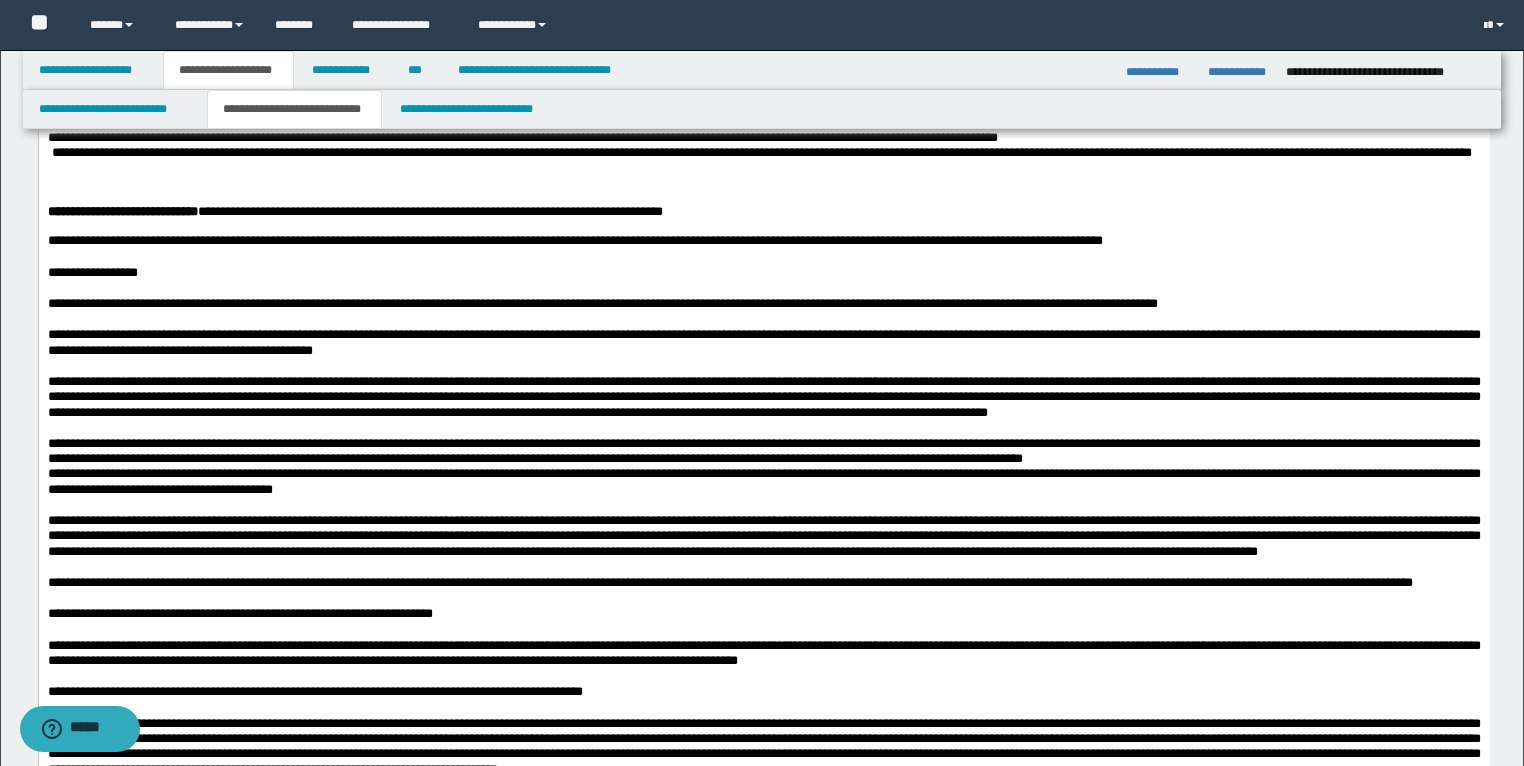 click on "**********" at bounding box center [171, 152] 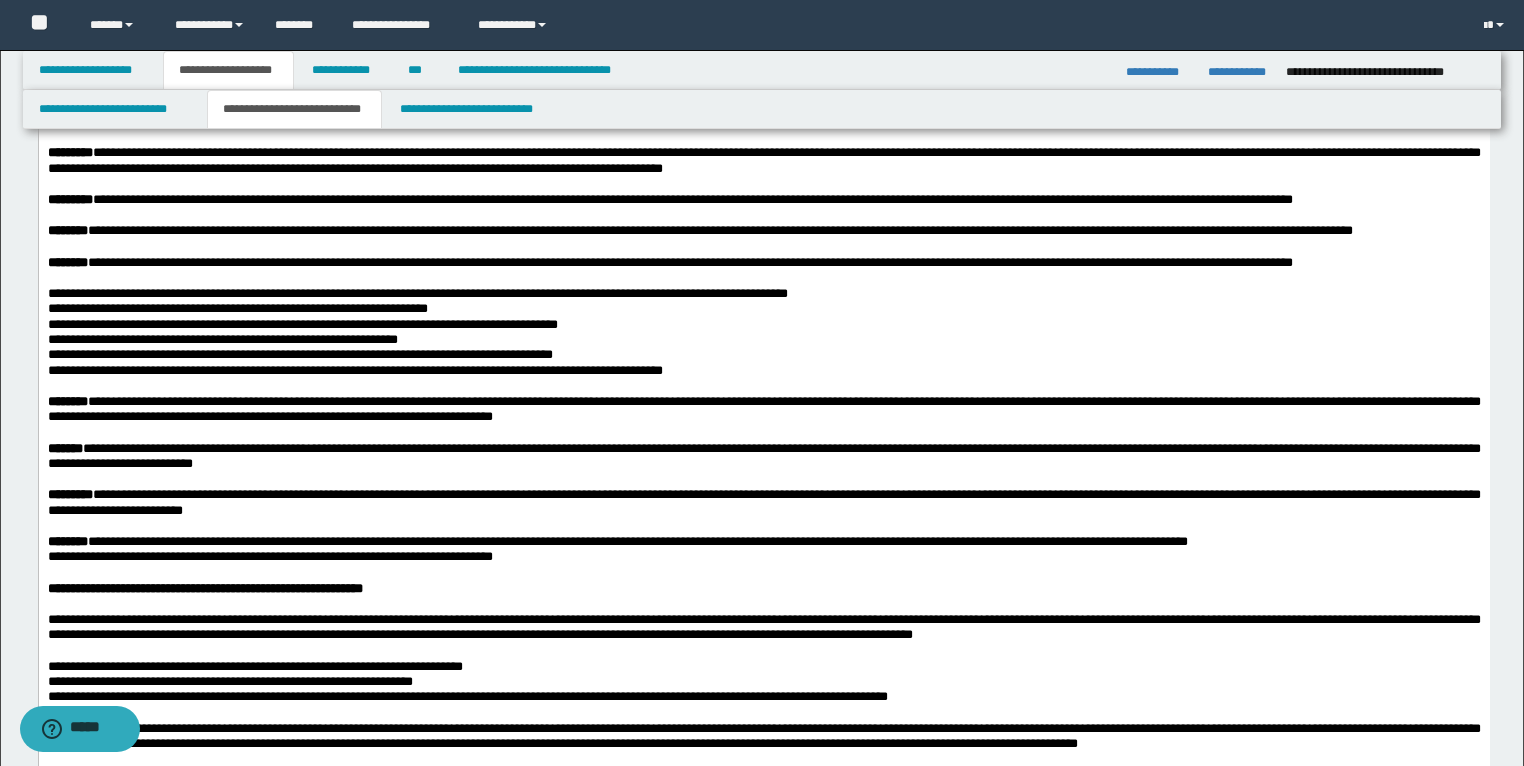 scroll, scrollTop: 3360, scrollLeft: 0, axis: vertical 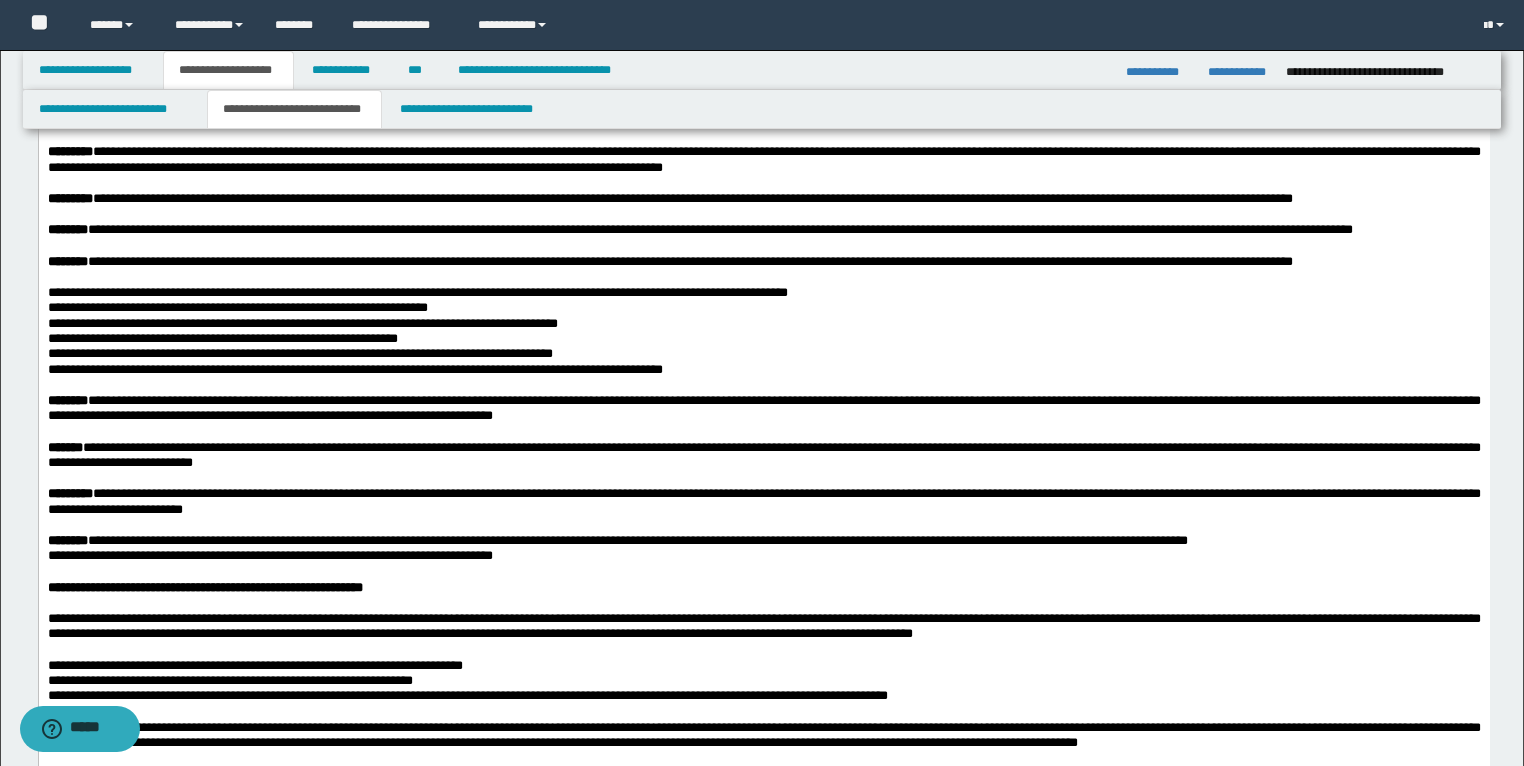 drag, startPoint x: 757, startPoint y: 329, endPoint x: 687, endPoint y: 333, distance: 70.11419 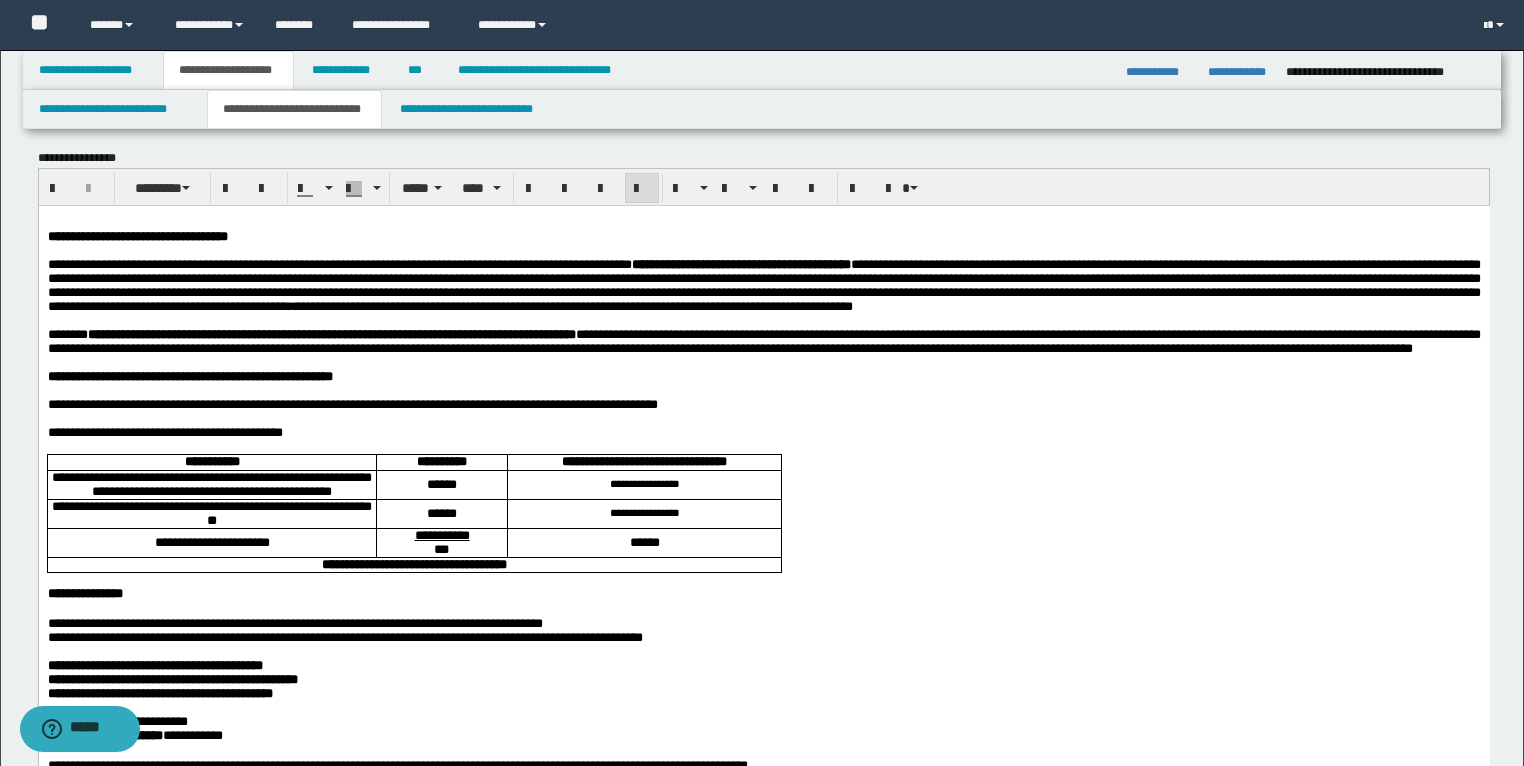 scroll, scrollTop: 0, scrollLeft: 0, axis: both 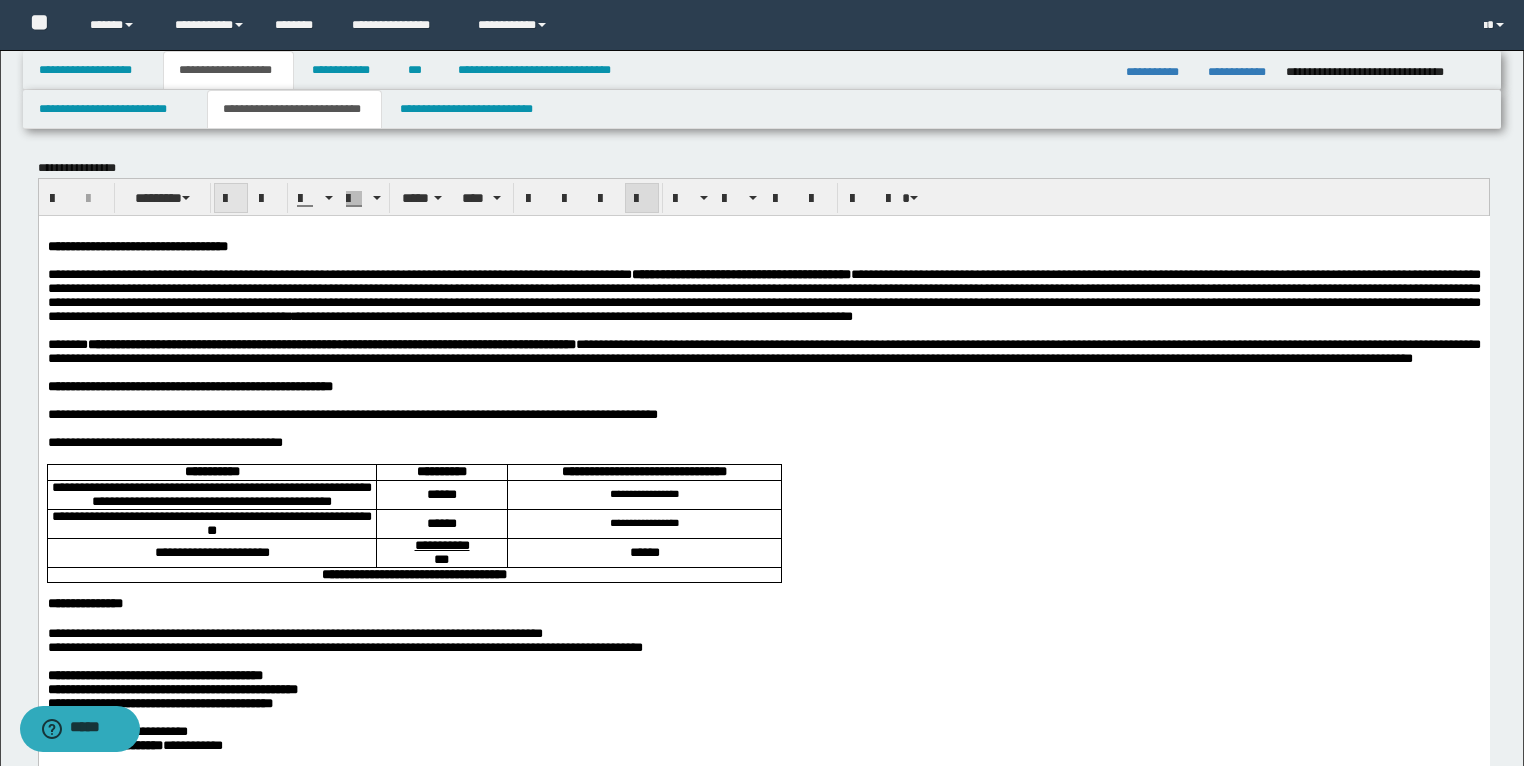 click at bounding box center (231, 199) 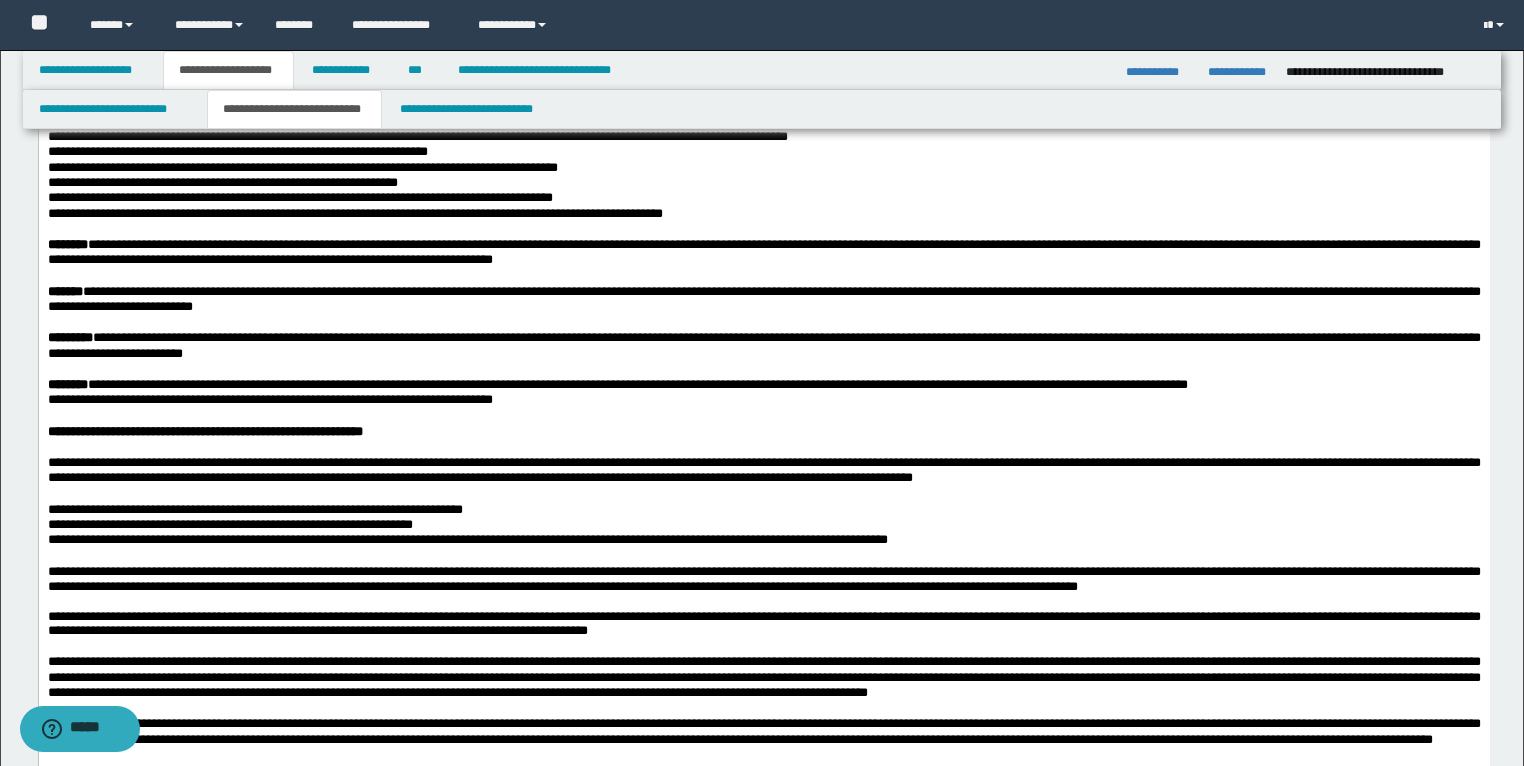 scroll, scrollTop: 3520, scrollLeft: 0, axis: vertical 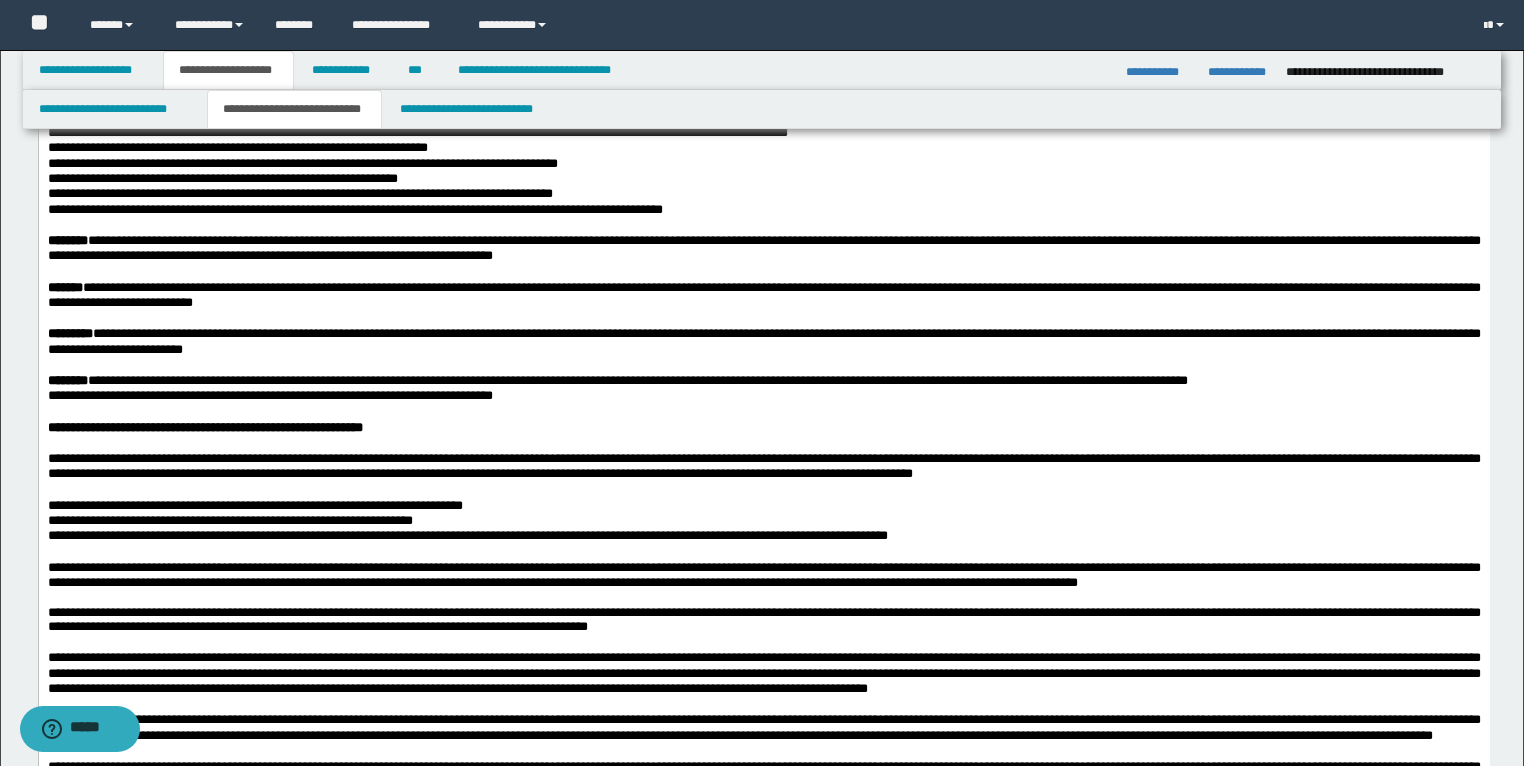 click on "**********" at bounding box center [763, 46] 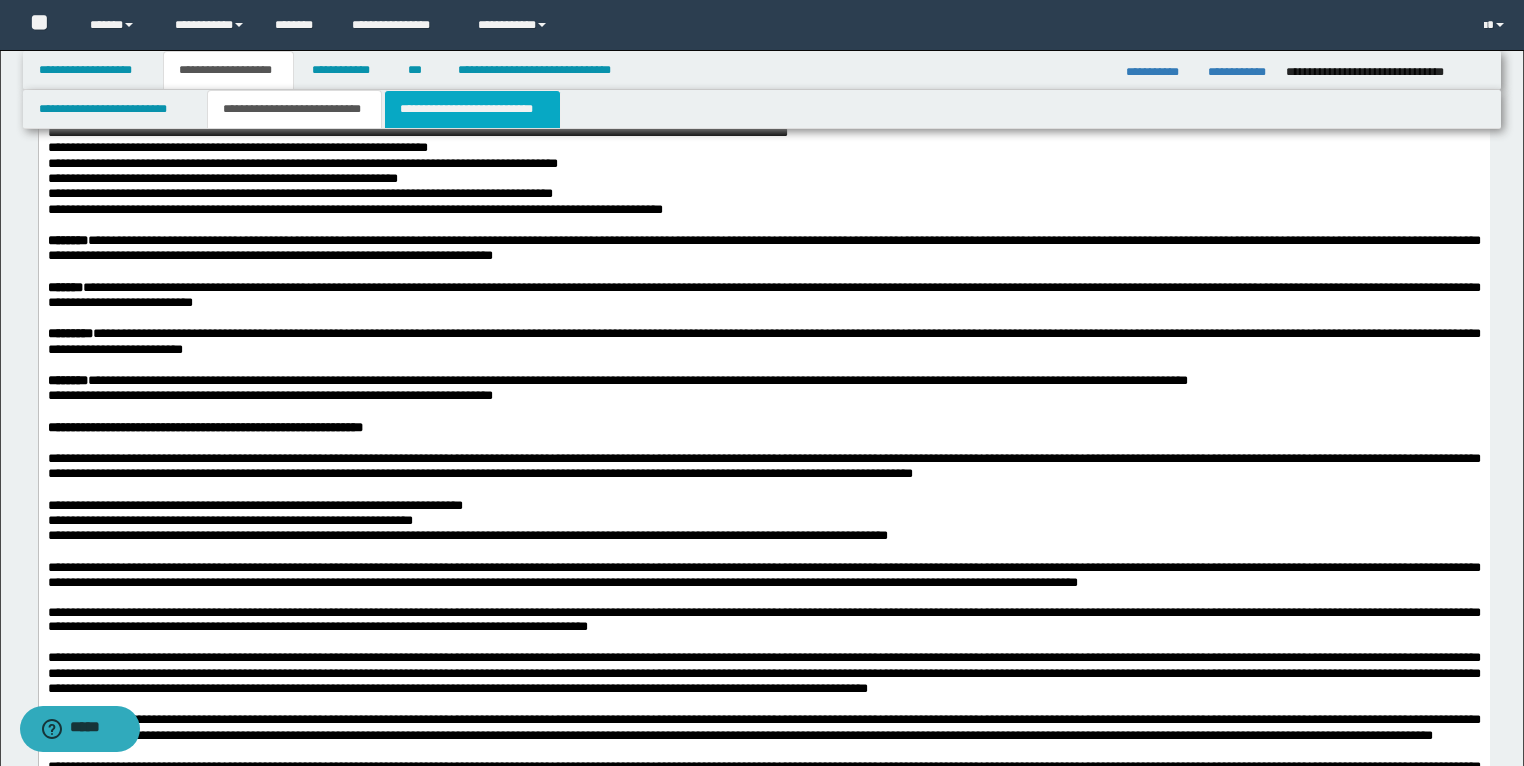 click on "**********" at bounding box center [472, 109] 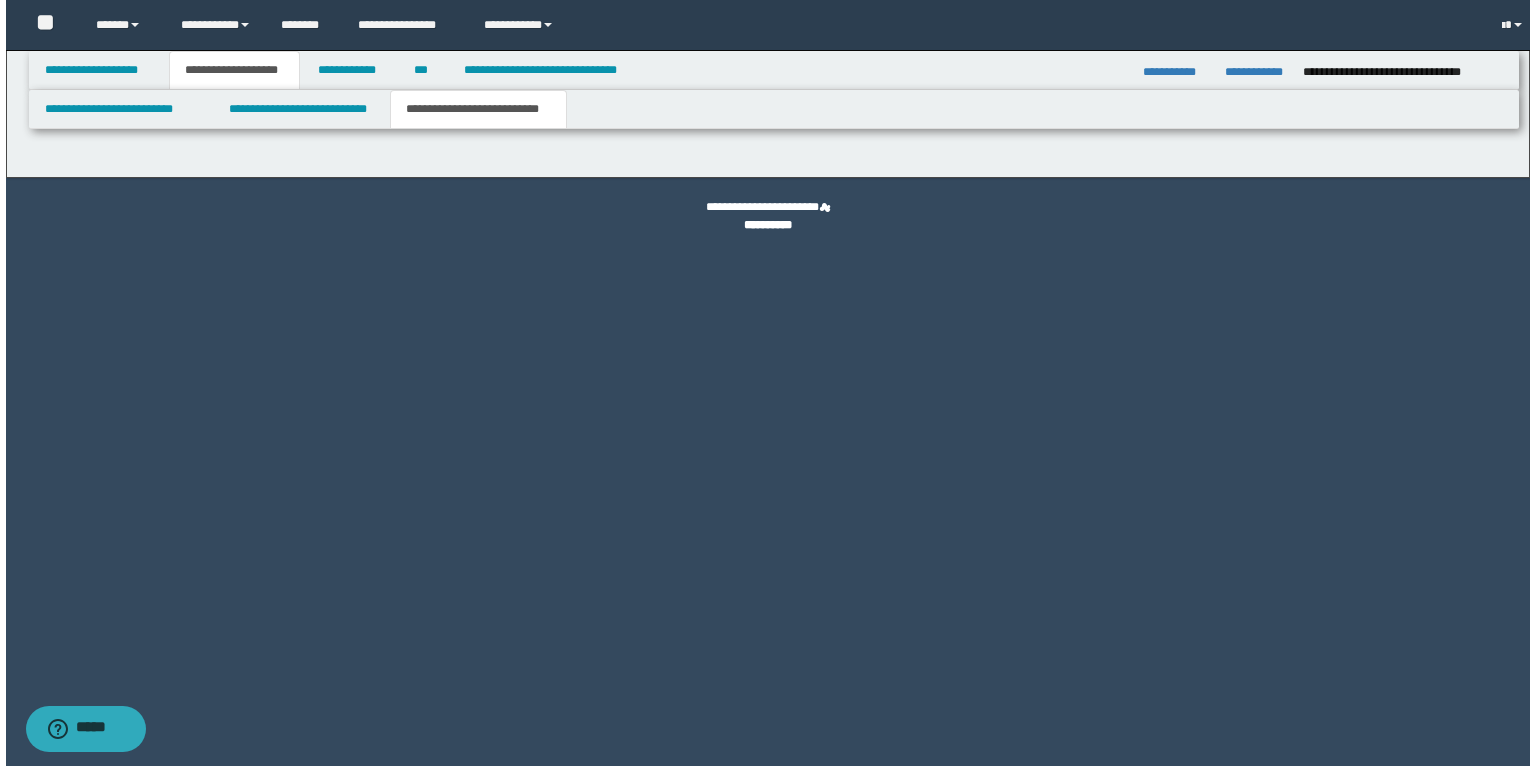 scroll, scrollTop: 0, scrollLeft: 0, axis: both 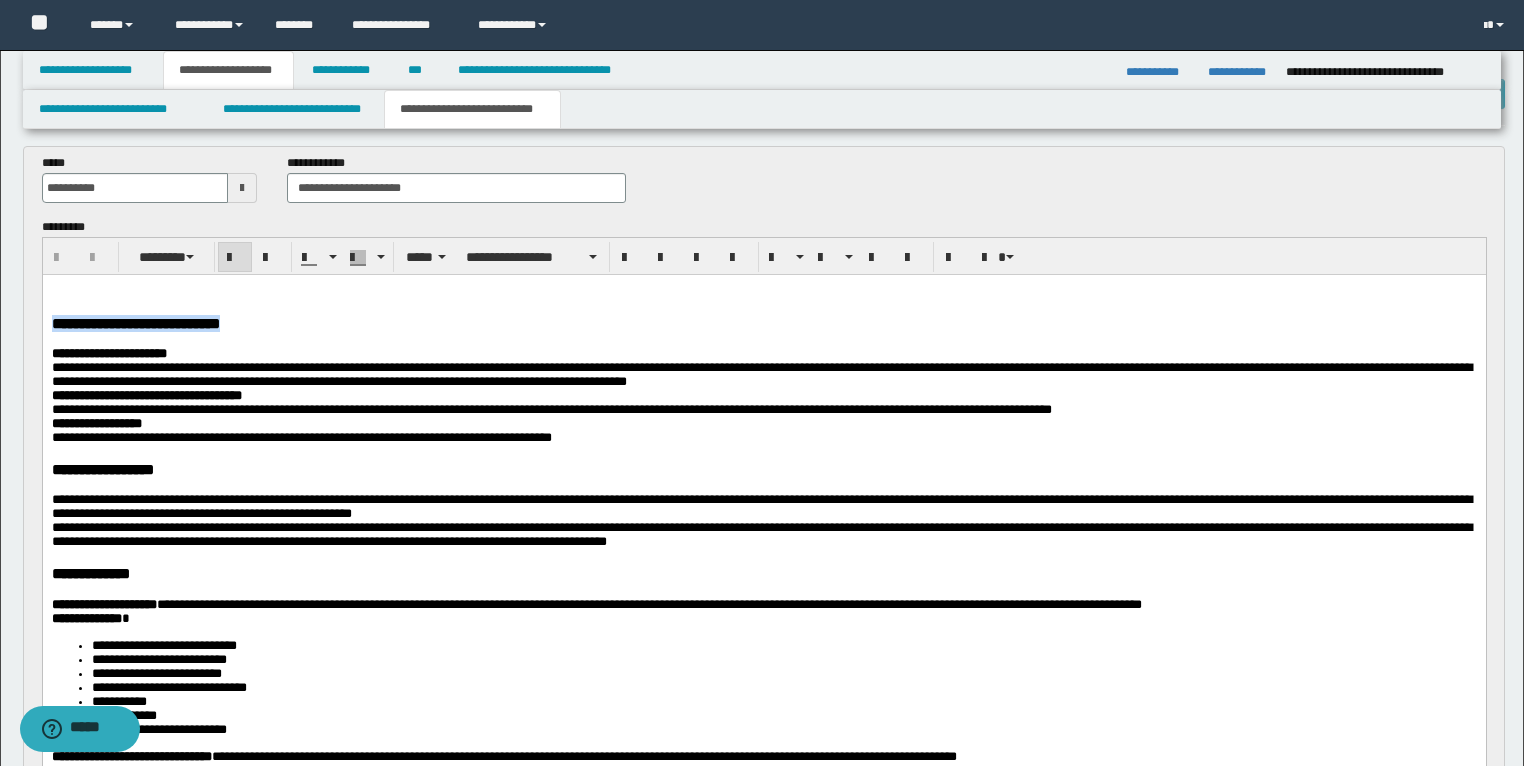 drag, startPoint x: 328, startPoint y: 329, endPoint x: 80, endPoint y: 598, distance: 365.87567 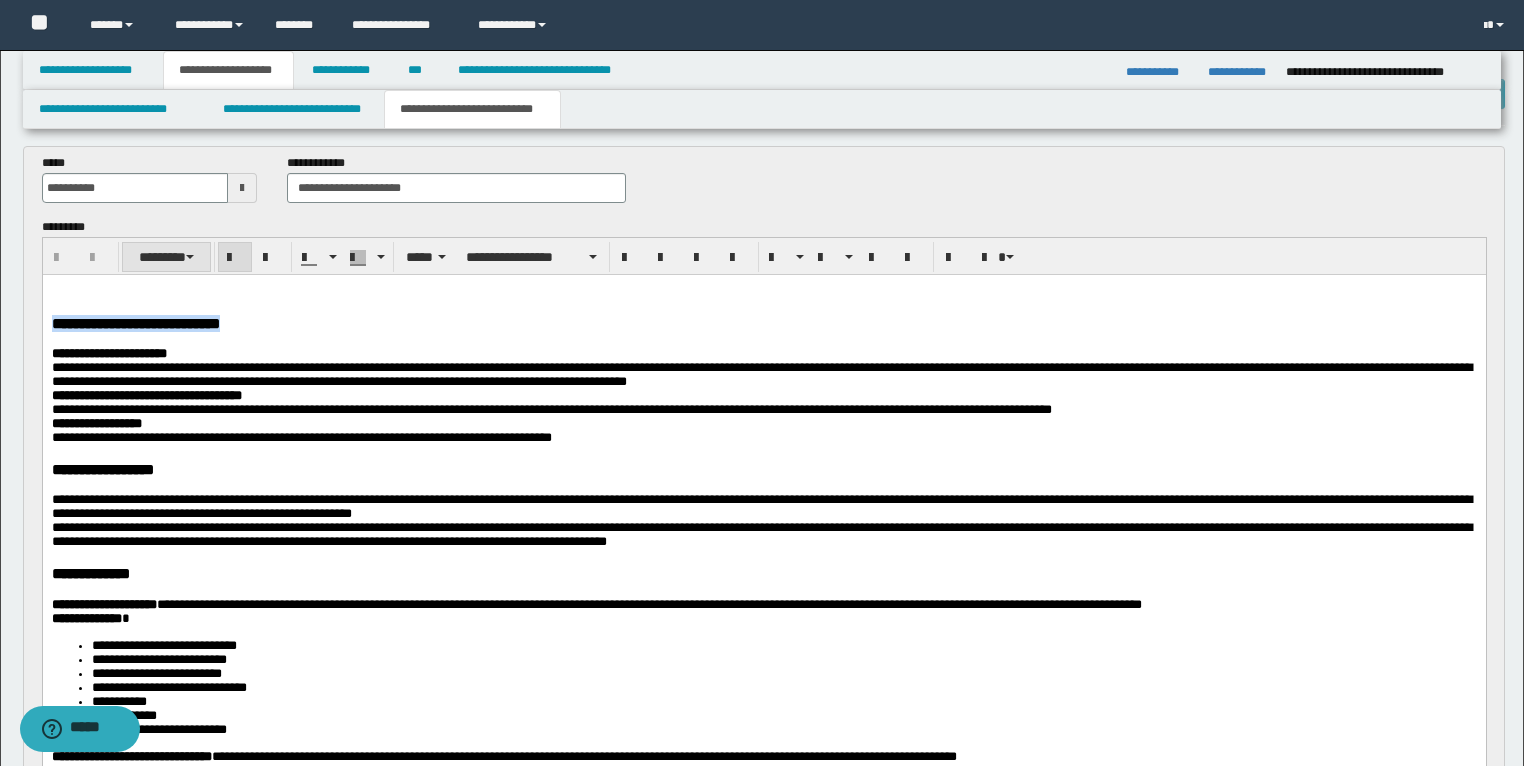 click on "********" at bounding box center [166, 257] 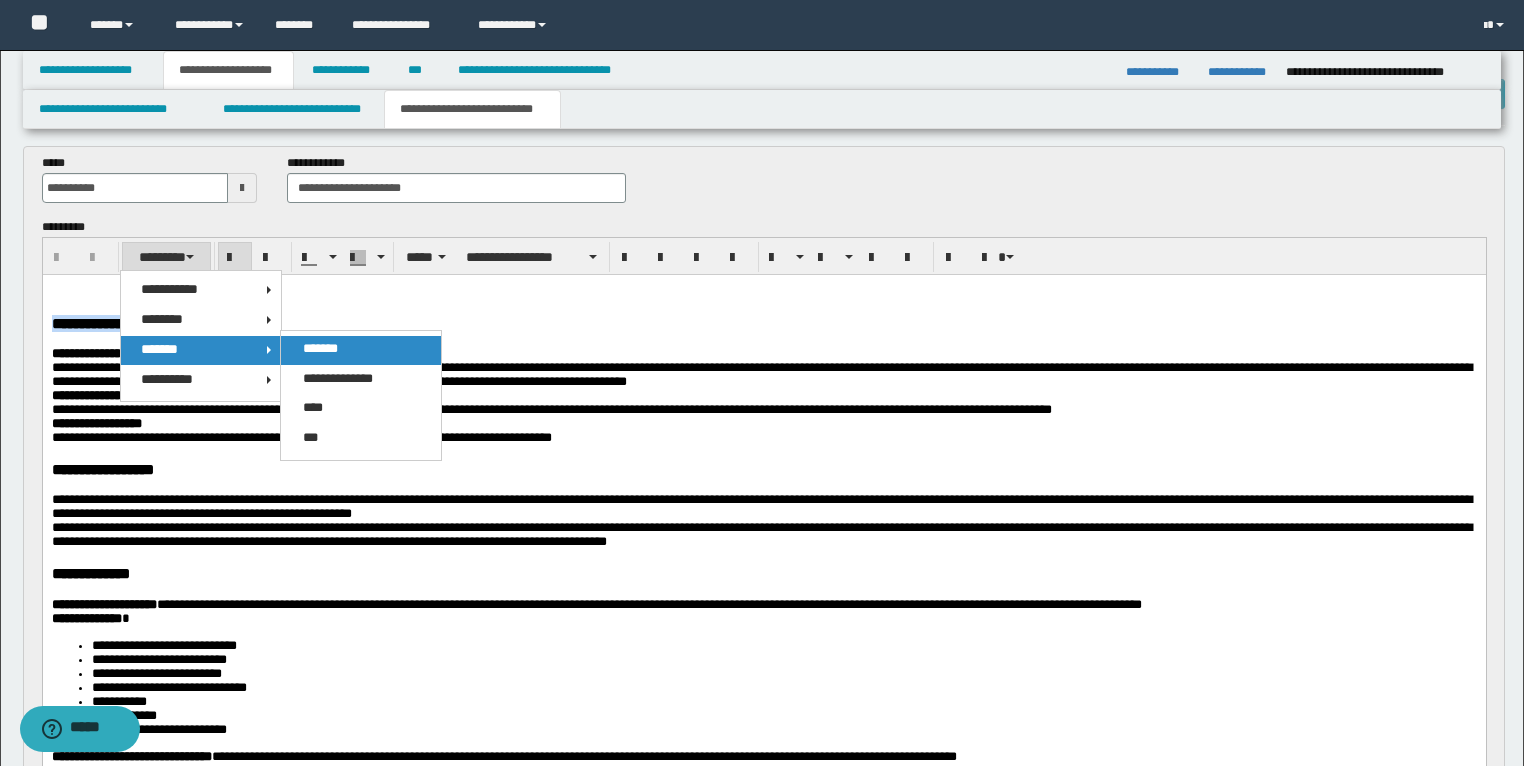 click on "*******" at bounding box center (361, 350) 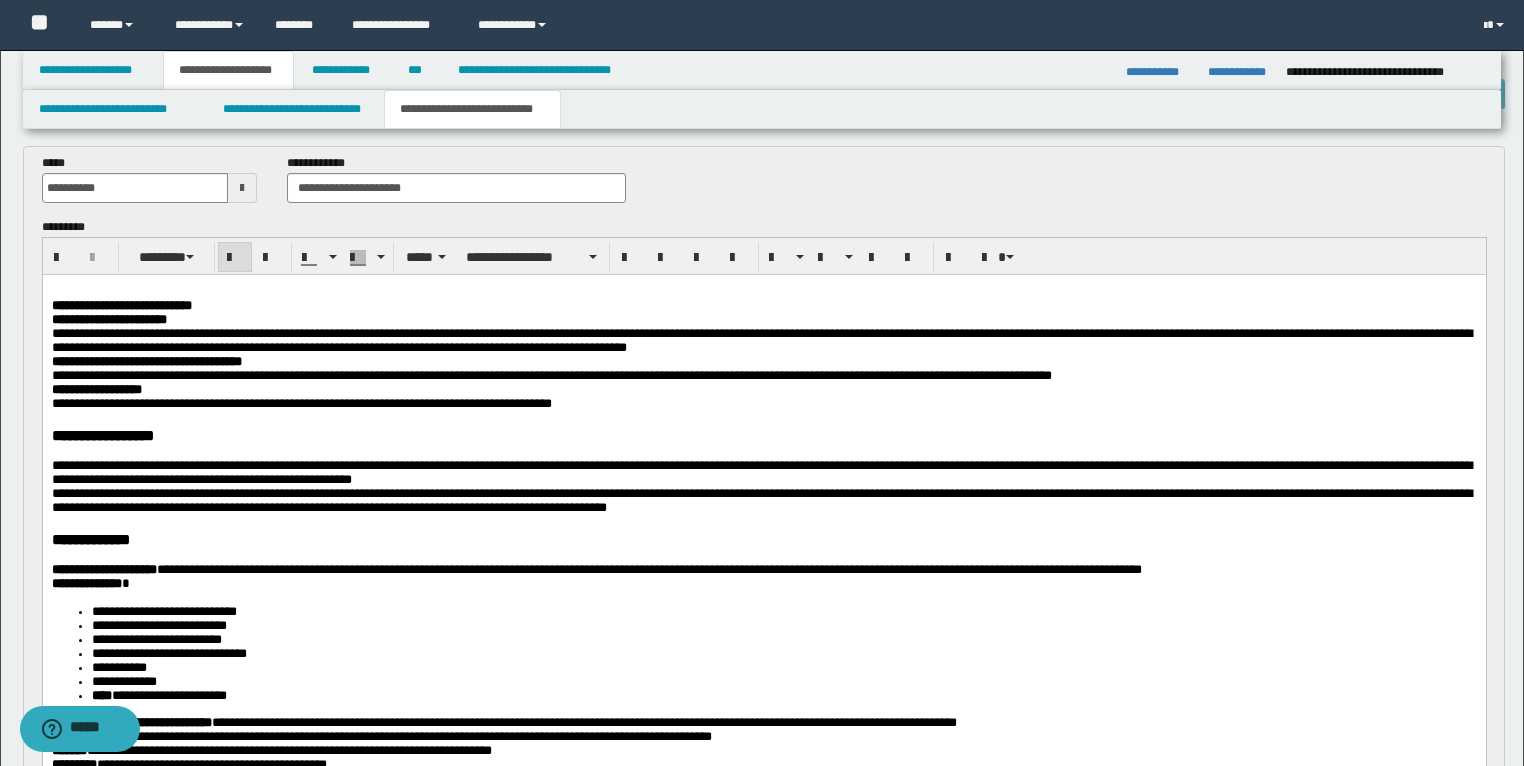 click on "**********" at bounding box center (763, 305) 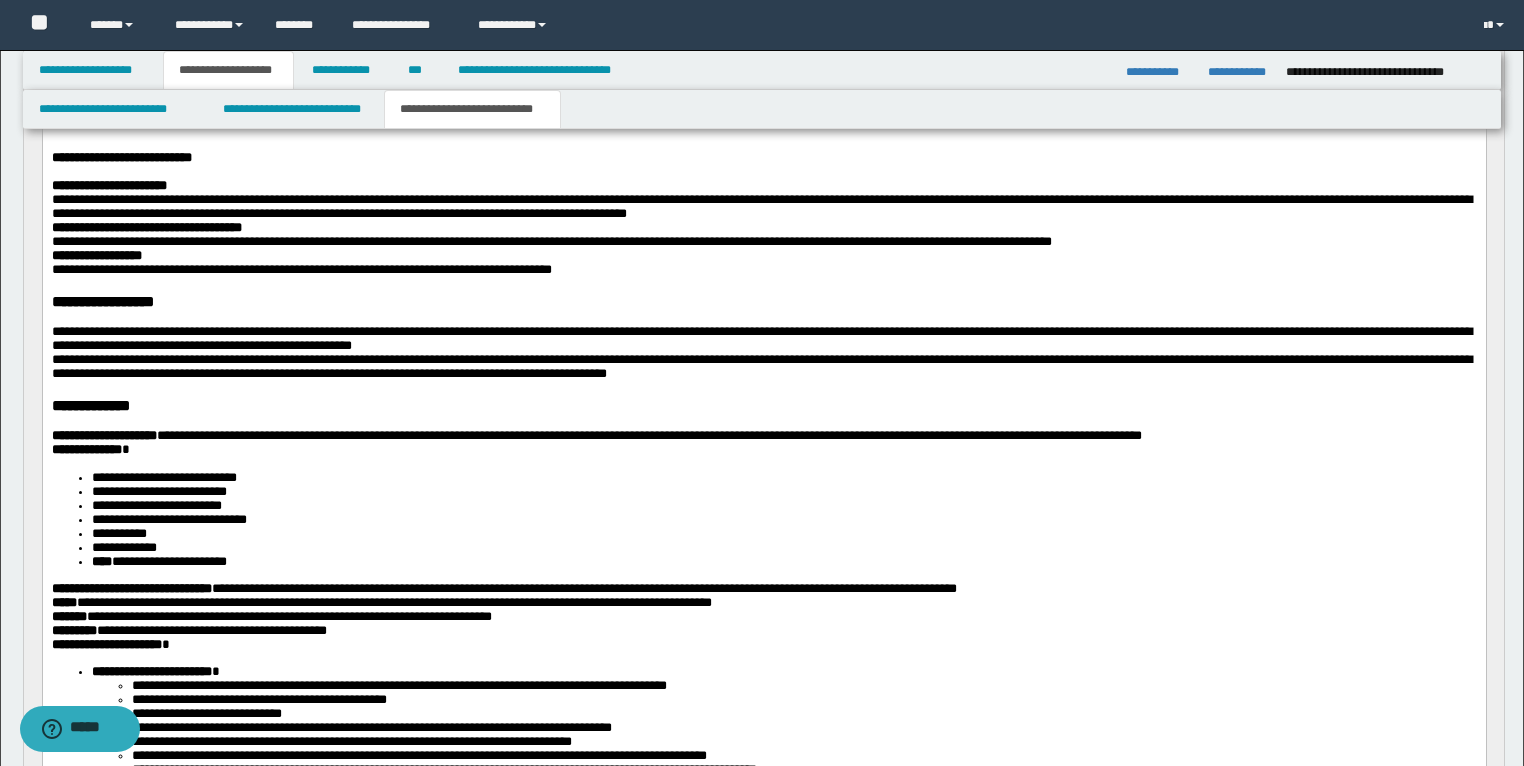 scroll, scrollTop: 240, scrollLeft: 0, axis: vertical 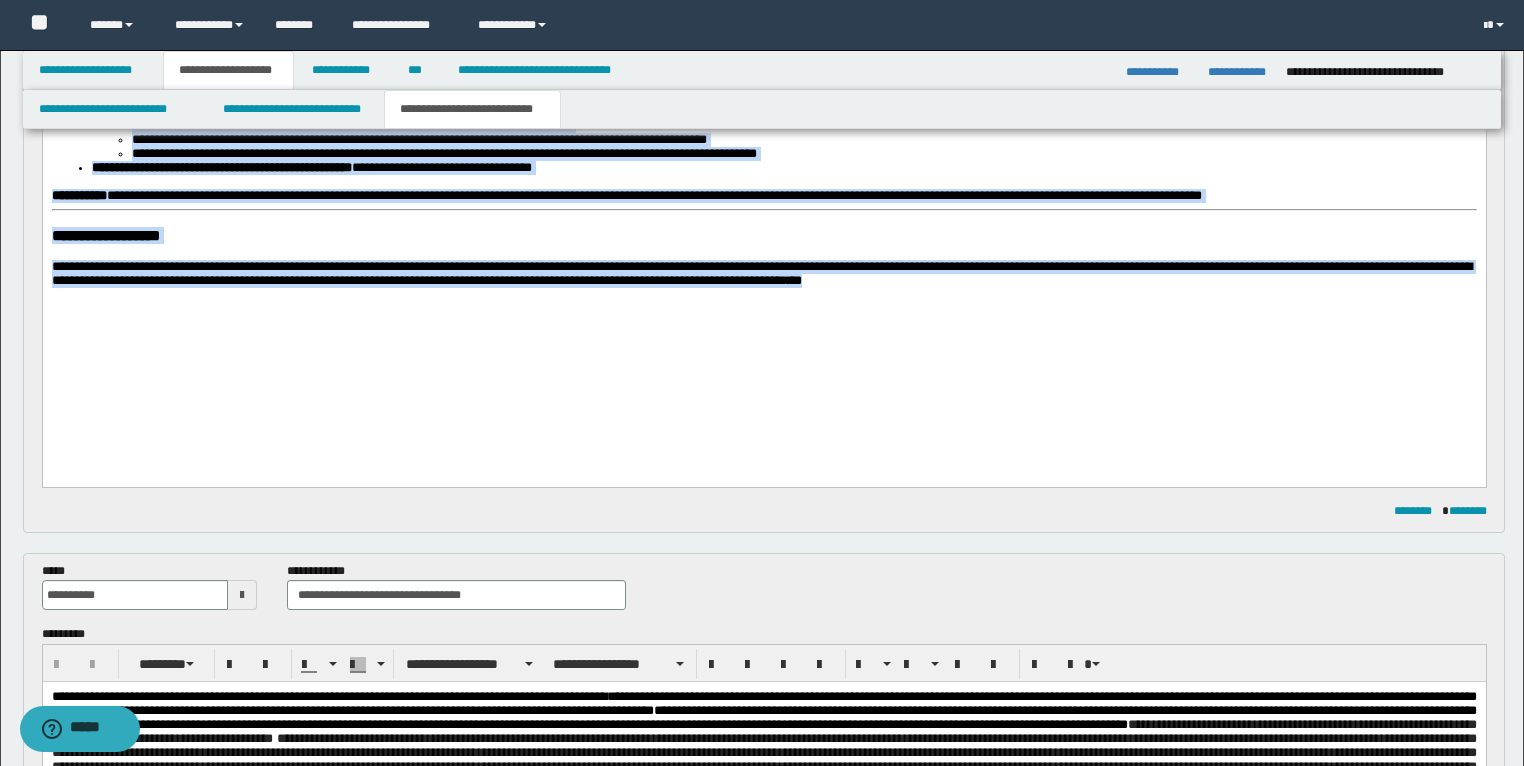 drag, startPoint x: 54, startPoint y: -295, endPoint x: 1241, endPoint y: 376, distance: 1363.5286 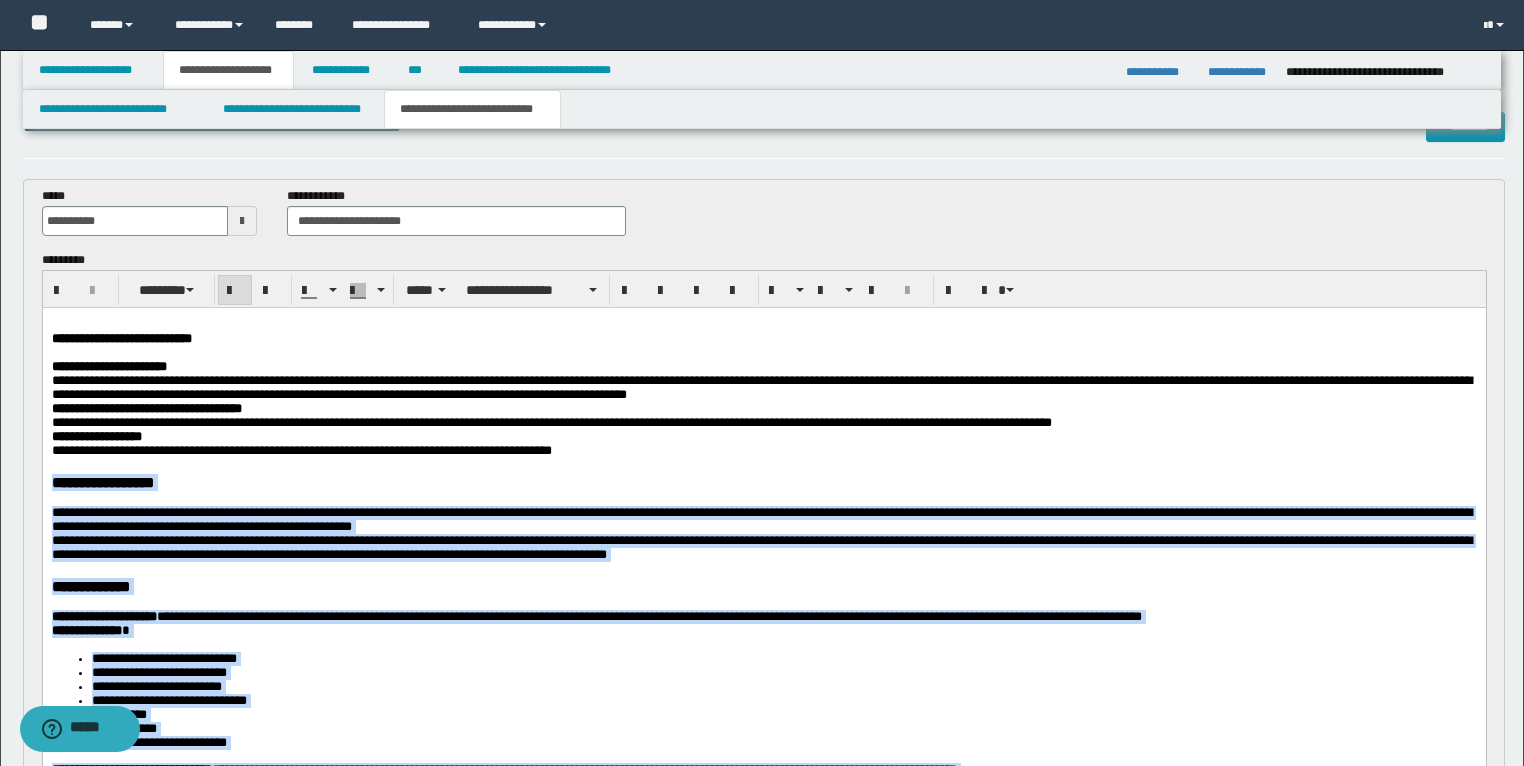 scroll, scrollTop: 44, scrollLeft: 0, axis: vertical 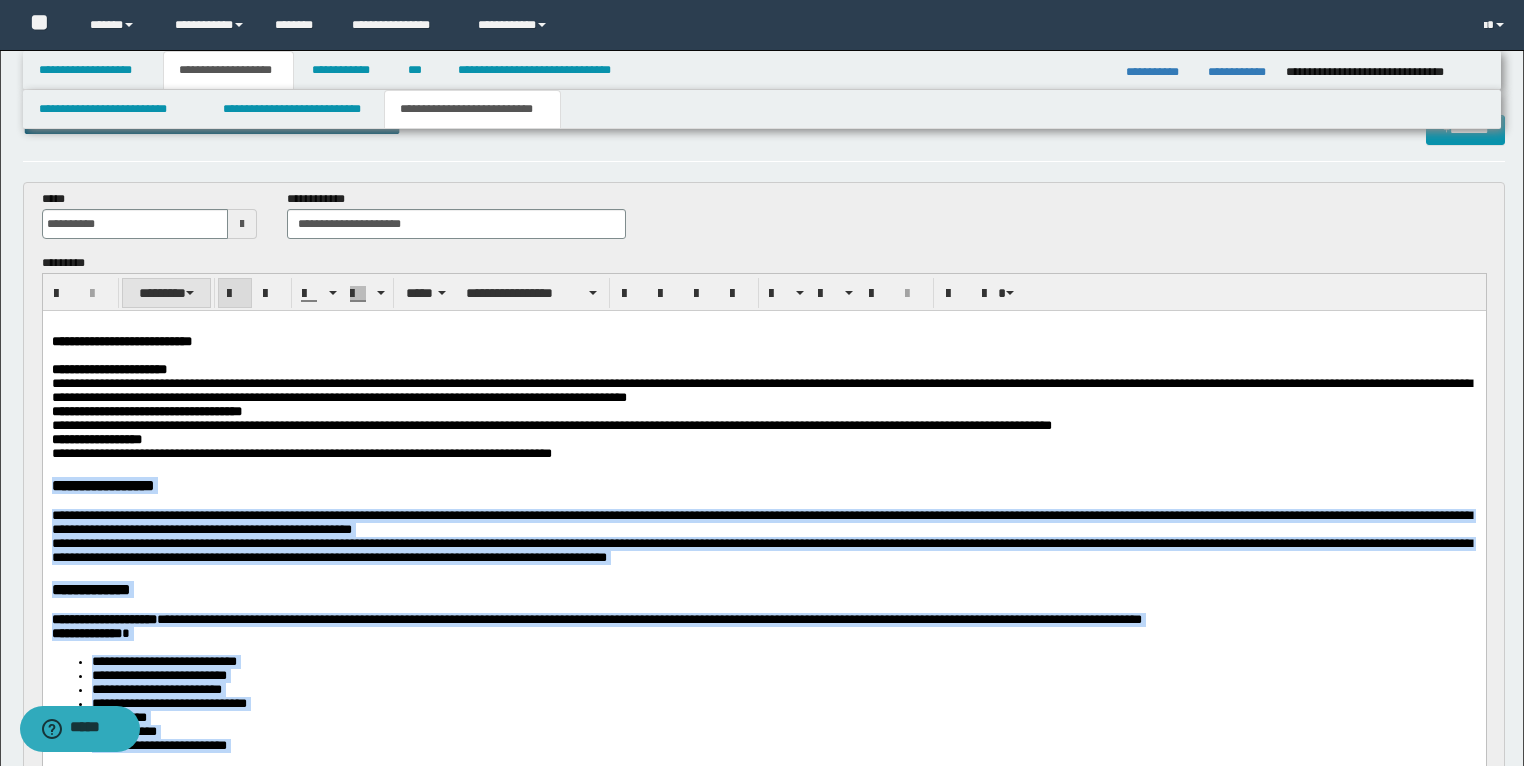click on "********" at bounding box center (166, 293) 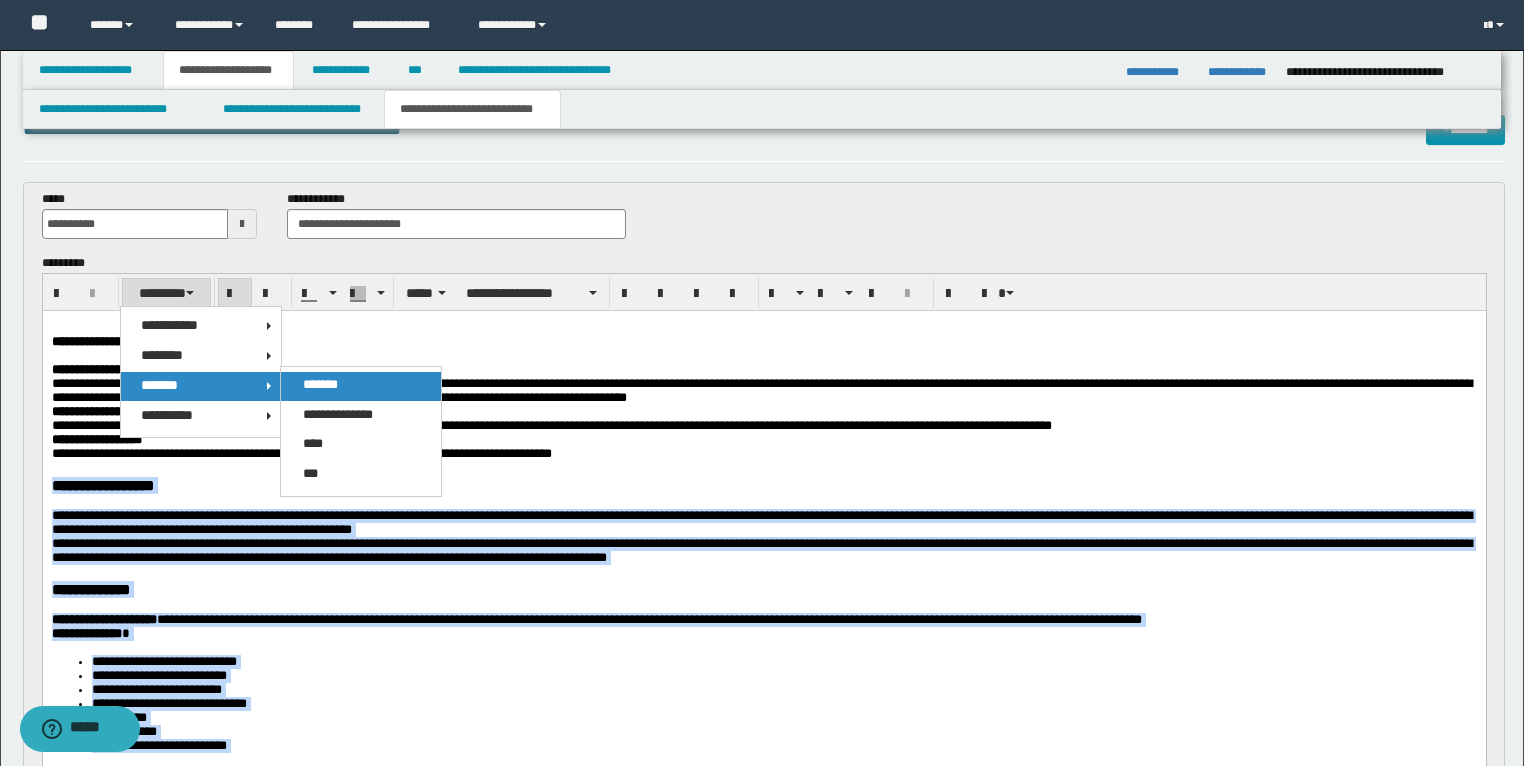 drag, startPoint x: 190, startPoint y: 367, endPoint x: 321, endPoint y: 386, distance: 132.3707 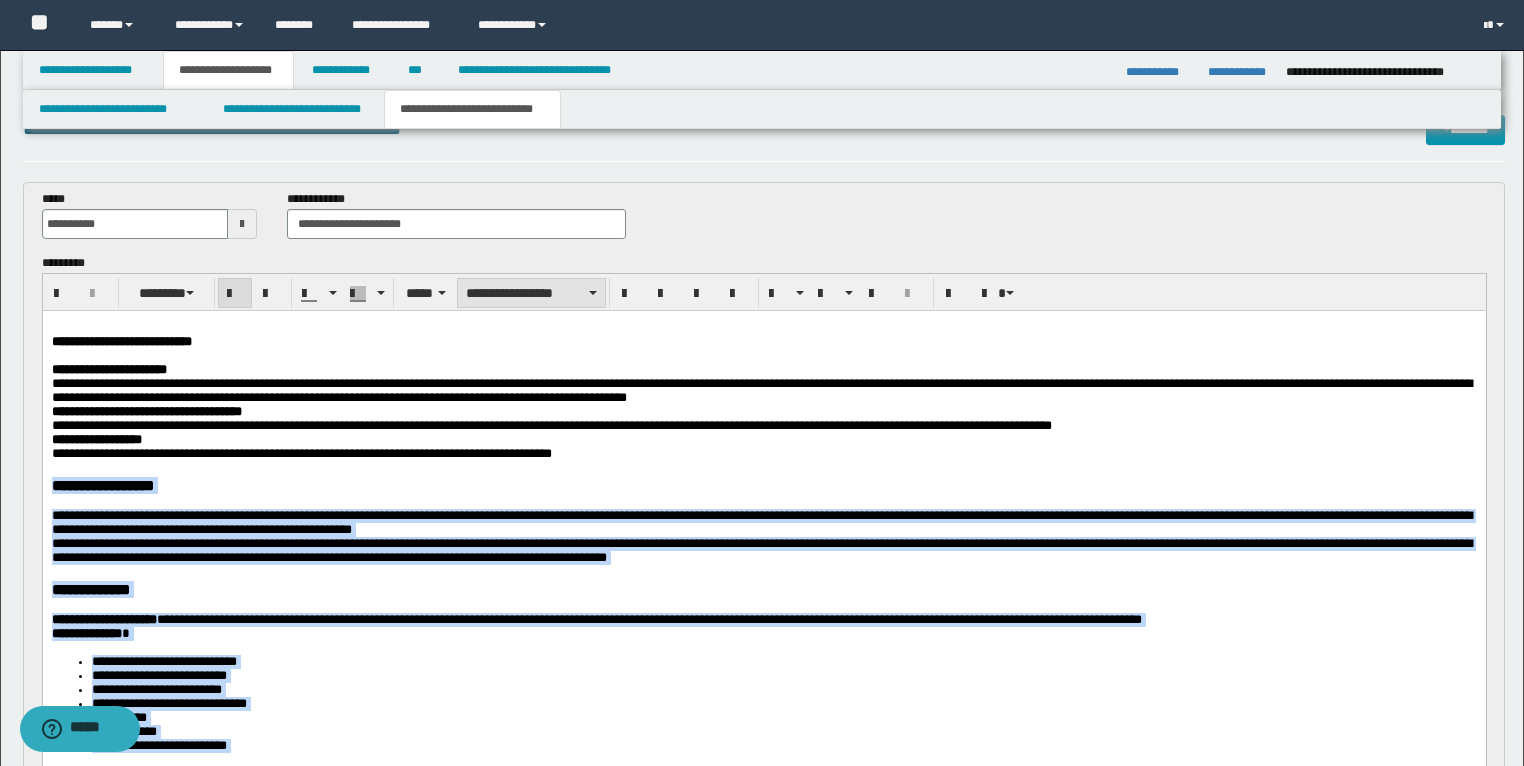 click on "**********" at bounding box center [531, 293] 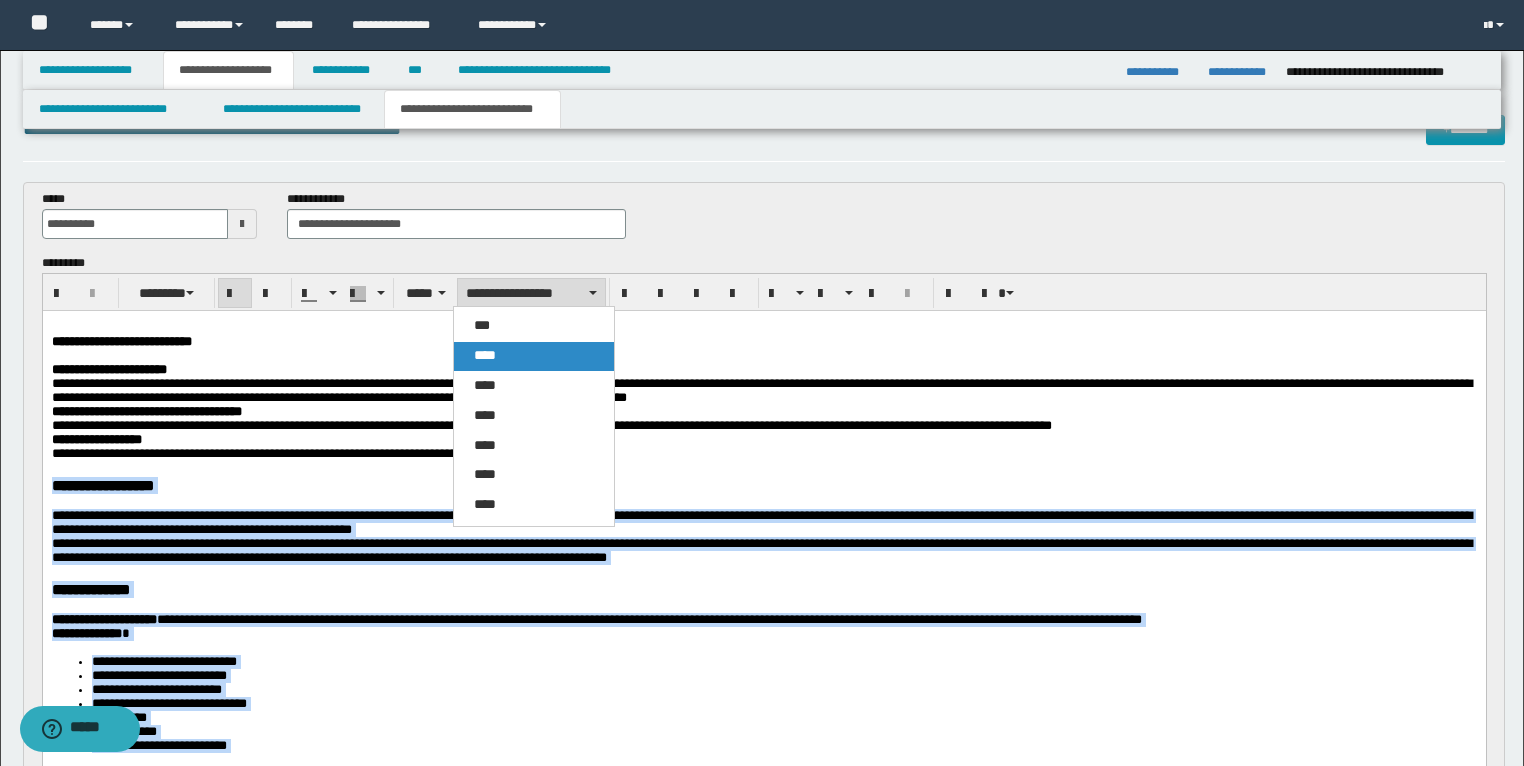 click on "****" at bounding box center [485, 355] 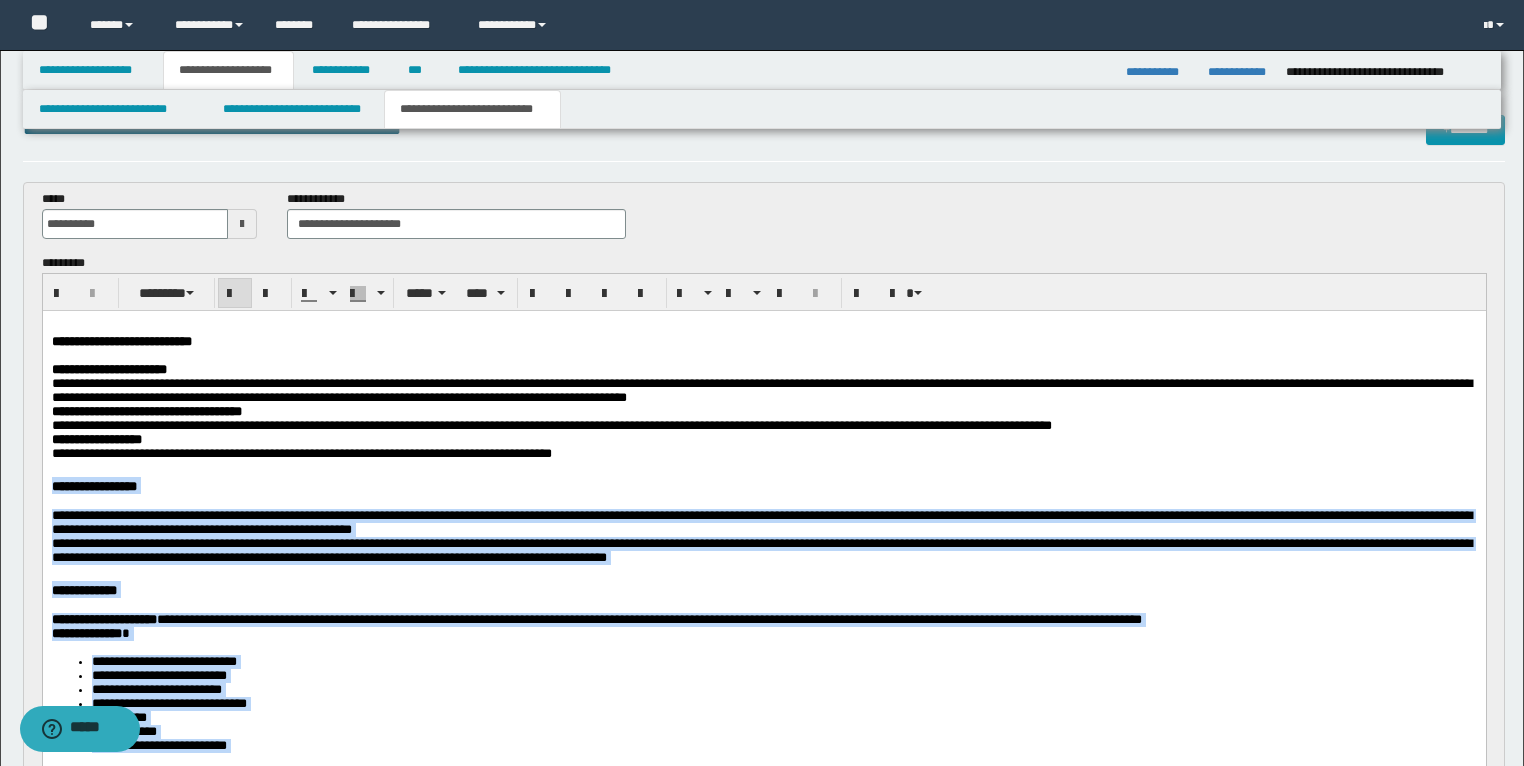 click on "**********" at bounding box center (763, 729) 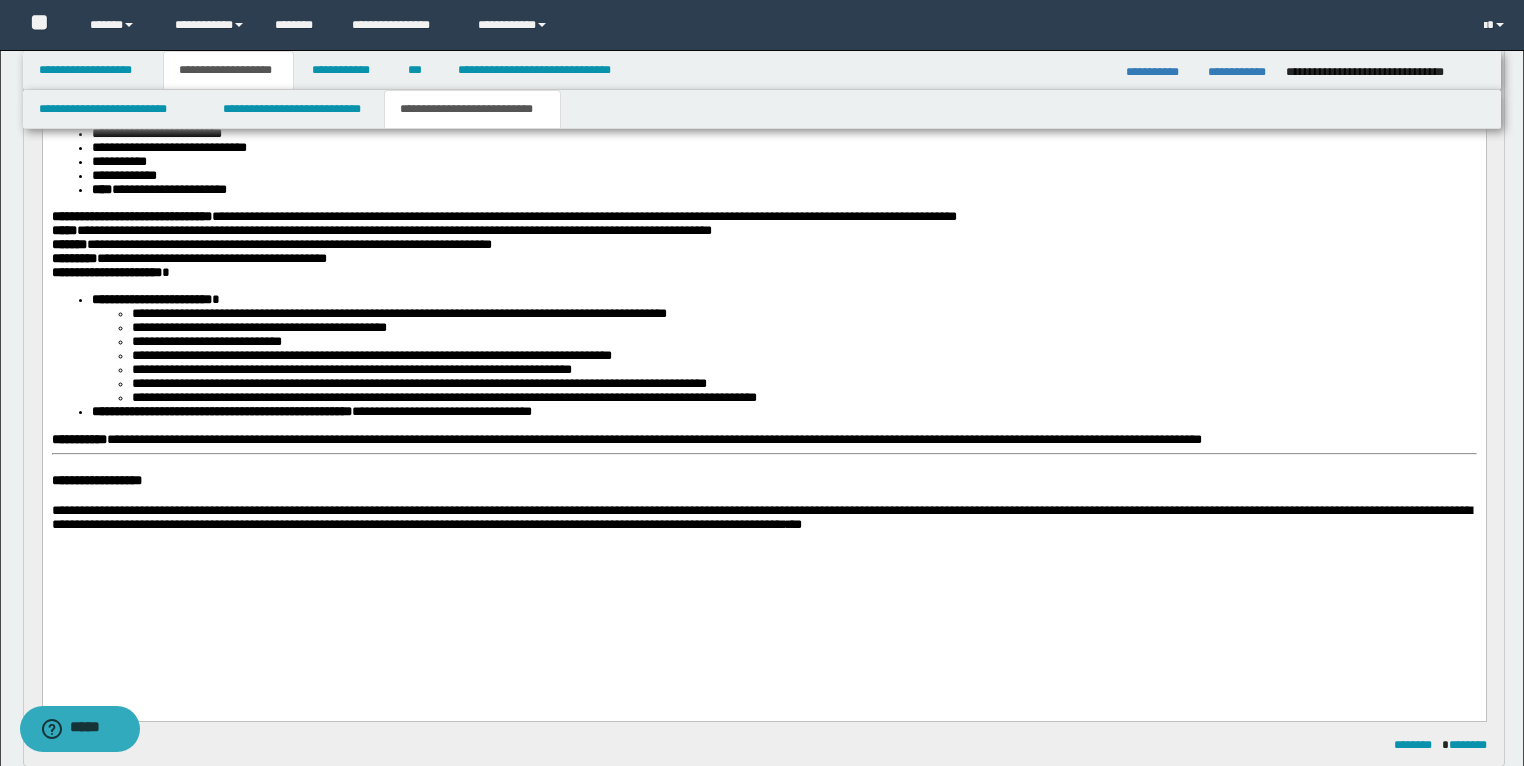 scroll, scrollTop: 604, scrollLeft: 0, axis: vertical 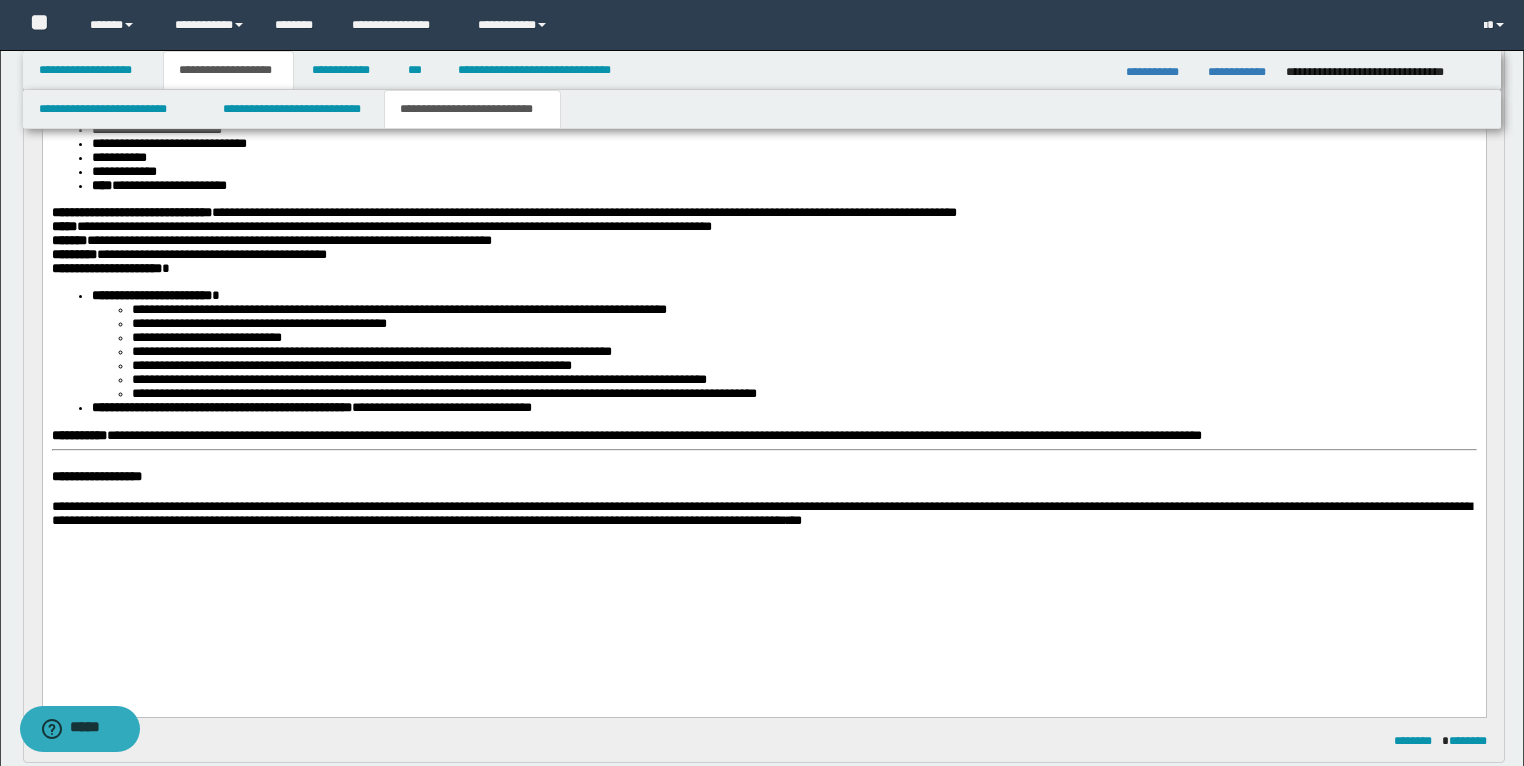 click on "**********" at bounding box center (96, 476) 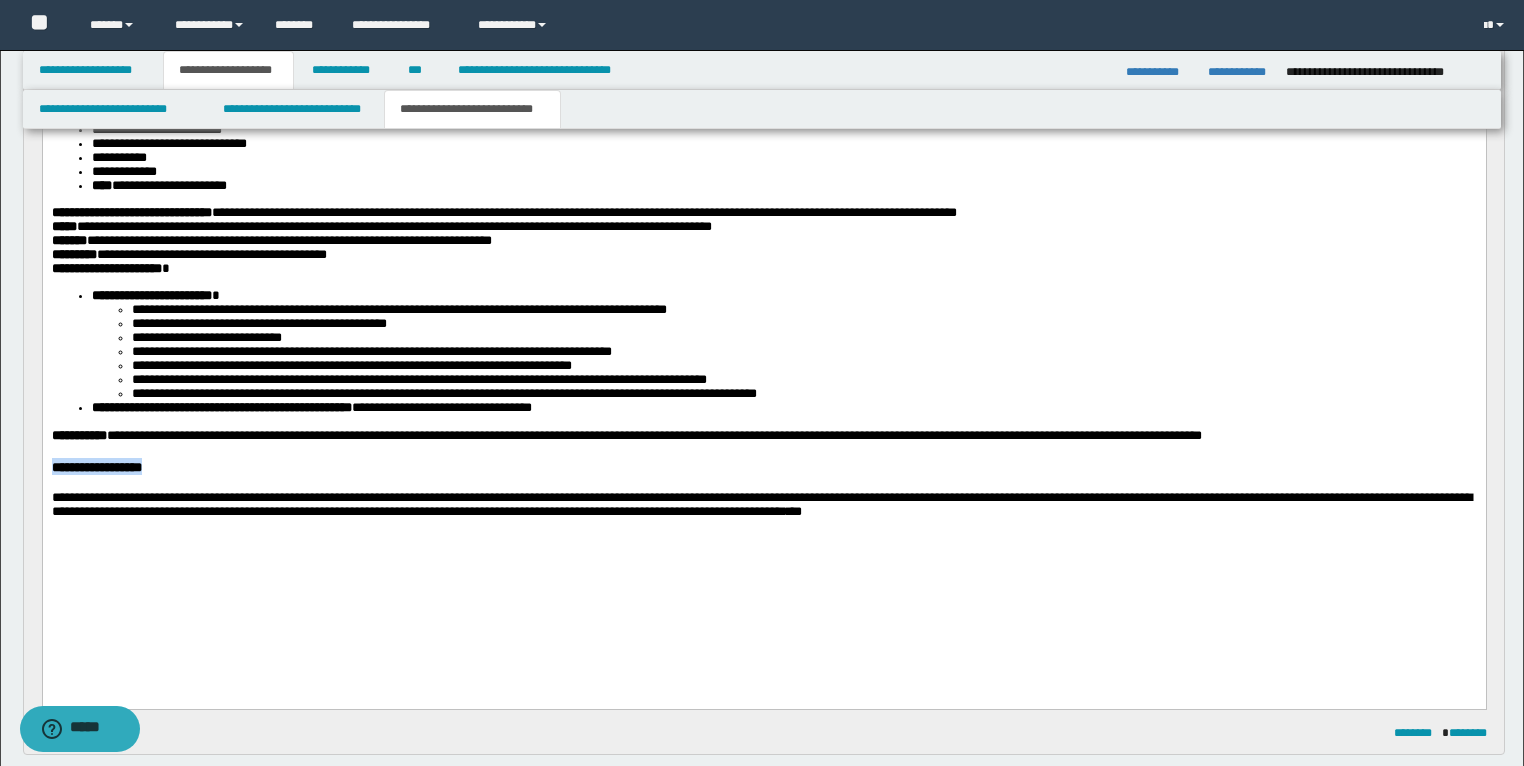 drag, startPoint x: 208, startPoint y: 546, endPoint x: 36, endPoint y: 545, distance: 172.00291 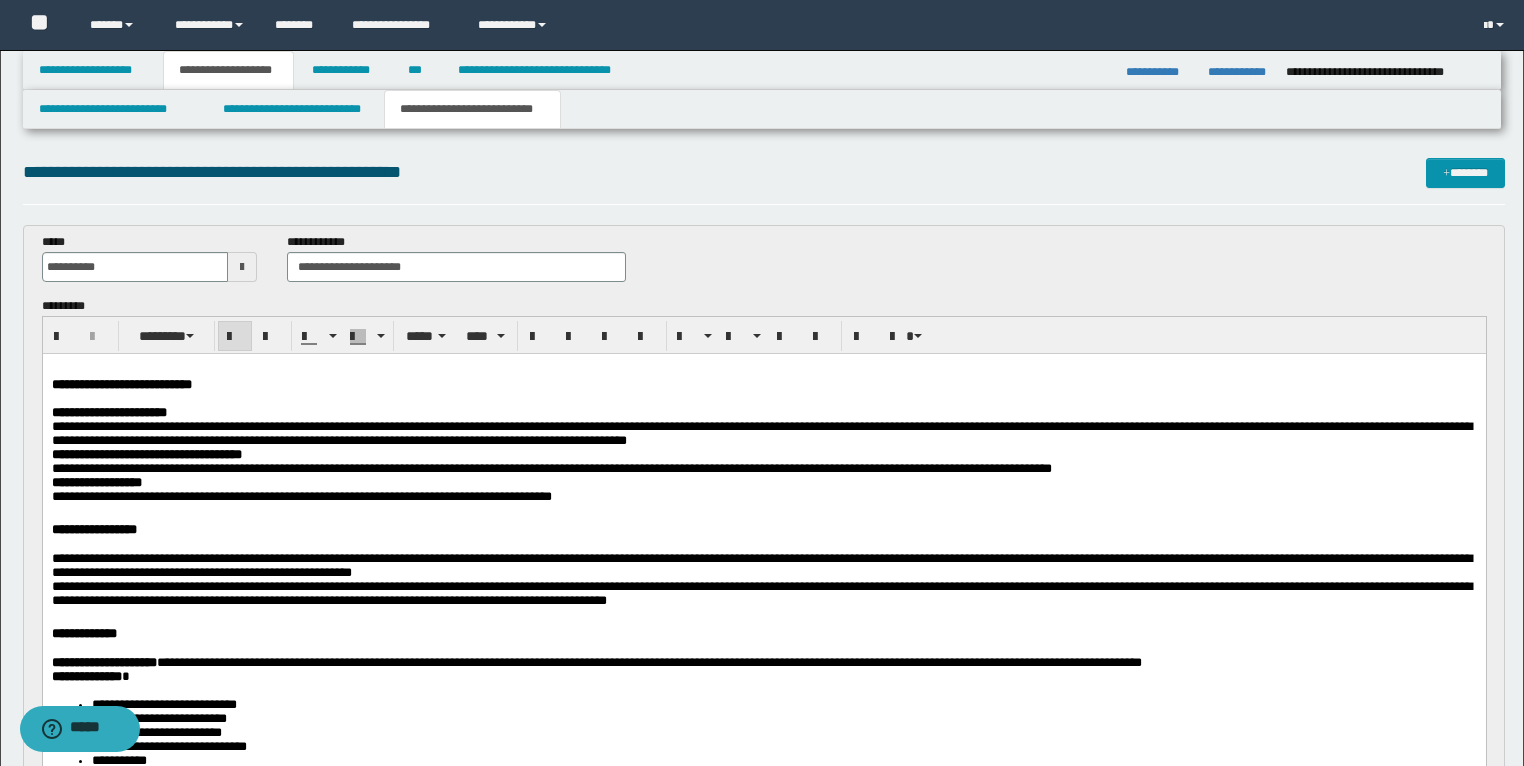 scroll, scrollTop: 0, scrollLeft: 0, axis: both 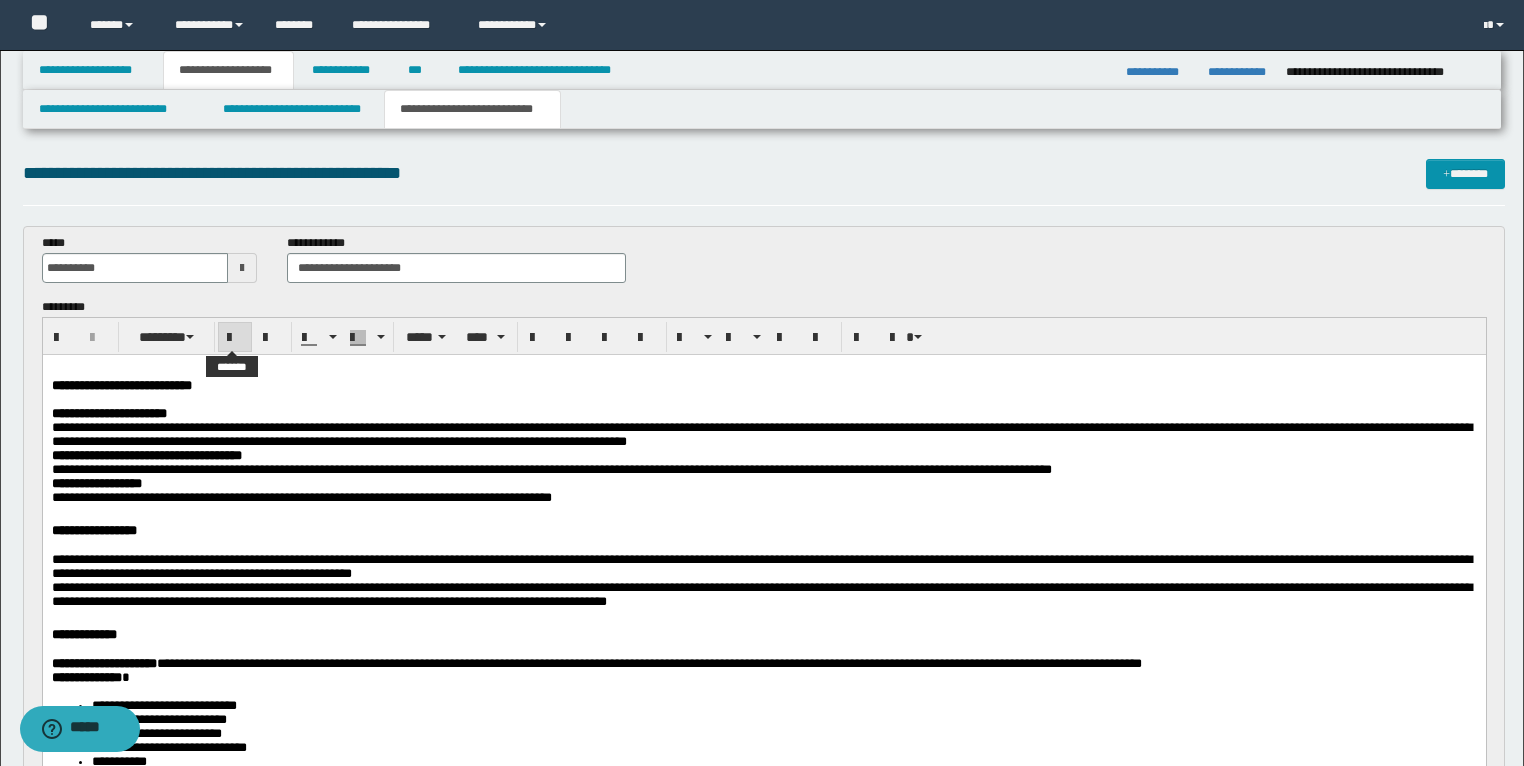 click at bounding box center (235, 338) 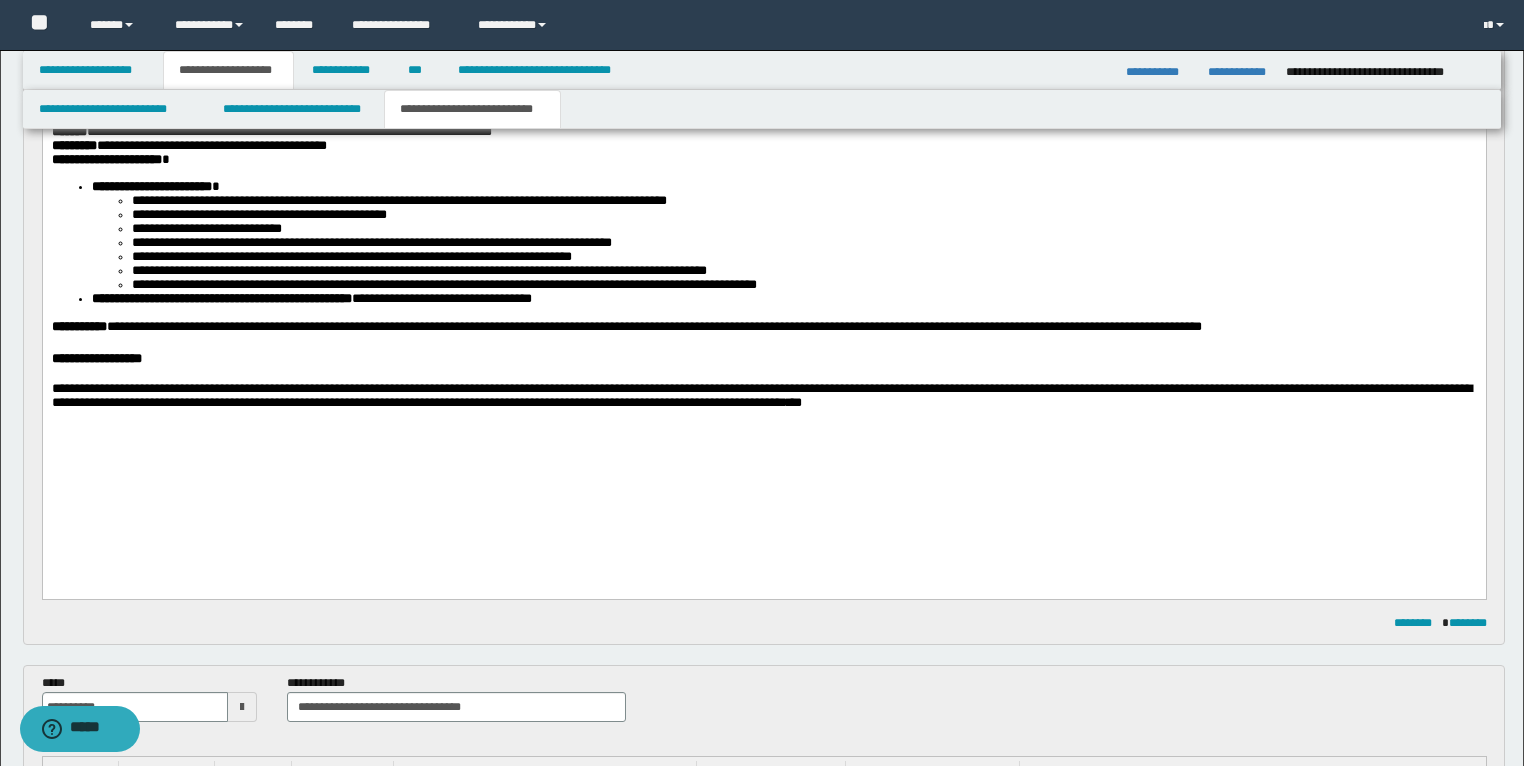 scroll, scrollTop: 720, scrollLeft: 0, axis: vertical 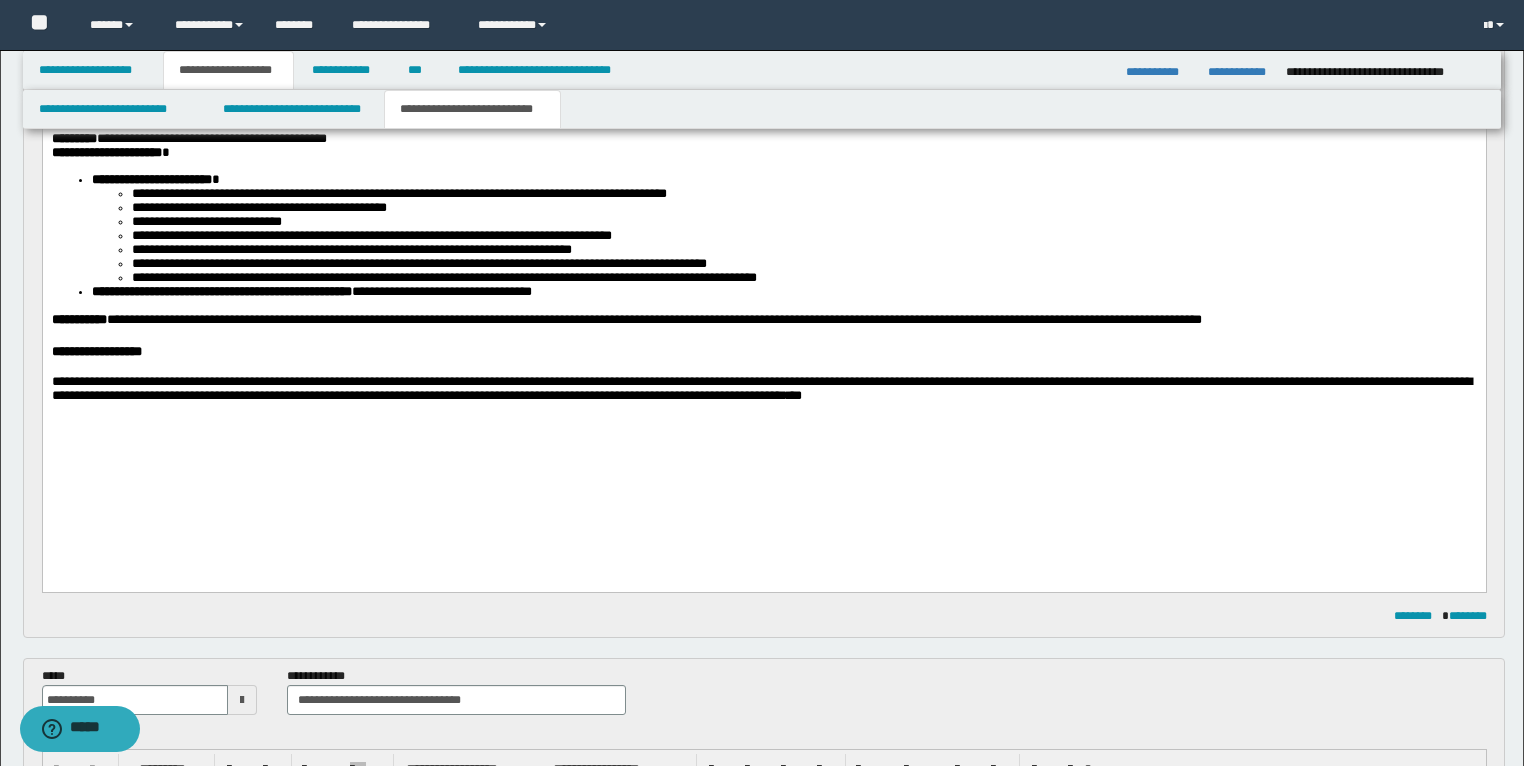 click on "**********" at bounding box center (763, 50) 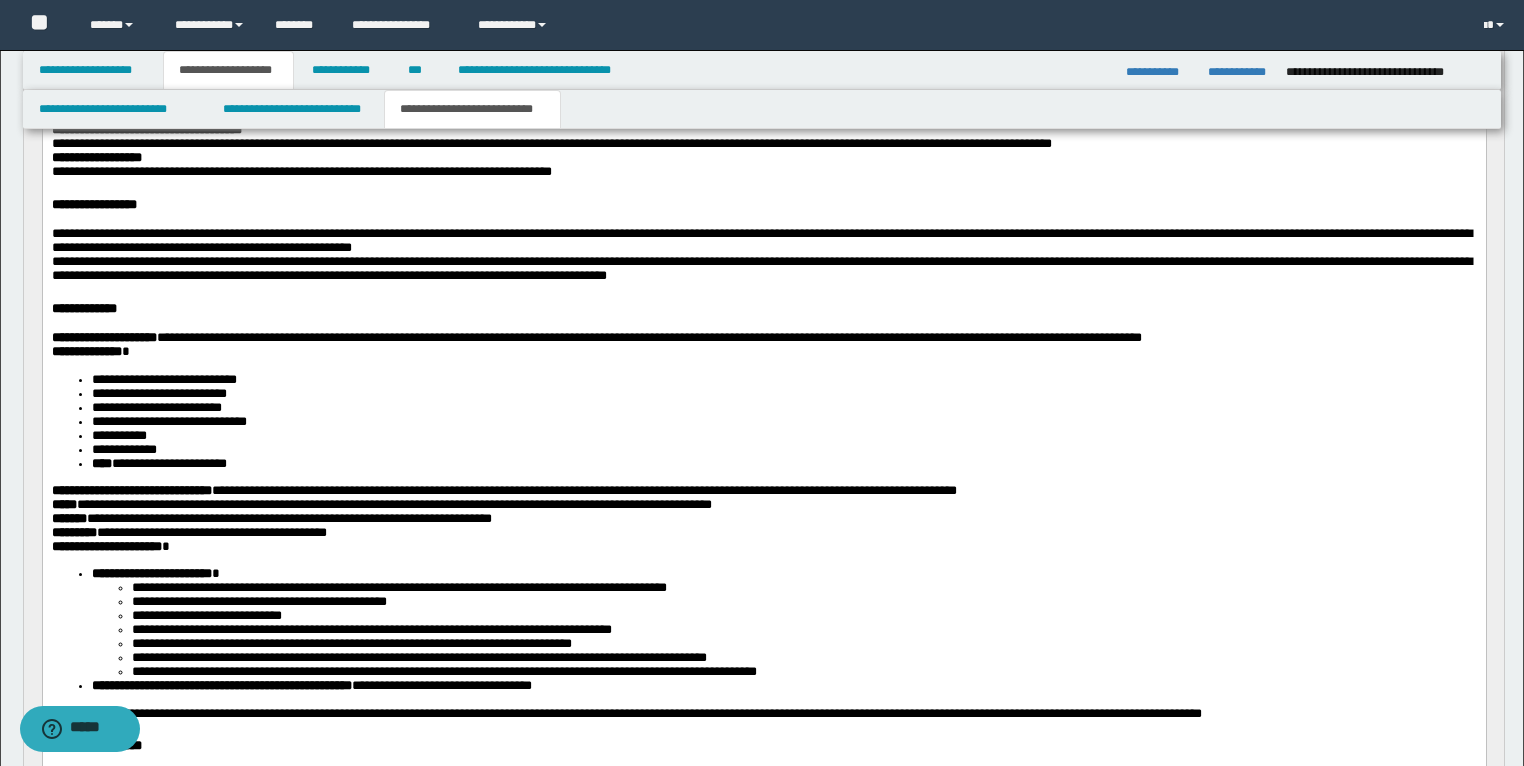 scroll, scrollTop: 320, scrollLeft: 0, axis: vertical 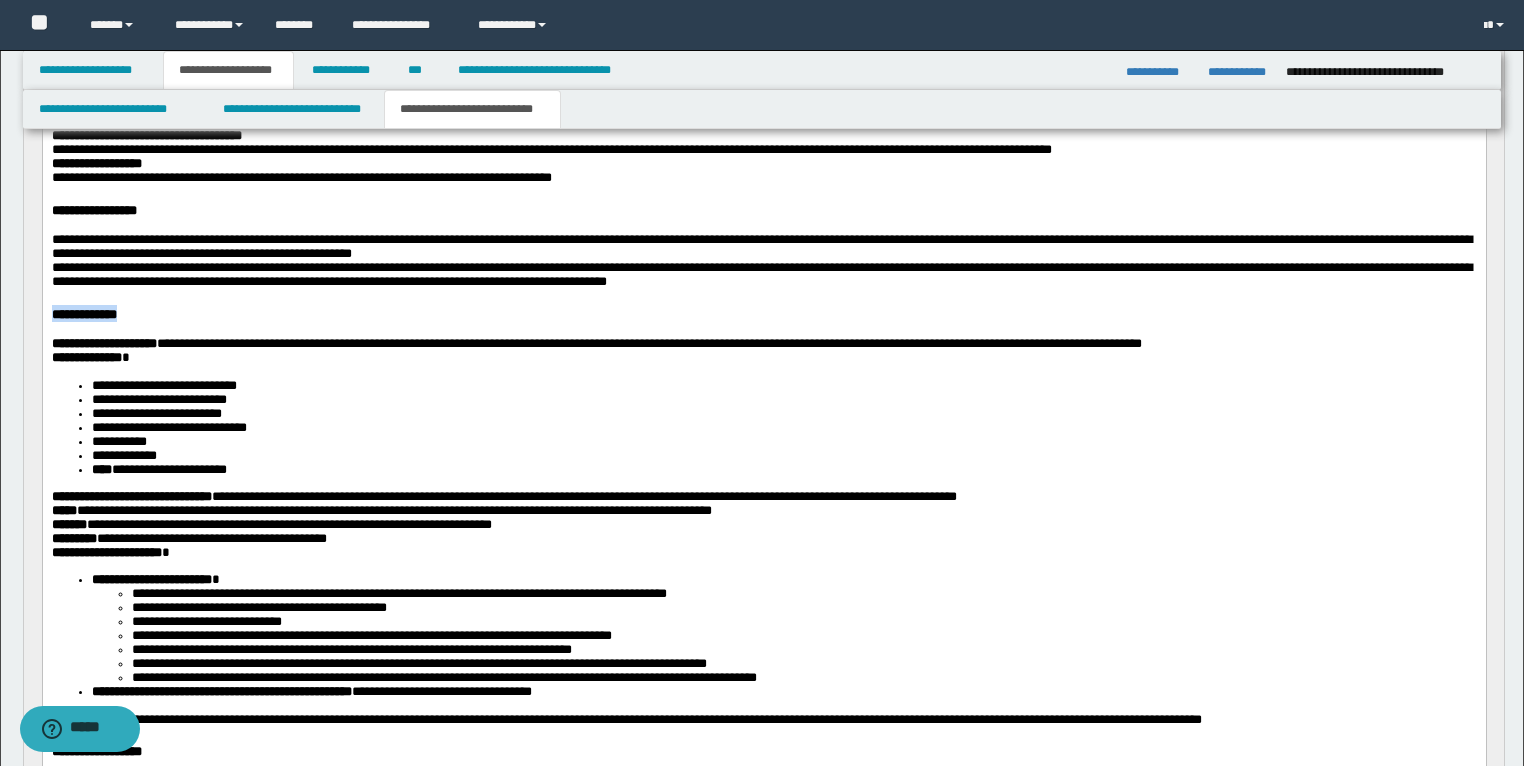 drag, startPoint x: 163, startPoint y: 340, endPoint x: 49, endPoint y: 345, distance: 114.1096 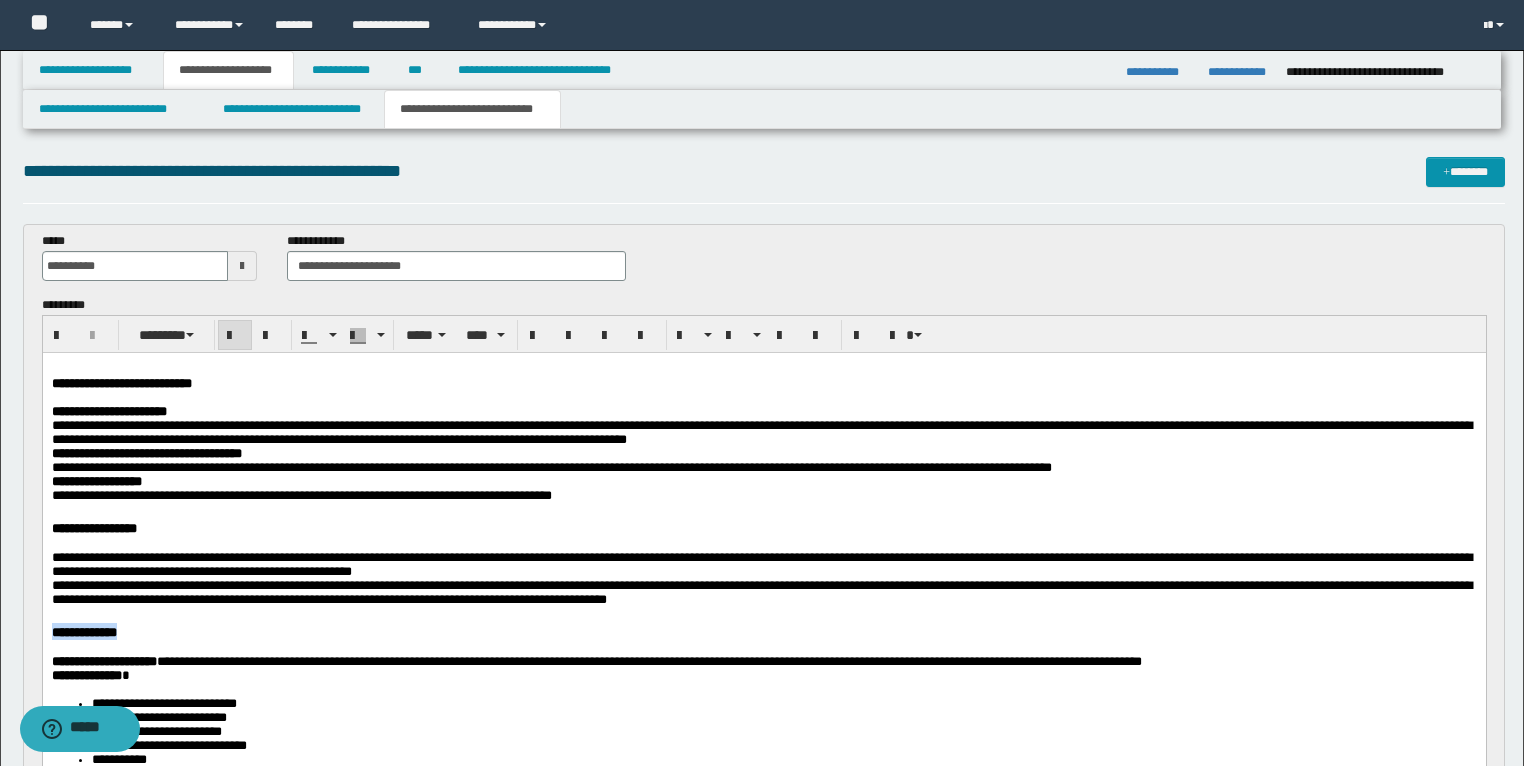 scroll, scrollTop: 0, scrollLeft: 0, axis: both 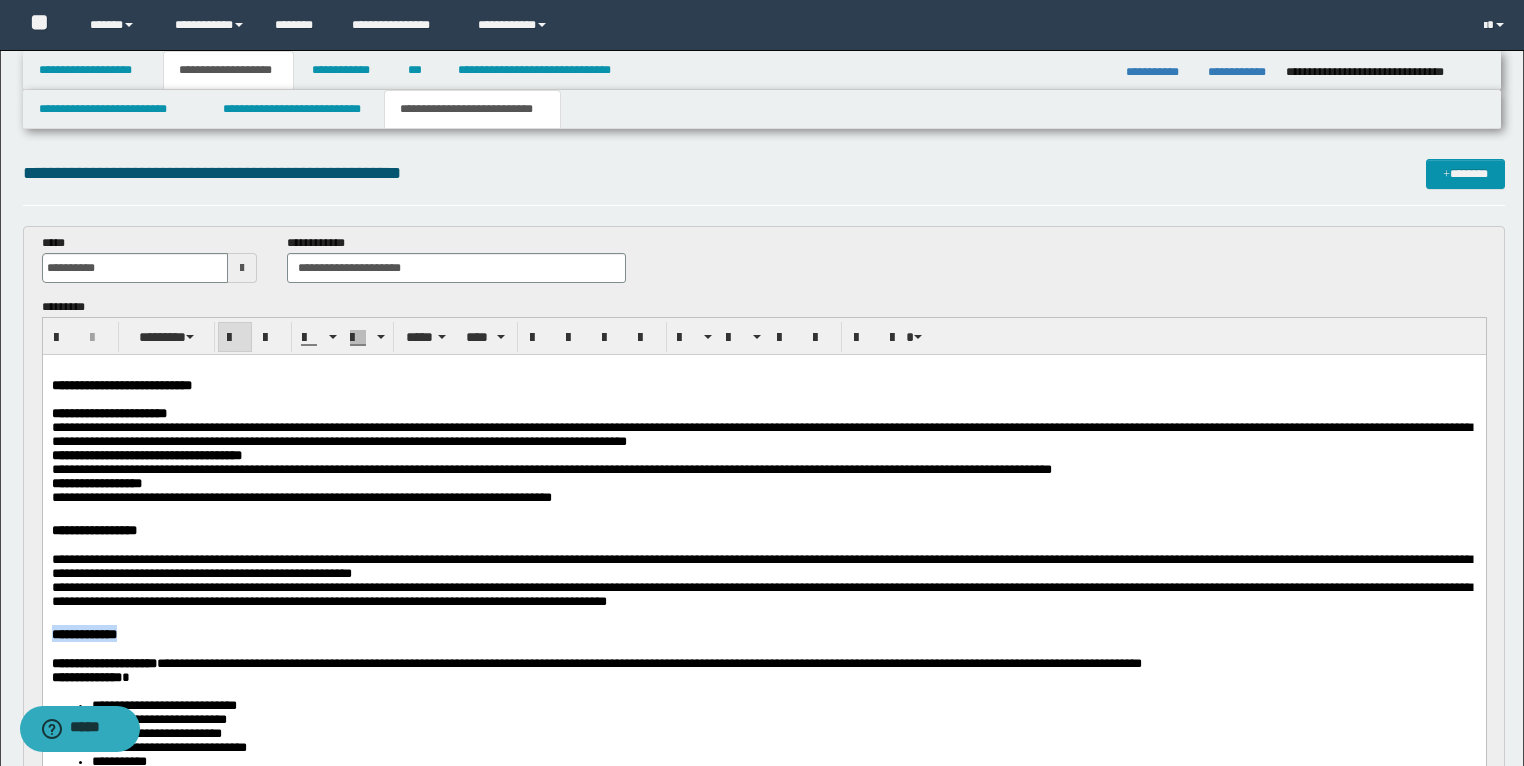 drag, startPoint x: 232, startPoint y: 324, endPoint x: 232, endPoint y: 336, distance: 12 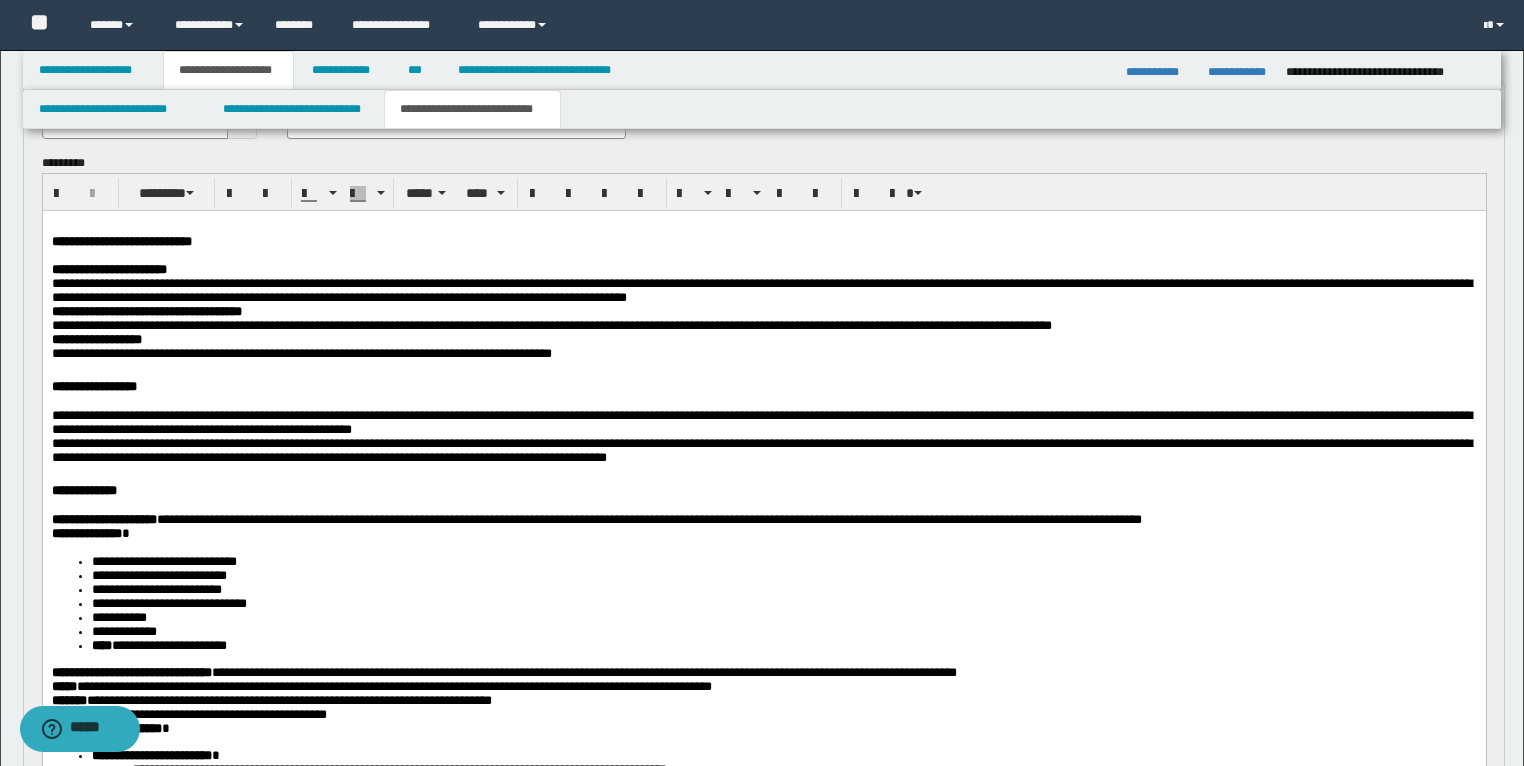 scroll, scrollTop: 160, scrollLeft: 0, axis: vertical 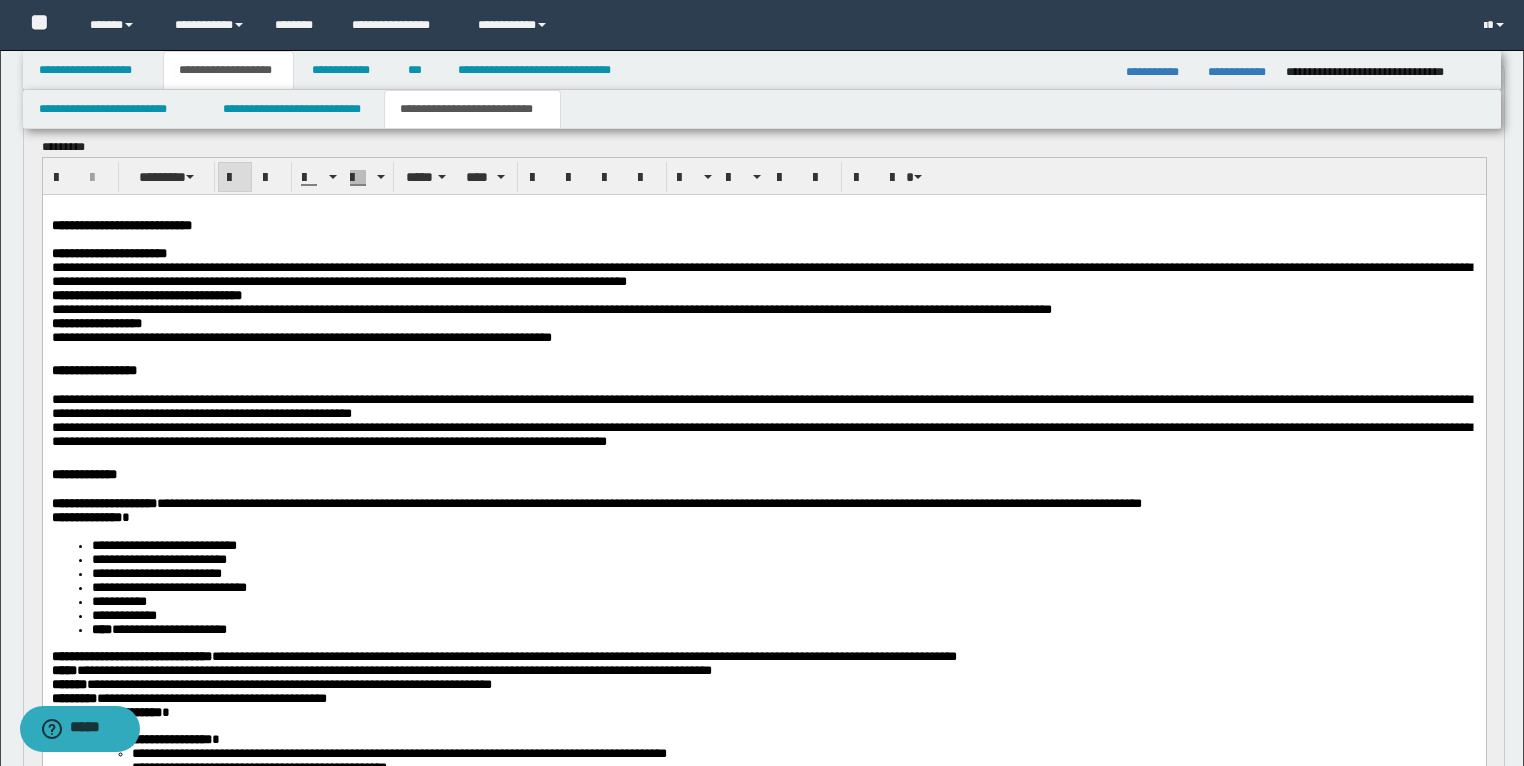 drag, startPoint x: 212, startPoint y: 389, endPoint x: 82, endPoint y: 590, distance: 239.37627 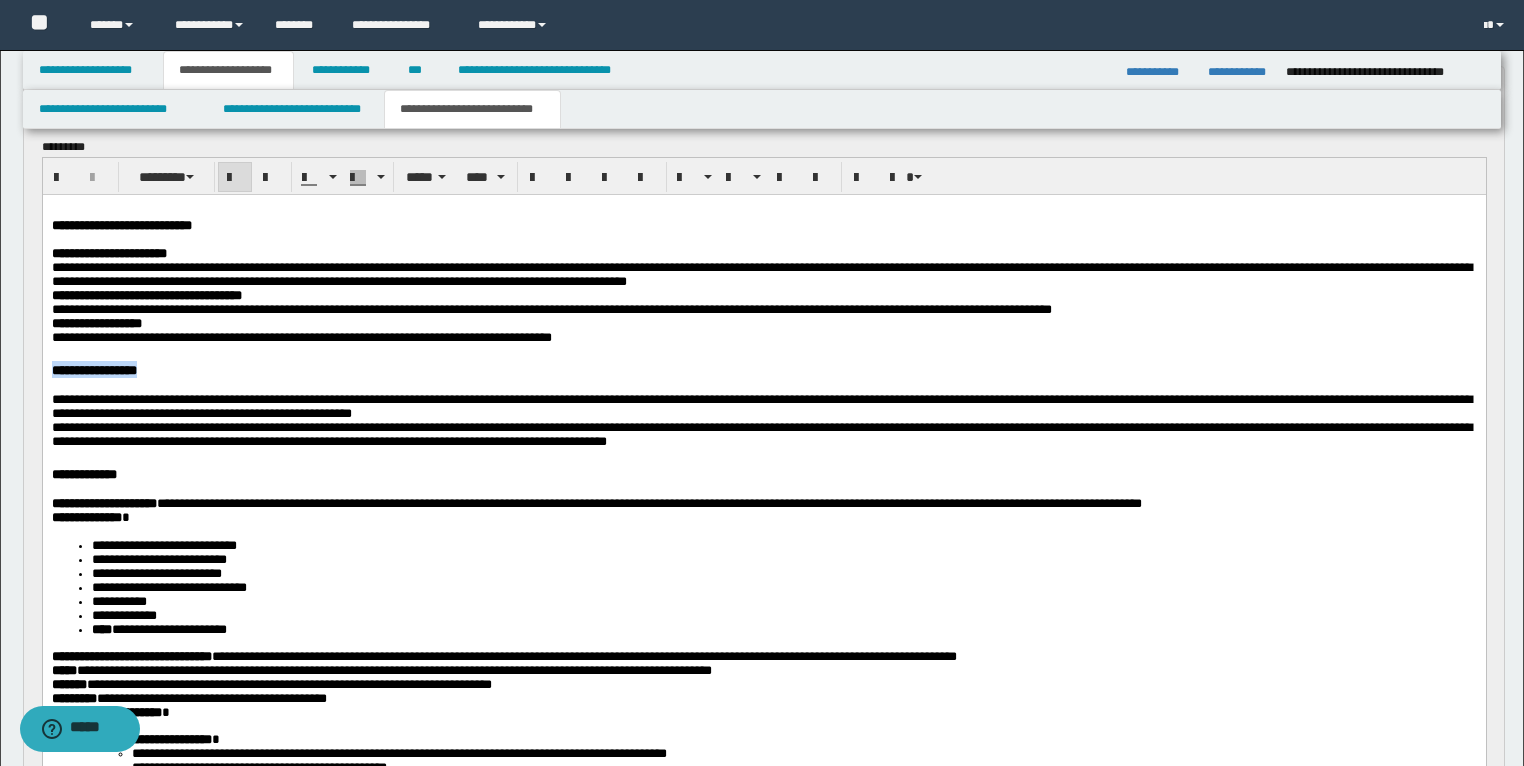 drag, startPoint x: 201, startPoint y: 390, endPoint x: 50, endPoint y: 391, distance: 151.00331 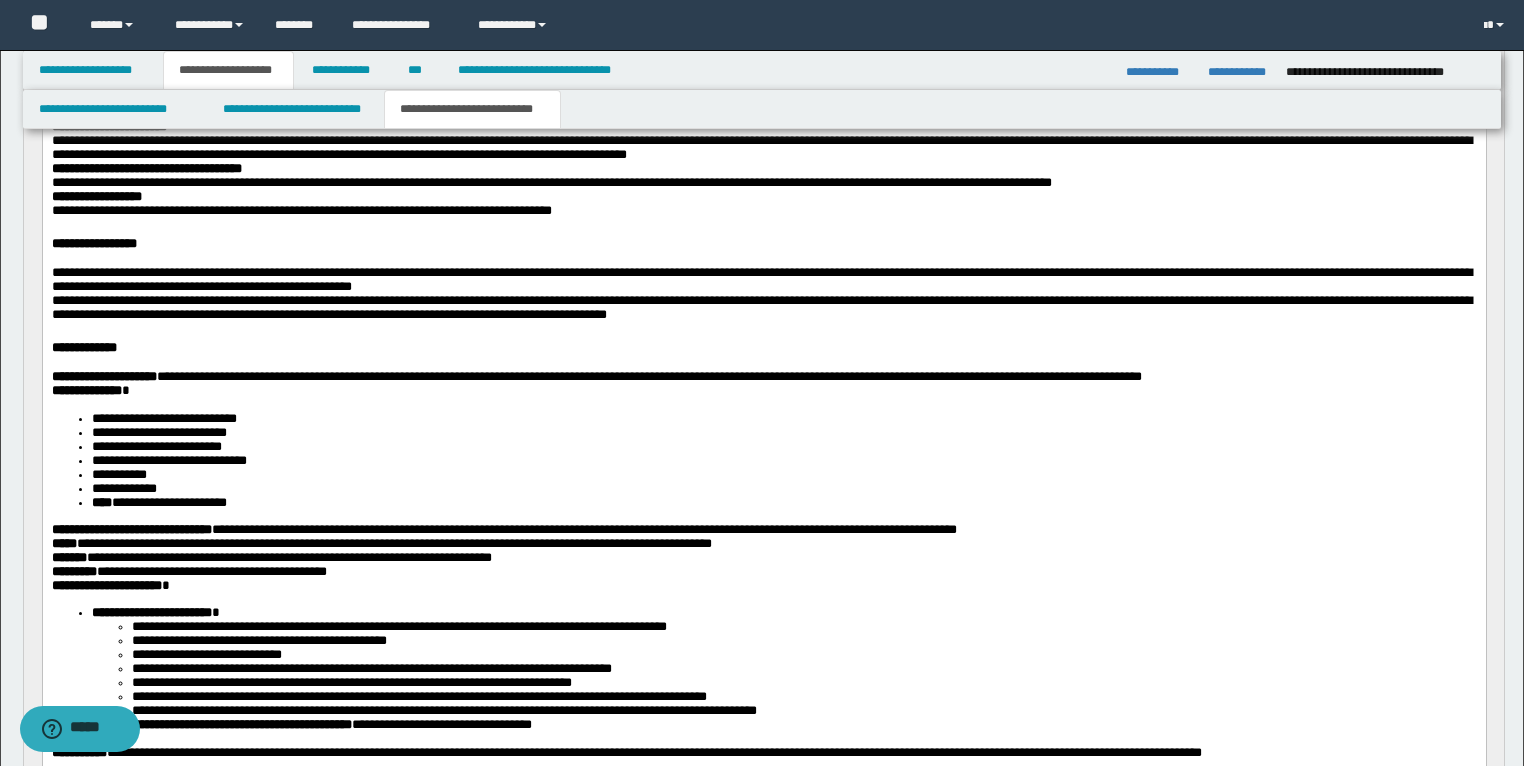 scroll, scrollTop: 80, scrollLeft: 0, axis: vertical 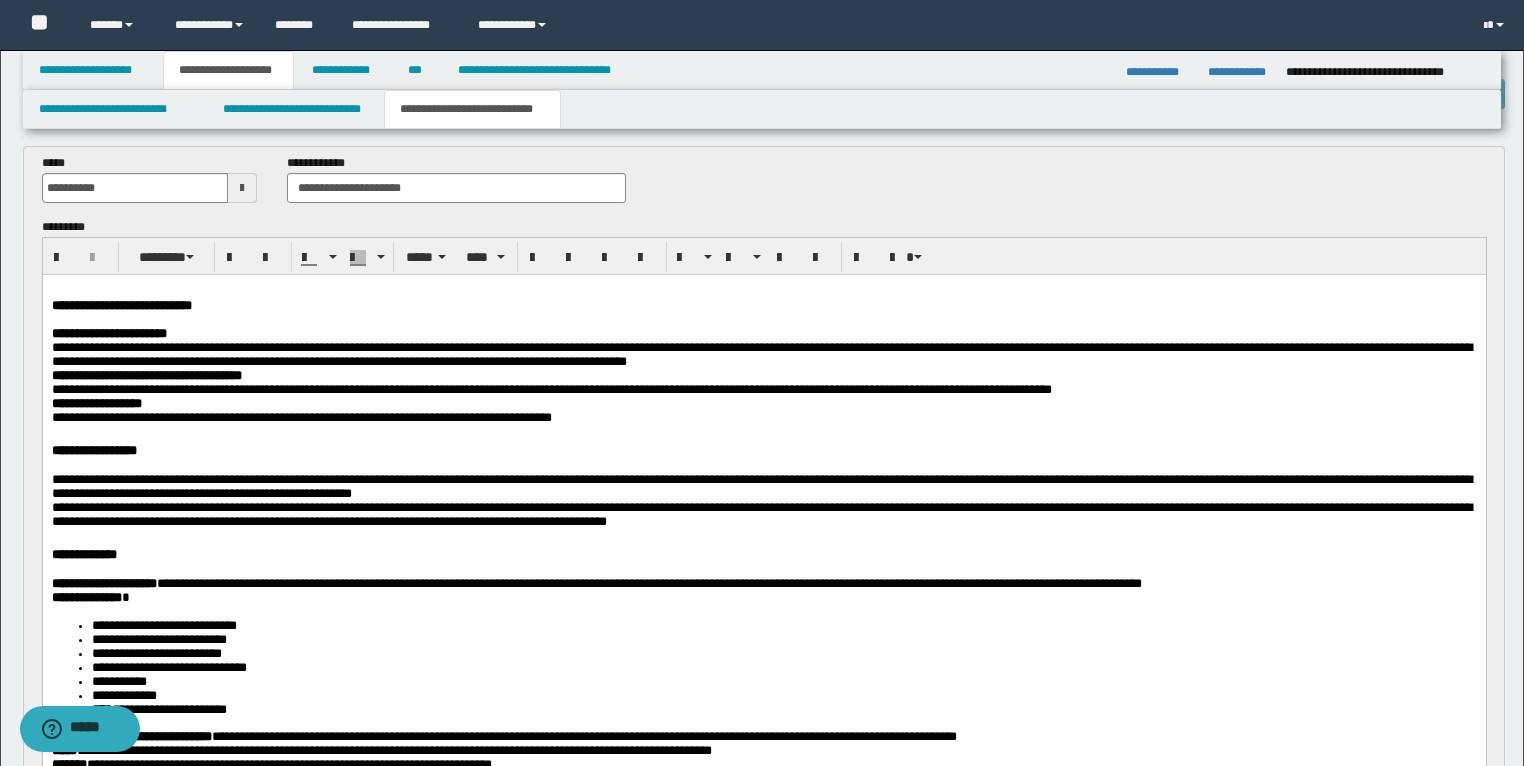 click on "**********" at bounding box center [763, 448] 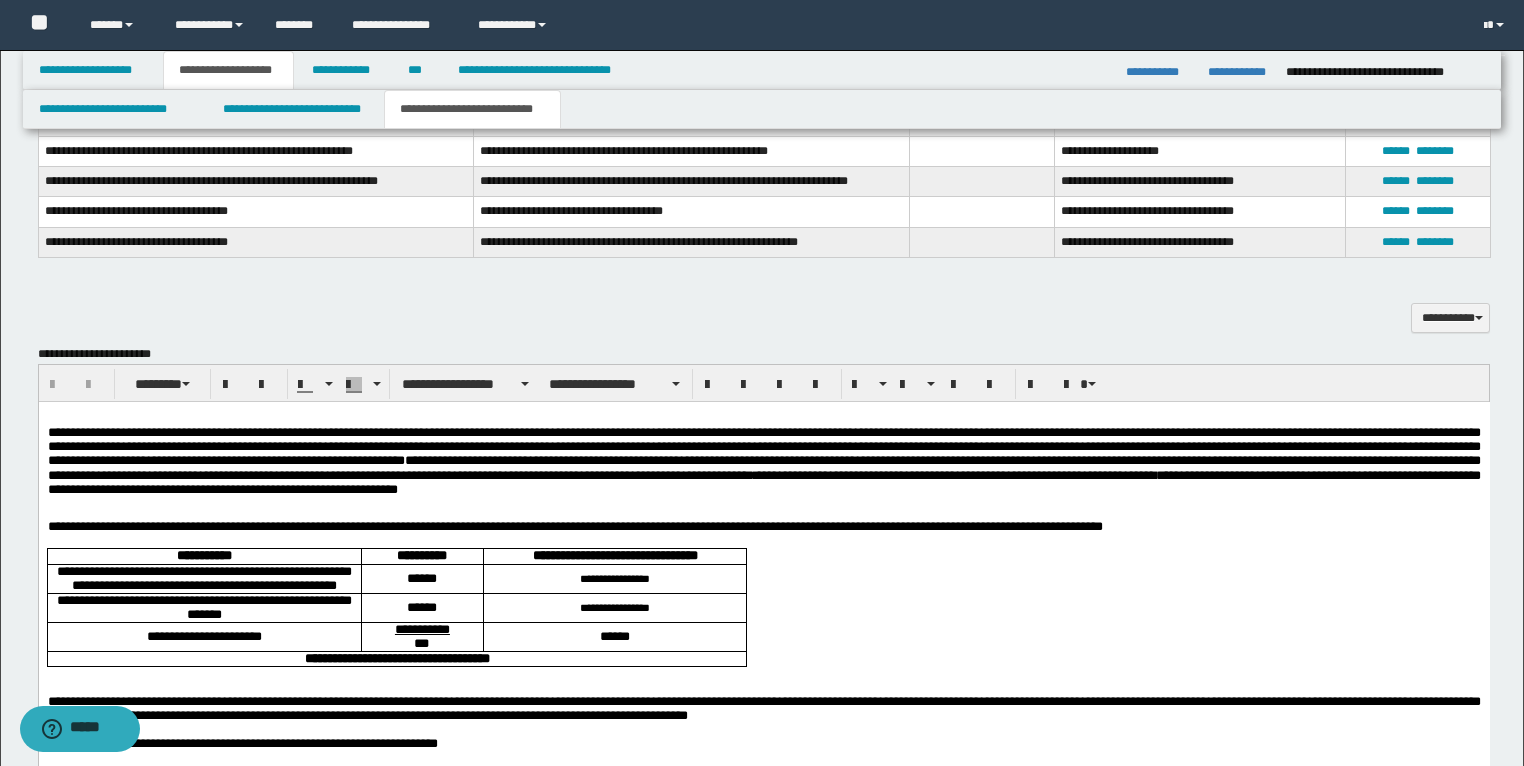 scroll, scrollTop: 2000, scrollLeft: 0, axis: vertical 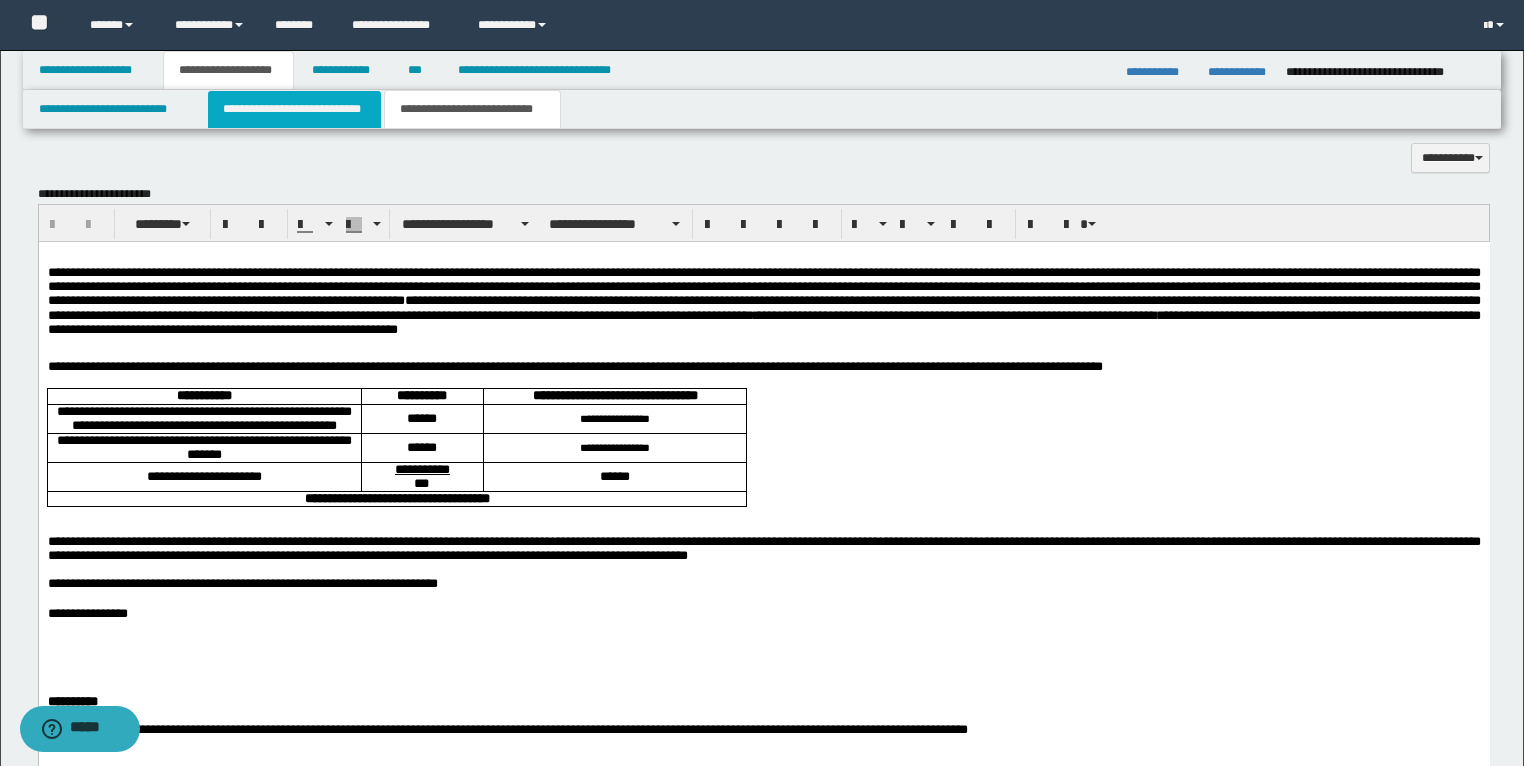 click on "**********" at bounding box center [294, 109] 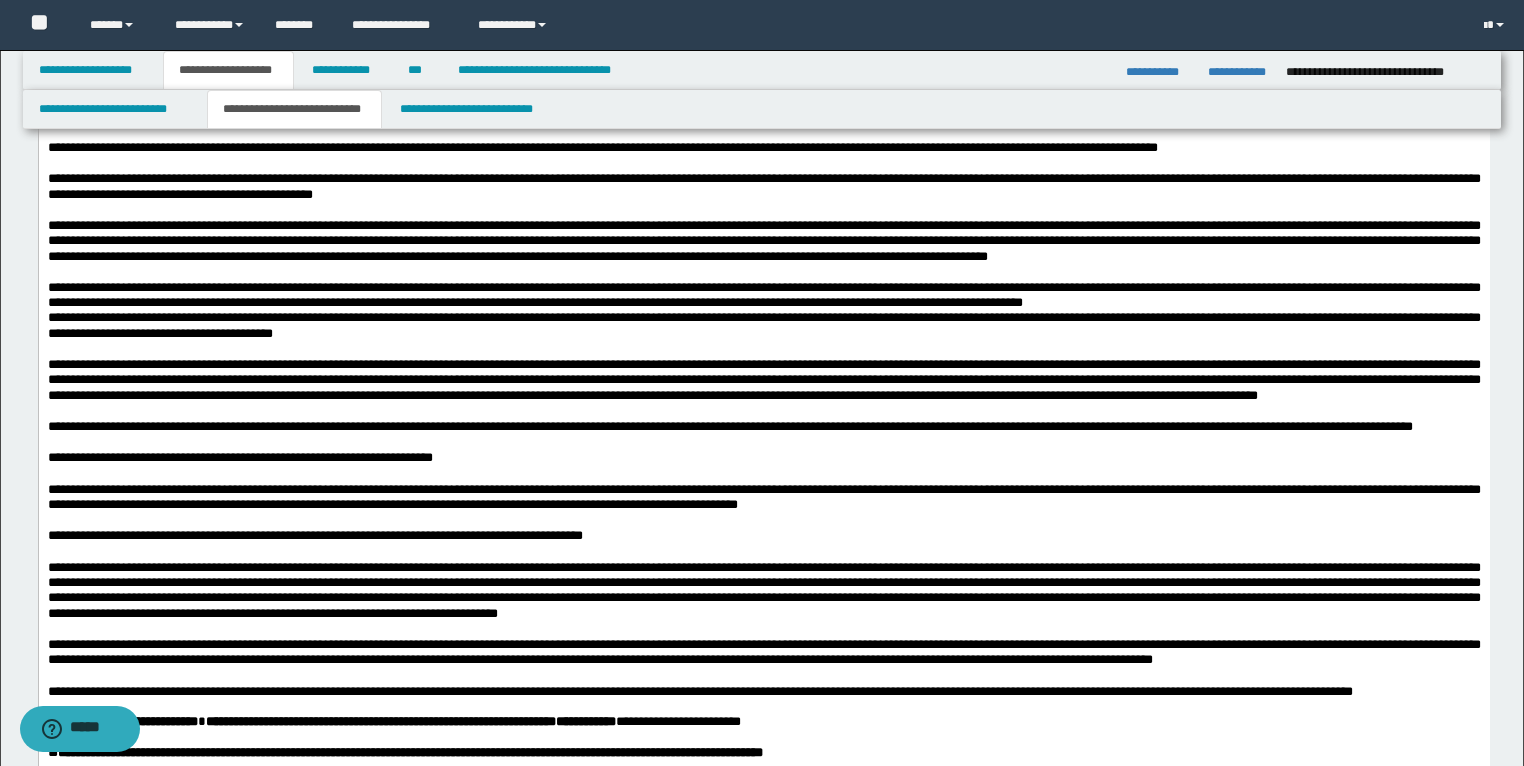 scroll, scrollTop: 2560, scrollLeft: 0, axis: vertical 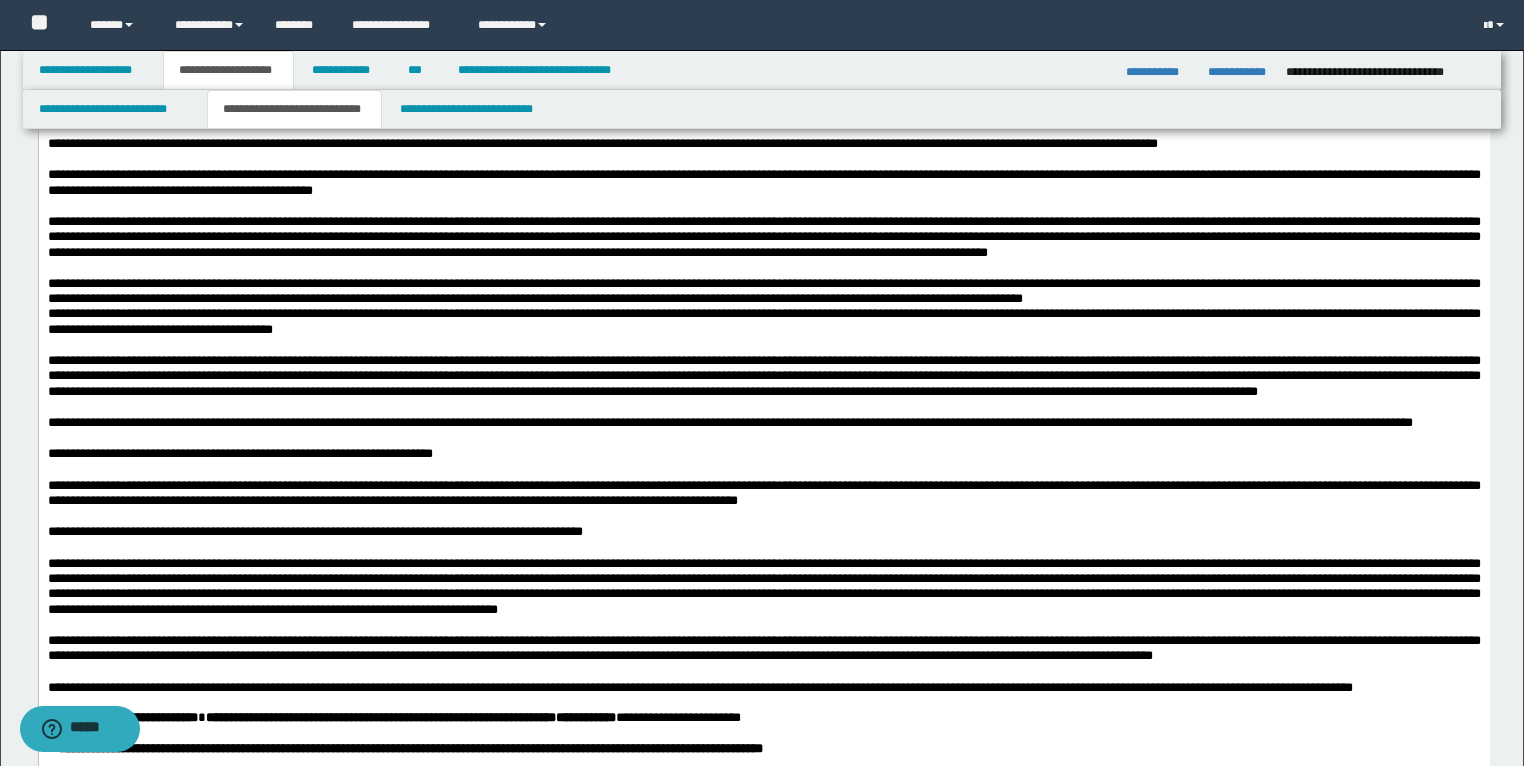 drag, startPoint x: 649, startPoint y: 328, endPoint x: 245, endPoint y: 335, distance: 404.06064 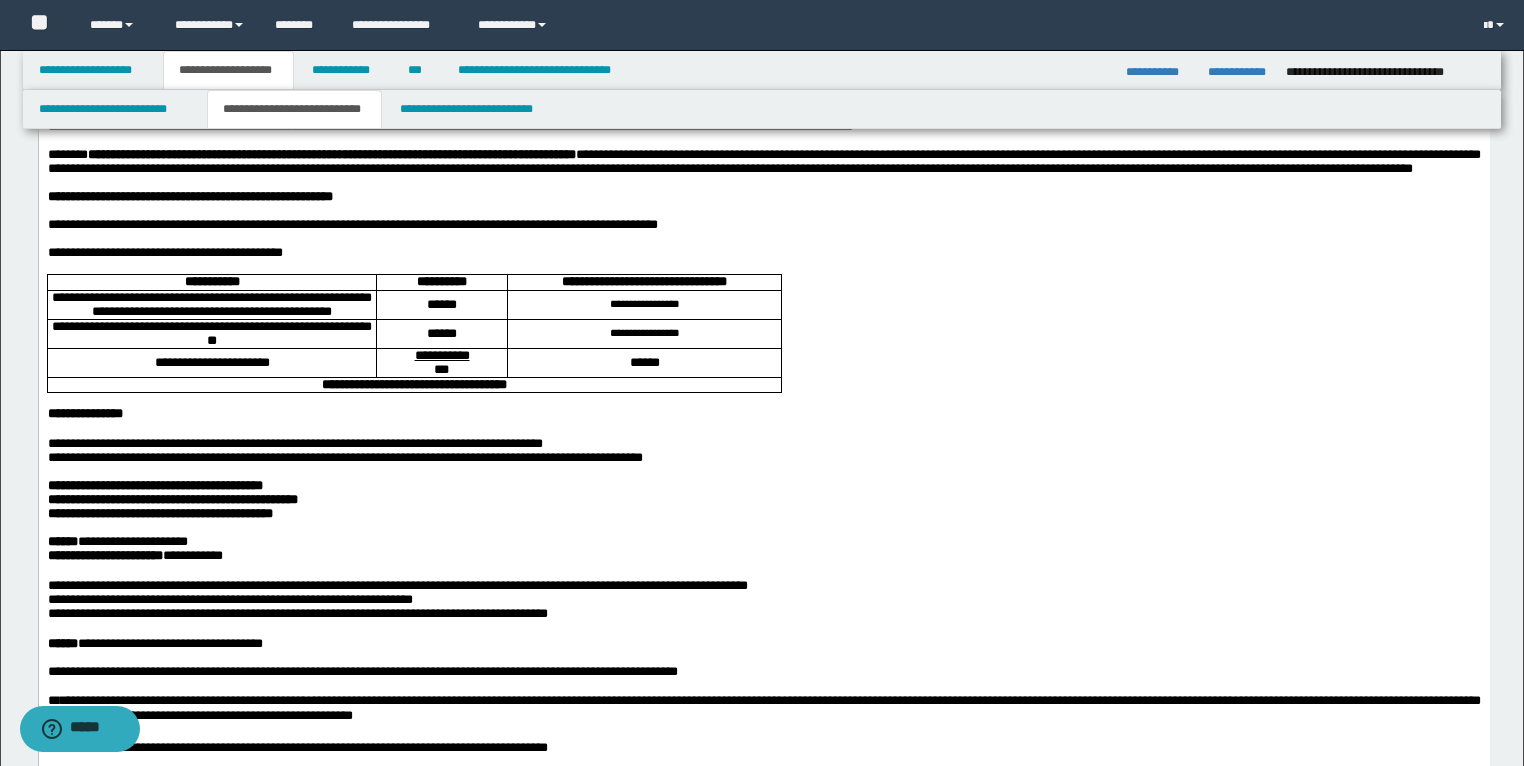 scroll, scrollTop: 0, scrollLeft: 0, axis: both 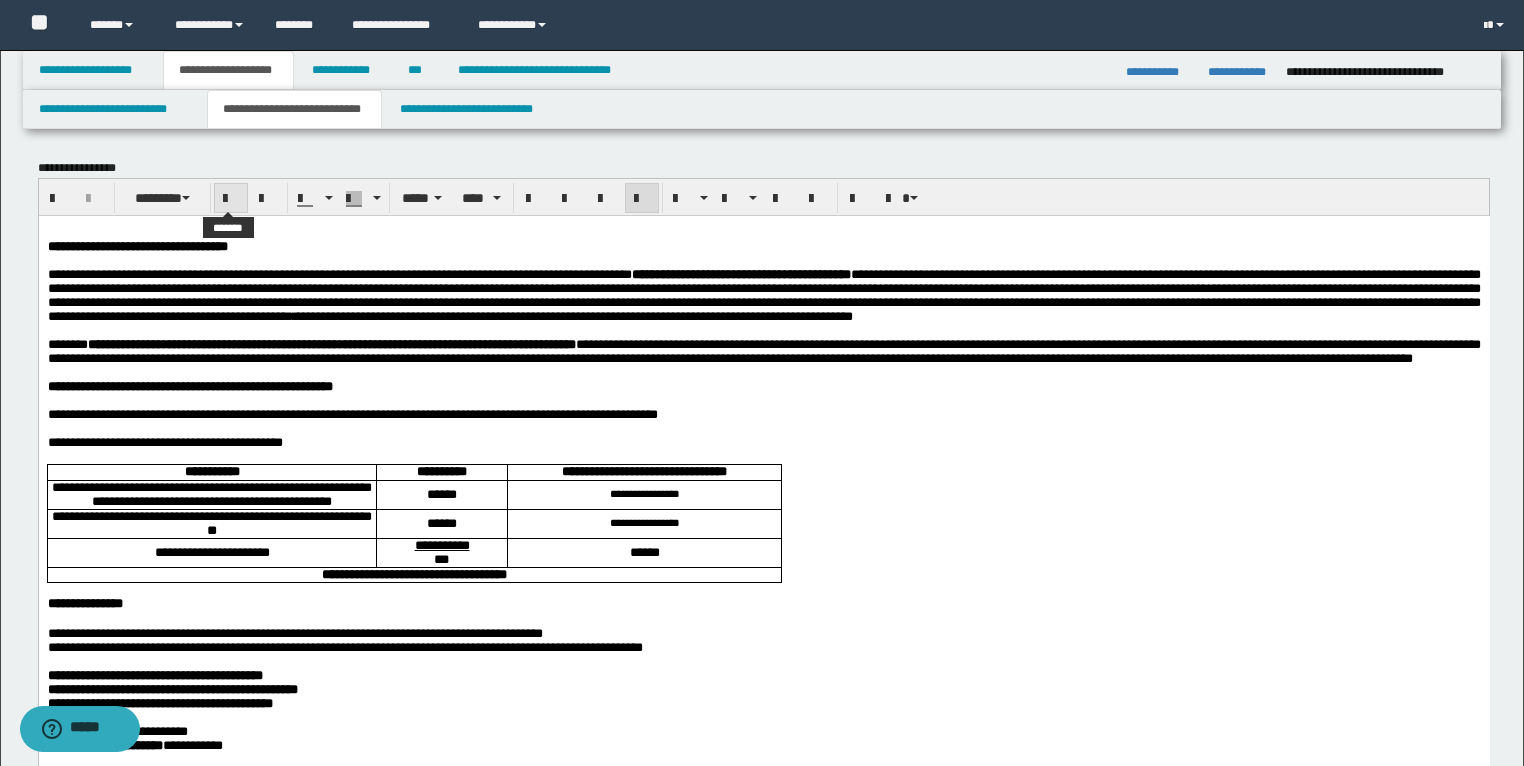 click at bounding box center (231, 199) 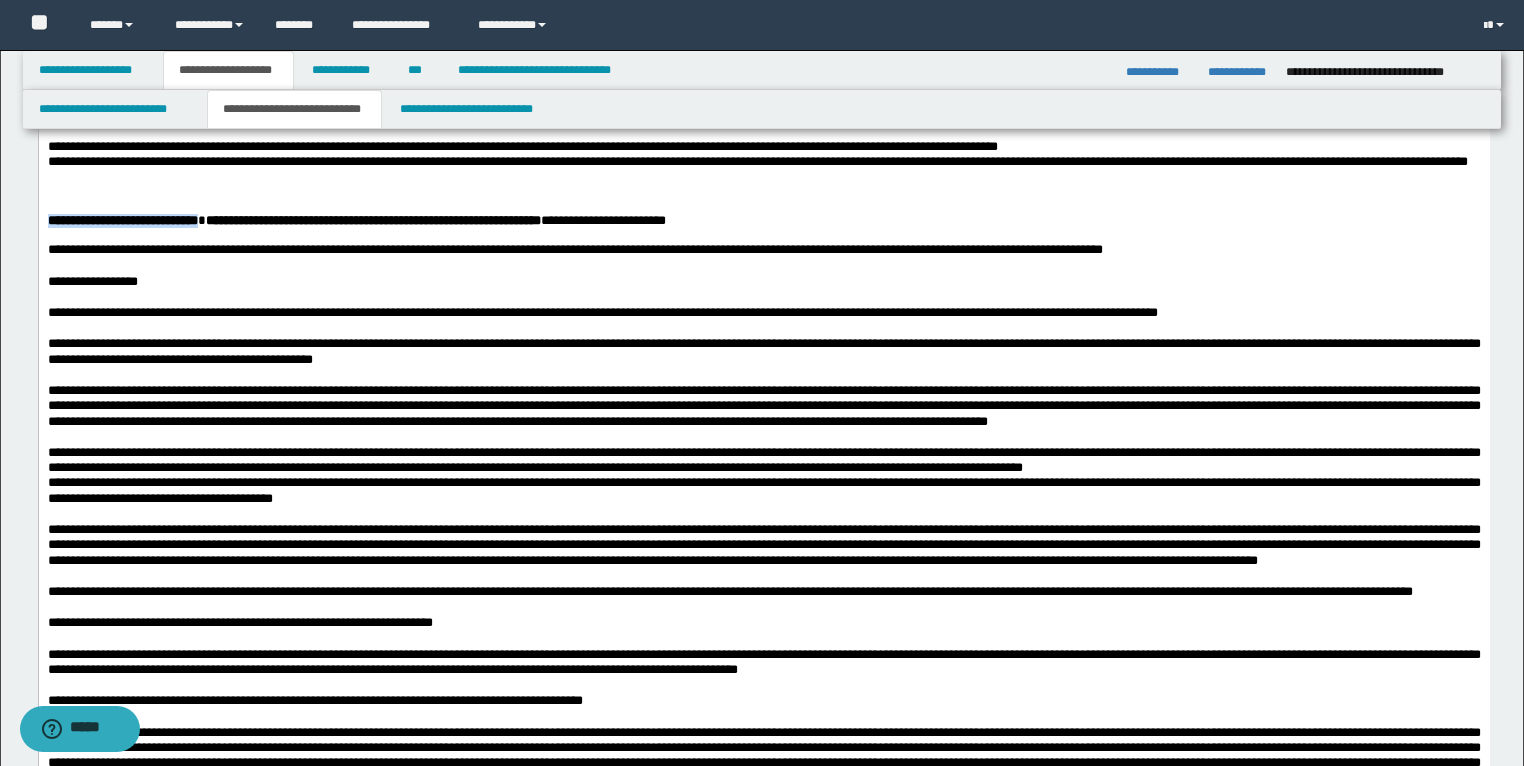 scroll, scrollTop: 2400, scrollLeft: 0, axis: vertical 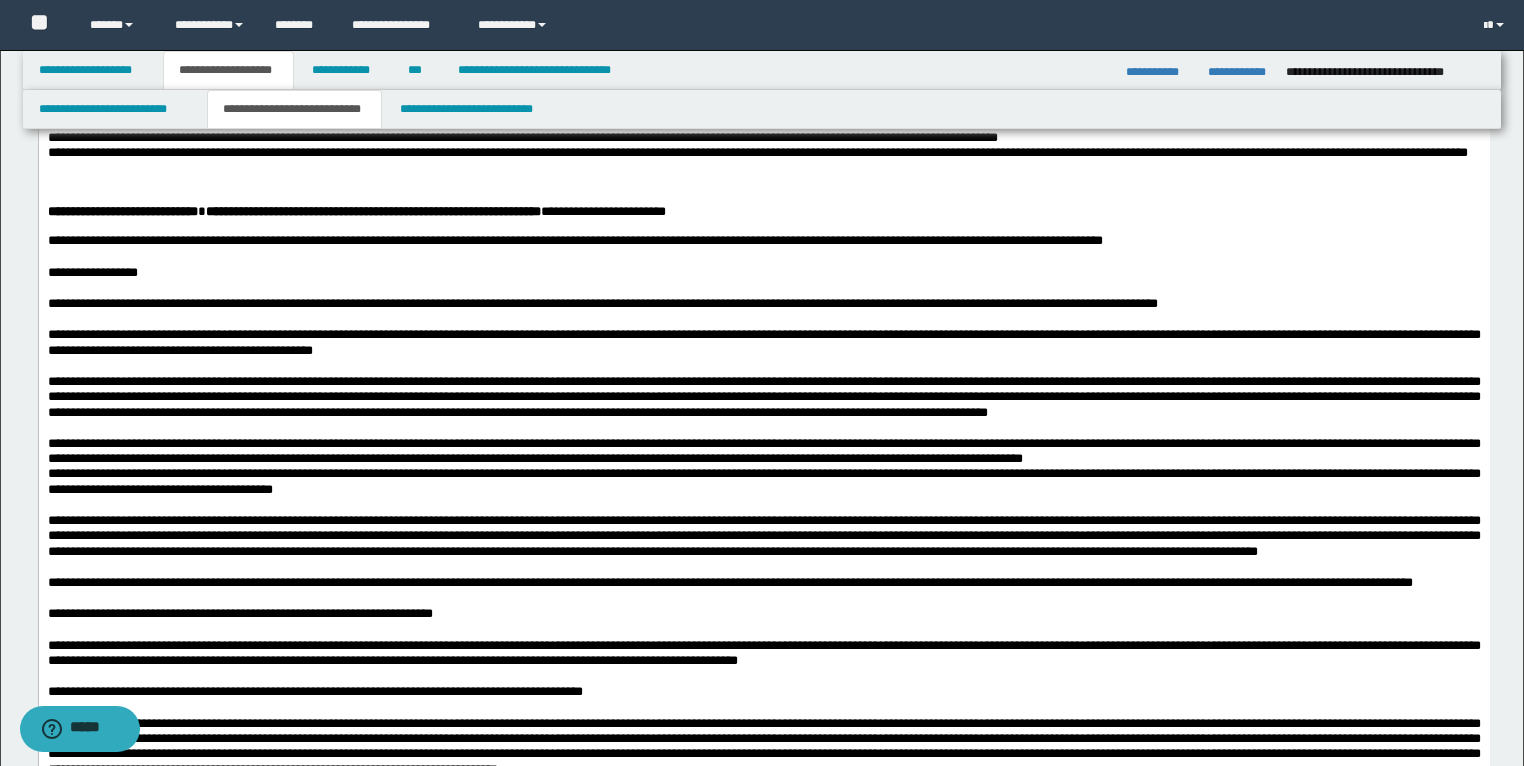click on "**********" at bounding box center [122, 211] 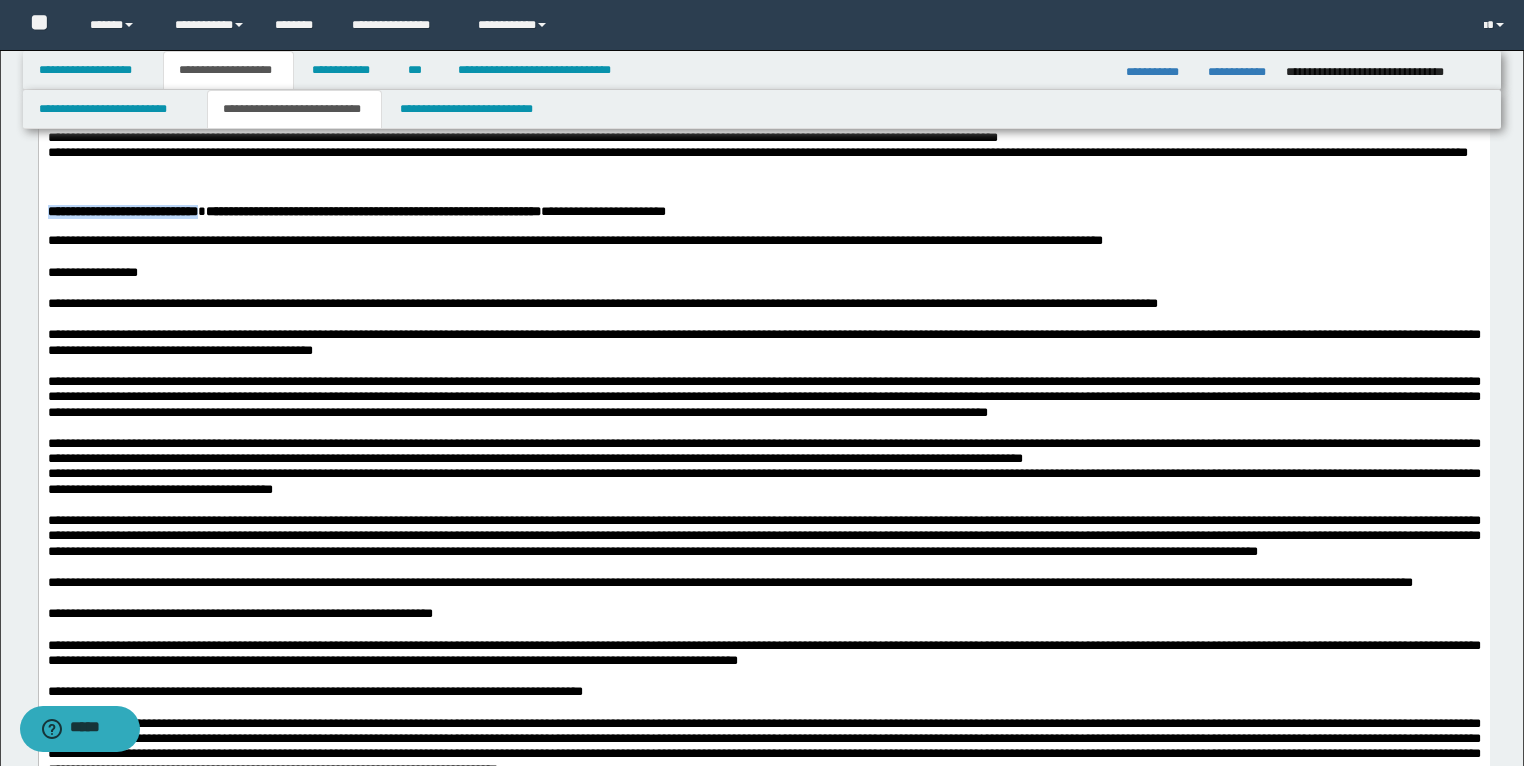 drag, startPoint x: 239, startPoint y: 492, endPoint x: 39, endPoint y: 497, distance: 200.06248 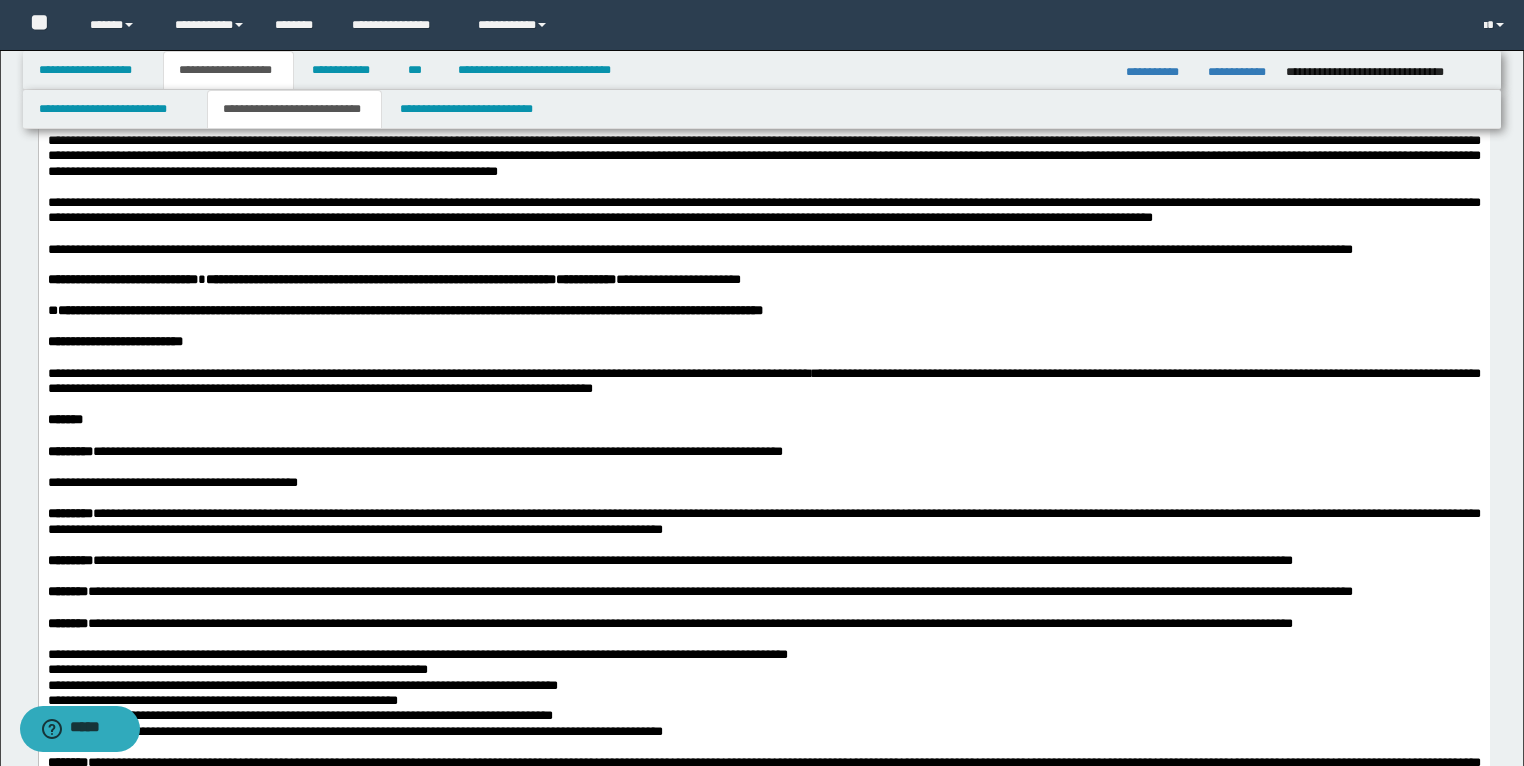 scroll, scrollTop: 2800, scrollLeft: 0, axis: vertical 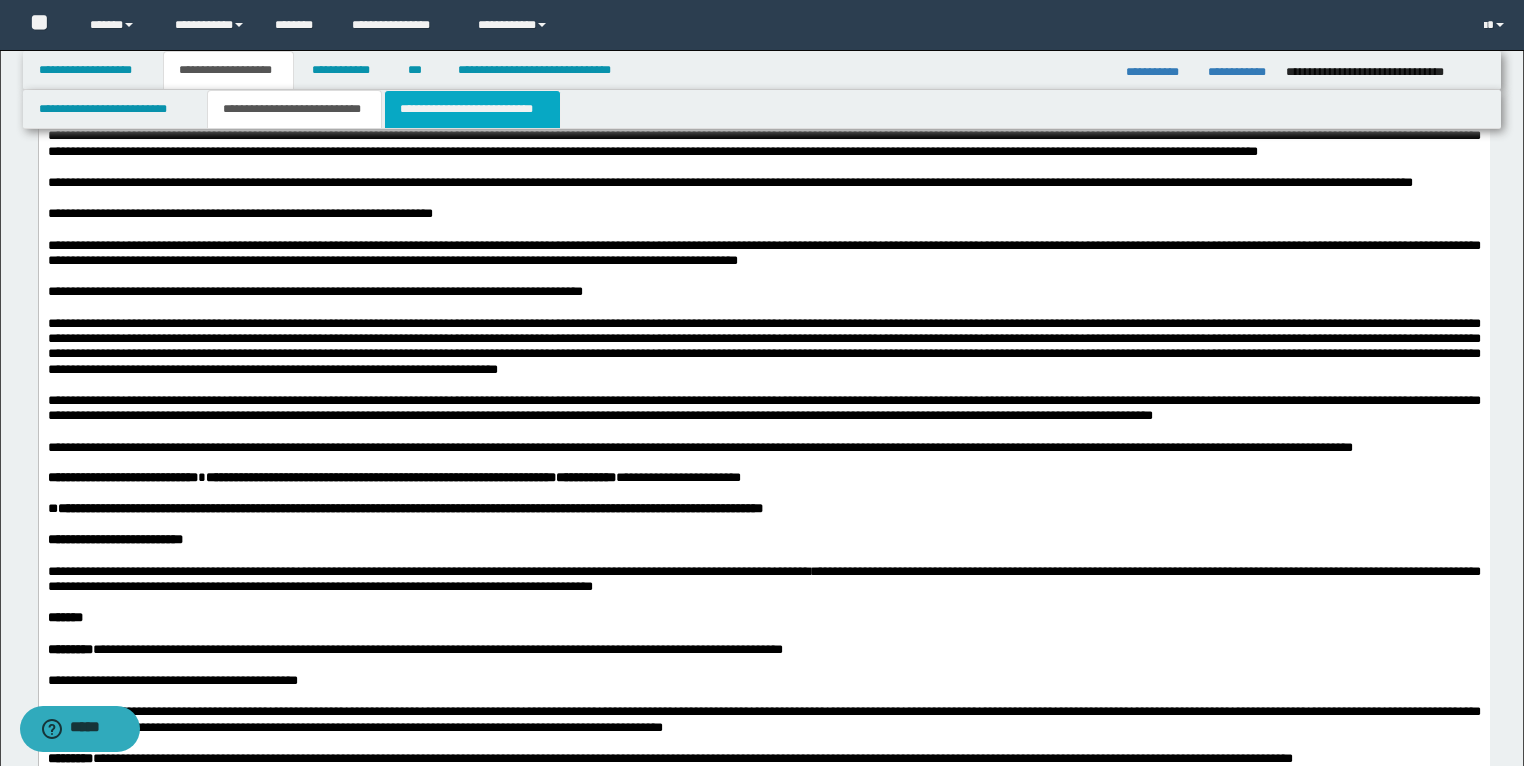 click on "**********" at bounding box center (472, 109) 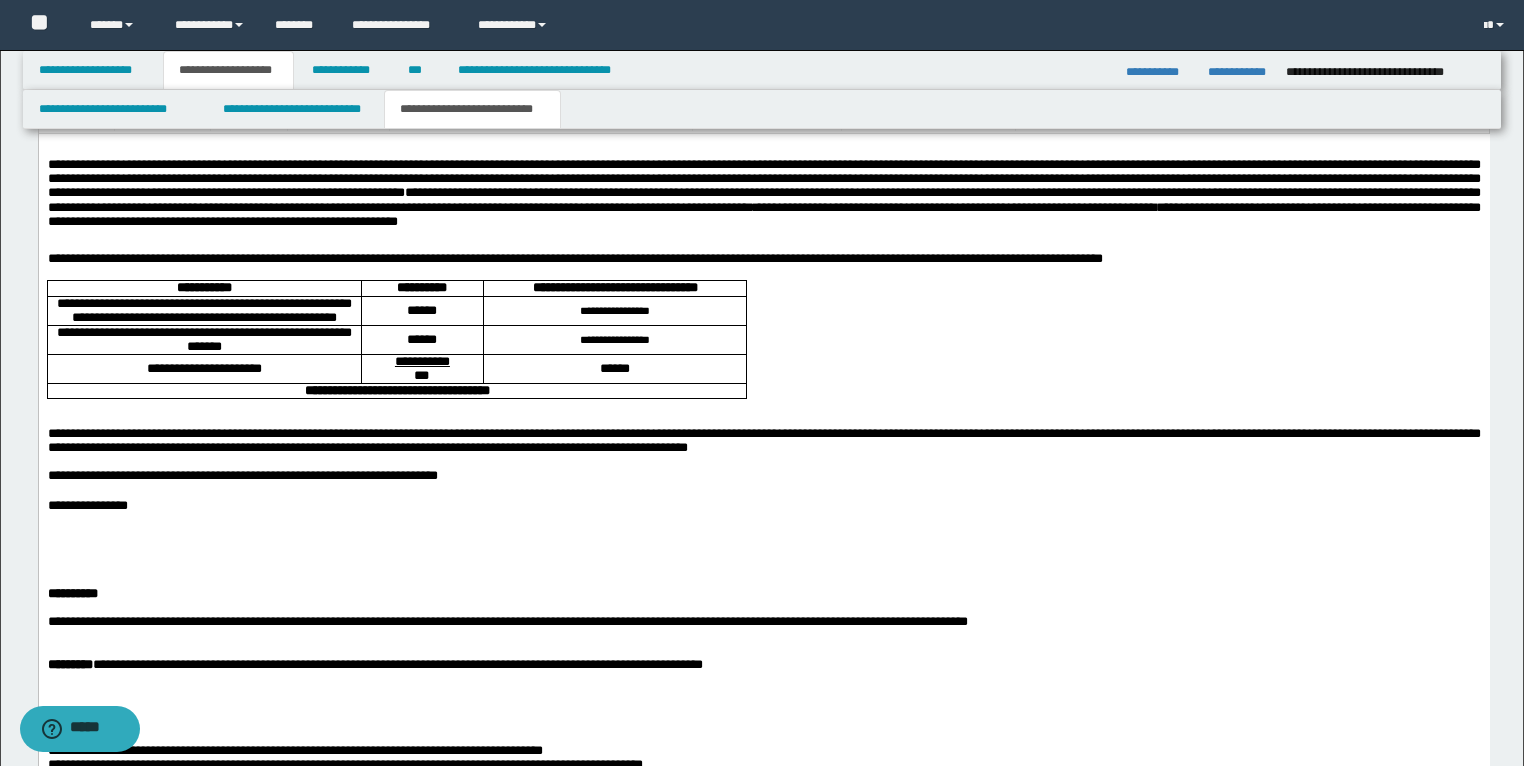 scroll, scrollTop: 2080, scrollLeft: 0, axis: vertical 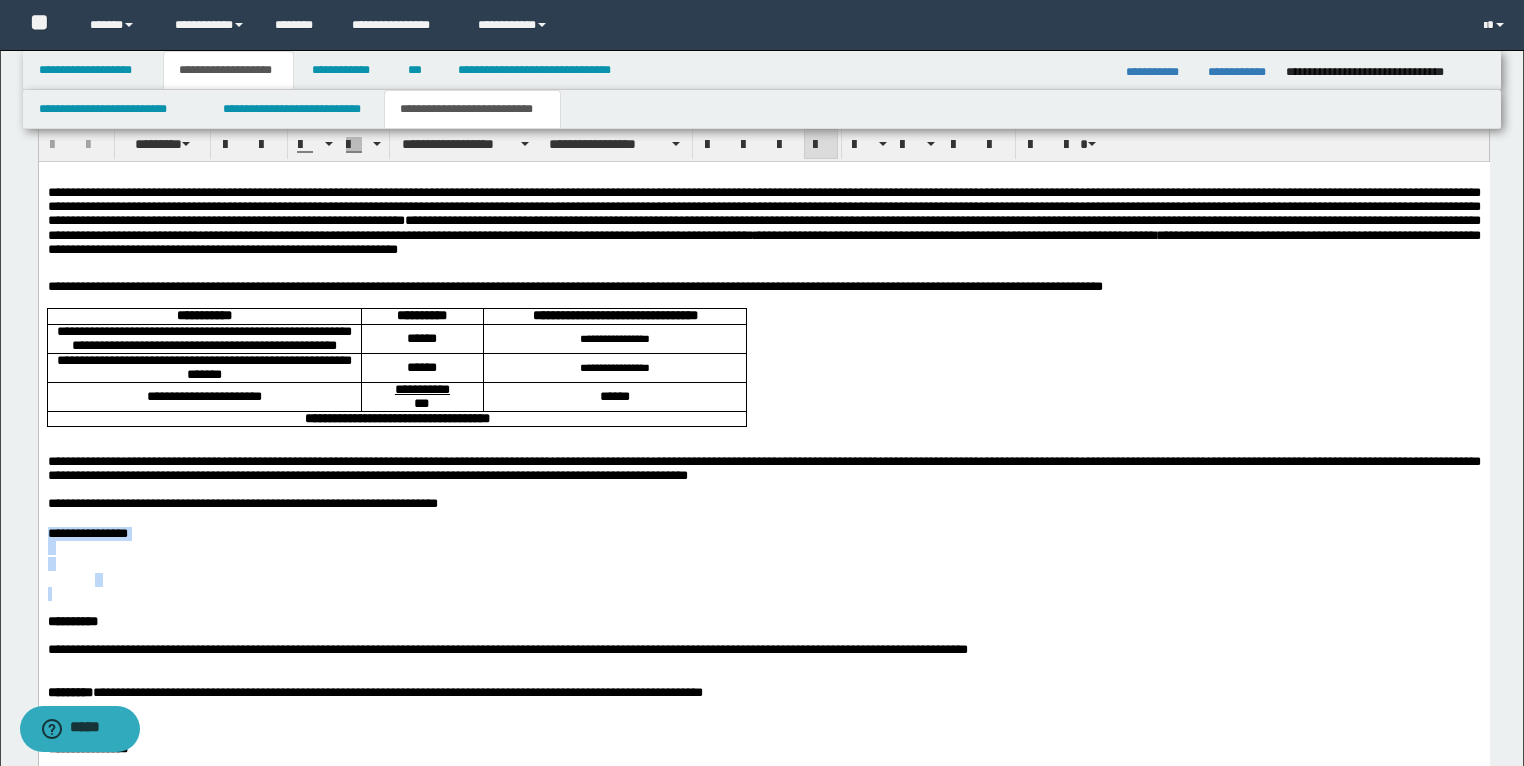 drag, startPoint x: 153, startPoint y: 637, endPoint x: 54, endPoint y: 572, distance: 118.43141 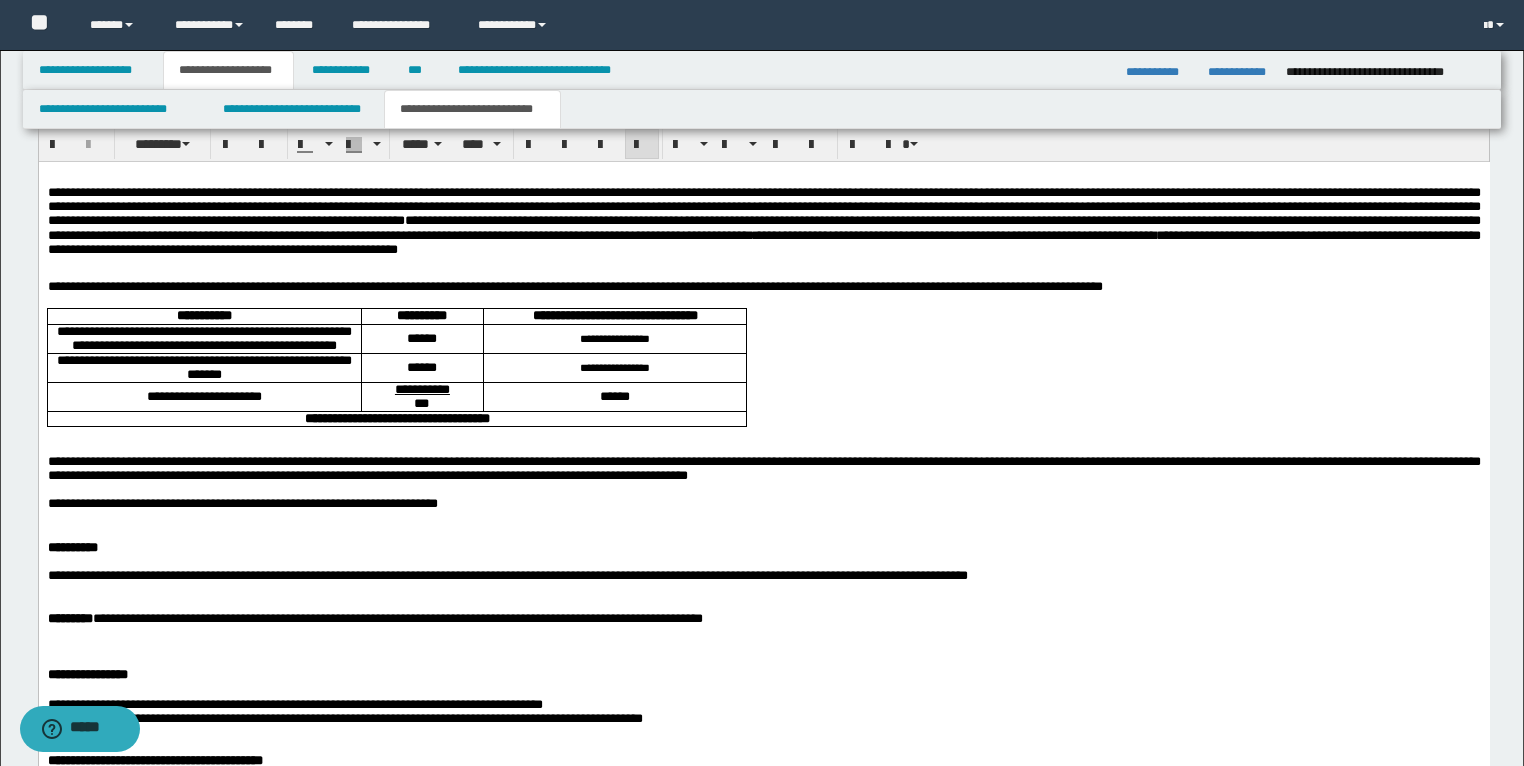 click on "**********" at bounding box center (763, 286) 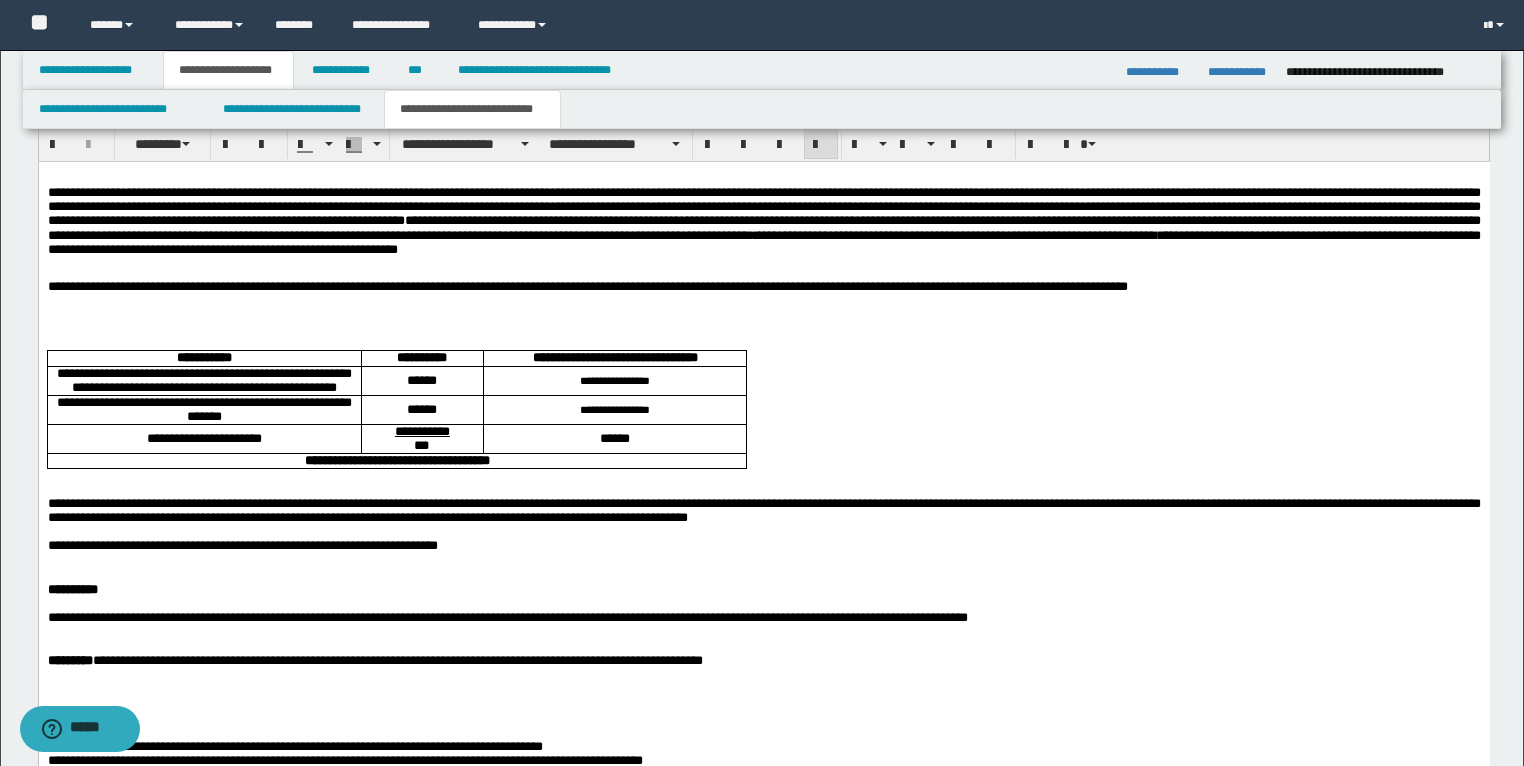 click on "**********" at bounding box center (763, 635) 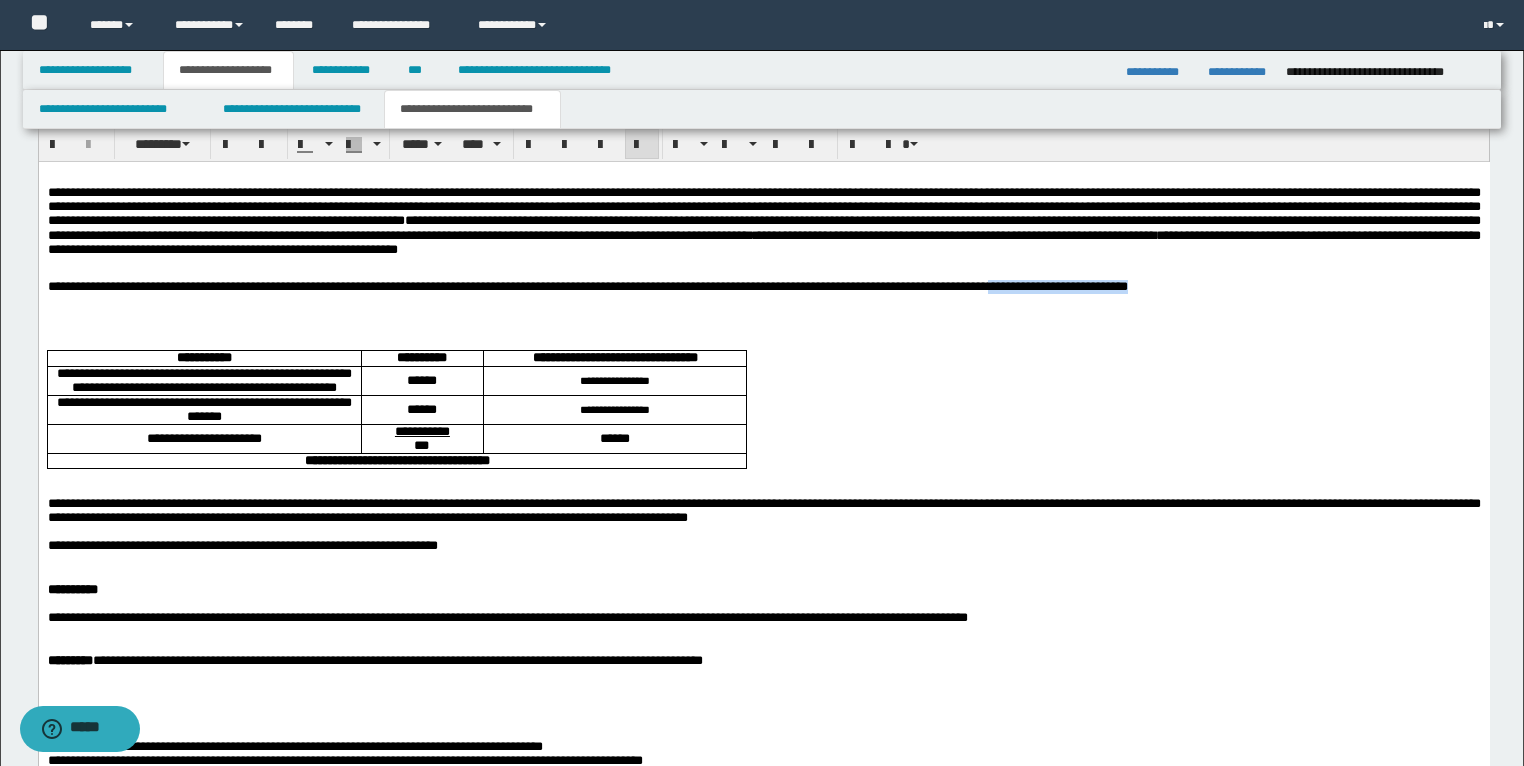 drag, startPoint x: 1383, startPoint y: 284, endPoint x: 1145, endPoint y: 292, distance: 238.13441 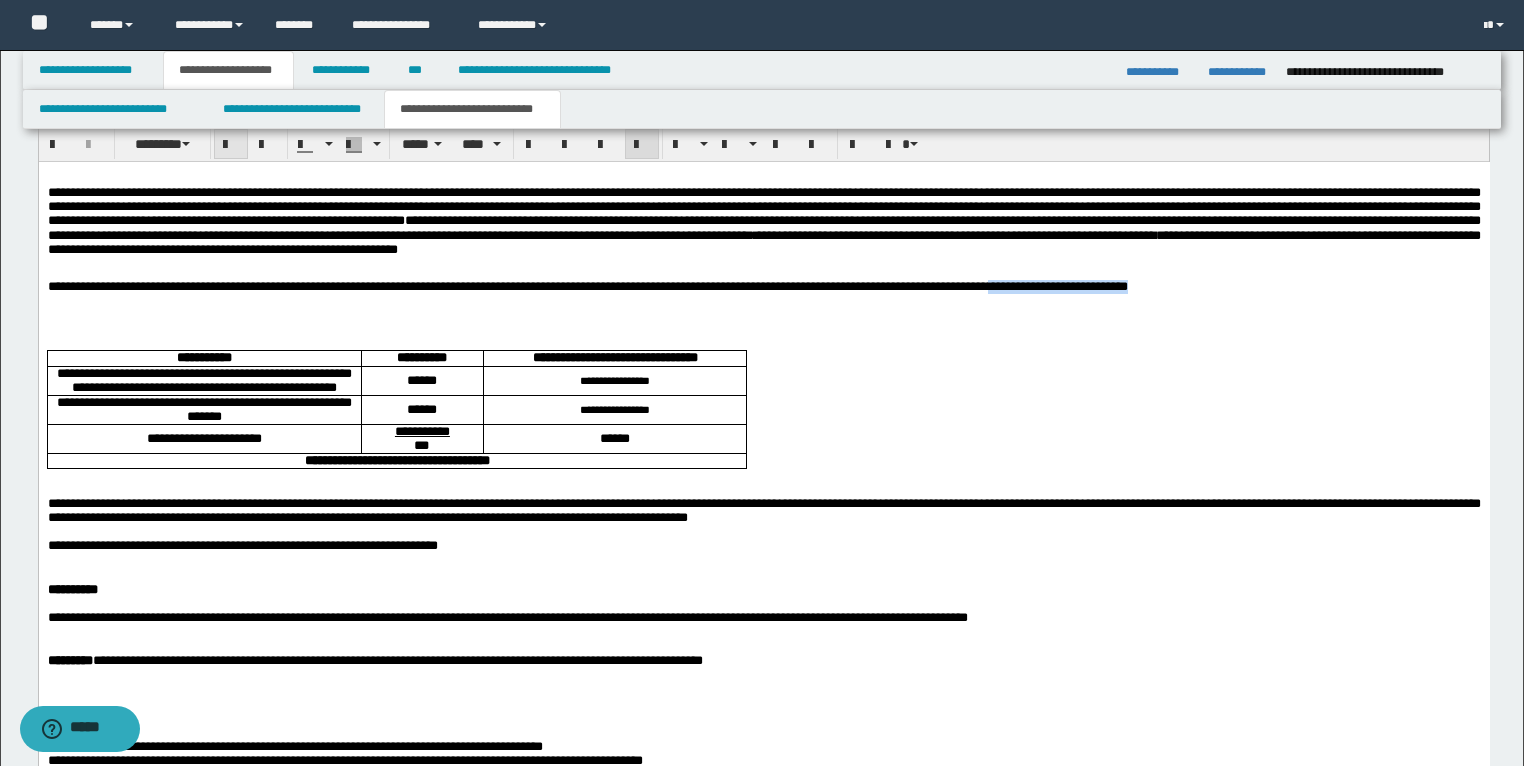 click at bounding box center [231, 145] 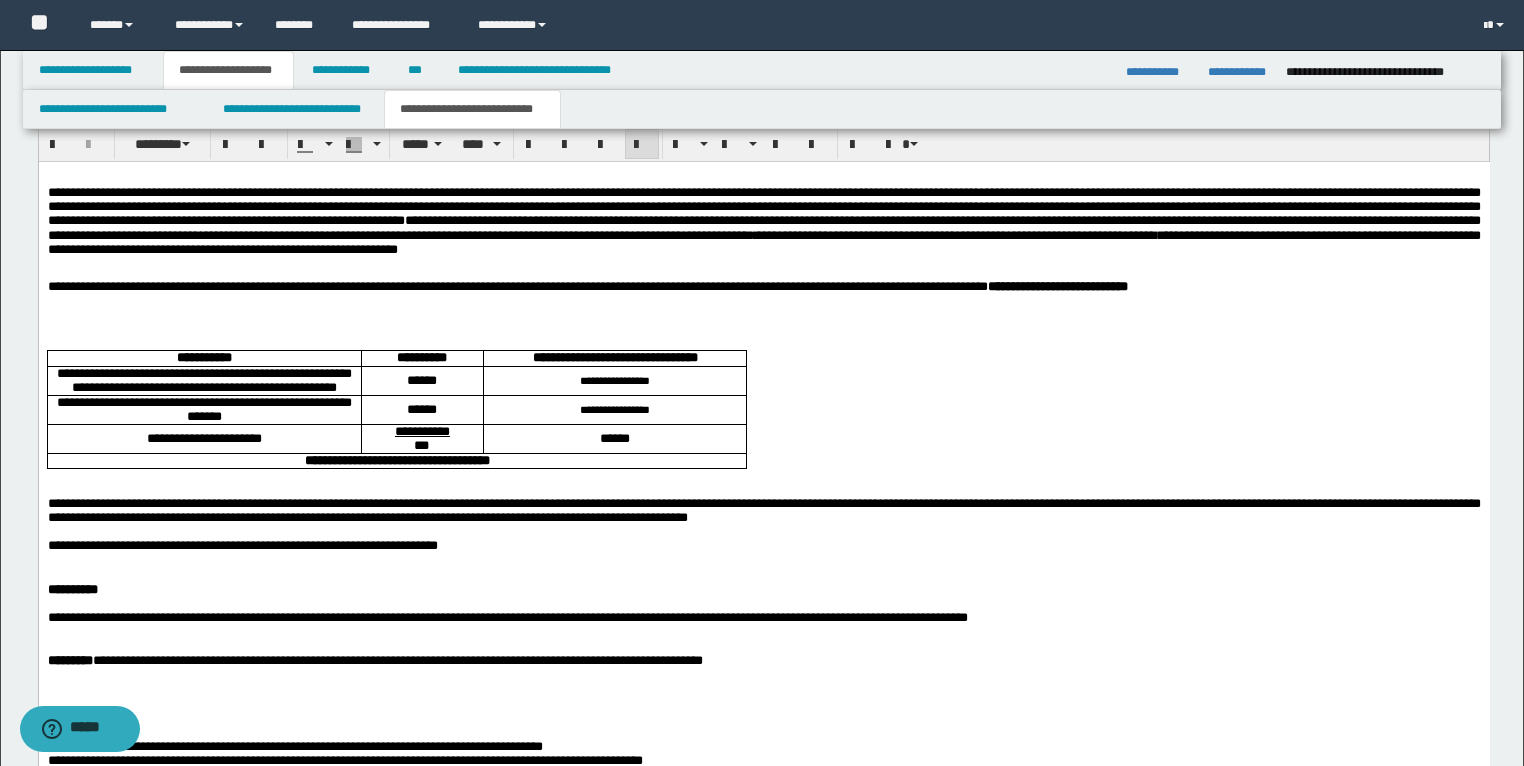 click at bounding box center (763, 314) 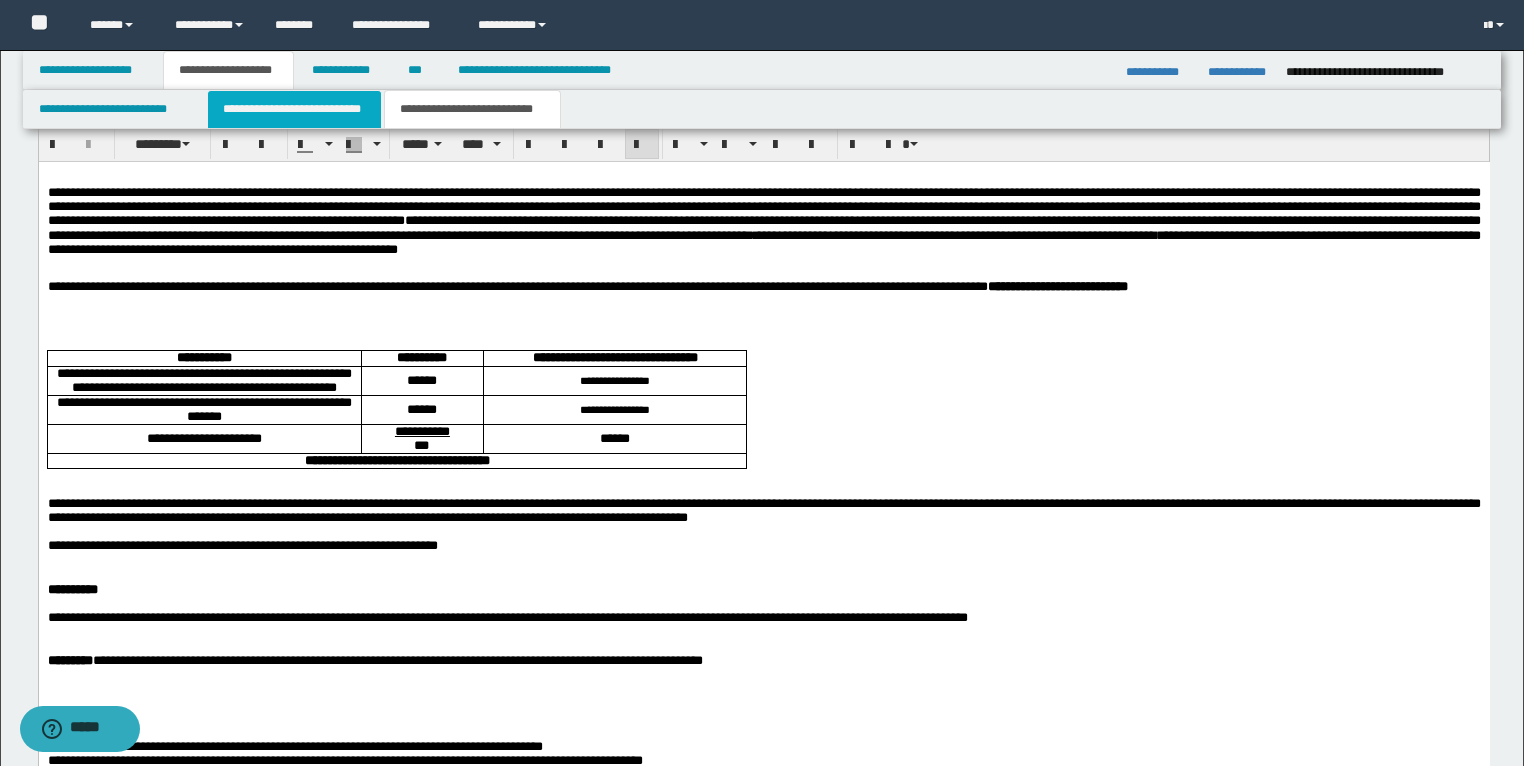 click on "**********" at bounding box center (294, 109) 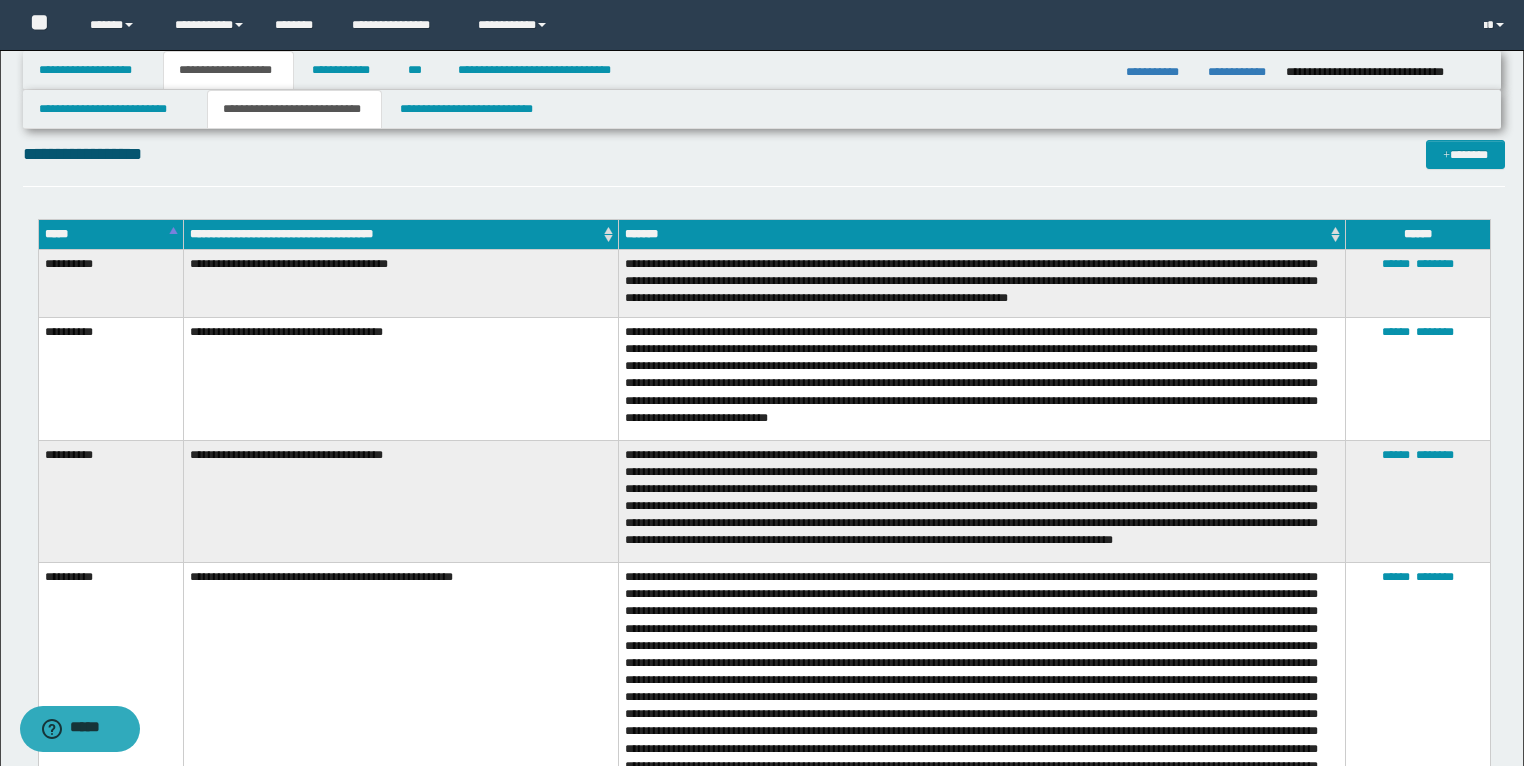 scroll, scrollTop: 8000, scrollLeft: 0, axis: vertical 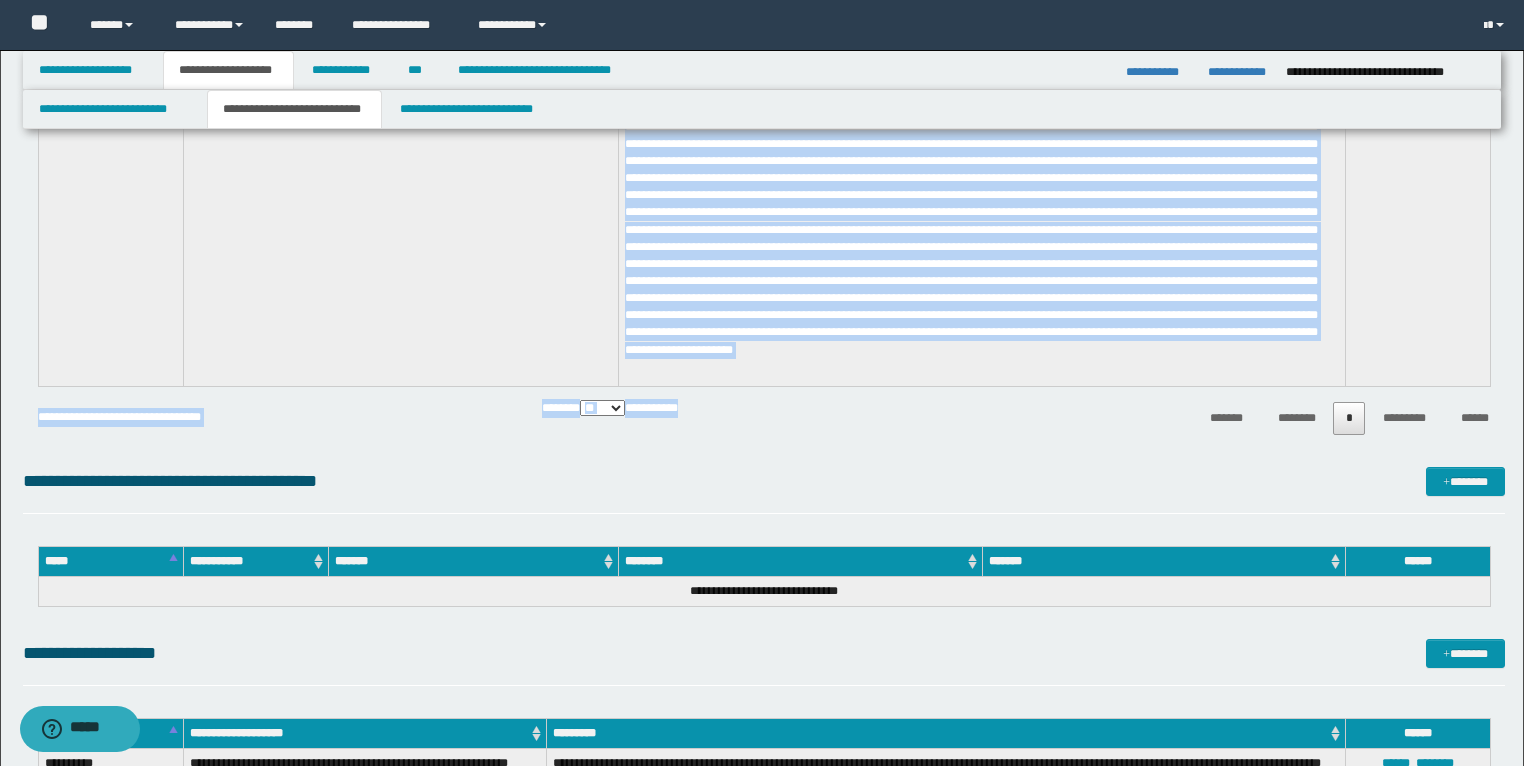 drag, startPoint x: 38, startPoint y: 207, endPoint x: 928, endPoint y: 328, distance: 898.1876 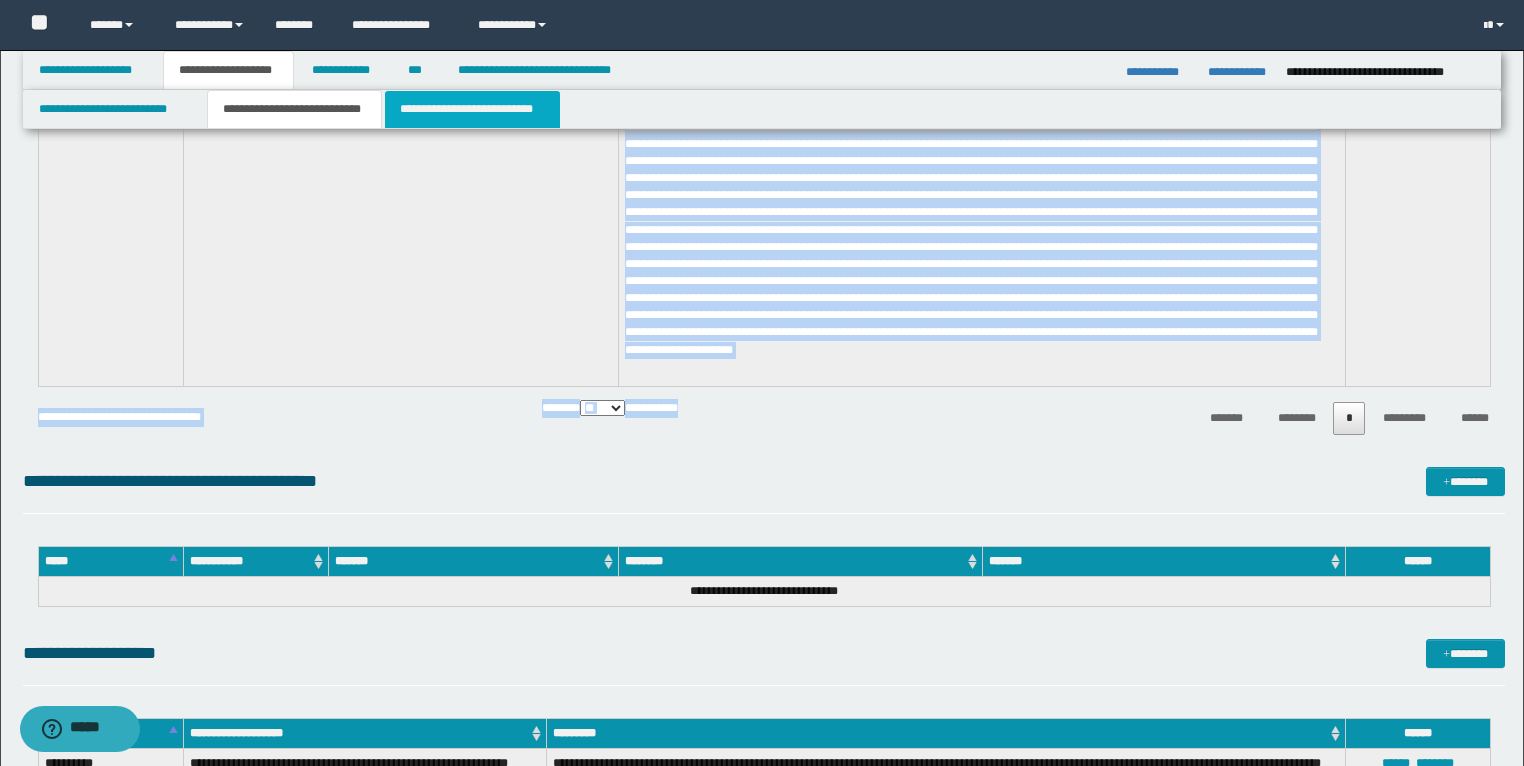 click on "**********" at bounding box center [472, 109] 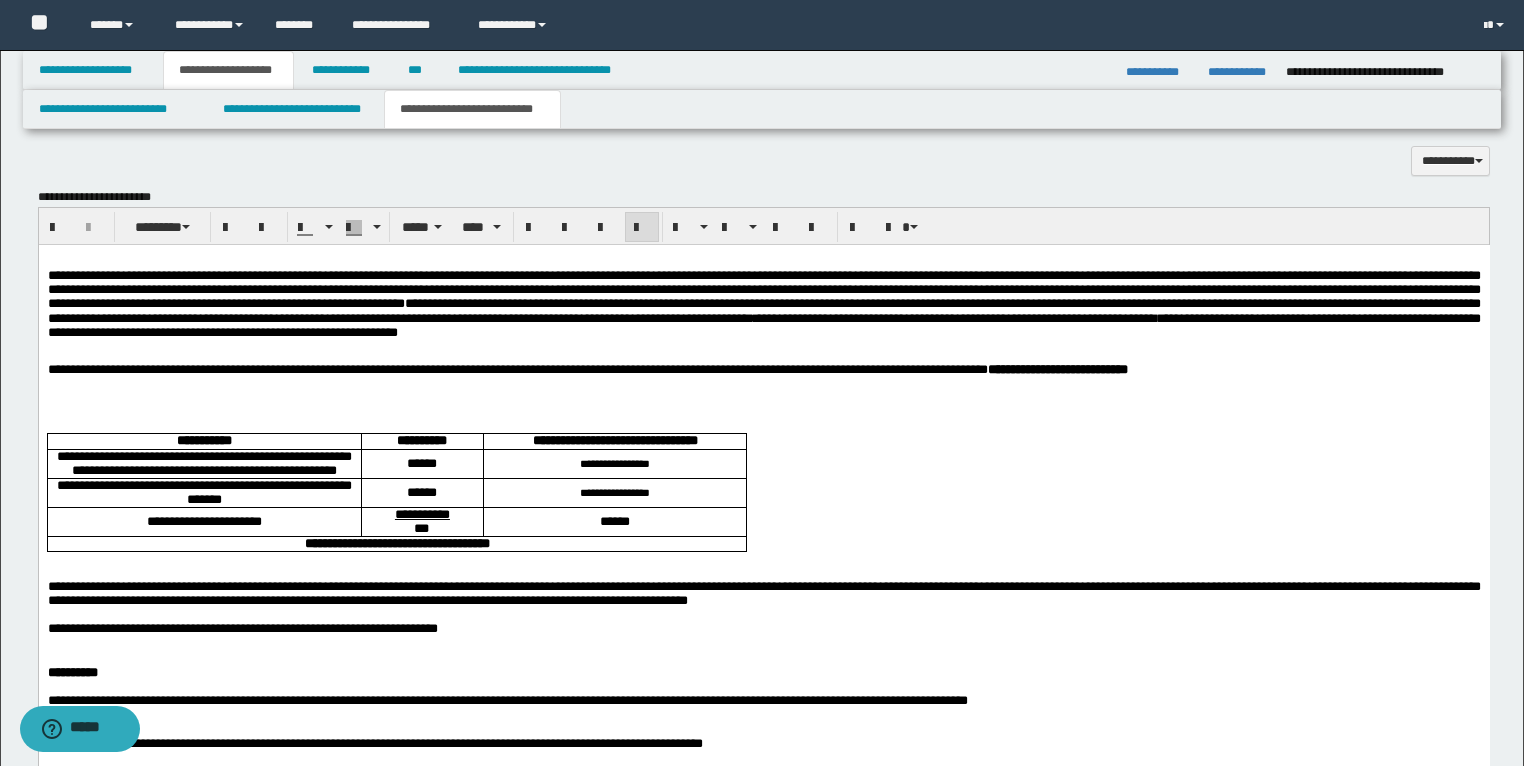 scroll, scrollTop: 1974, scrollLeft: 0, axis: vertical 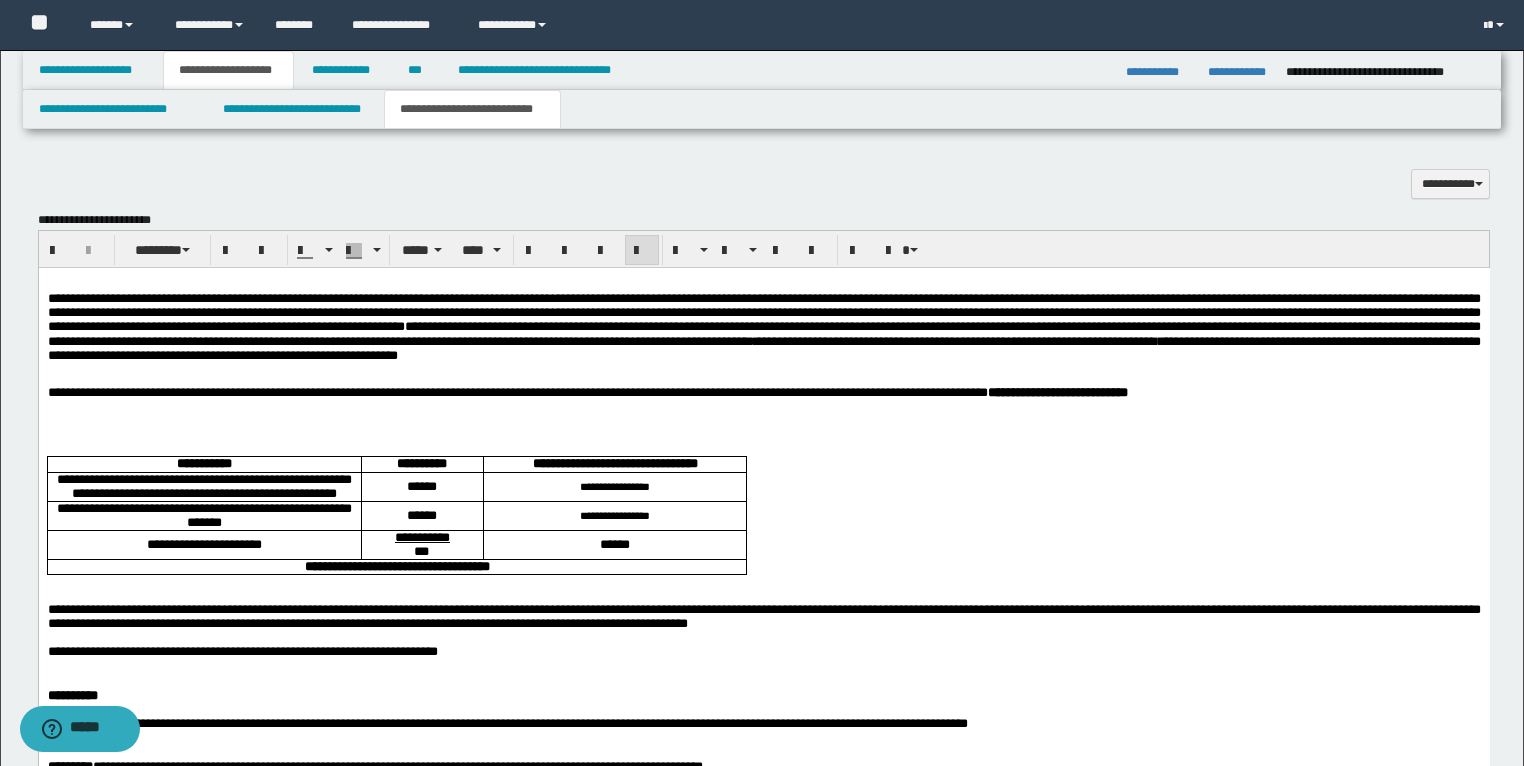 click at bounding box center [763, 420] 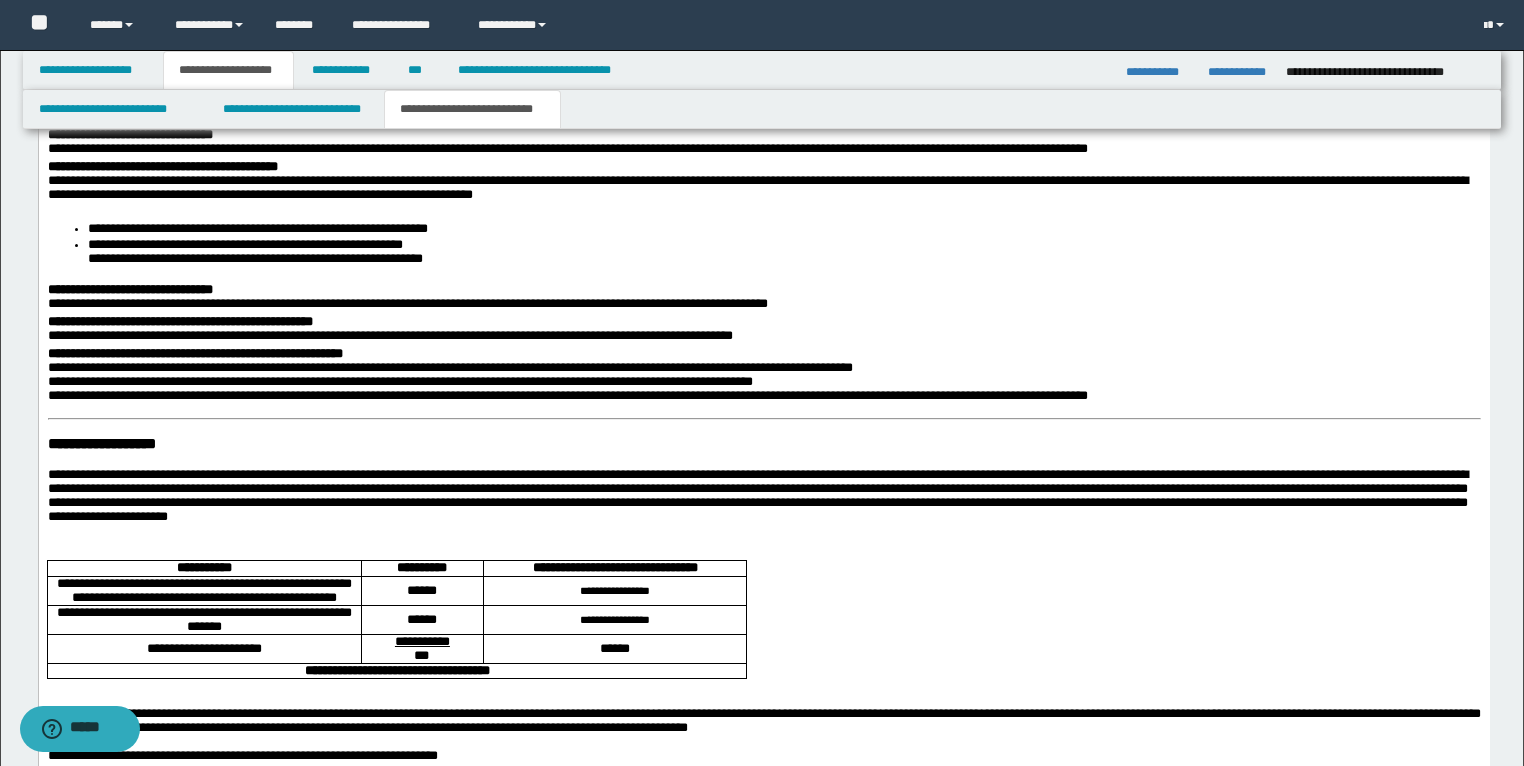 scroll, scrollTop: 2534, scrollLeft: 0, axis: vertical 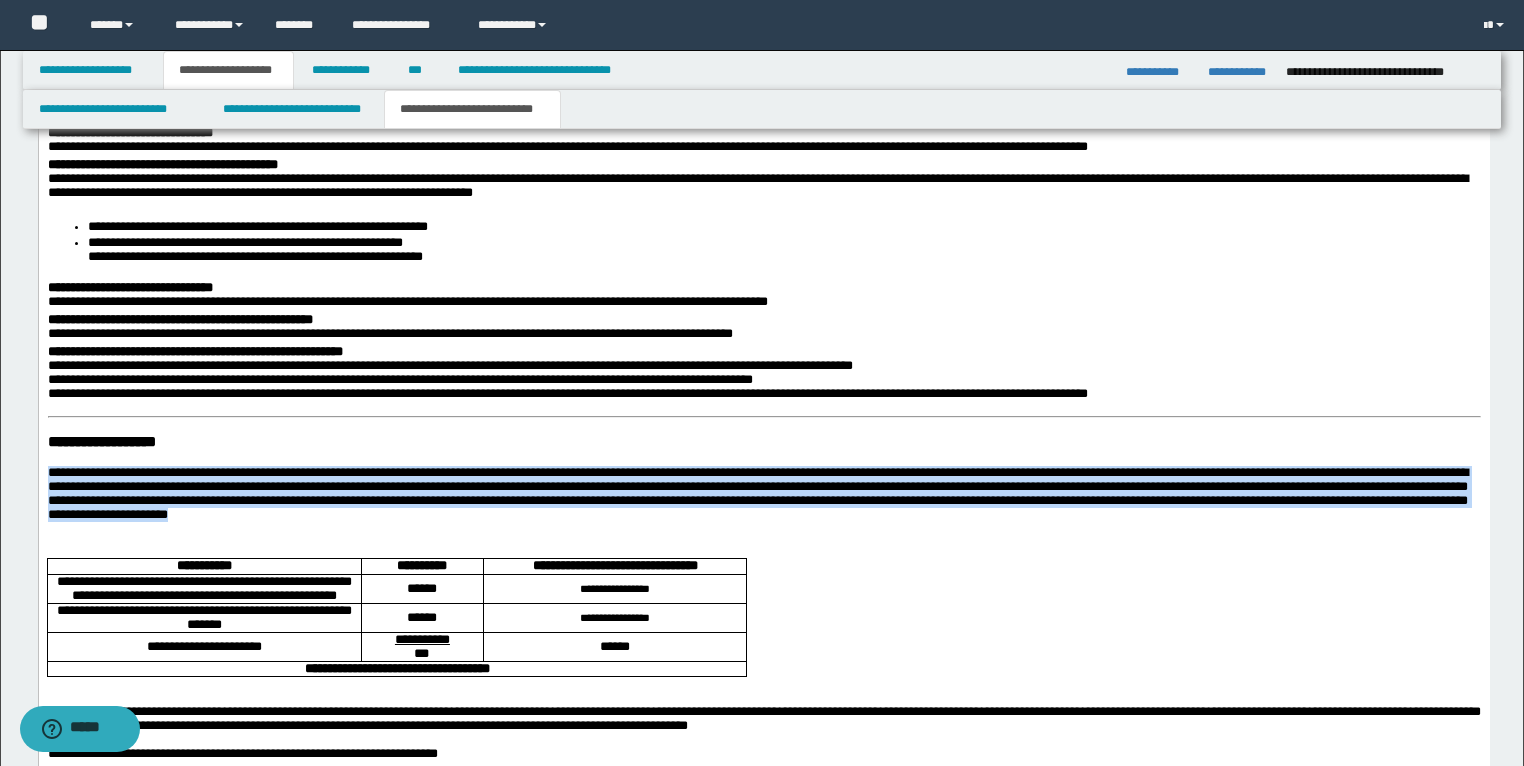 drag, startPoint x: 591, startPoint y: 530, endPoint x: 39, endPoint y: 483, distance: 553.9973 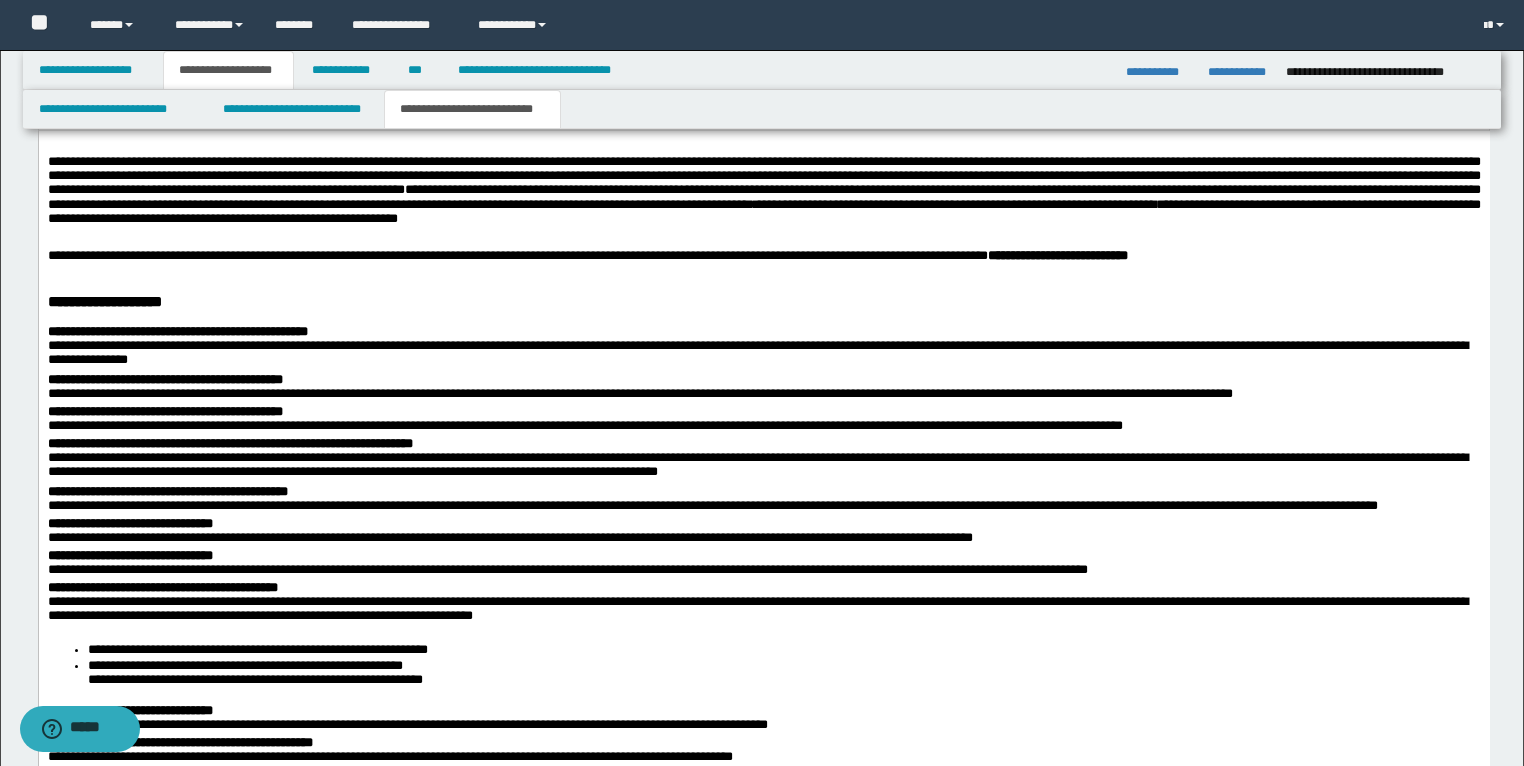 scroll, scrollTop: 2054, scrollLeft: 0, axis: vertical 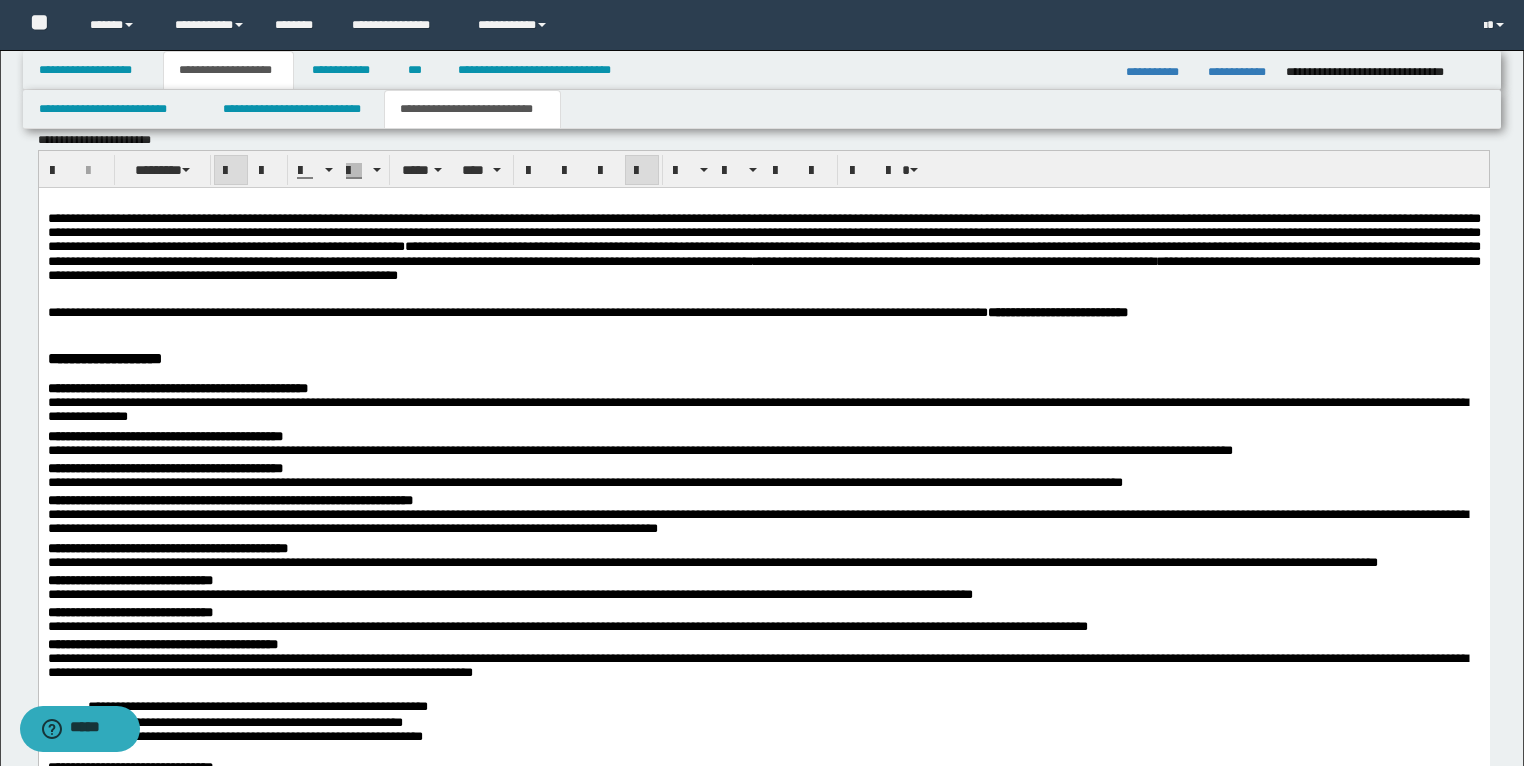 click on "**********" at bounding box center (763, 312) 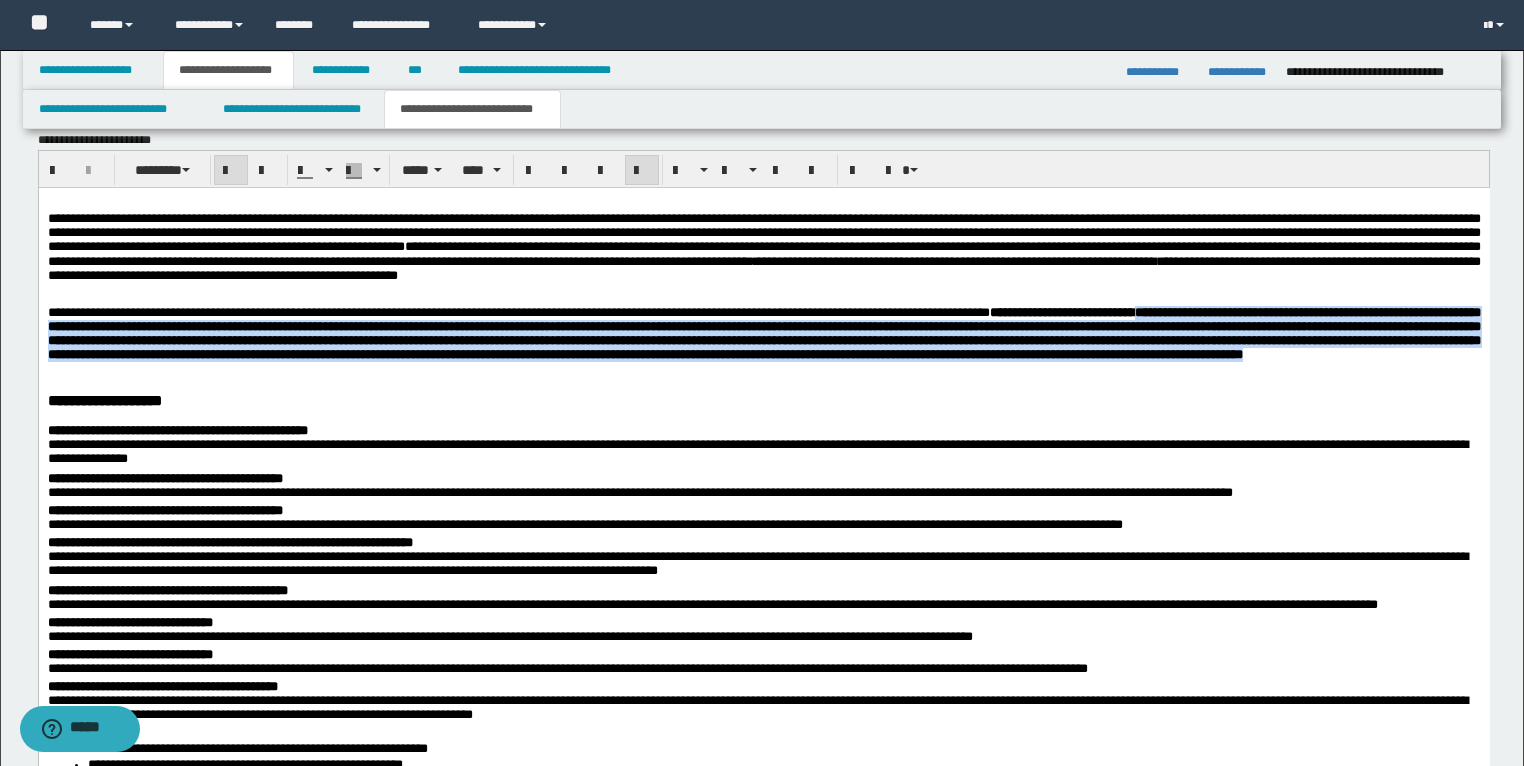 drag, startPoint x: 1423, startPoint y: 314, endPoint x: 1476, endPoint y: 395, distance: 96.79876 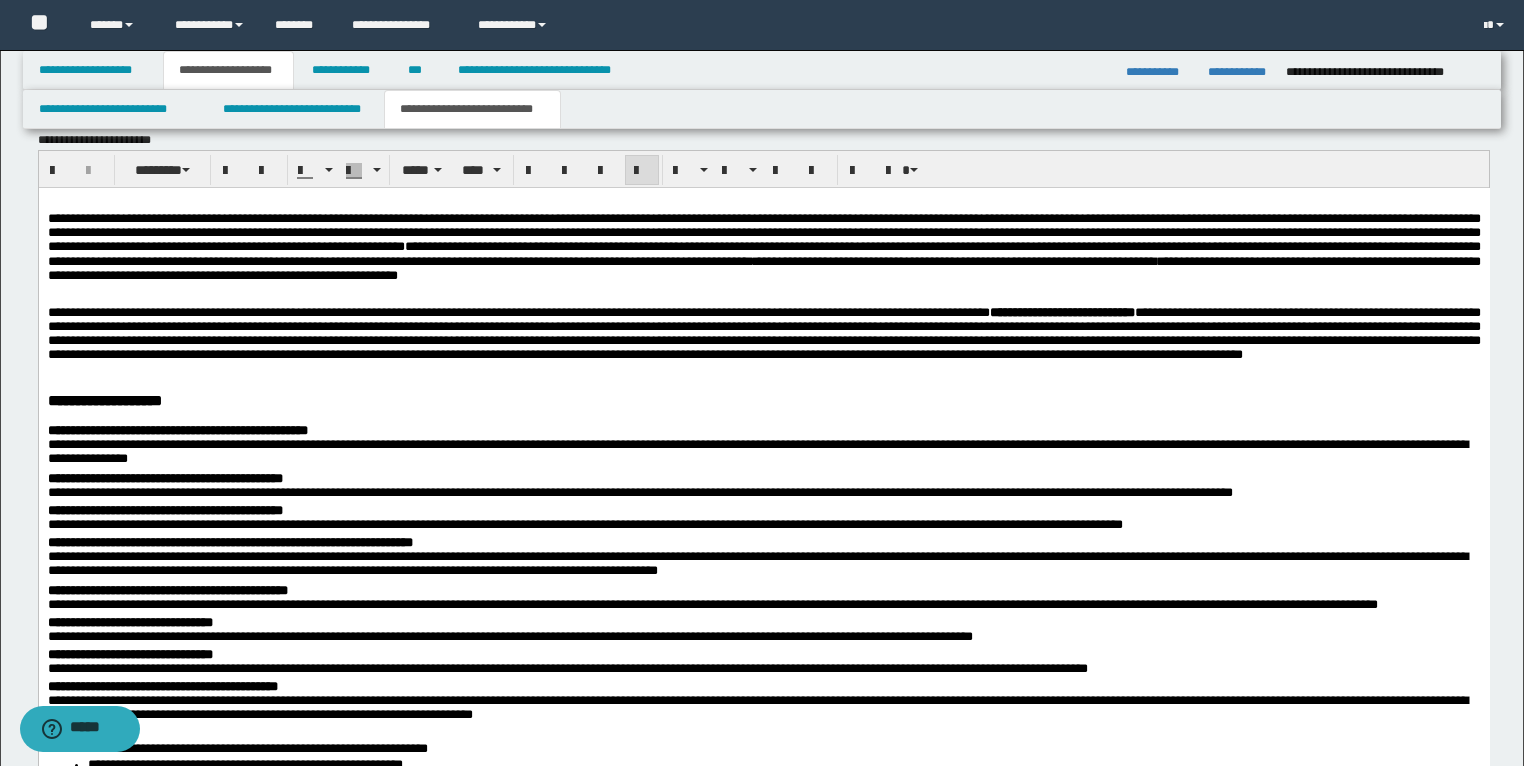 click at bounding box center [763, 368] 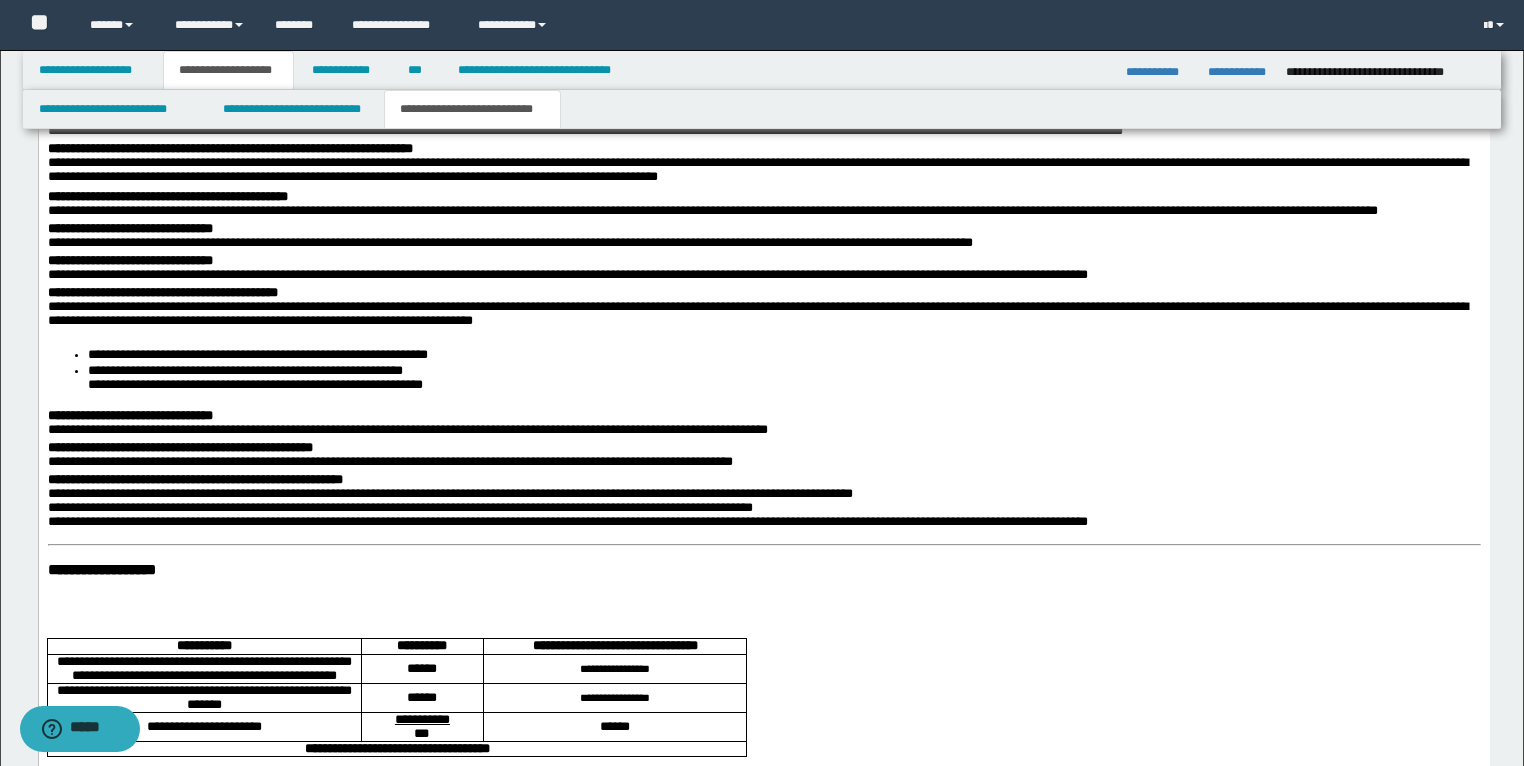 scroll, scrollTop: 2454, scrollLeft: 0, axis: vertical 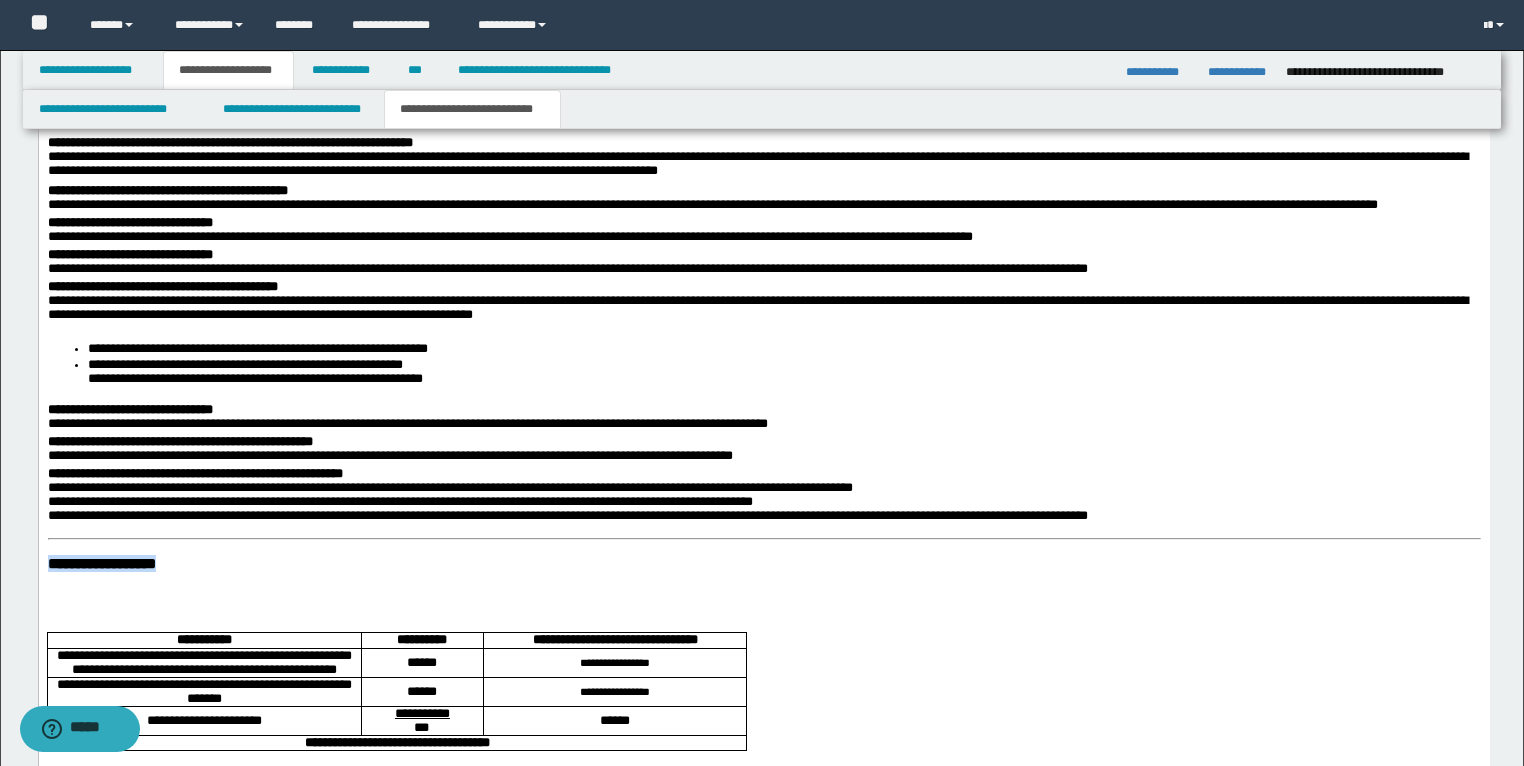 drag, startPoint x: 263, startPoint y: 595, endPoint x: 33, endPoint y: 593, distance: 230.0087 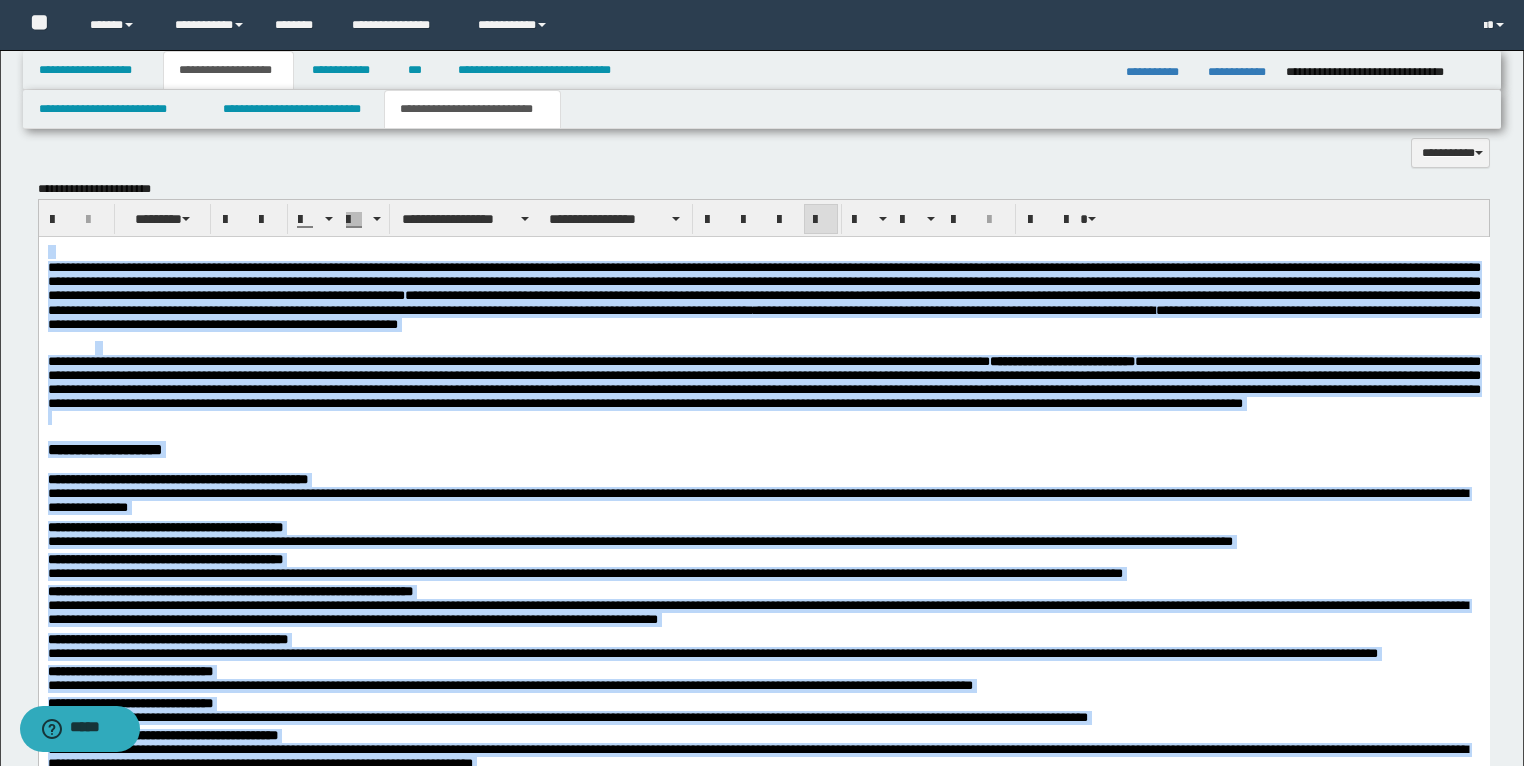 scroll, scrollTop: 1842, scrollLeft: 0, axis: vertical 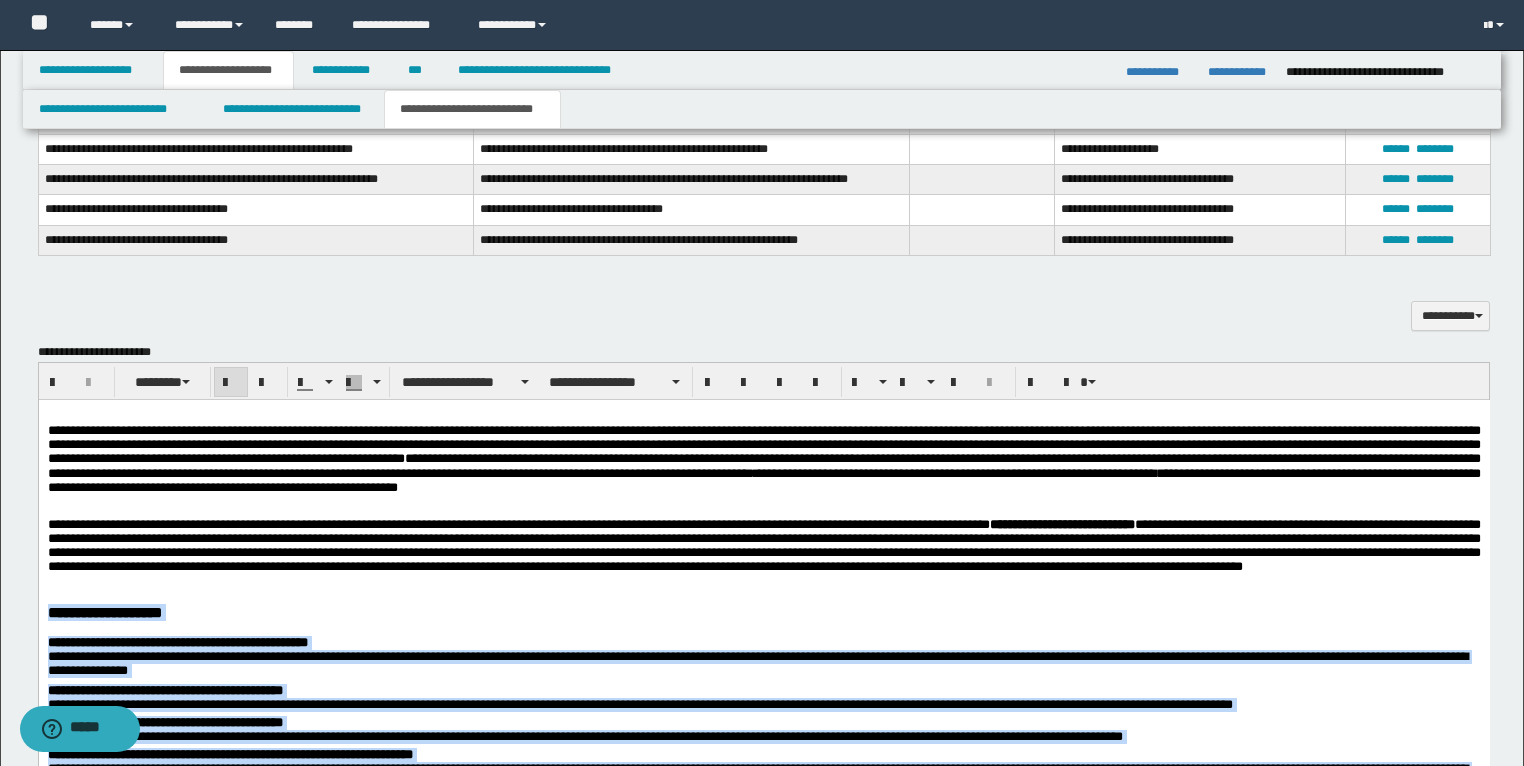 drag, startPoint x: 1183, startPoint y: 1166, endPoint x: 43, endPoint y: 642, distance: 1254.6617 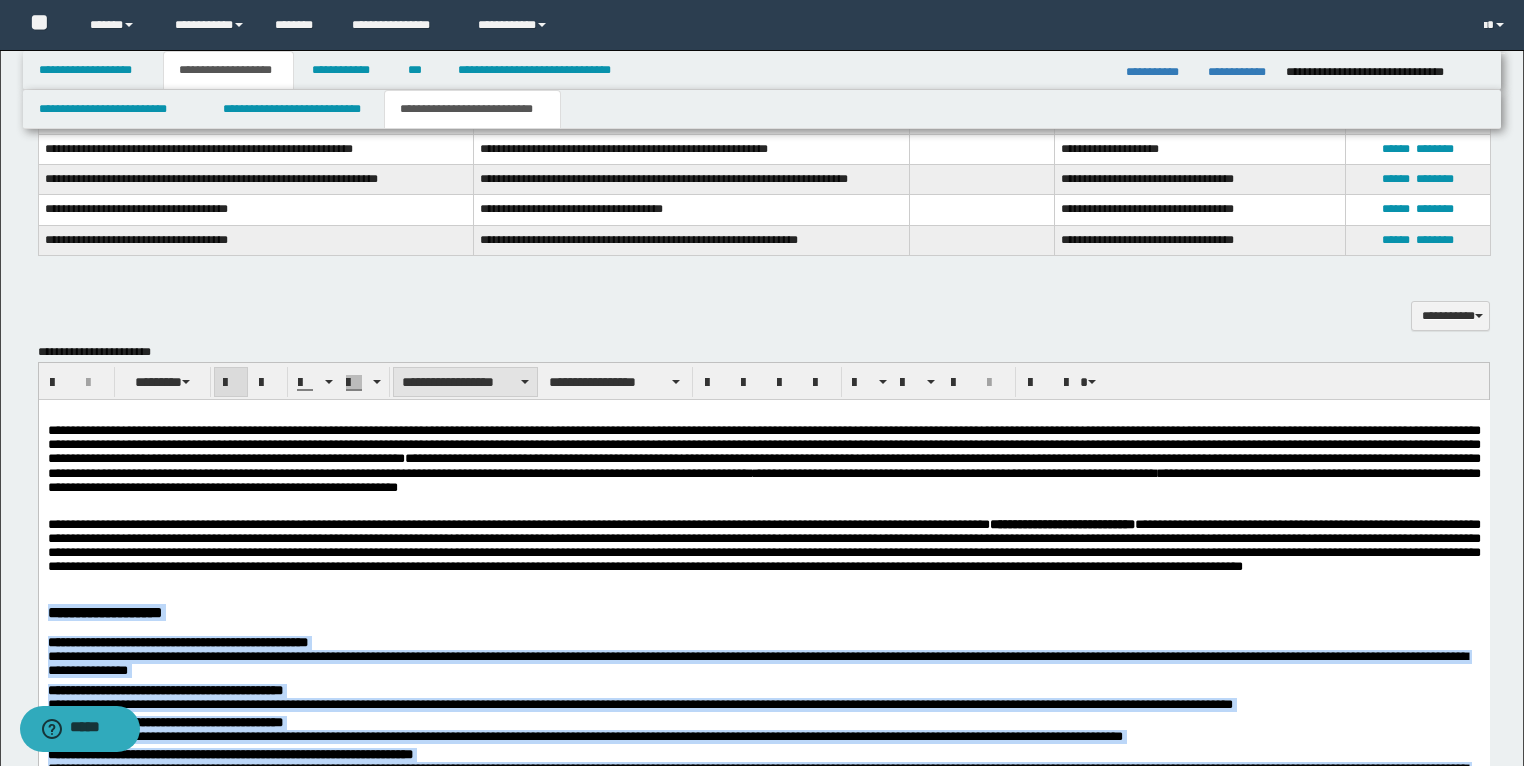 click on "**********" at bounding box center [465, 382] 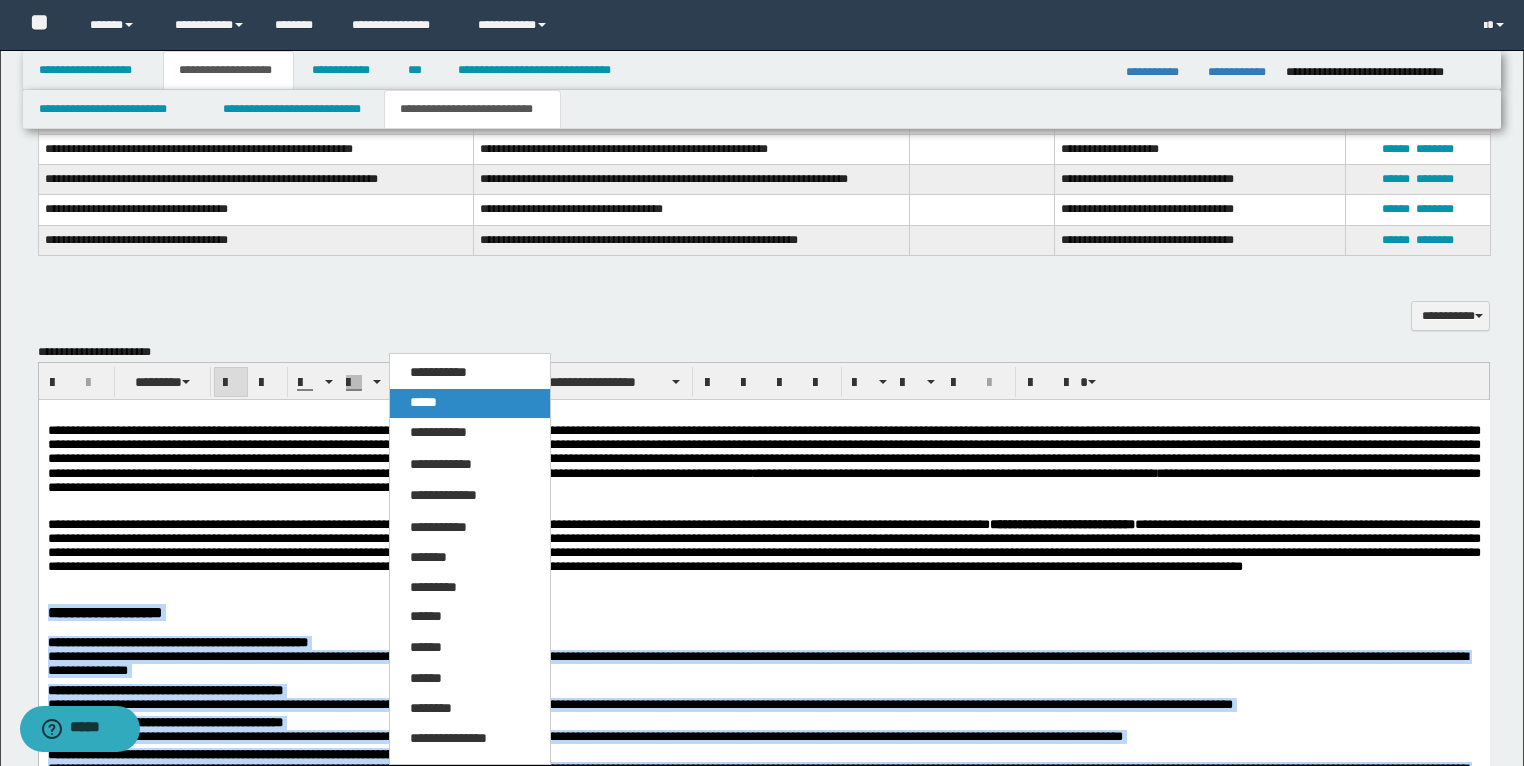 click on "*****" at bounding box center [470, 403] 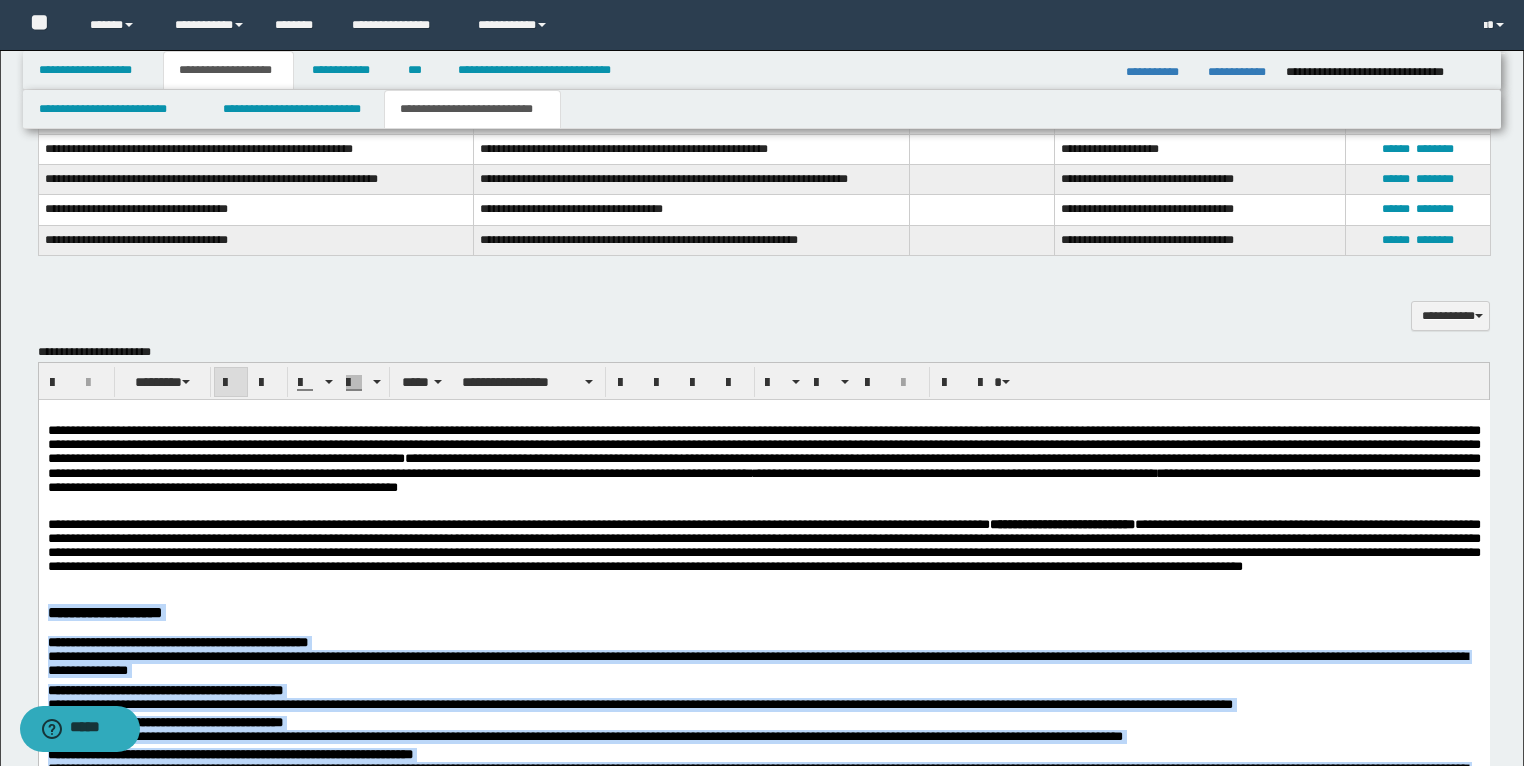 click at bounding box center (231, 383) 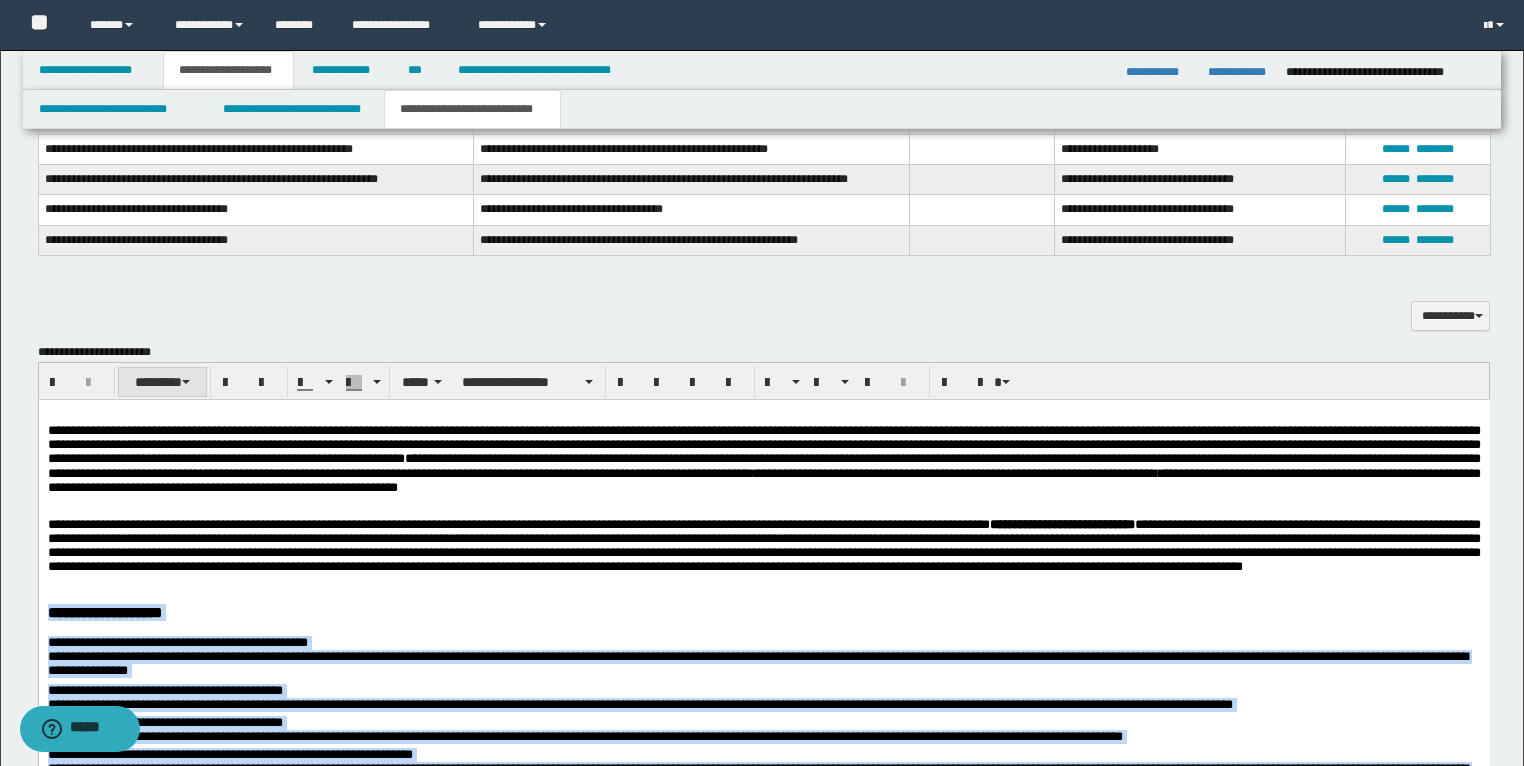 click on "********" at bounding box center [162, 382] 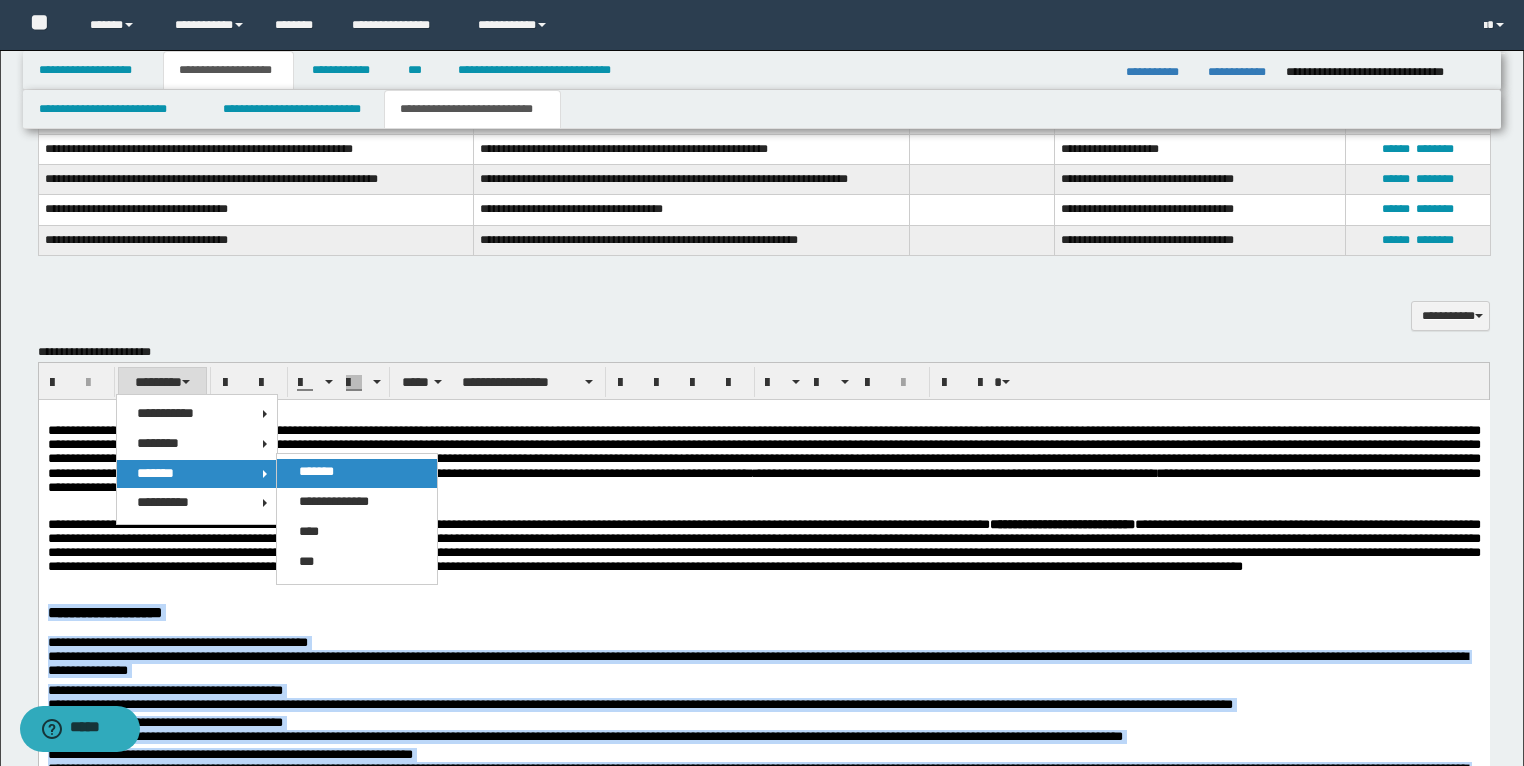 click on "*******" at bounding box center [316, 471] 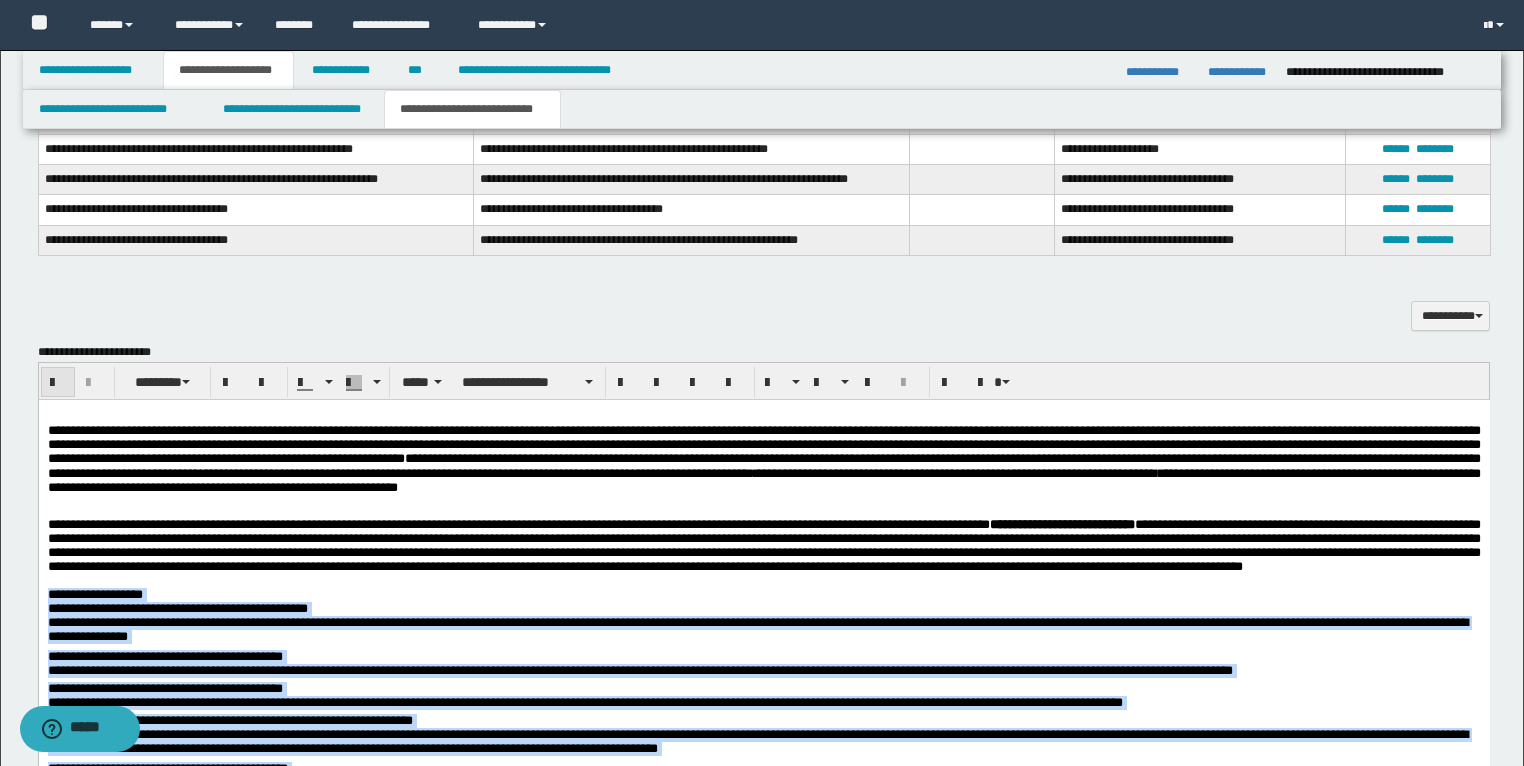 click at bounding box center [58, 383] 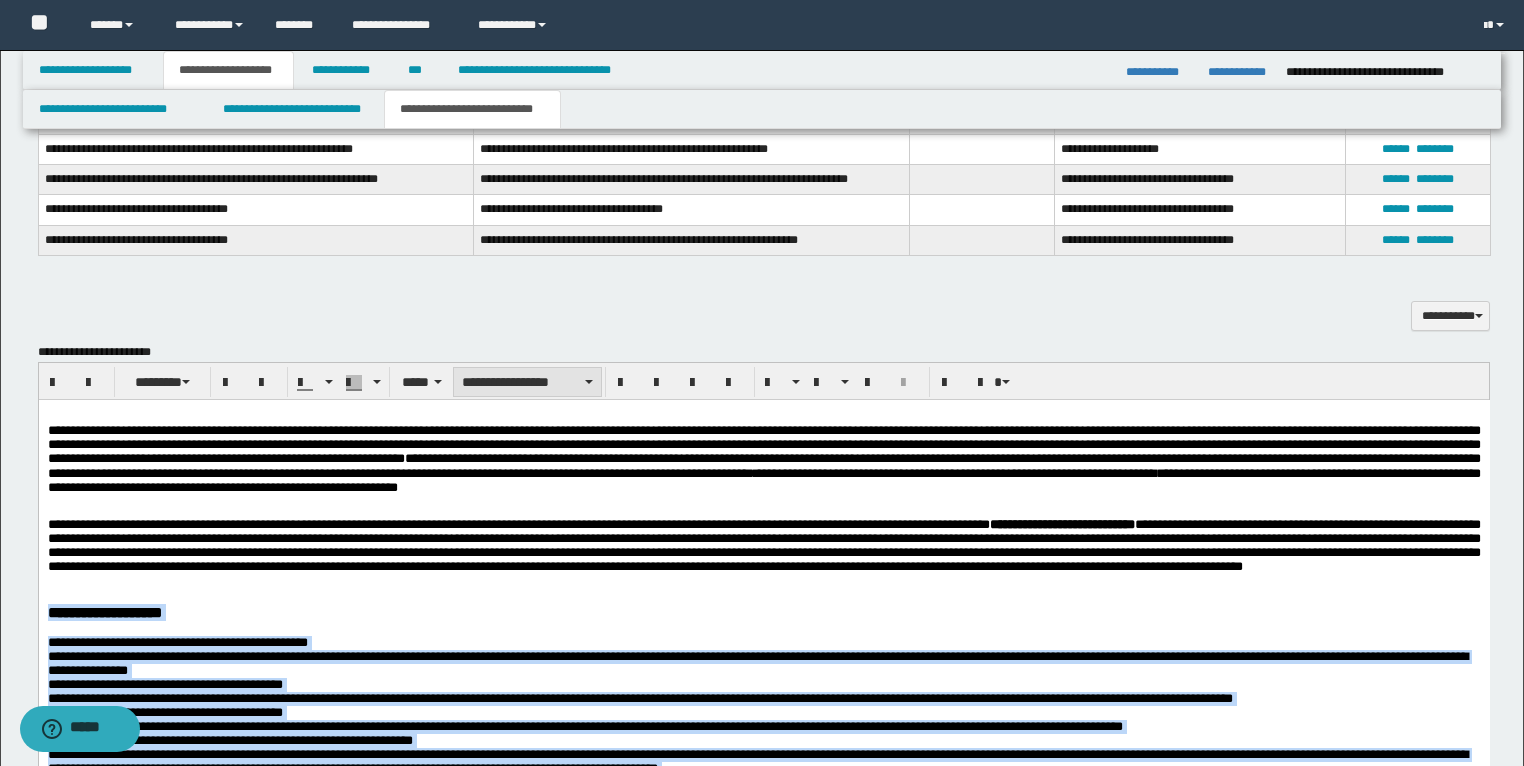 click on "**********" at bounding box center (527, 382) 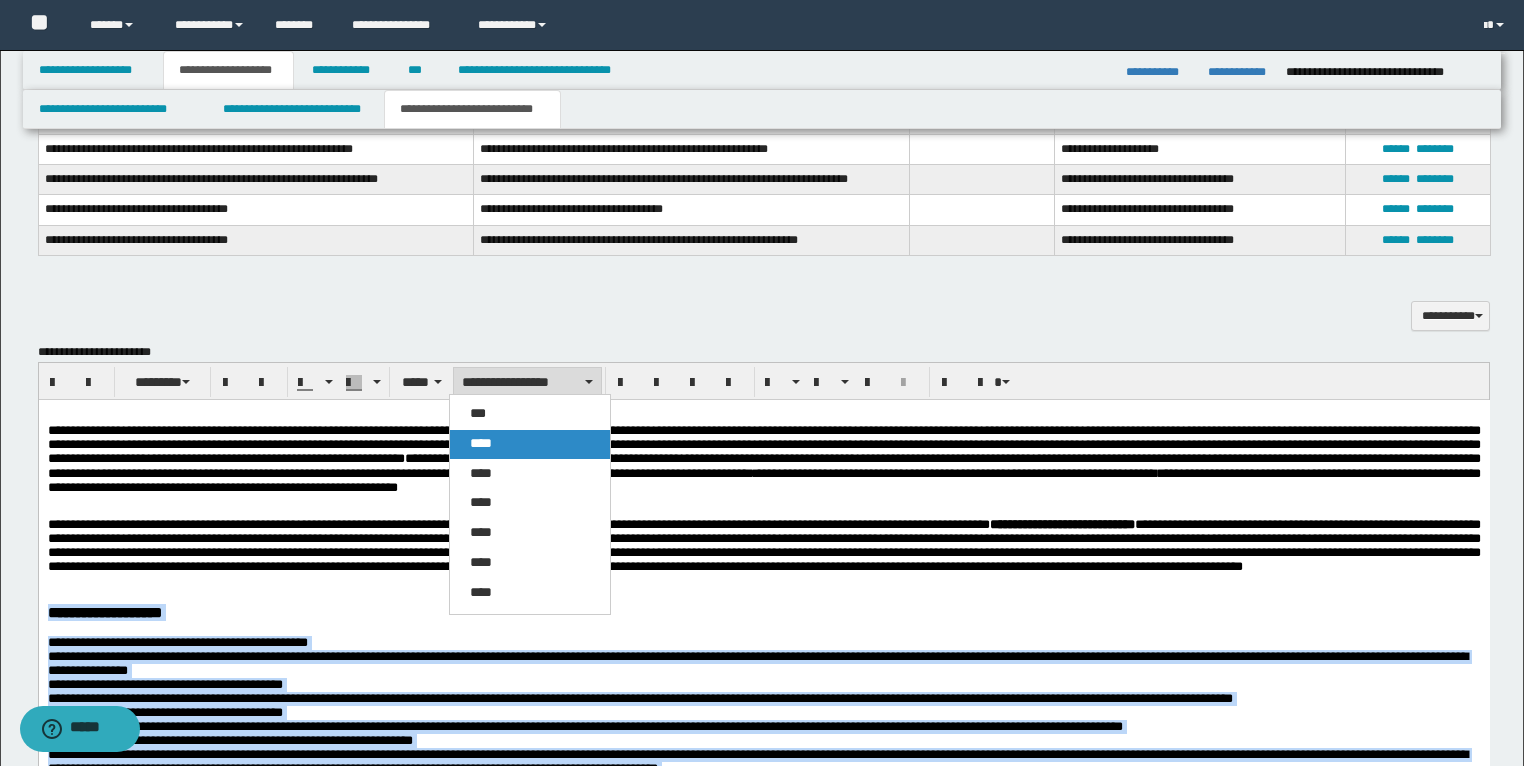 click on "****" at bounding box center [481, 443] 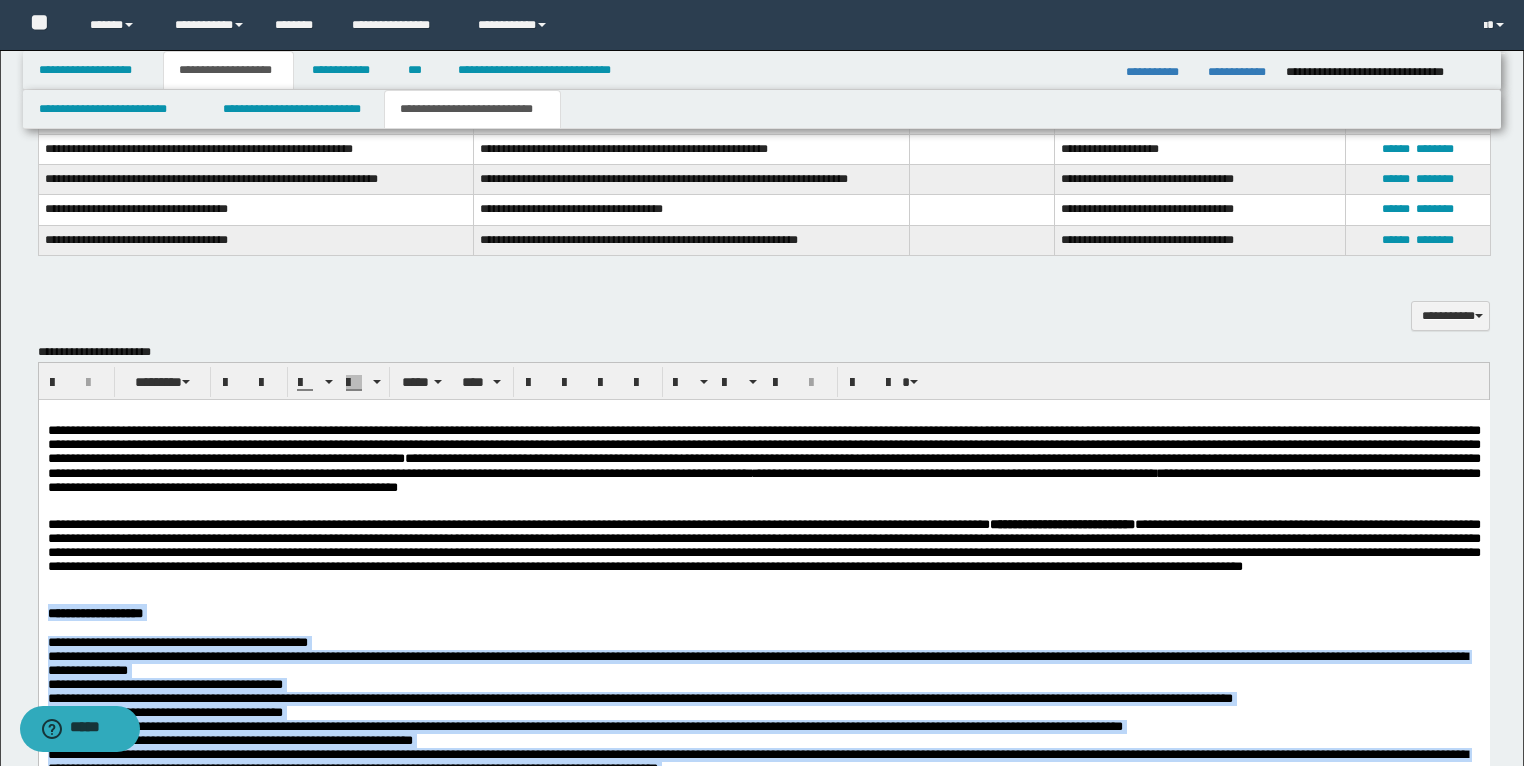 click on "**********" at bounding box center [763, 611] 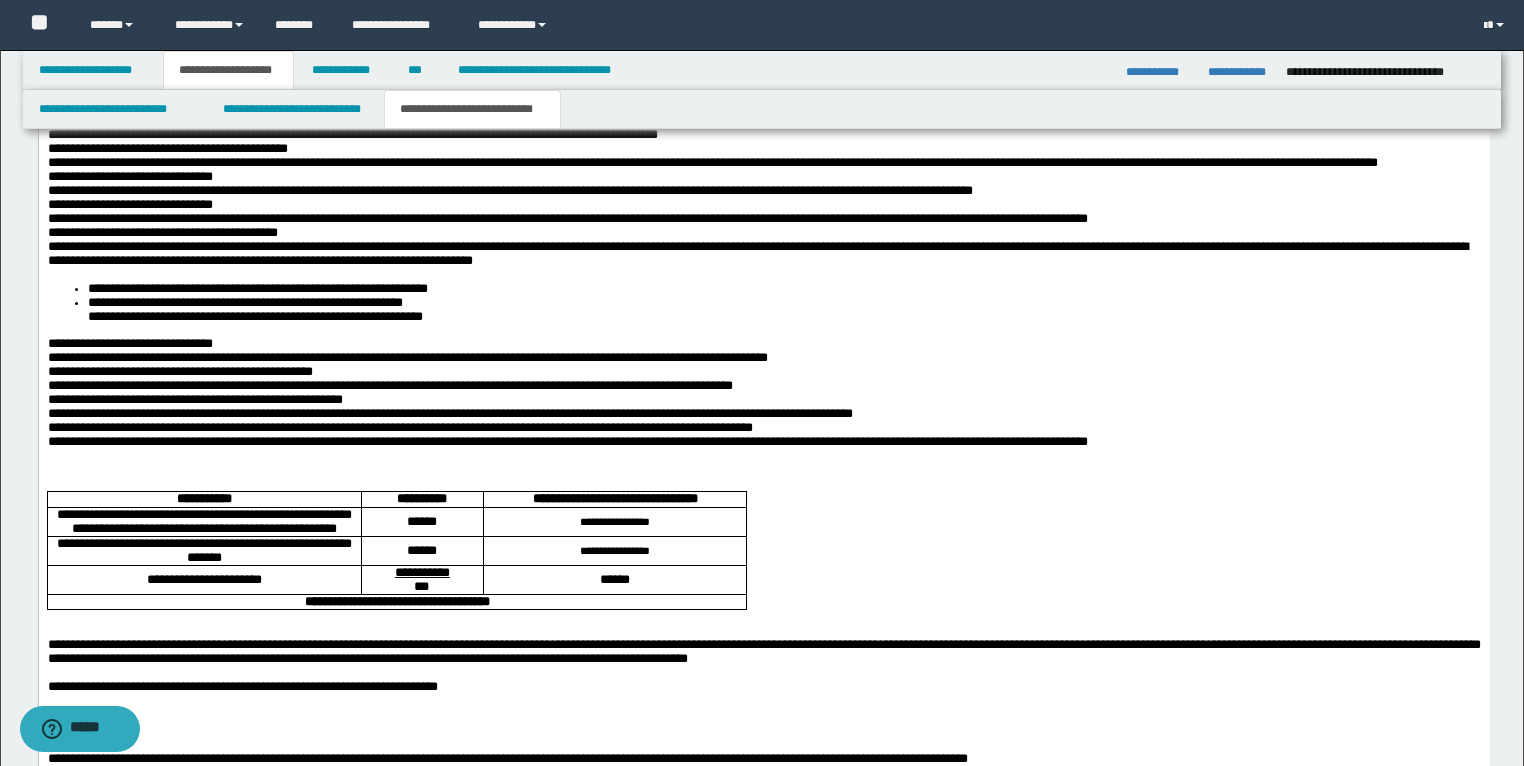 scroll, scrollTop: 2482, scrollLeft: 0, axis: vertical 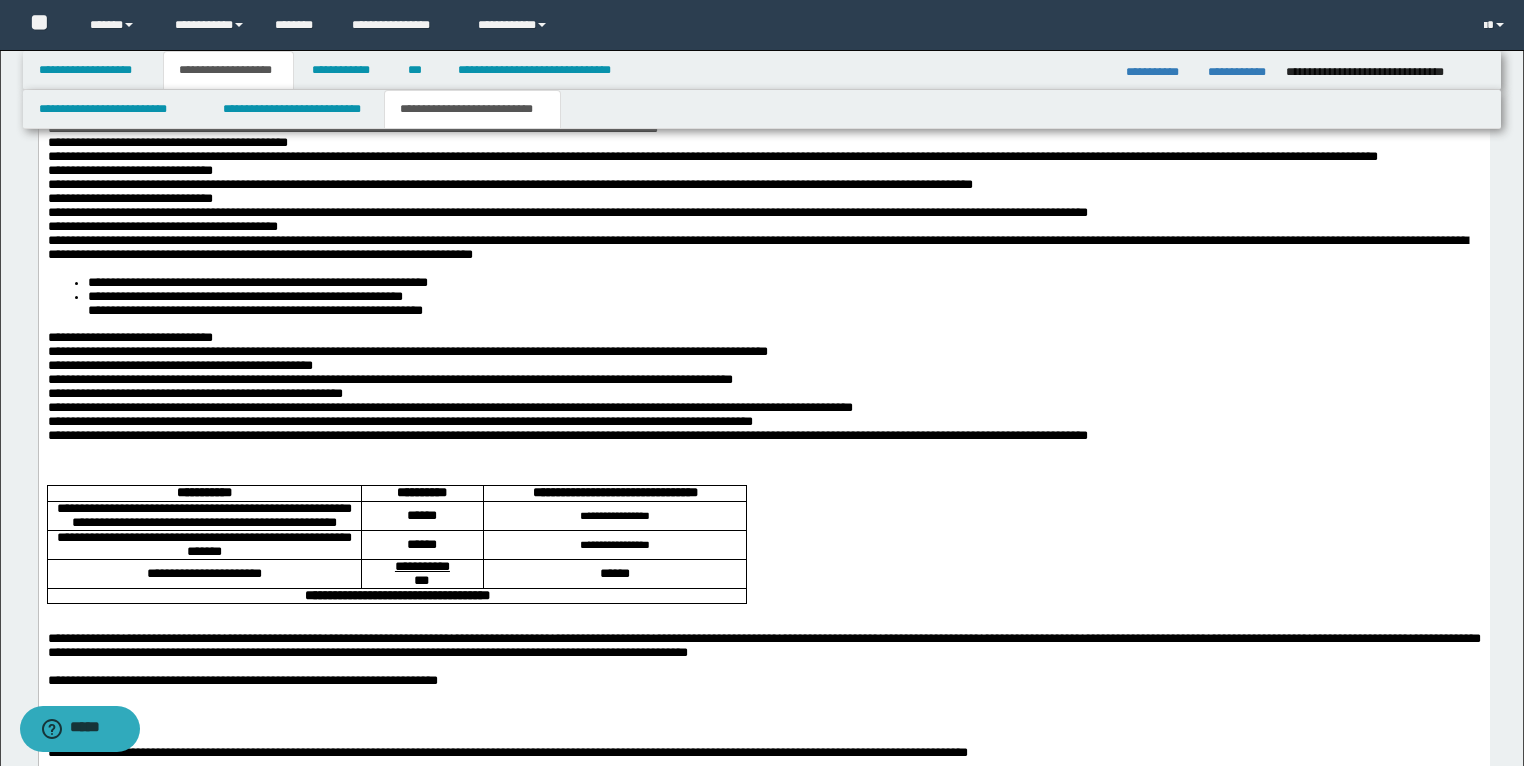 click at bounding box center [763, 464] 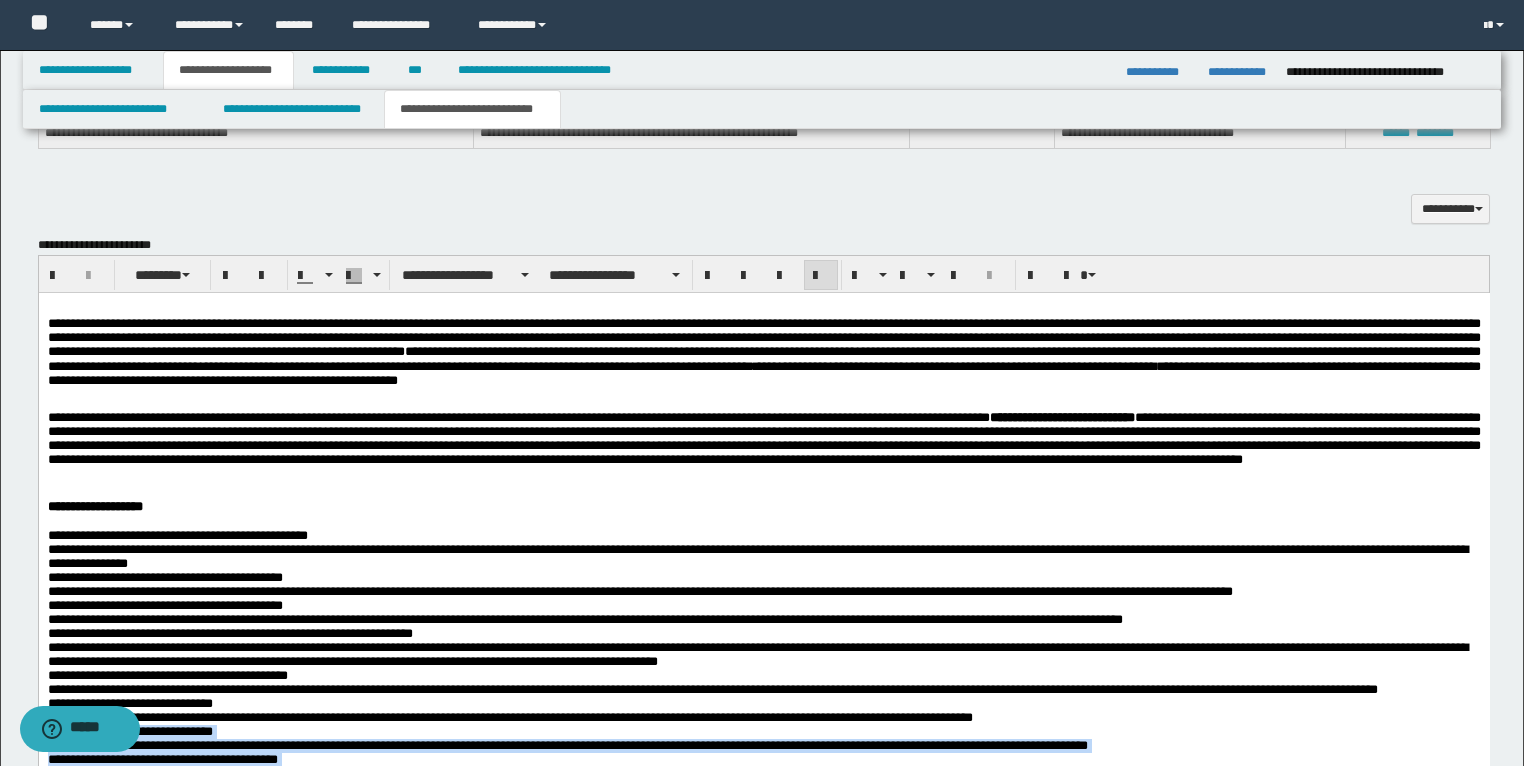 scroll, scrollTop: 2005, scrollLeft: 0, axis: vertical 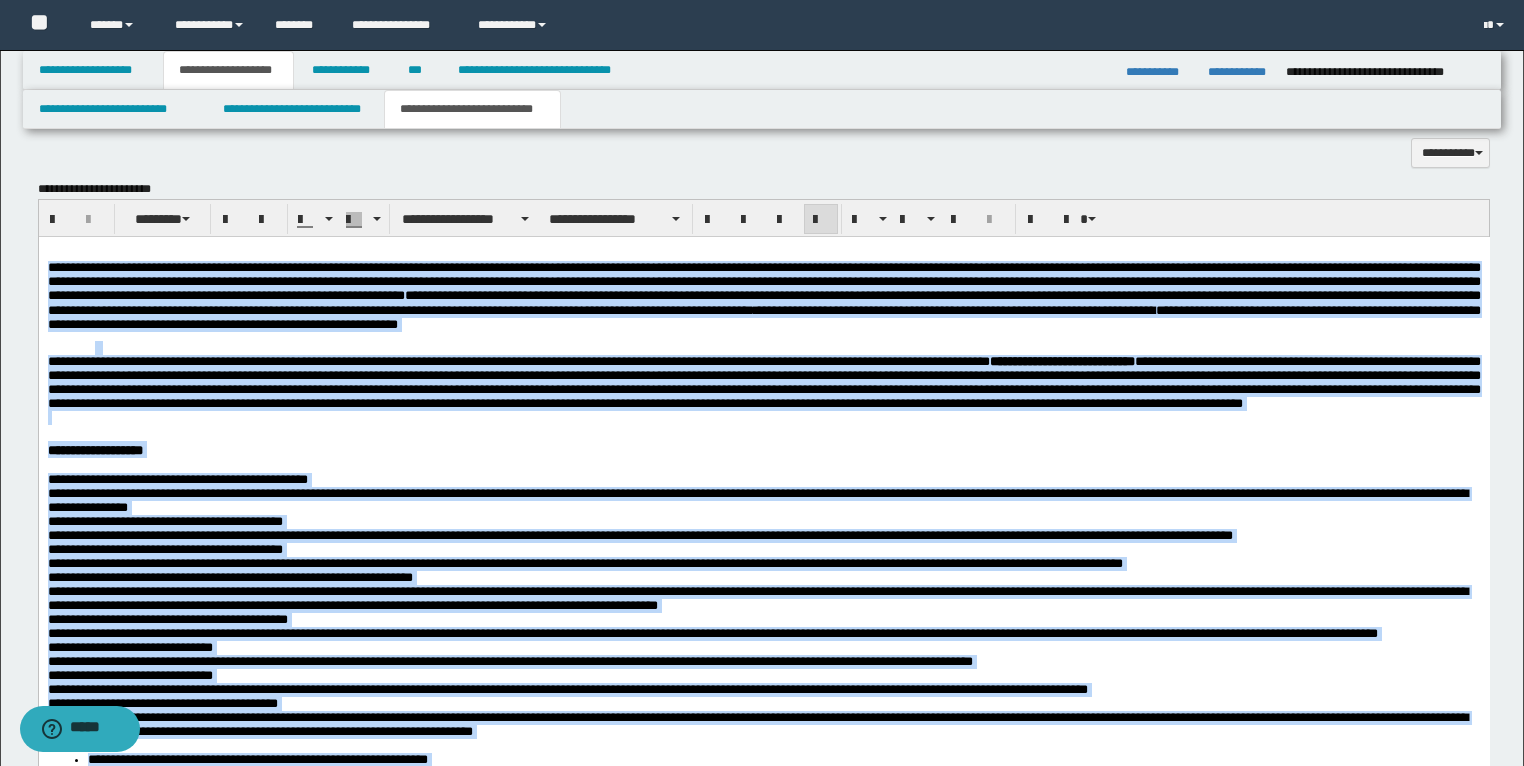 drag, startPoint x: 1341, startPoint y: 1023, endPoint x: 60, endPoint y: 259, distance: 1491.5284 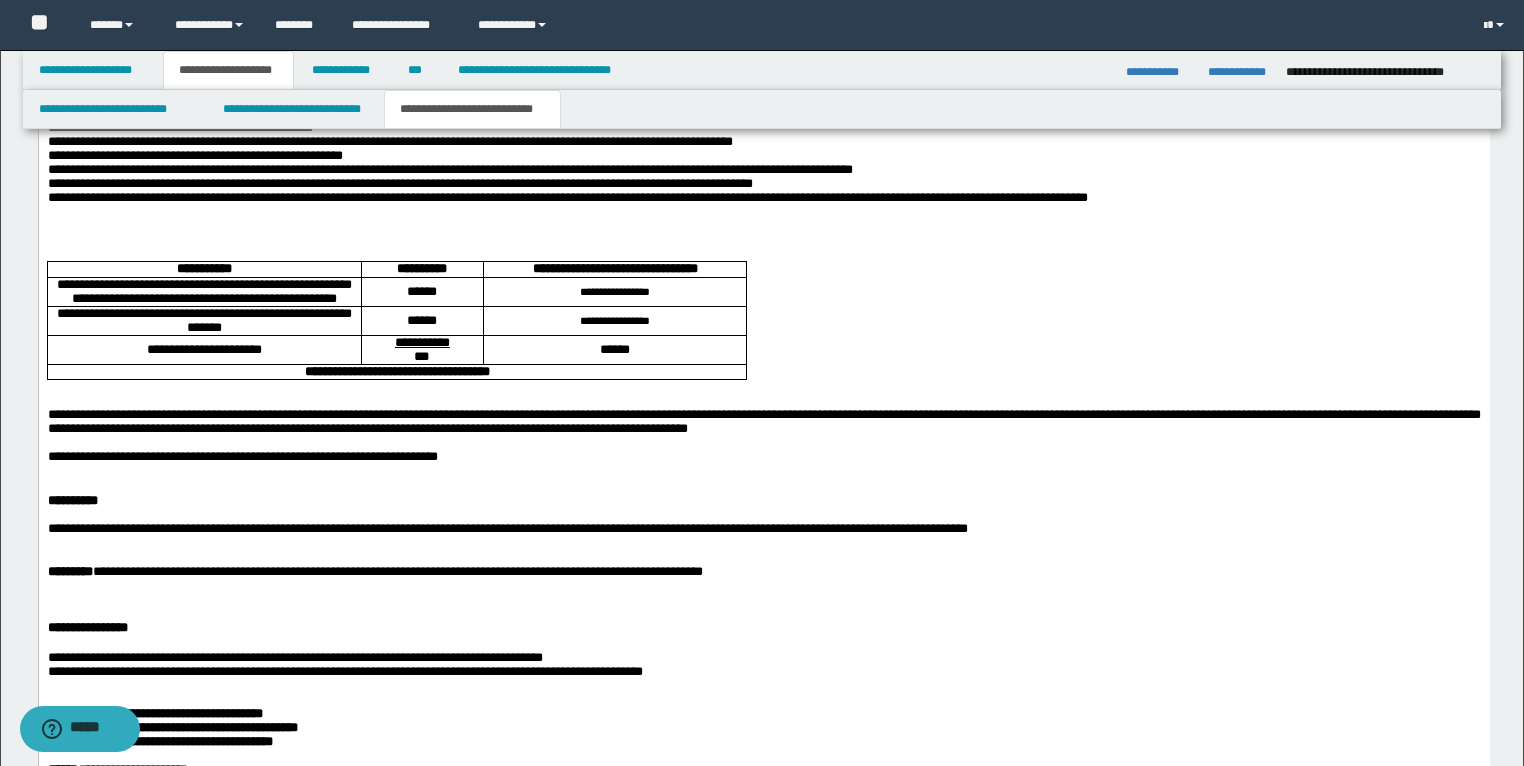 scroll, scrollTop: 2725, scrollLeft: 0, axis: vertical 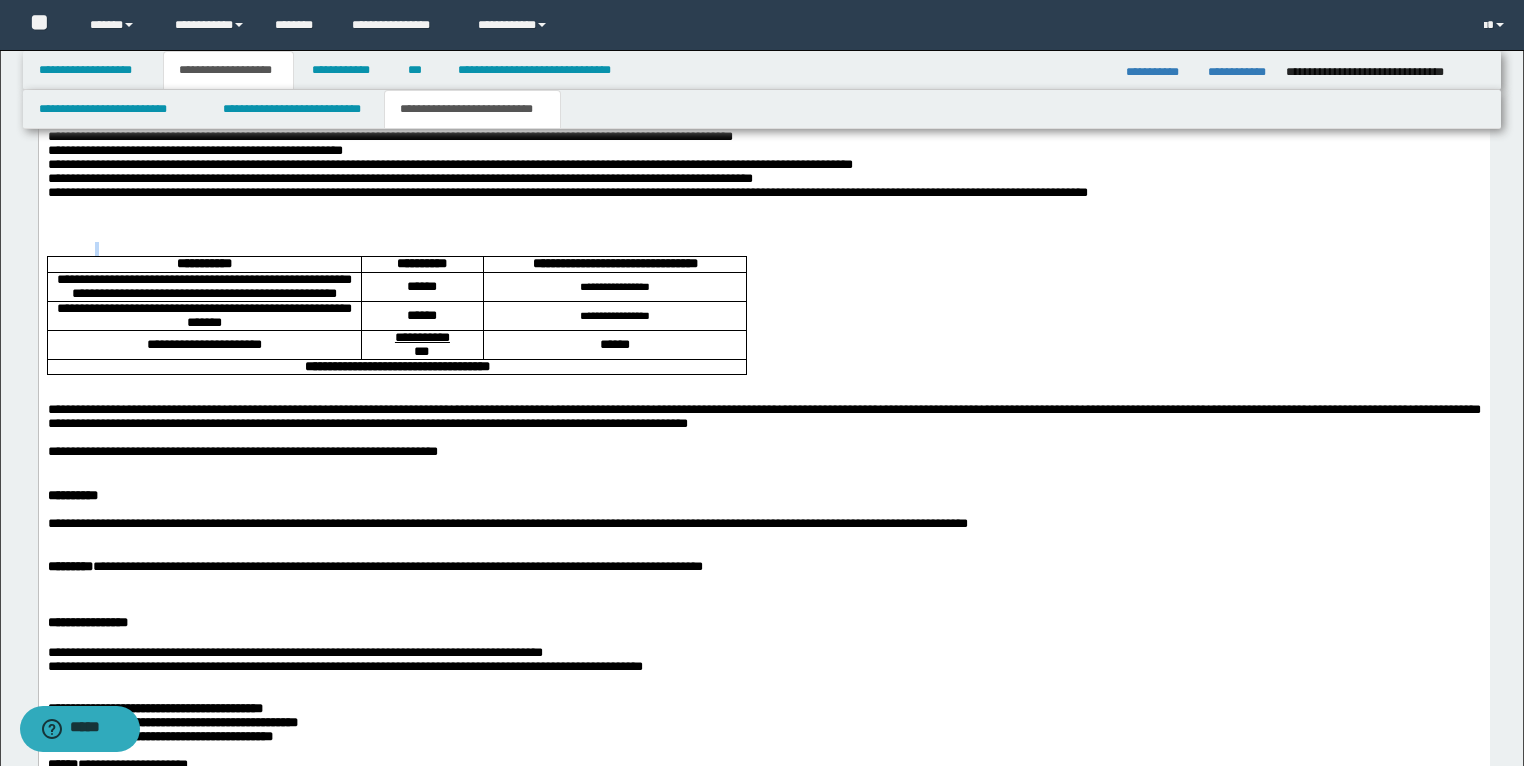 drag, startPoint x: 766, startPoint y: 511, endPoint x: 67, endPoint y: 363, distance: 714.49634 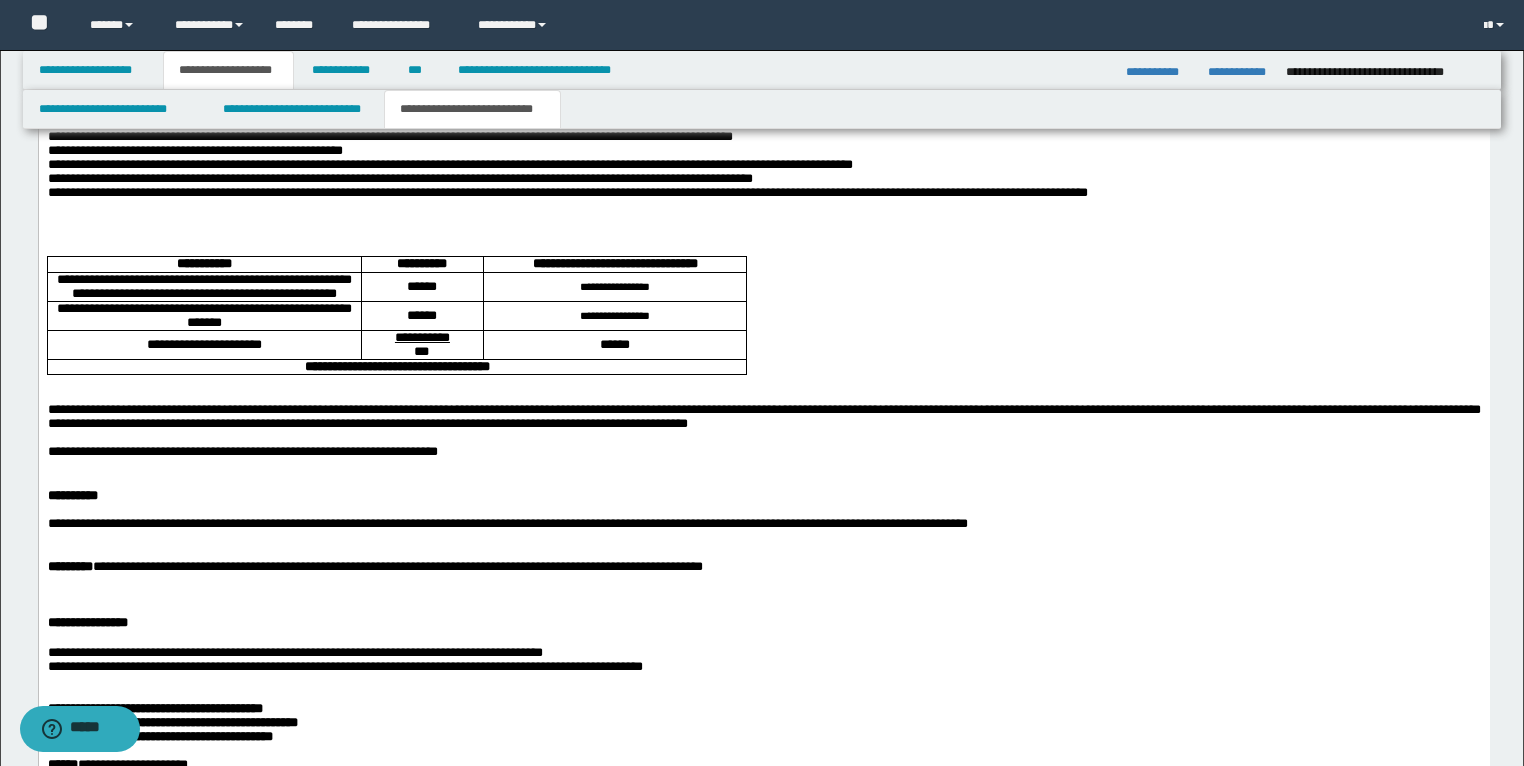 click at bounding box center [763, 221] 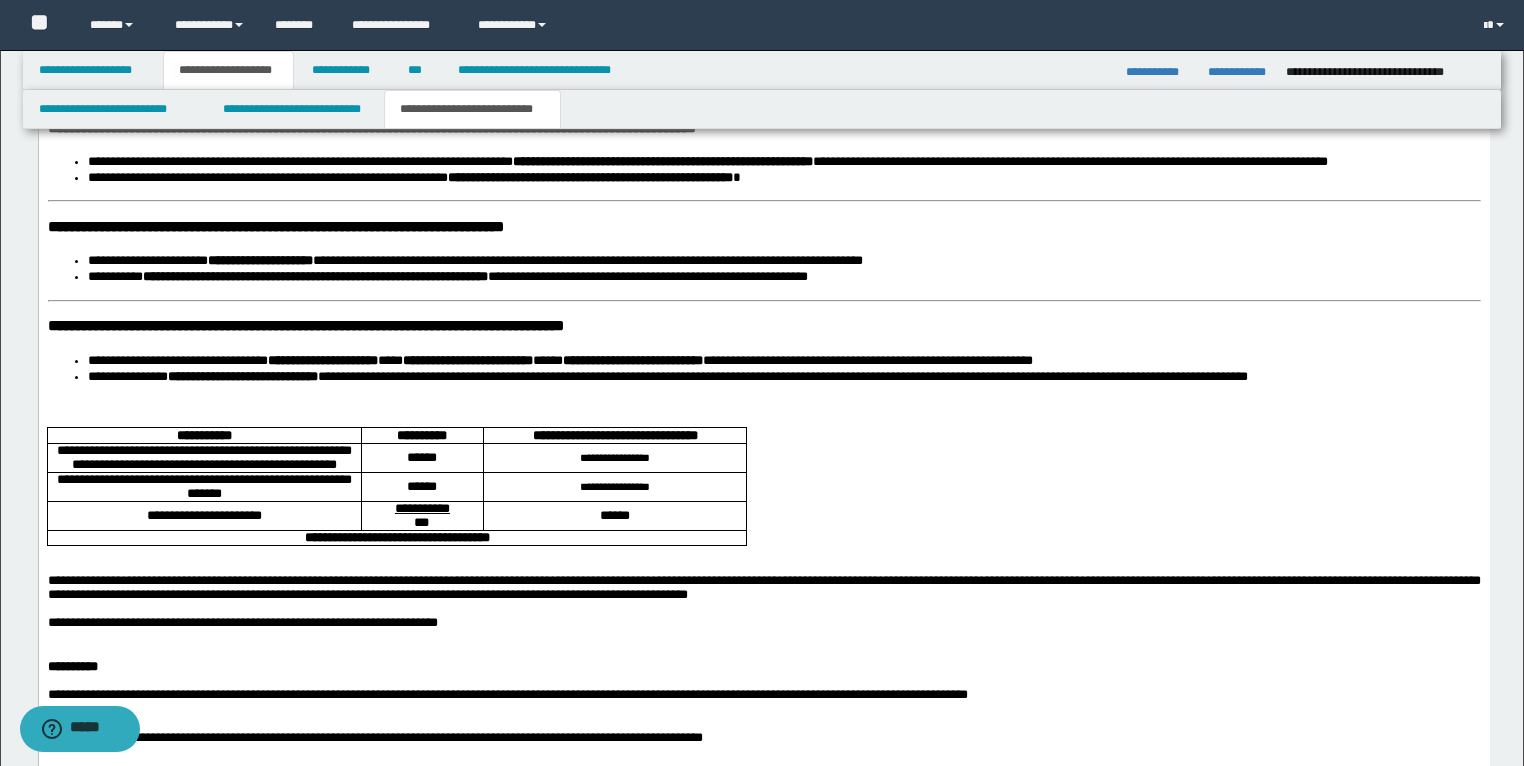 scroll, scrollTop: 3045, scrollLeft: 0, axis: vertical 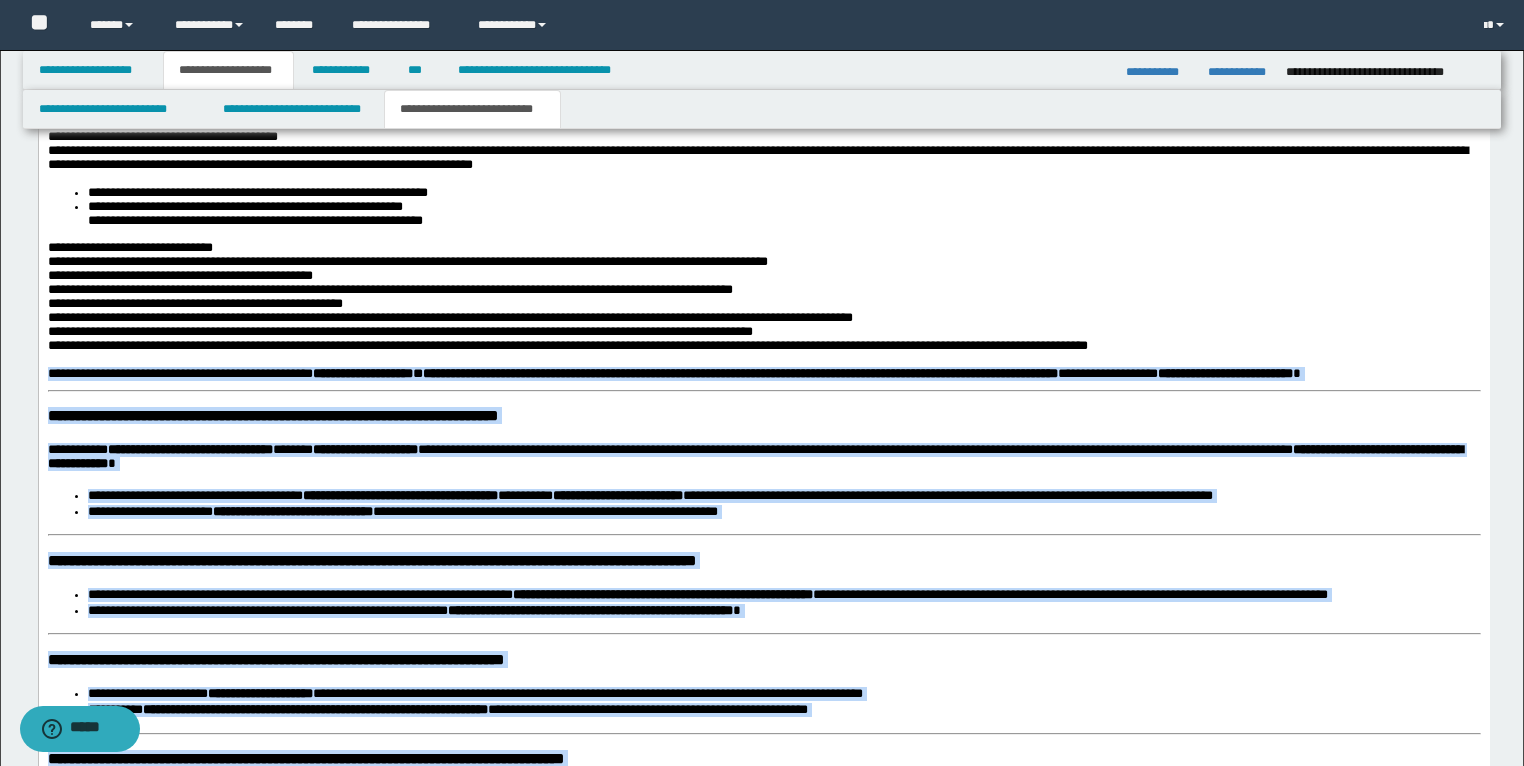 drag, startPoint x: 1391, startPoint y: 917, endPoint x: 34, endPoint y: 483, distance: 1424.7123 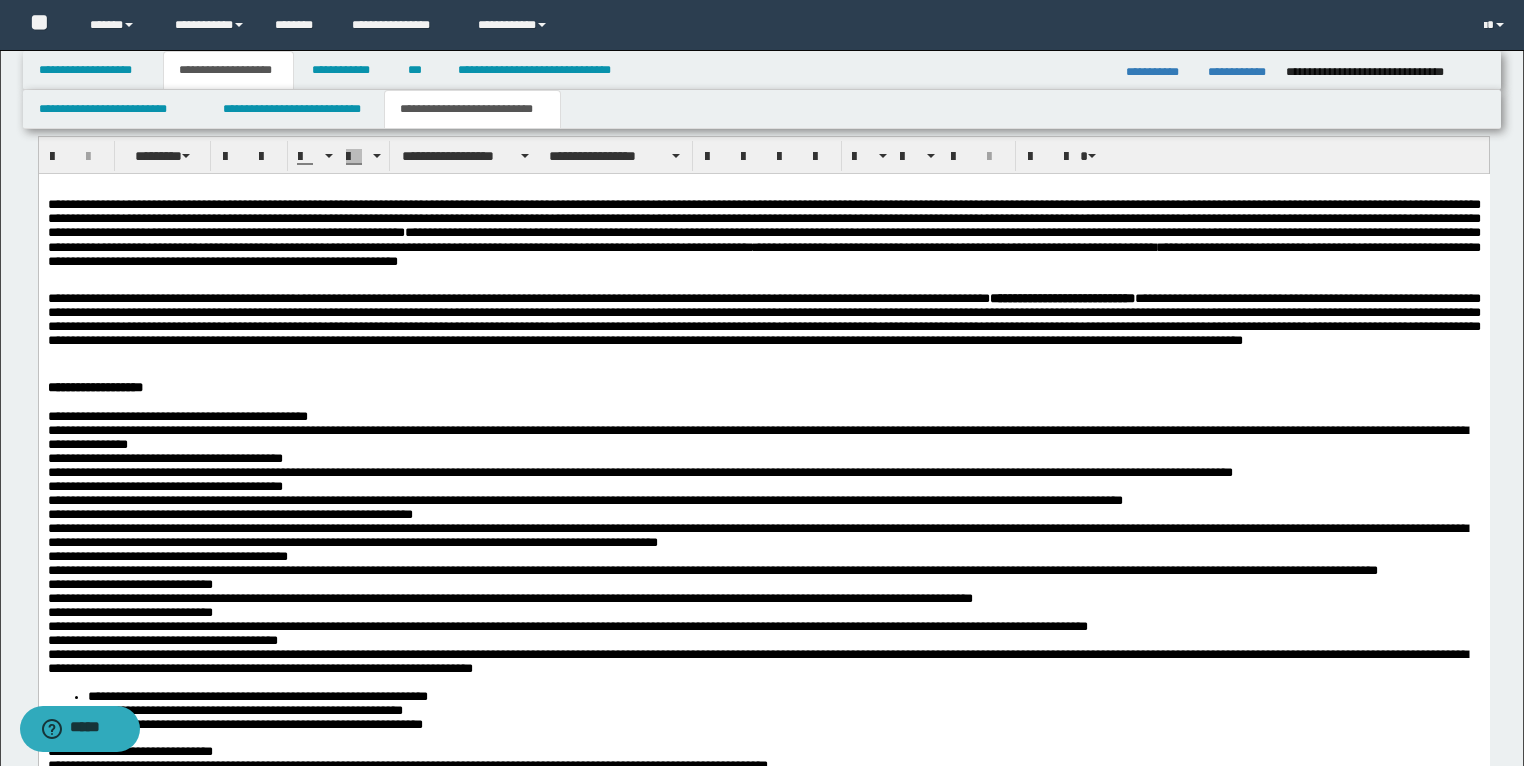 scroll, scrollTop: 2012, scrollLeft: 0, axis: vertical 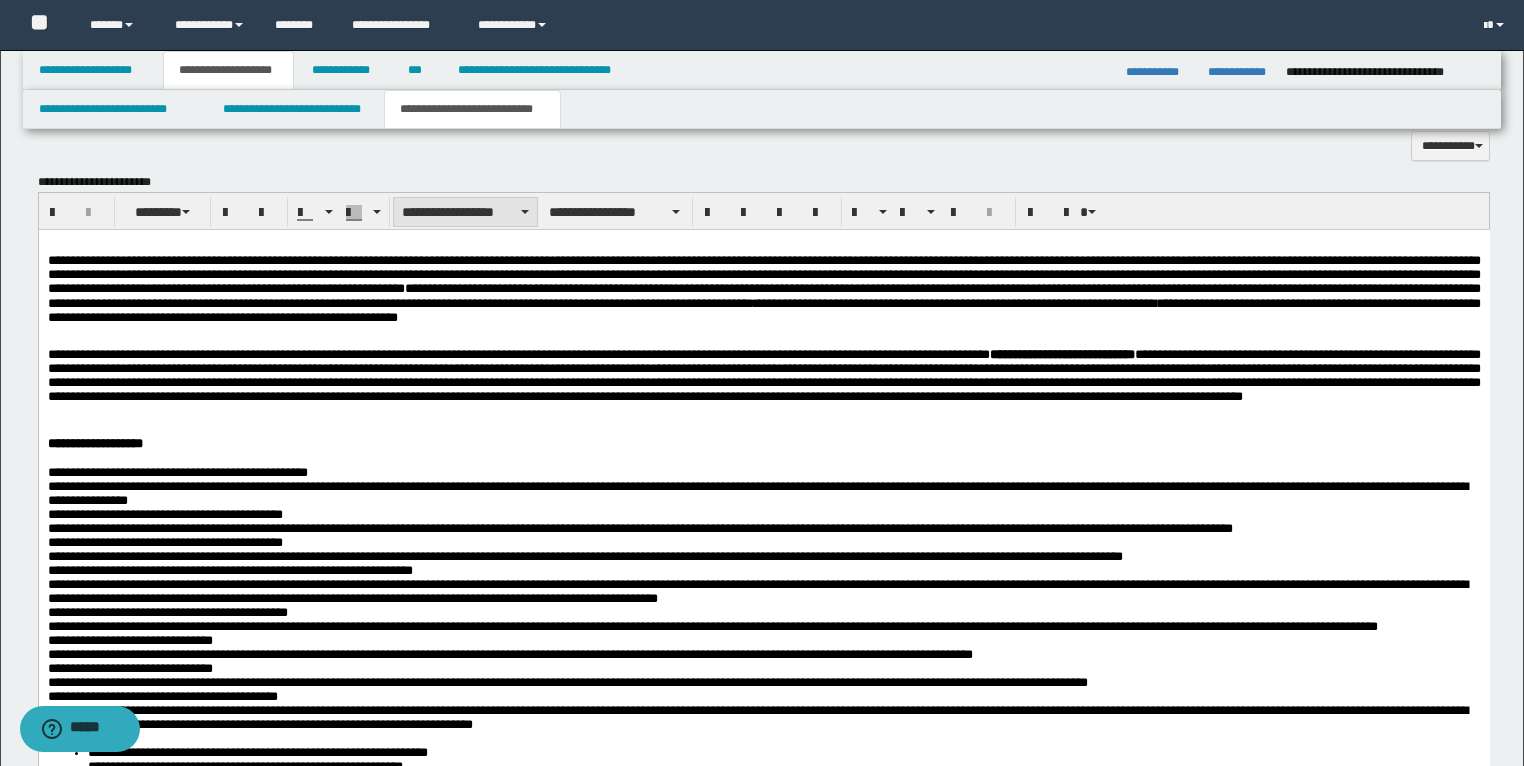 click on "**********" at bounding box center (465, 212) 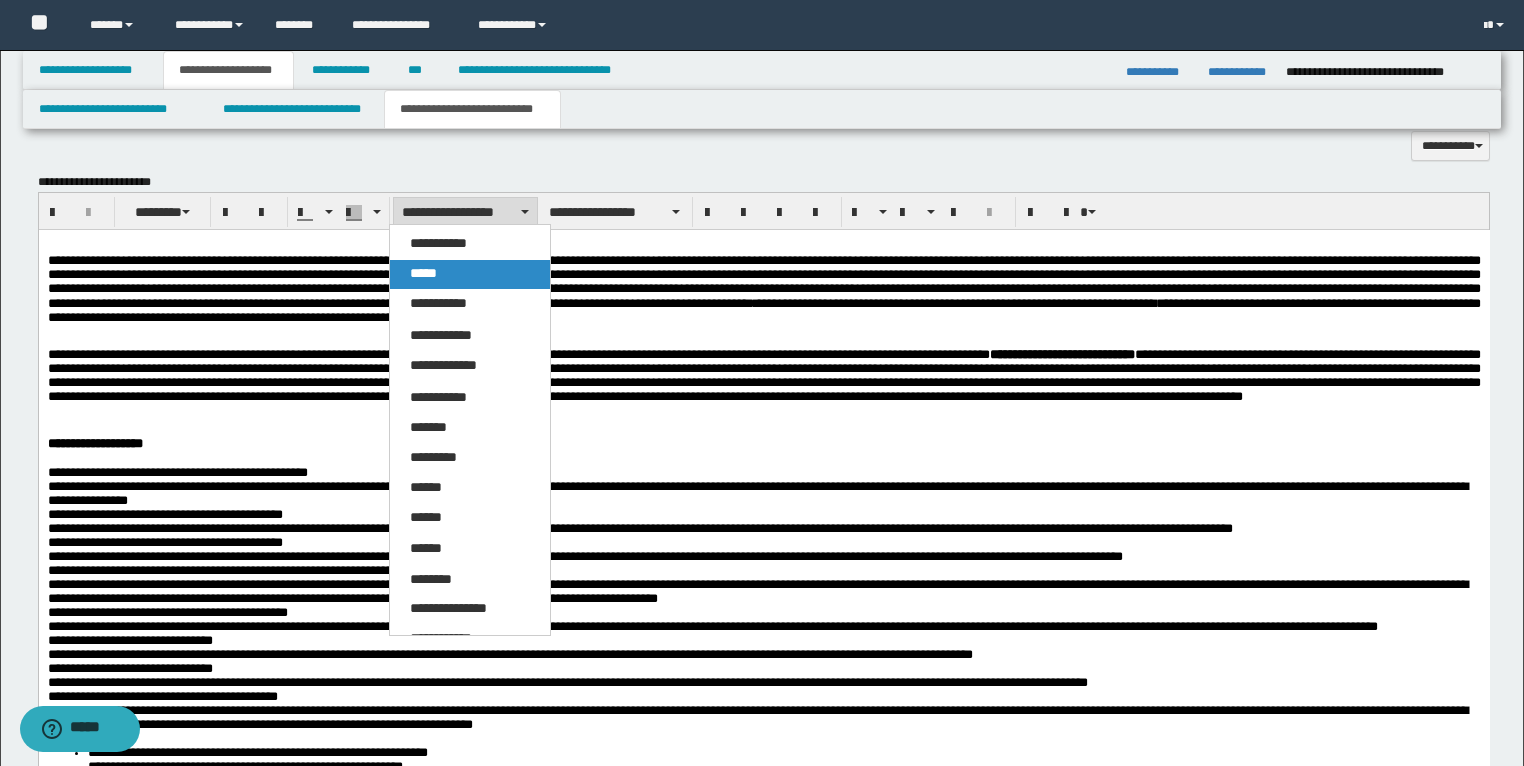 drag, startPoint x: 459, startPoint y: 282, endPoint x: 422, endPoint y: 55, distance: 229.99565 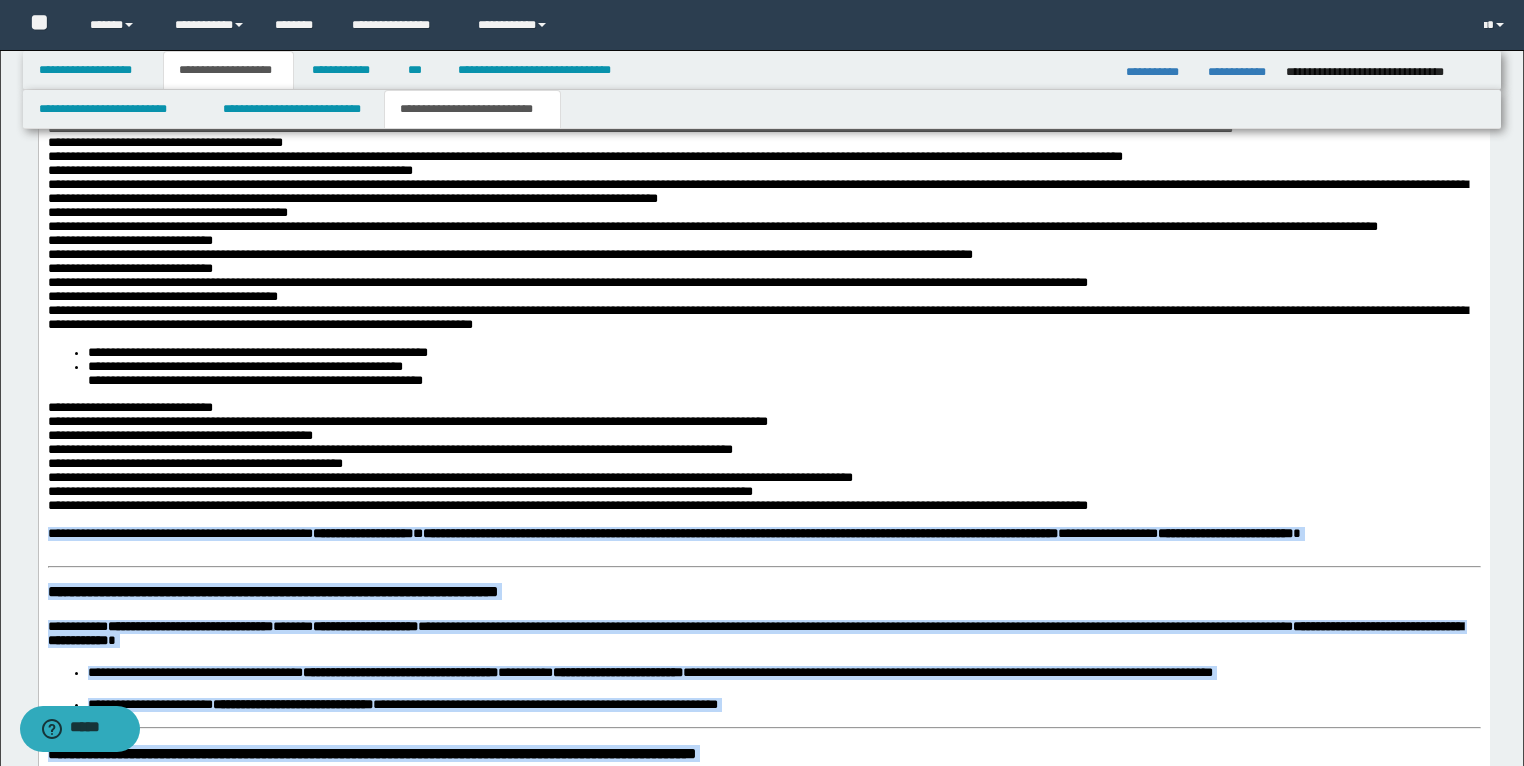 scroll, scrollTop: 2572, scrollLeft: 0, axis: vertical 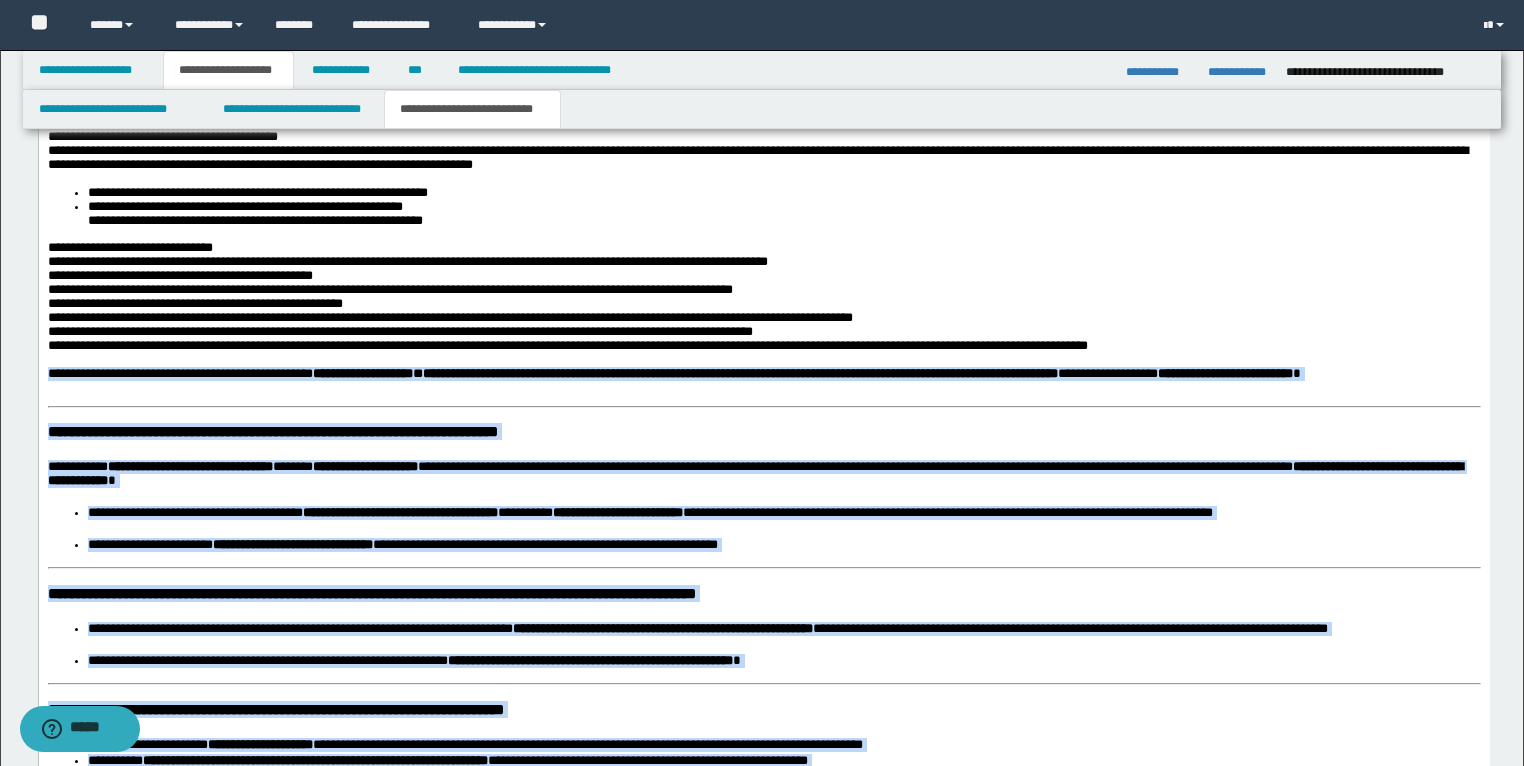 click on "**********" at bounding box center [281, 431] 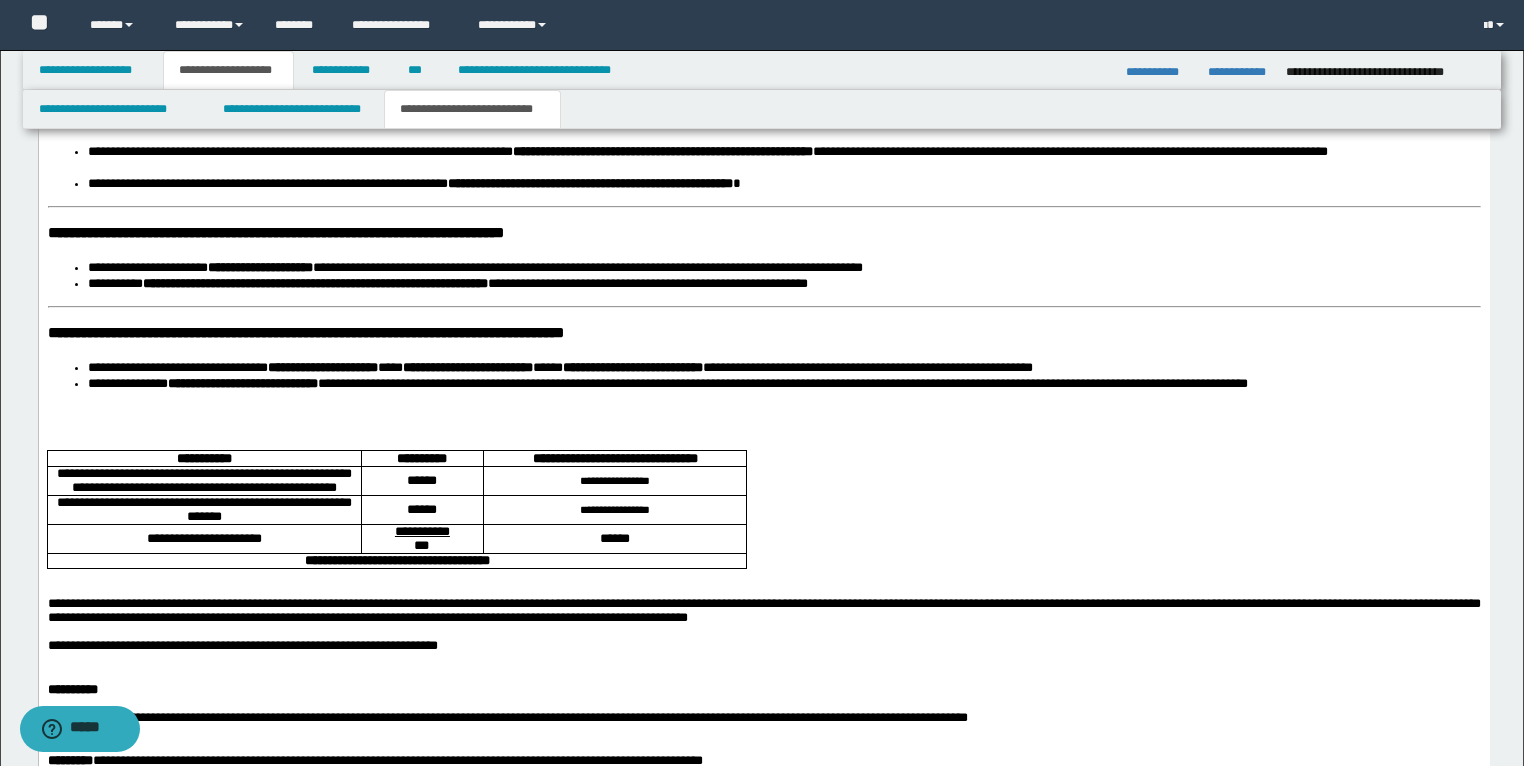 scroll, scrollTop: 3052, scrollLeft: 0, axis: vertical 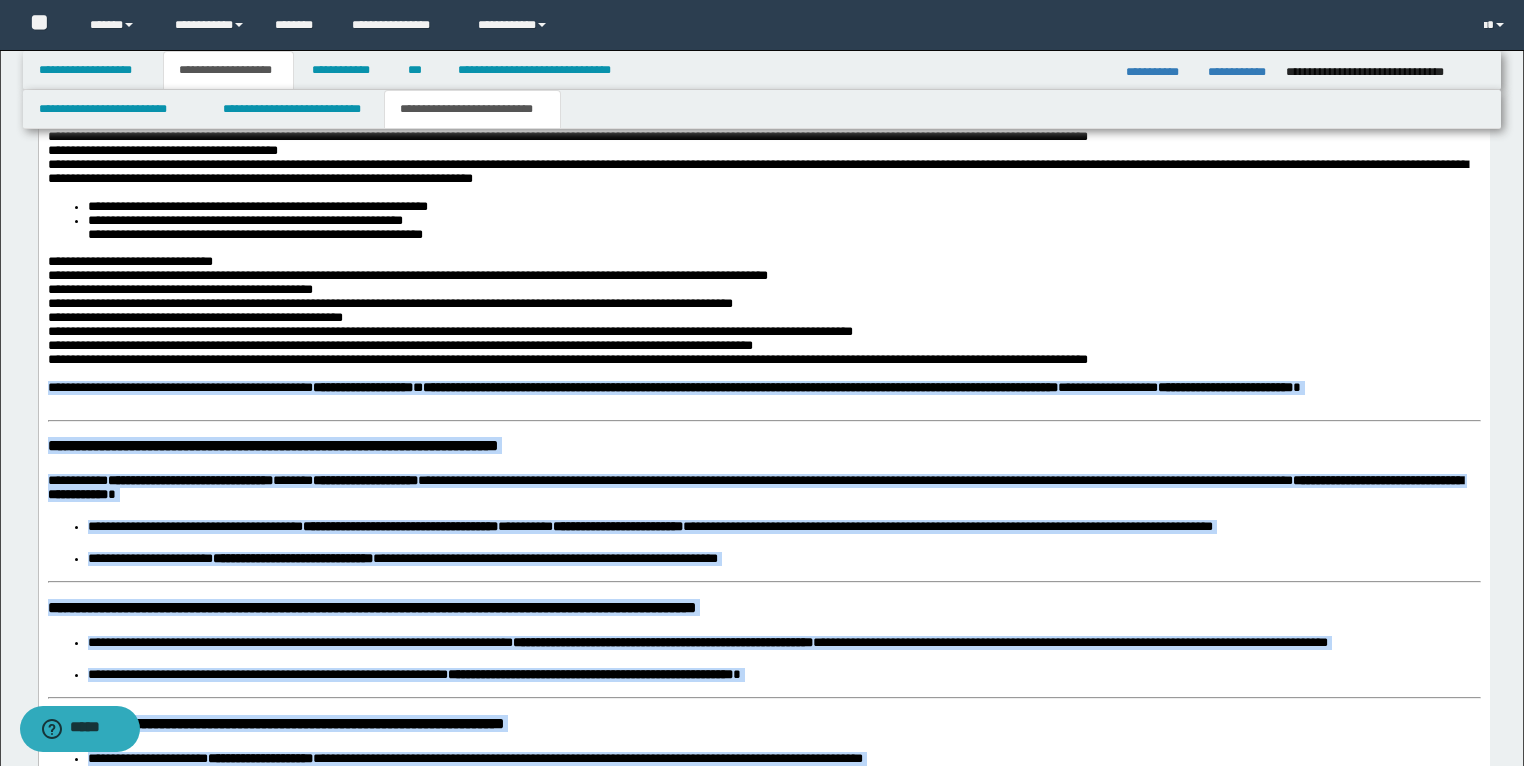 drag, startPoint x: 145, startPoint y: 998, endPoint x: 43, endPoint y: 519, distance: 489.73972 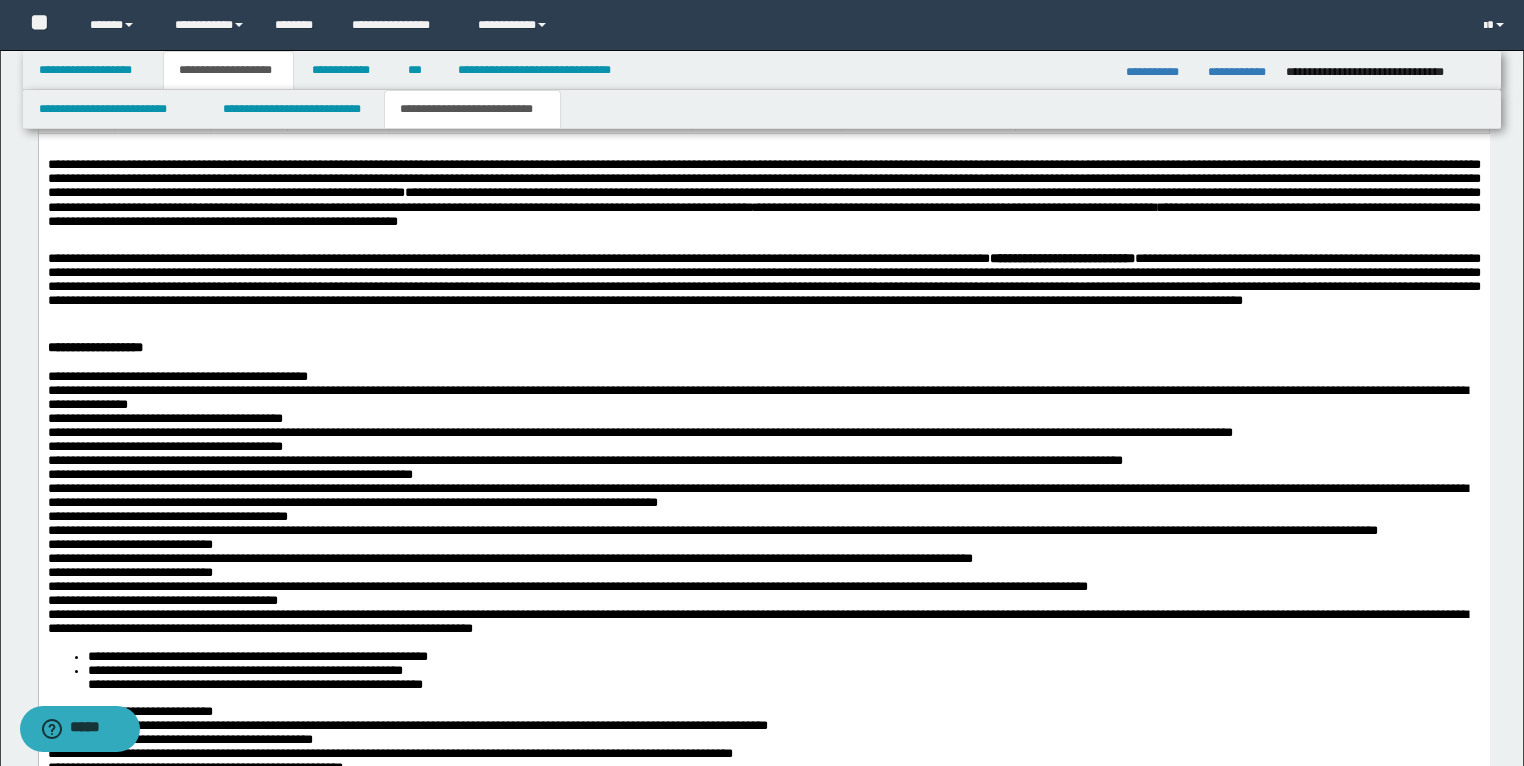 scroll, scrollTop: 1998, scrollLeft: 0, axis: vertical 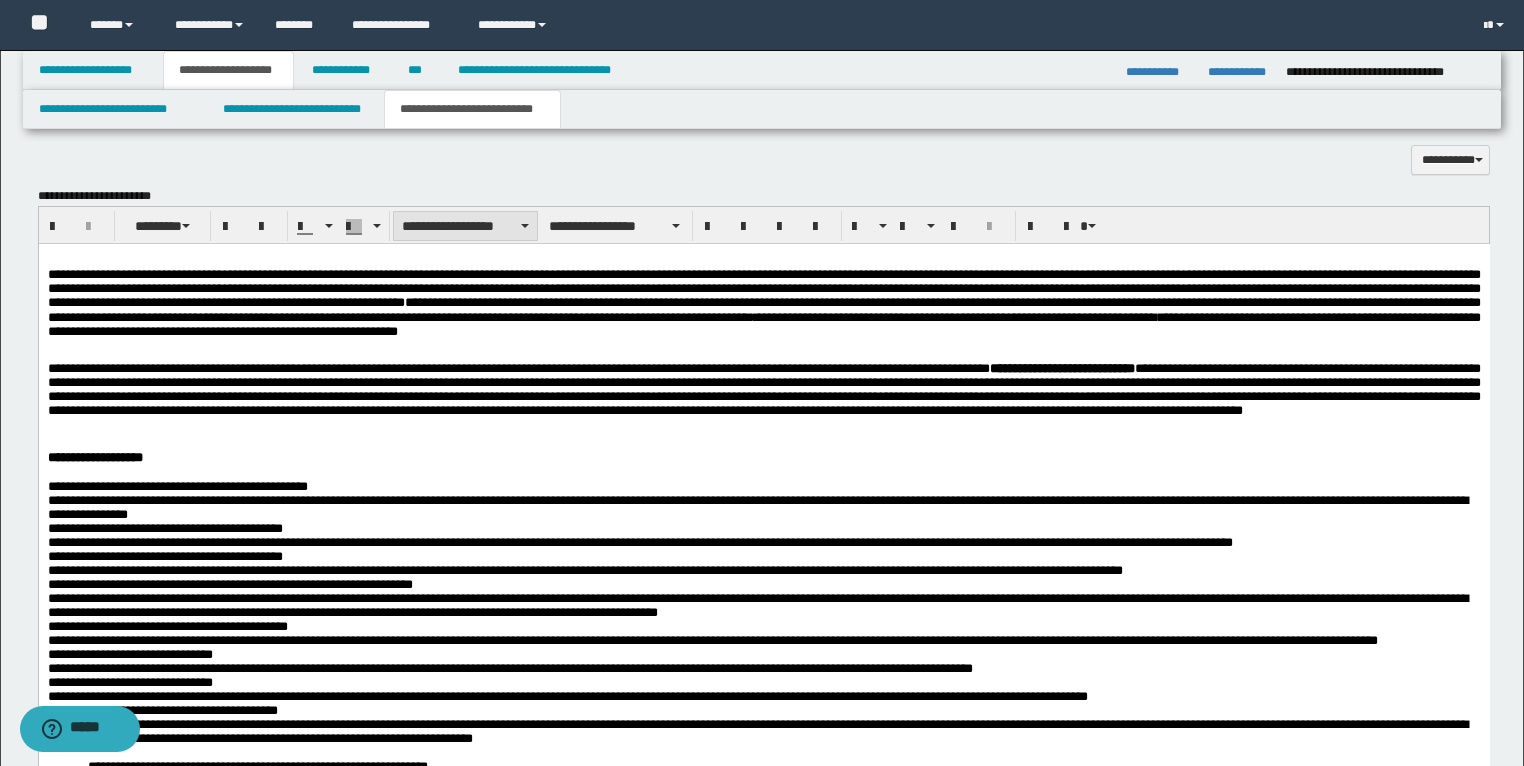 click on "**********" at bounding box center [465, 226] 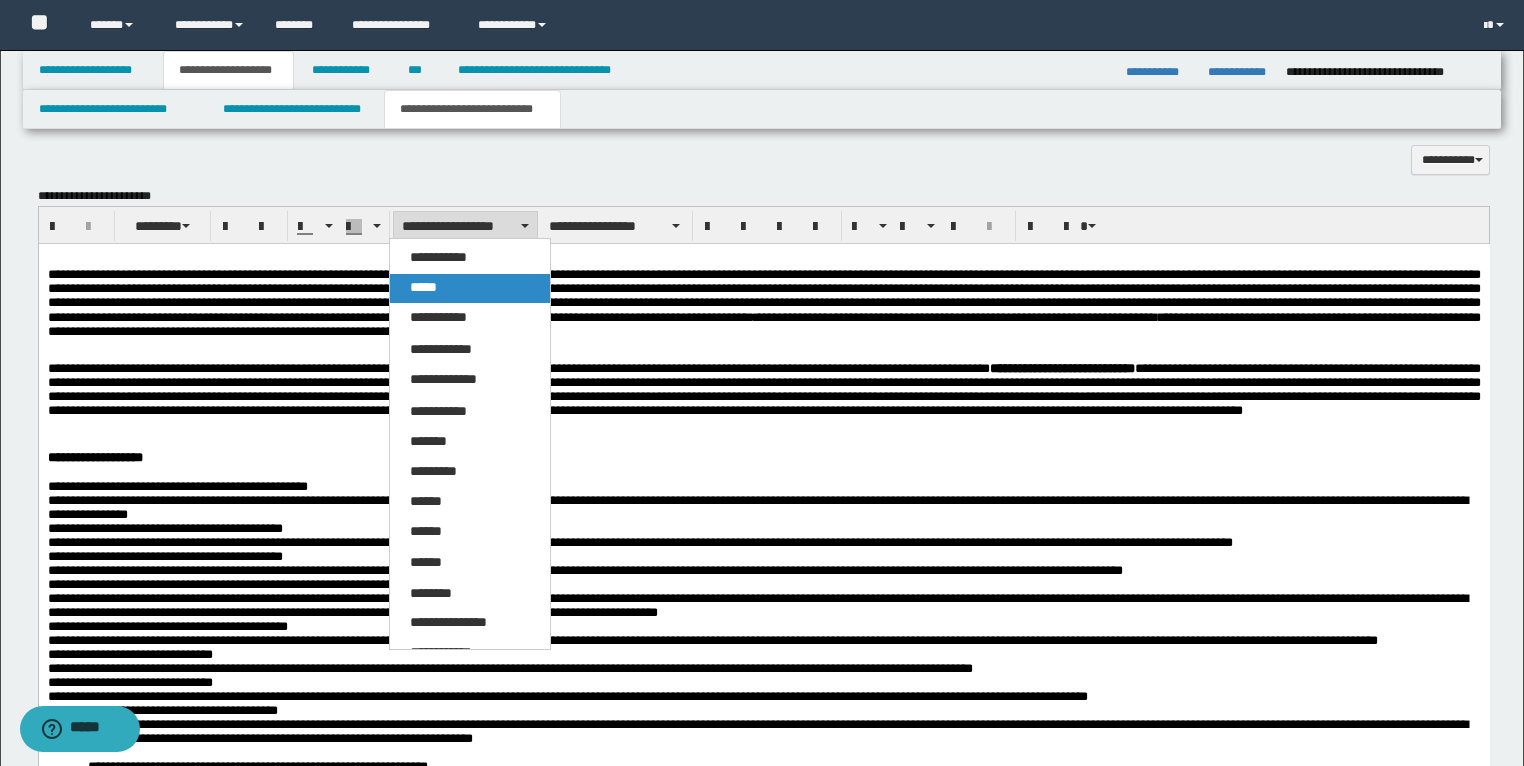click on "*****" at bounding box center (470, 288) 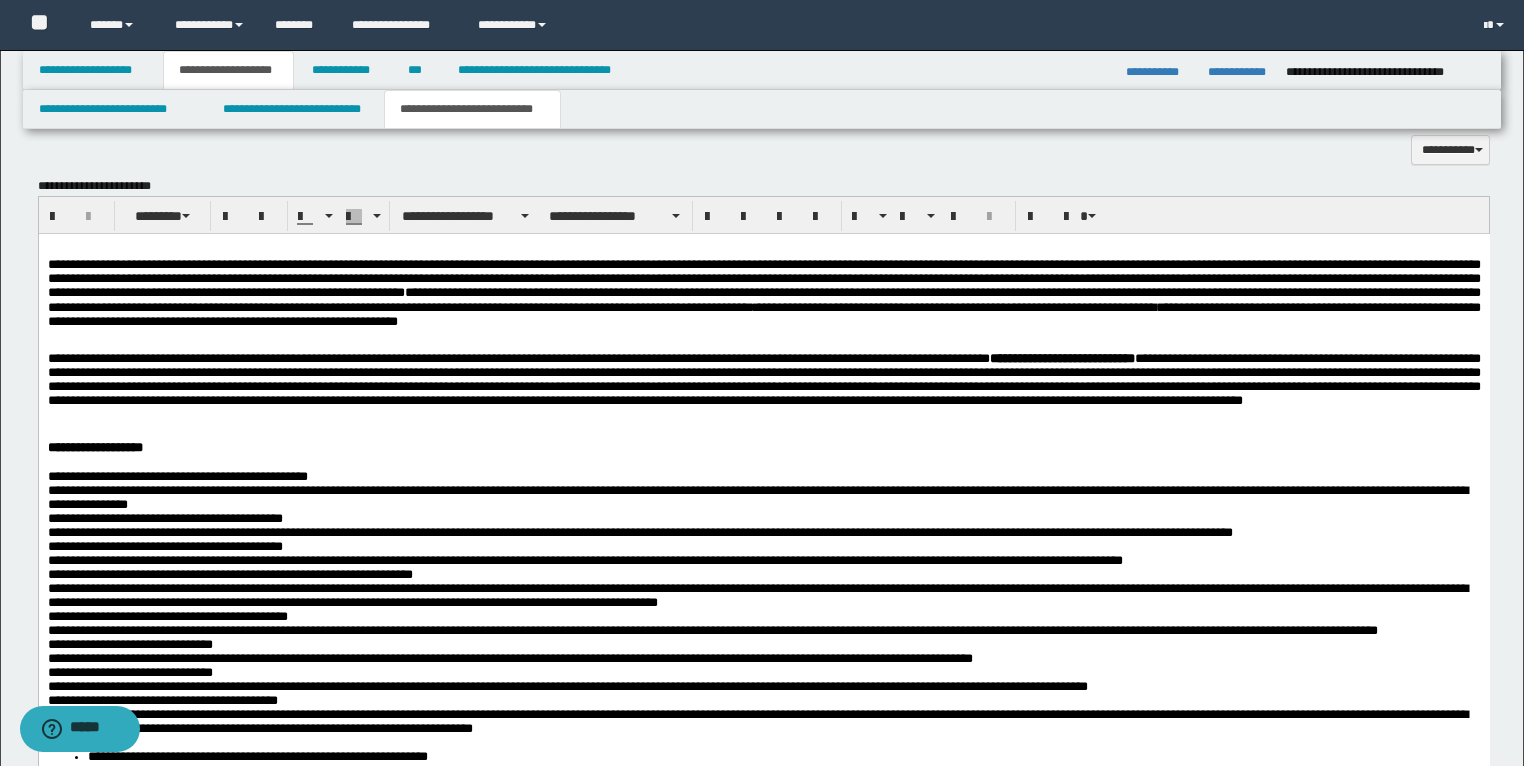 scroll, scrollTop: 1998, scrollLeft: 0, axis: vertical 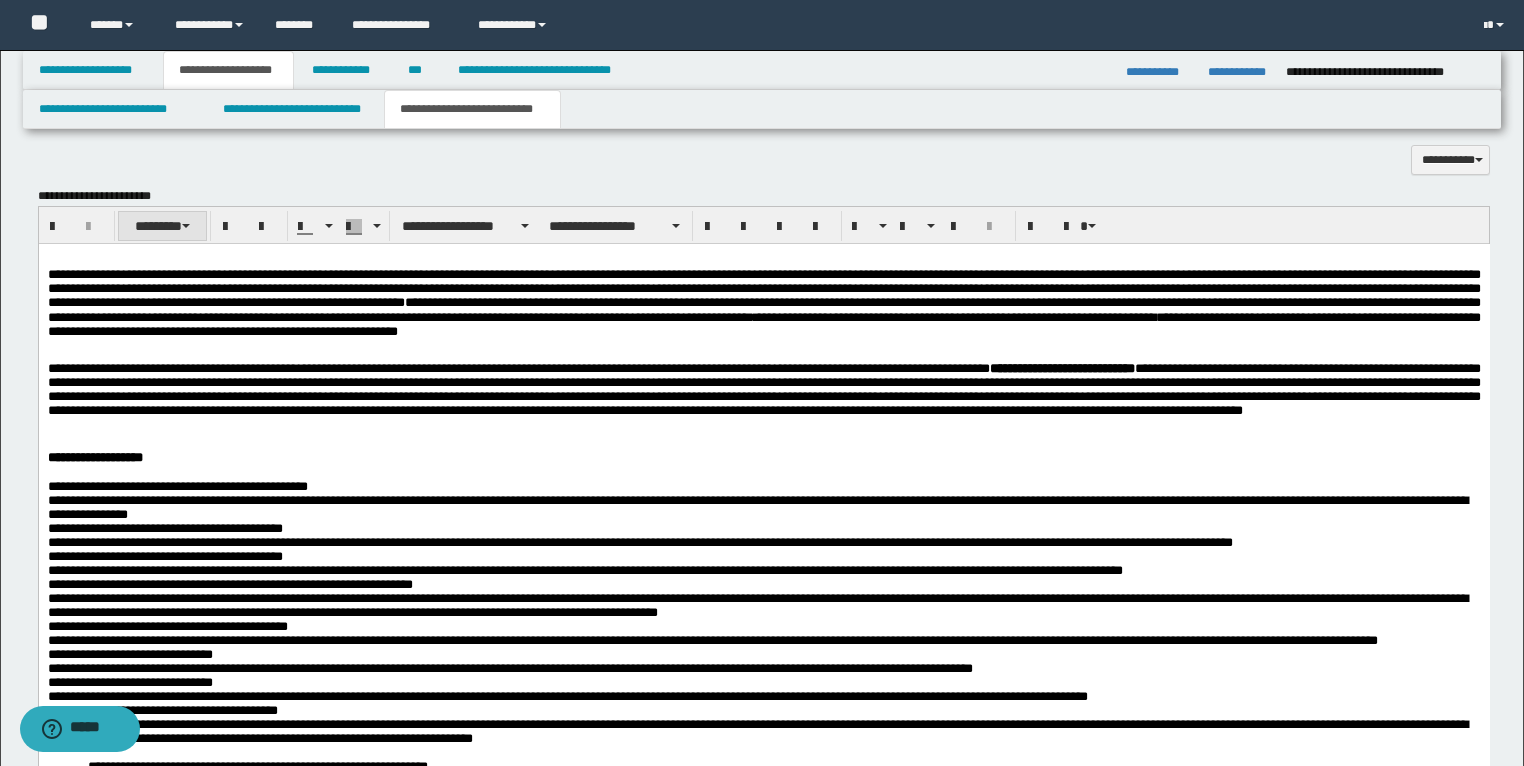 click on "********" at bounding box center (162, 226) 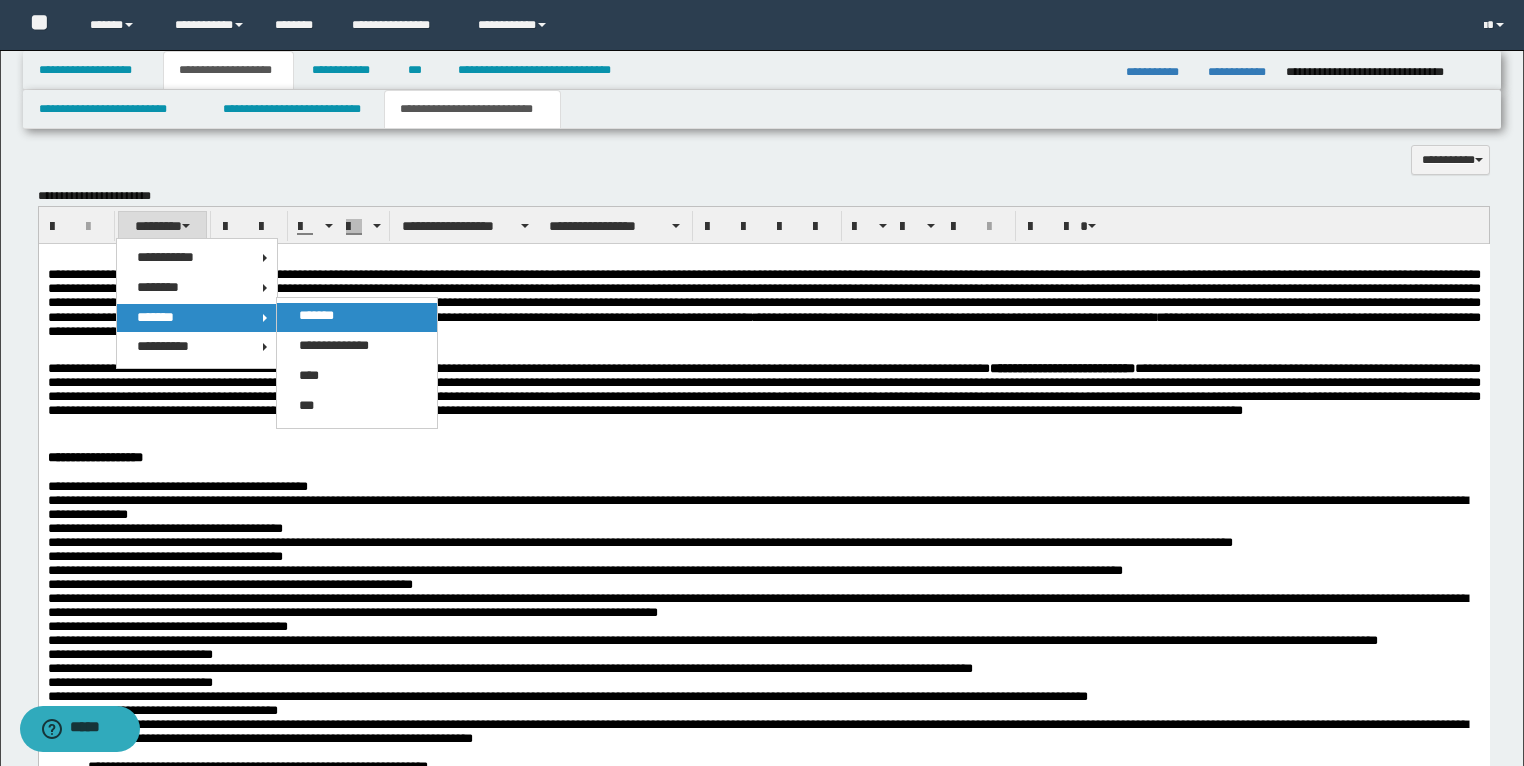 click on "*******" at bounding box center [357, 317] 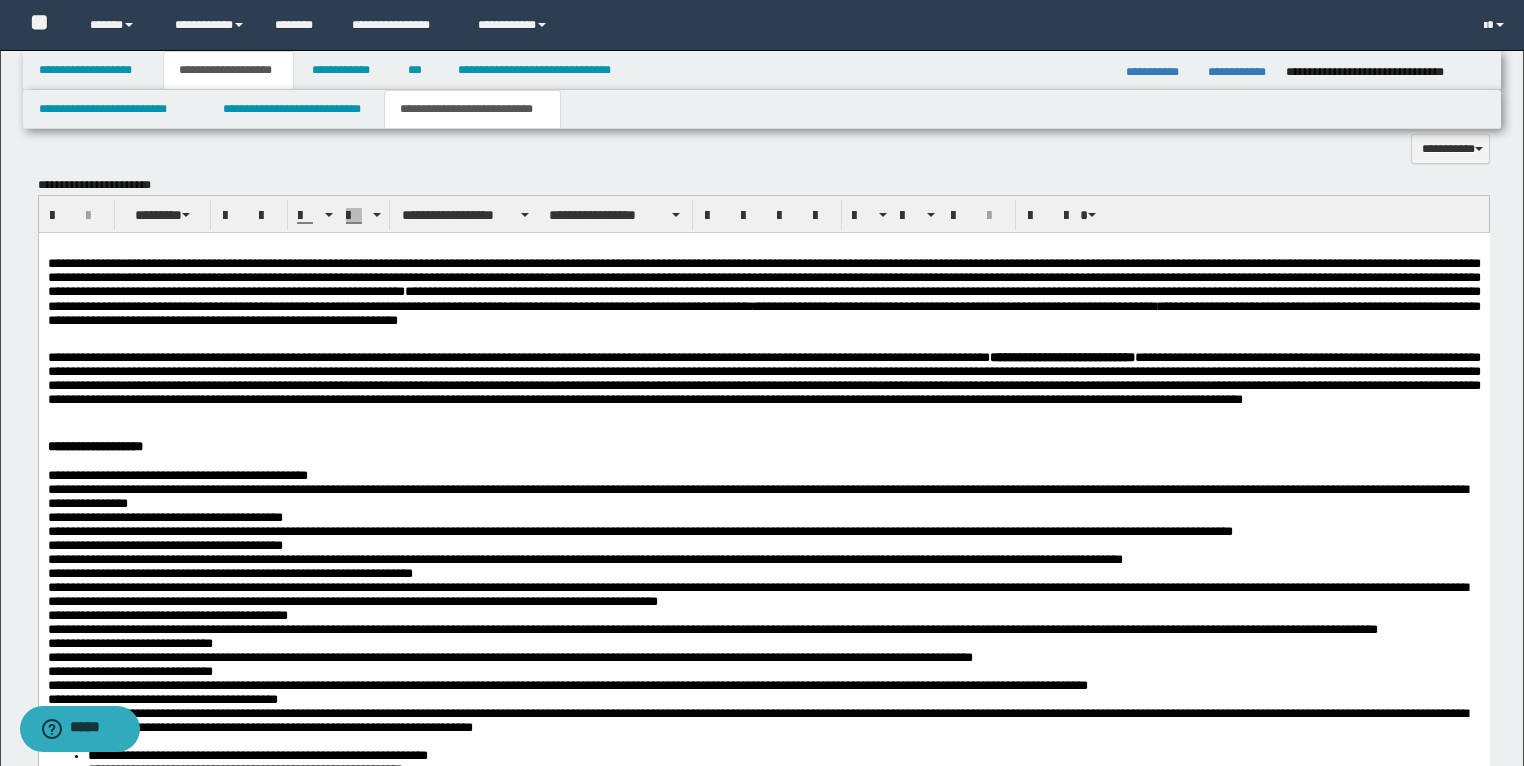 scroll, scrollTop: 1918, scrollLeft: 0, axis: vertical 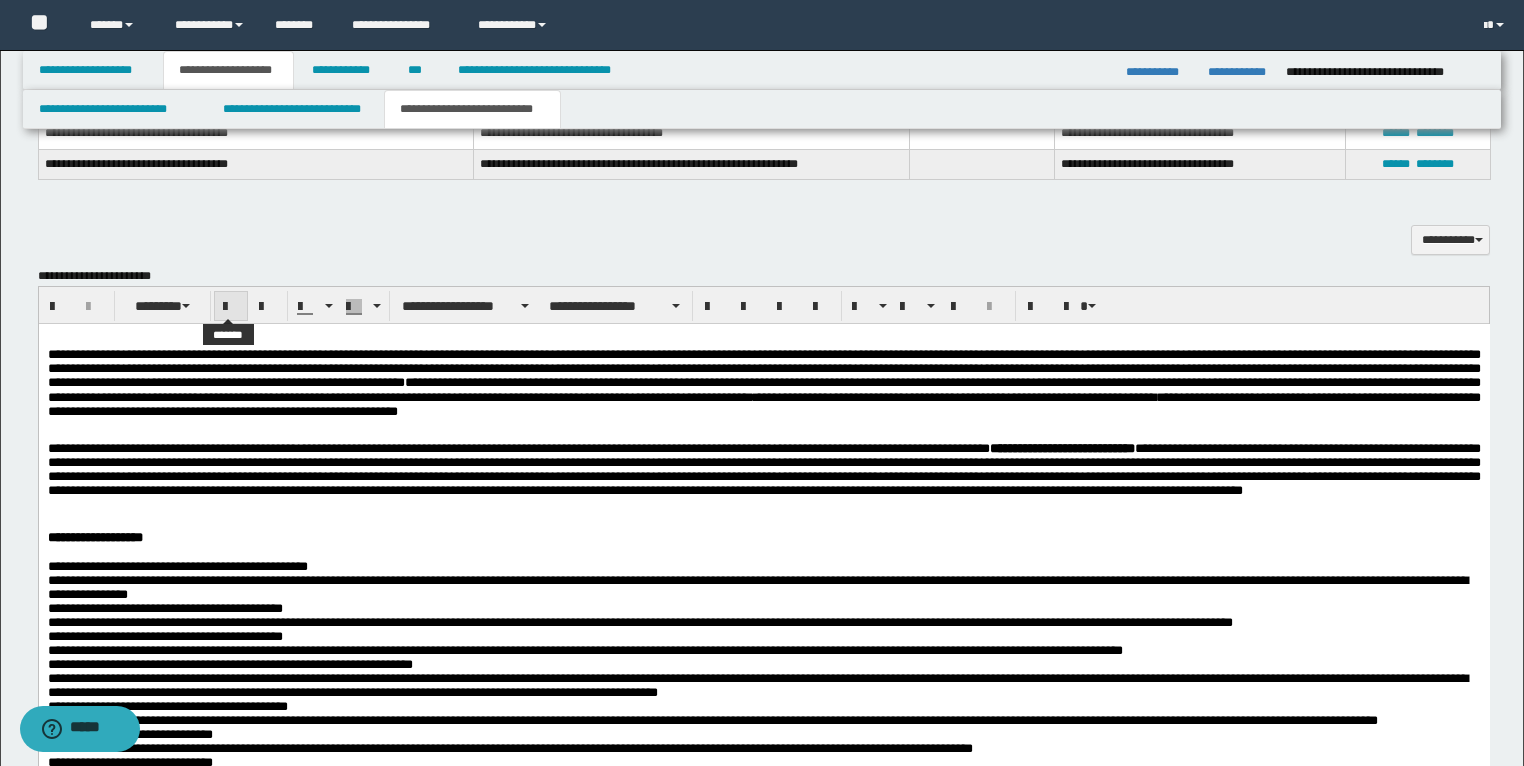 click at bounding box center [231, 306] 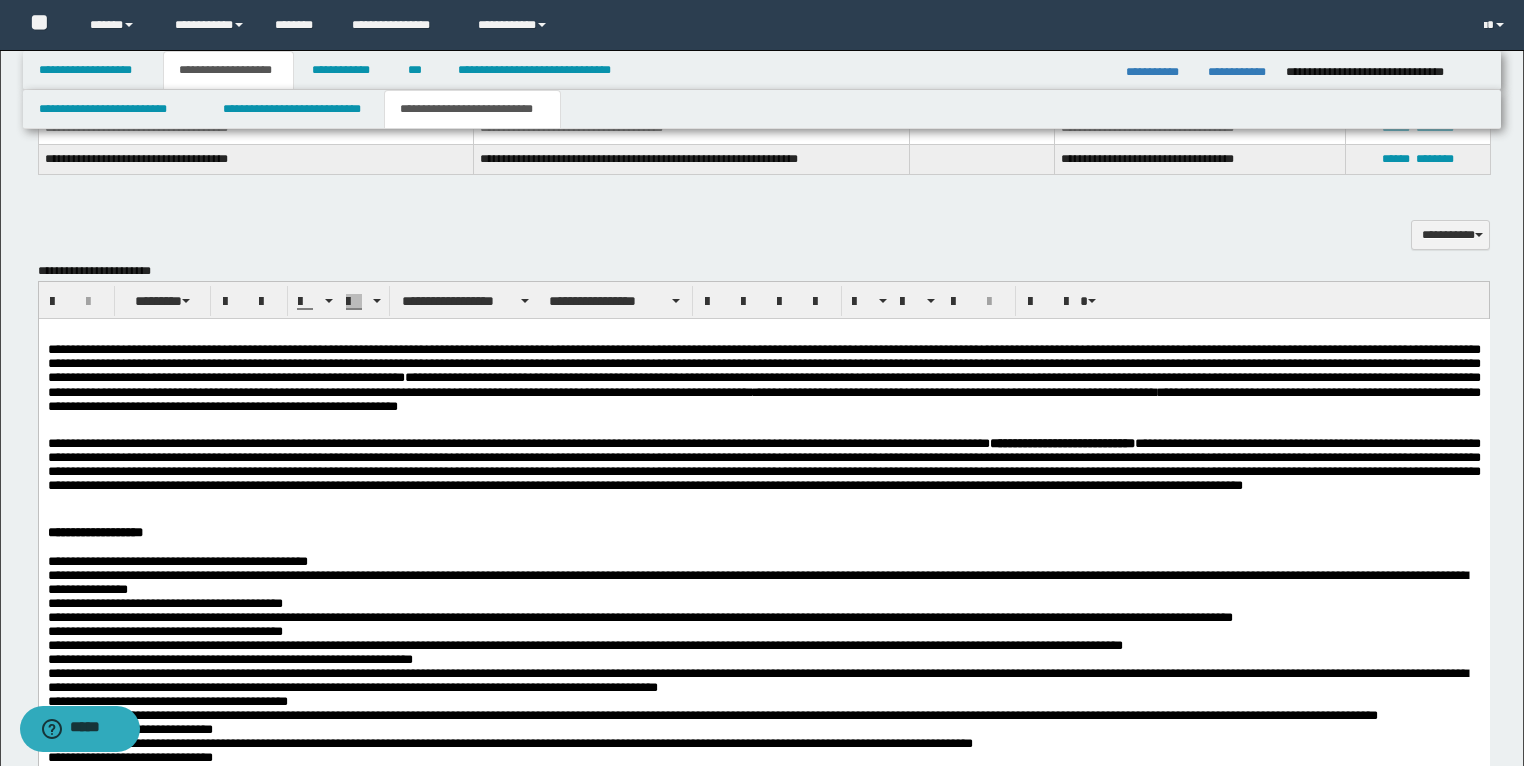 scroll, scrollTop: 1918, scrollLeft: 0, axis: vertical 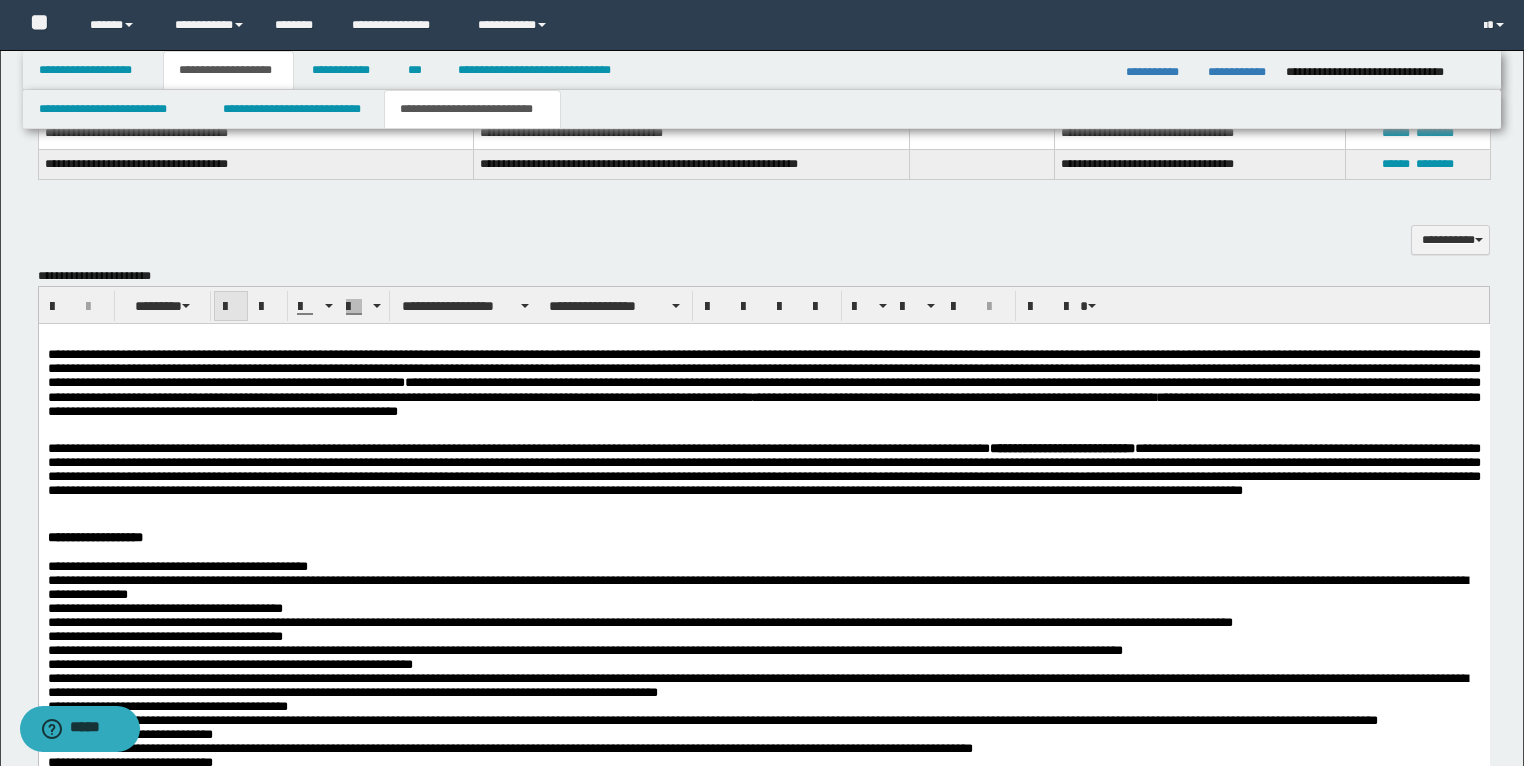 click at bounding box center (231, 307) 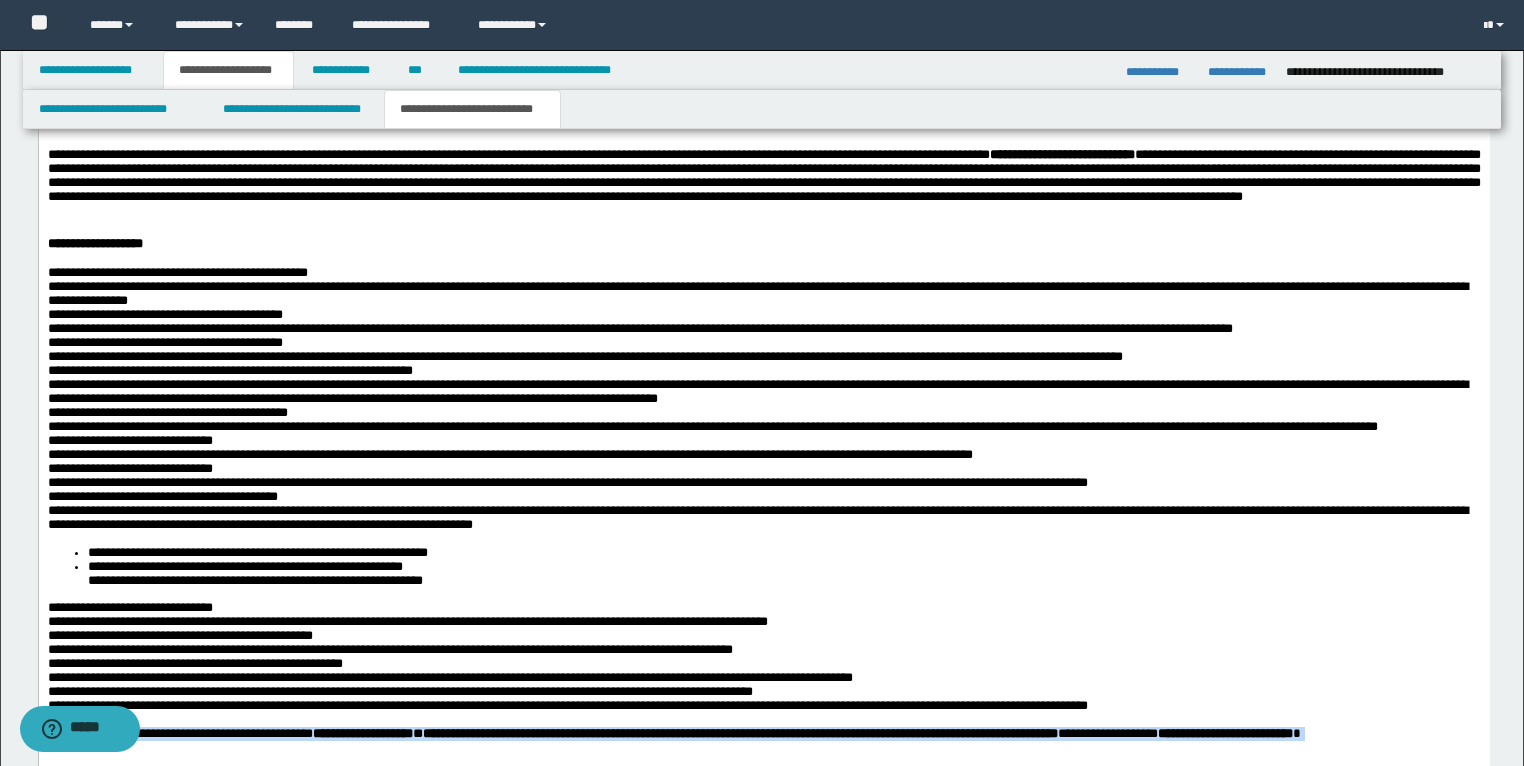 scroll, scrollTop: 2078, scrollLeft: 0, axis: vertical 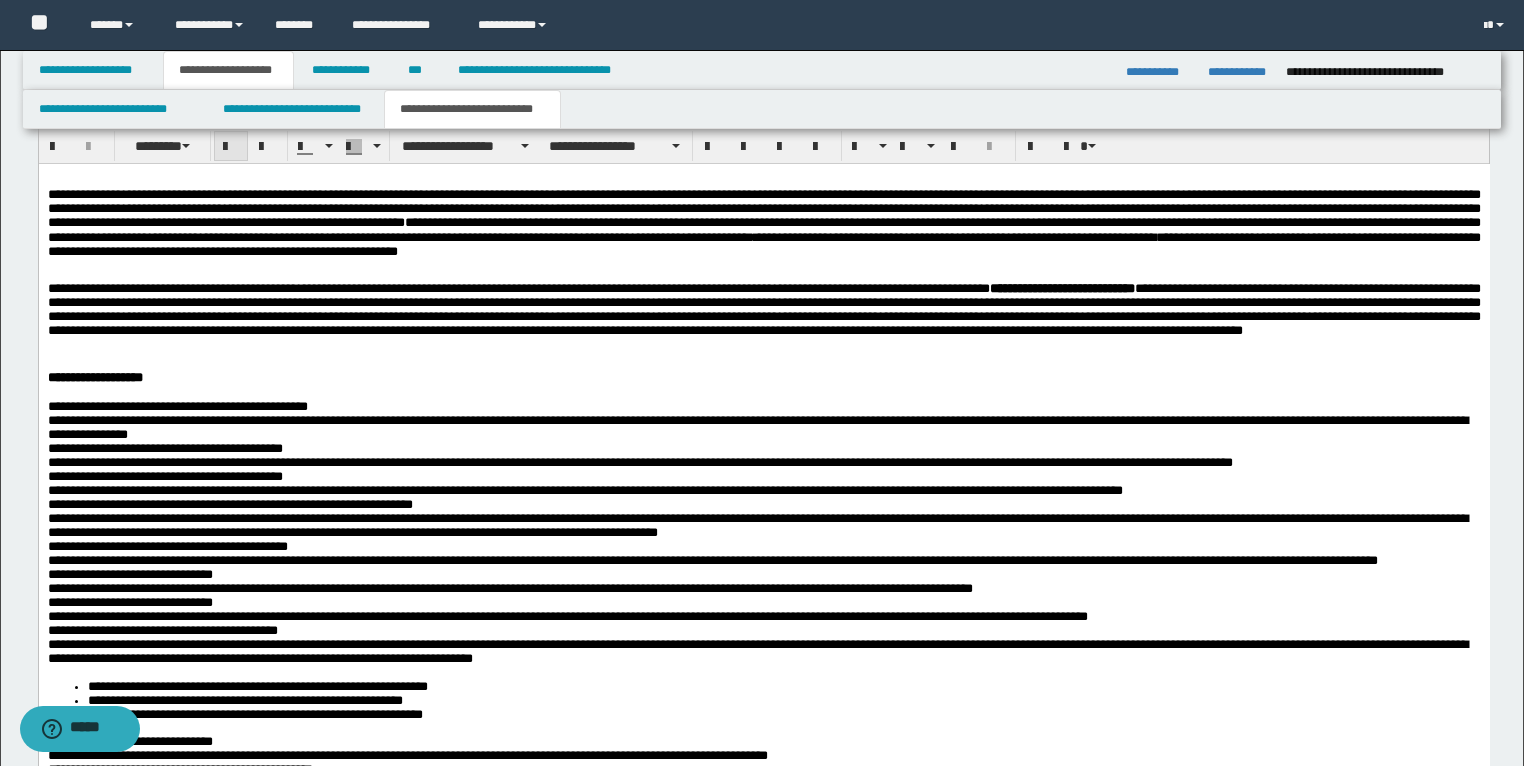 click at bounding box center (231, 146) 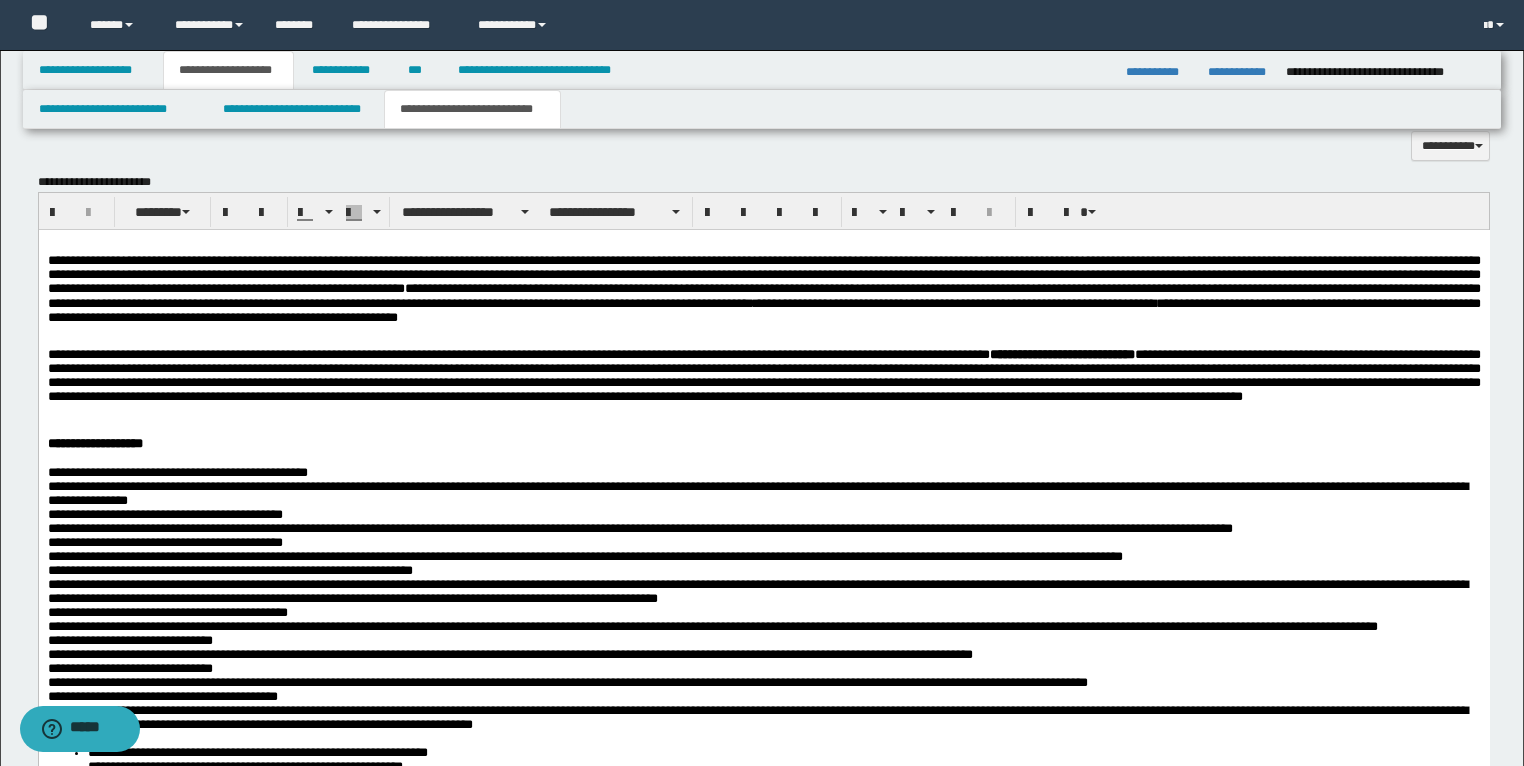 scroll, scrollTop: 1998, scrollLeft: 0, axis: vertical 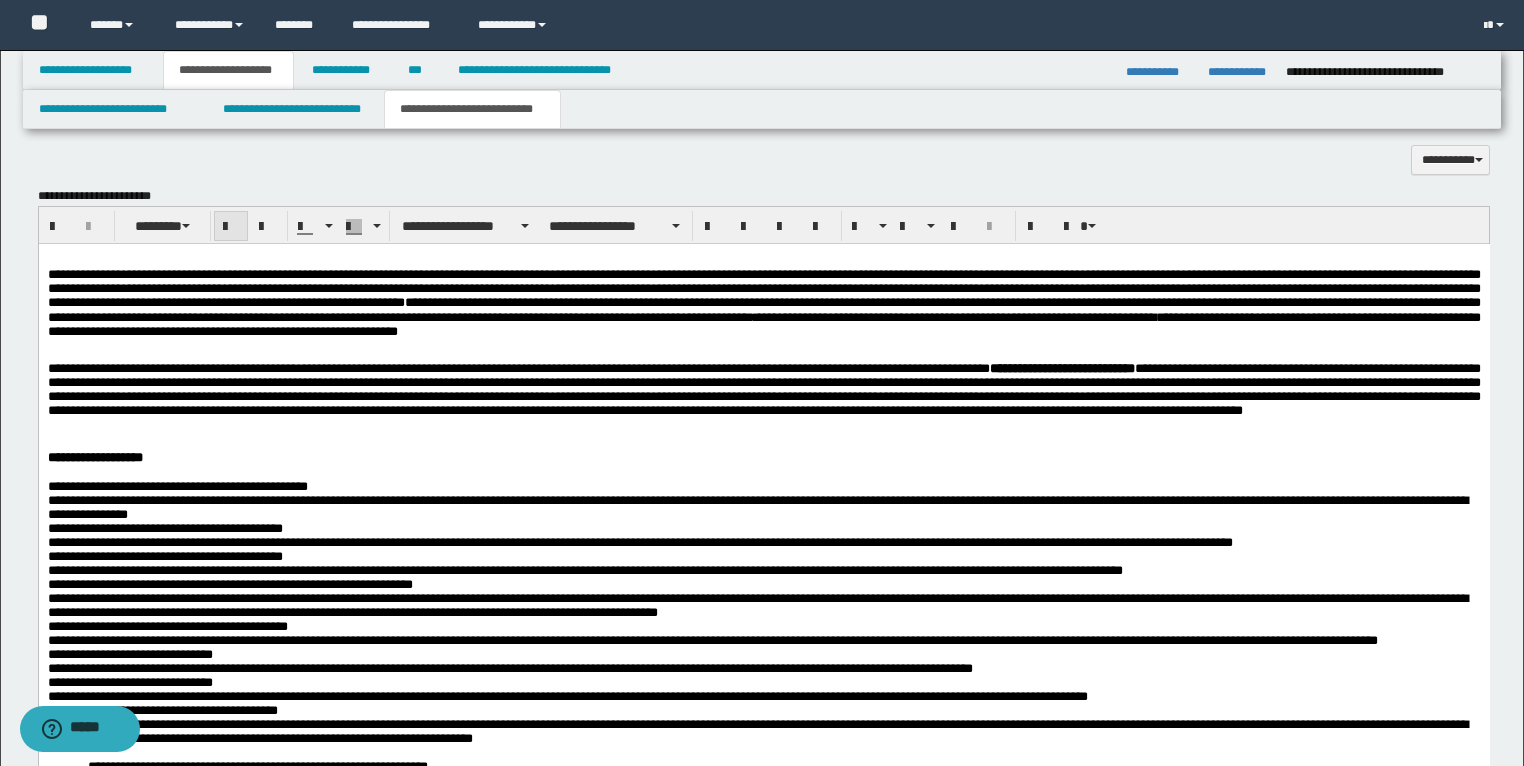 click at bounding box center [231, 226] 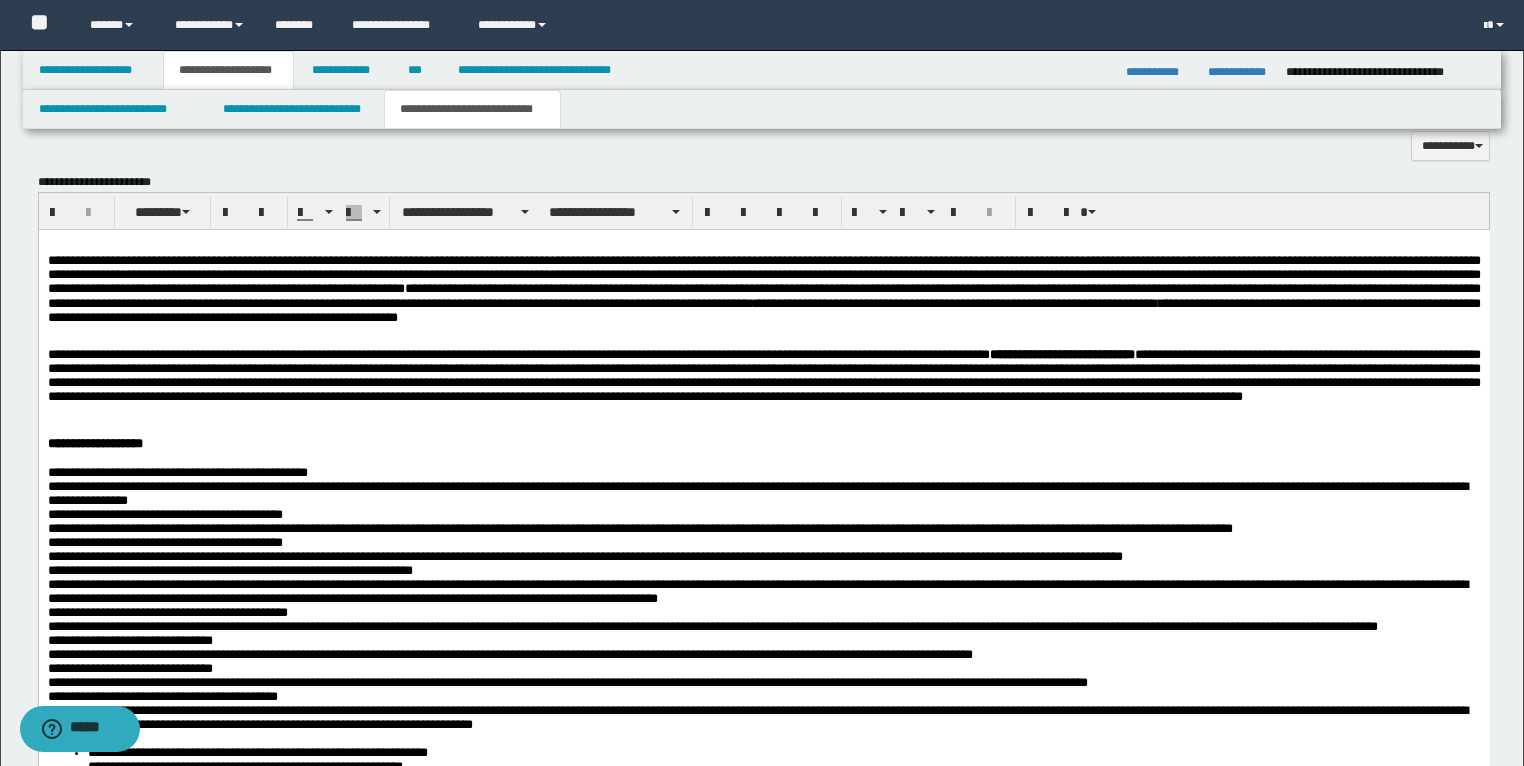 scroll, scrollTop: 1998, scrollLeft: 0, axis: vertical 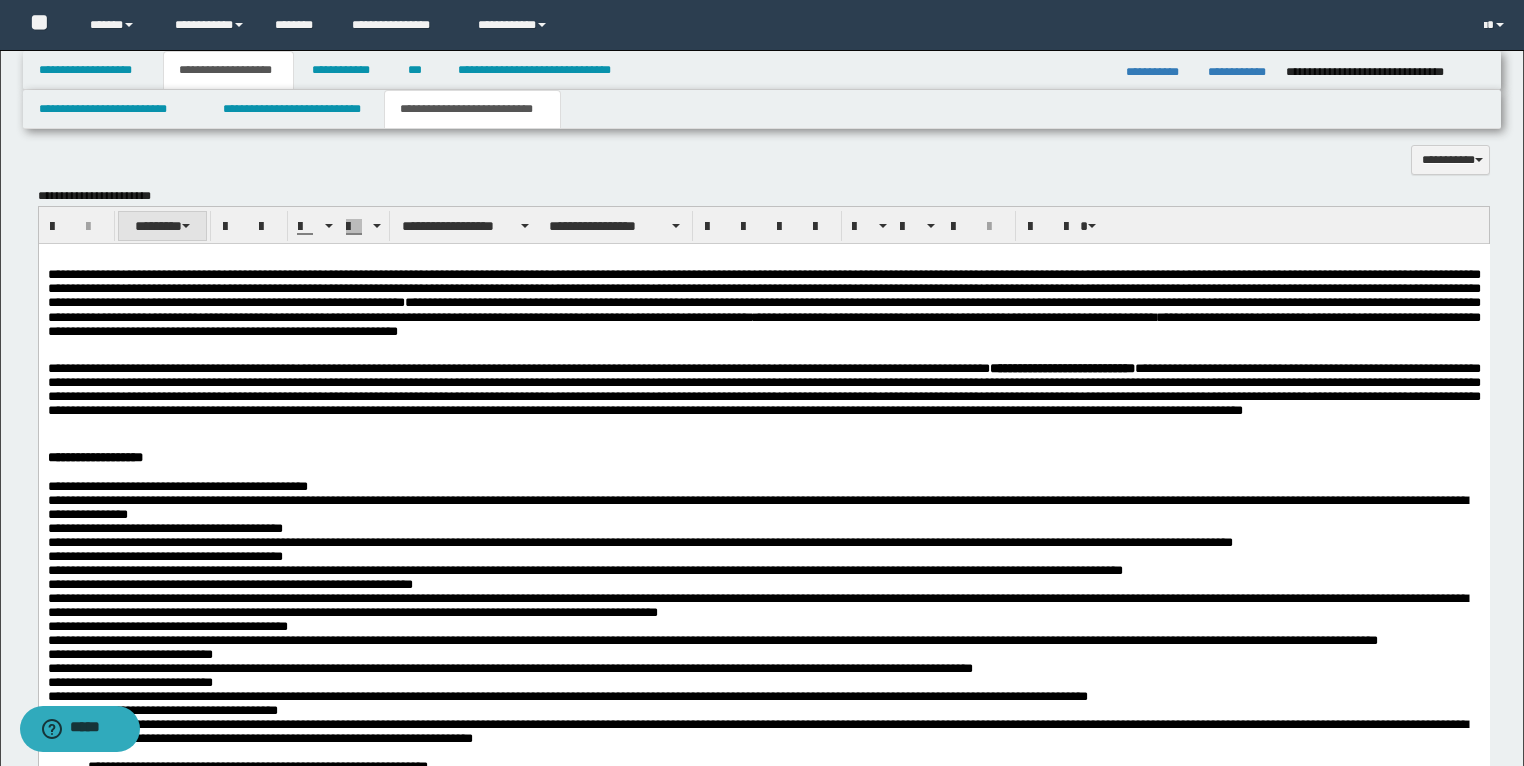 click on "********" at bounding box center [162, 226] 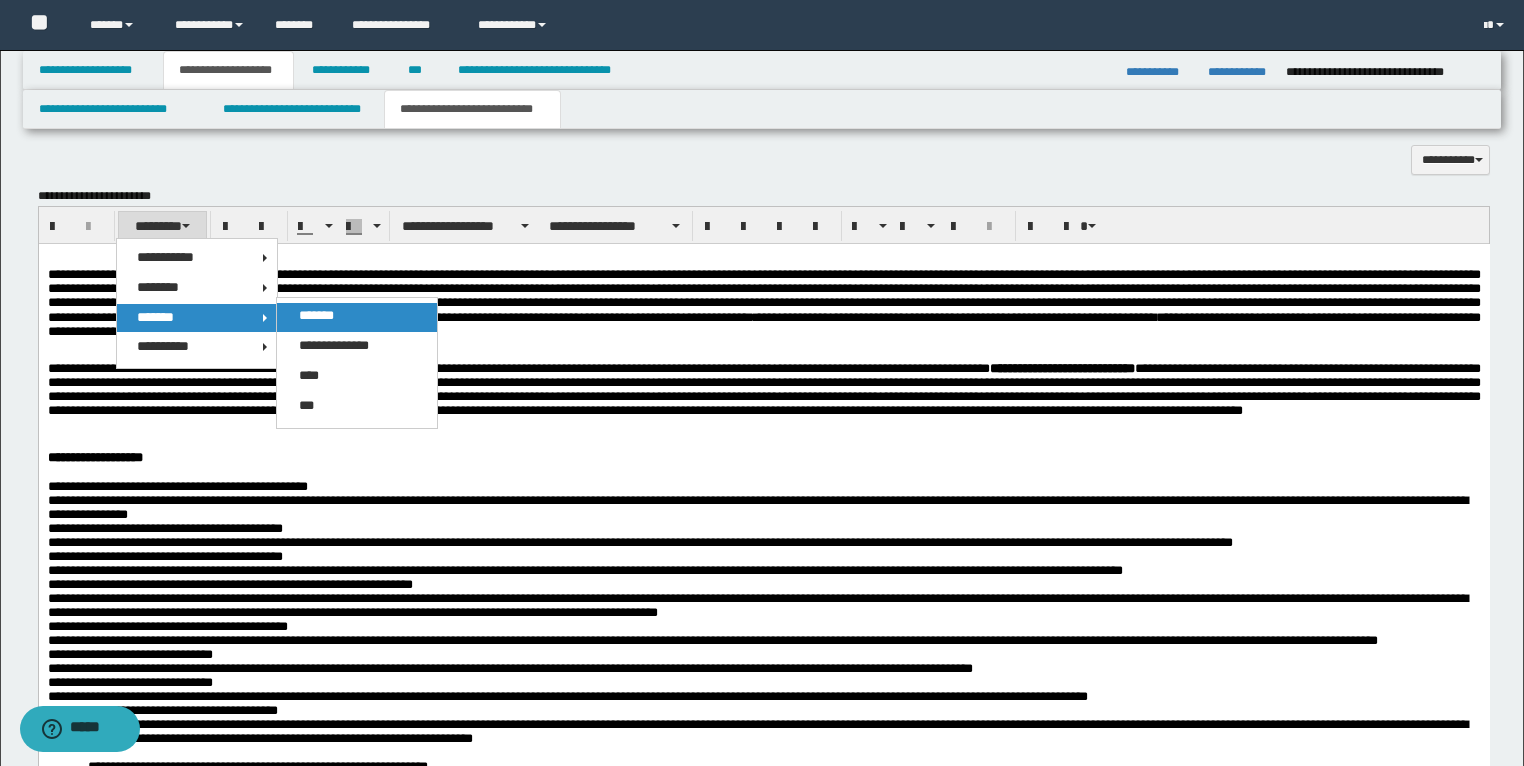 click on "*******" at bounding box center [316, 315] 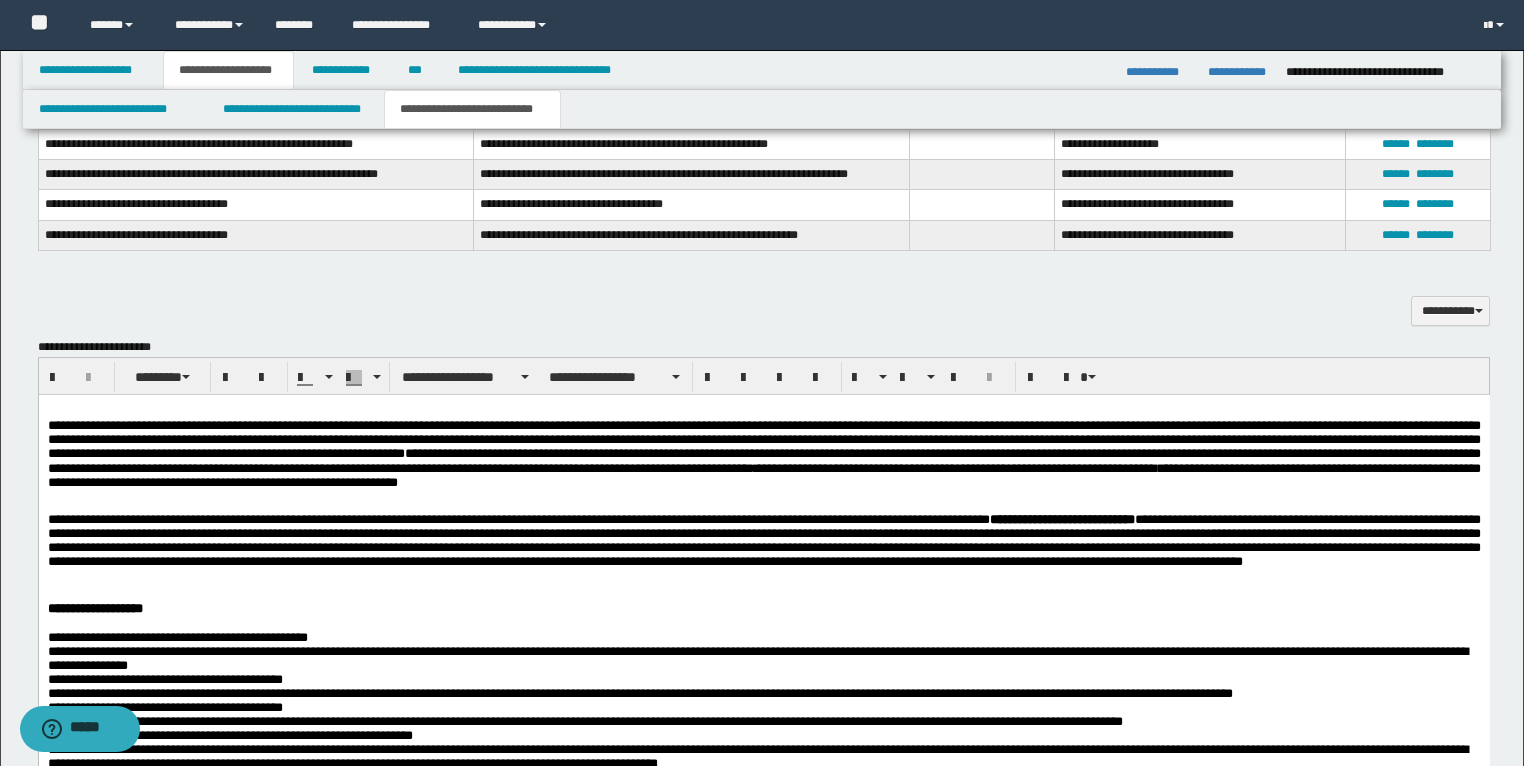 scroll, scrollTop: 1838, scrollLeft: 0, axis: vertical 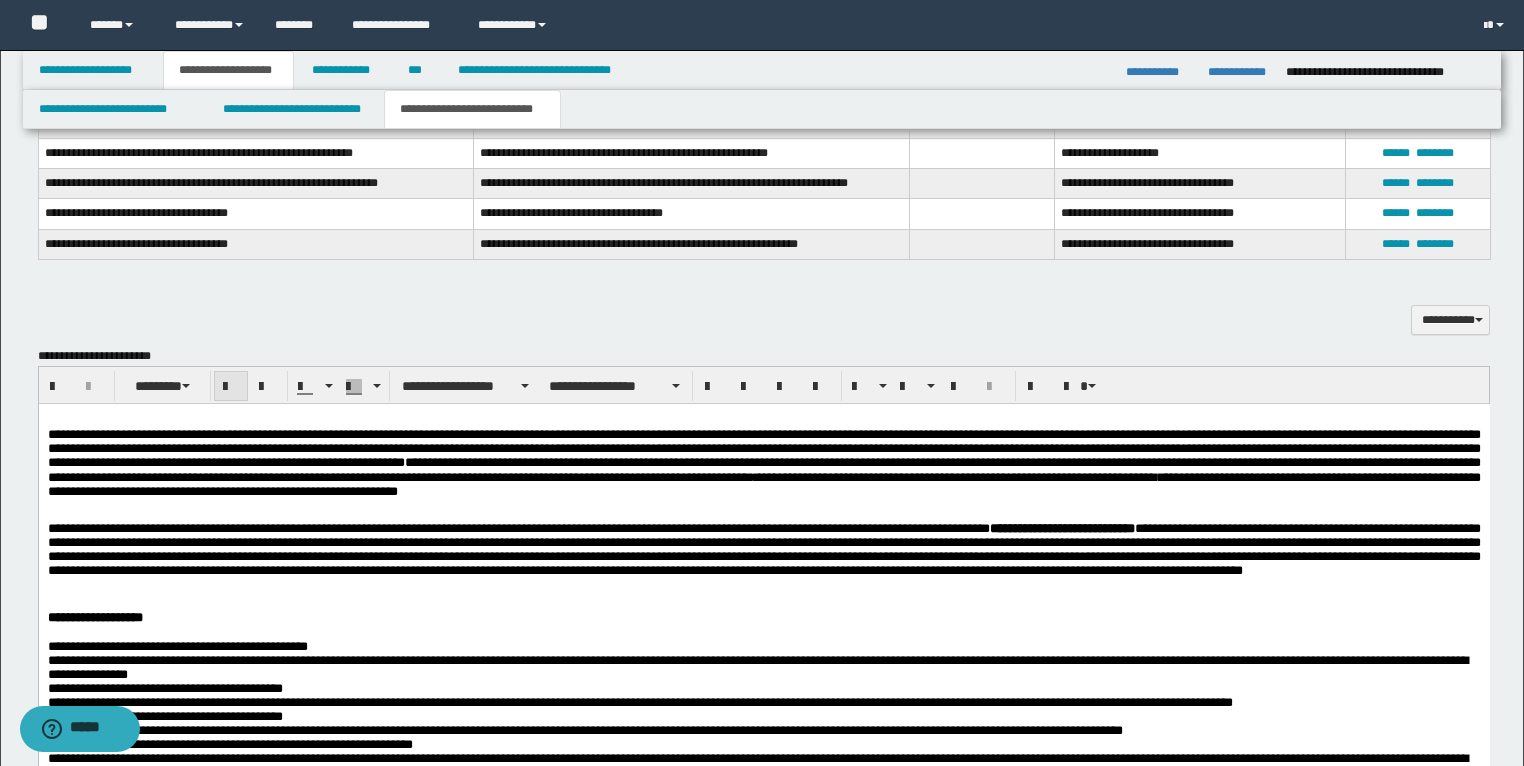 click at bounding box center [231, 387] 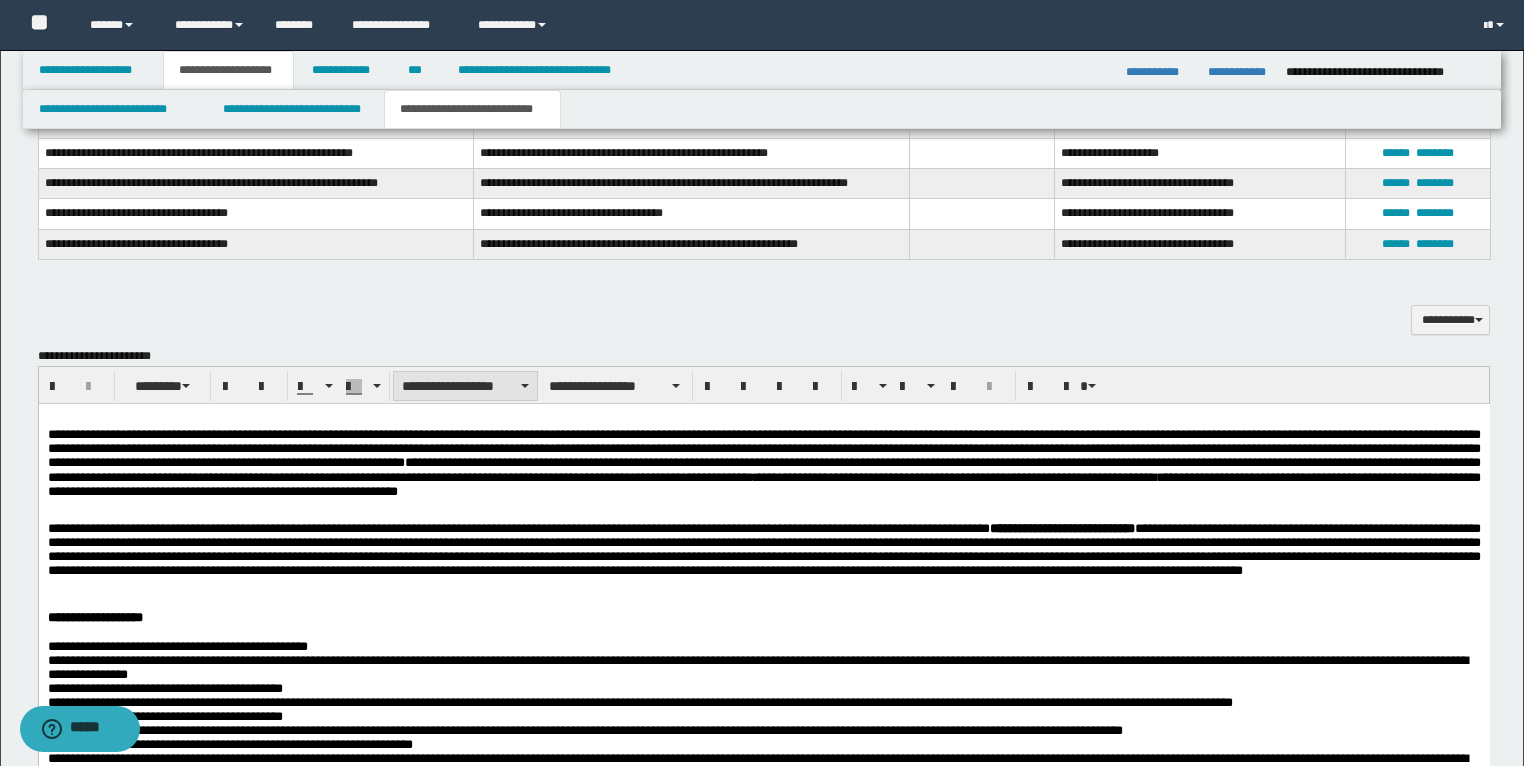 click on "**********" at bounding box center [465, 386] 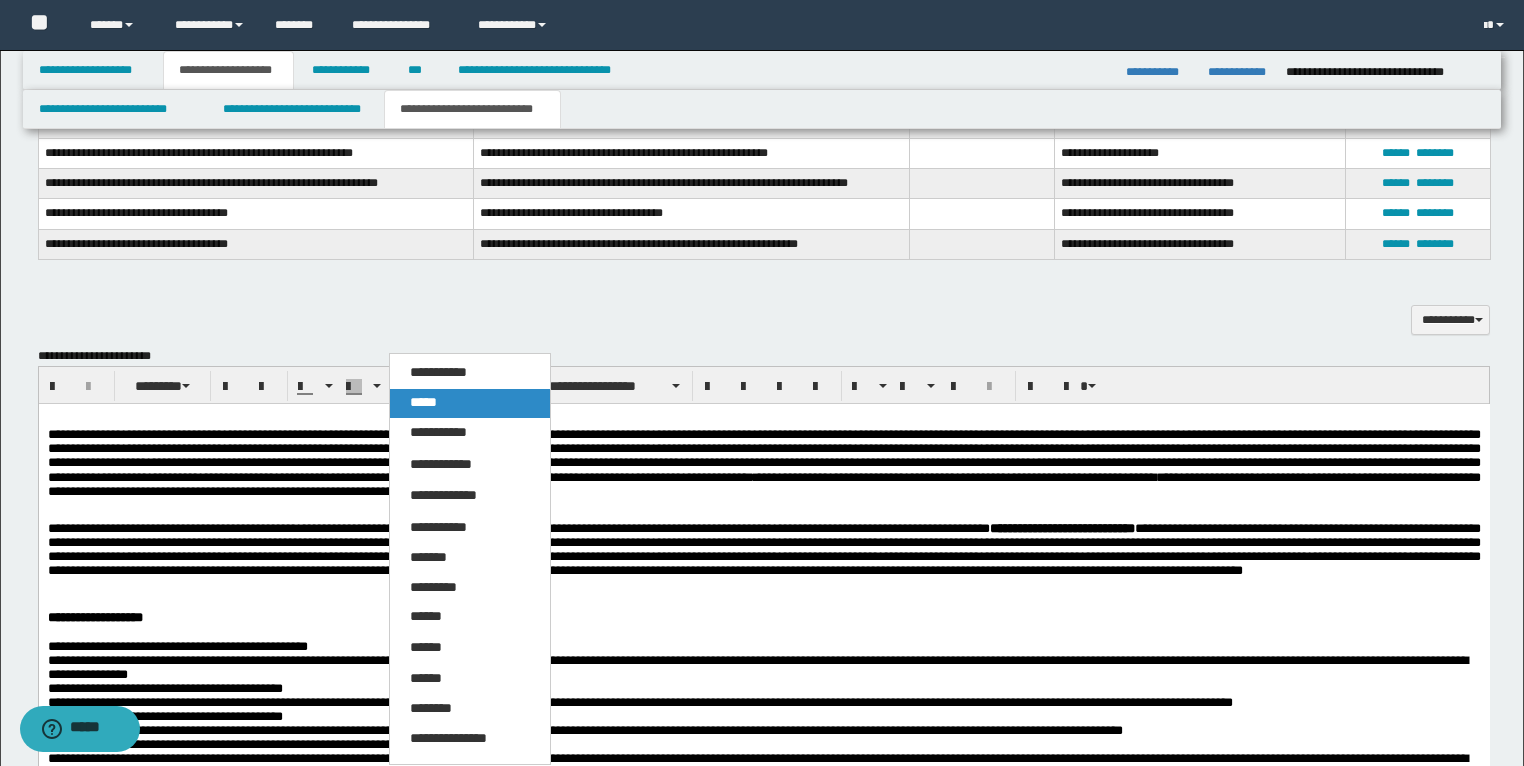 drag, startPoint x: 425, startPoint y: 408, endPoint x: 384, endPoint y: 15, distance: 395.1329 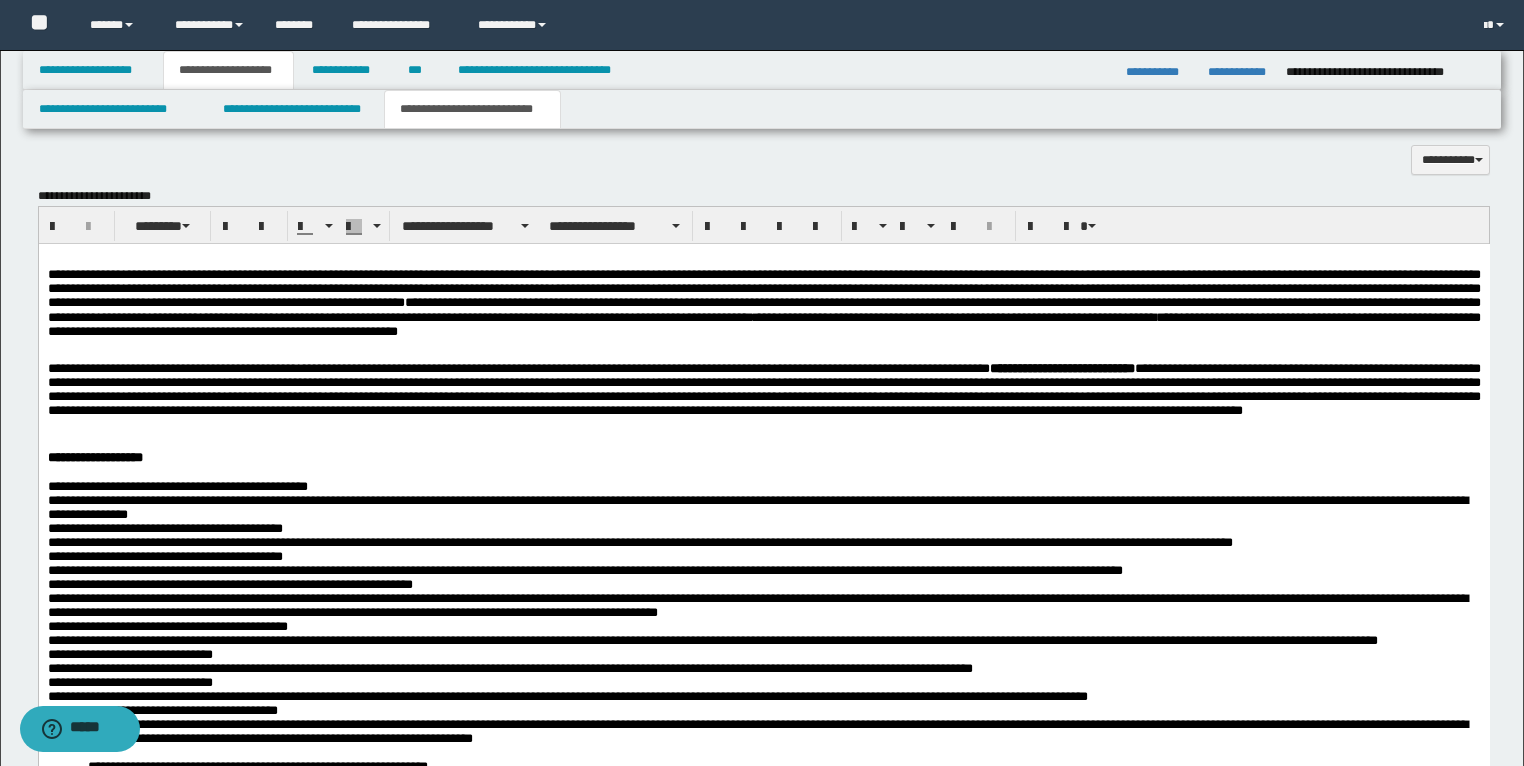 scroll, scrollTop: 1838, scrollLeft: 0, axis: vertical 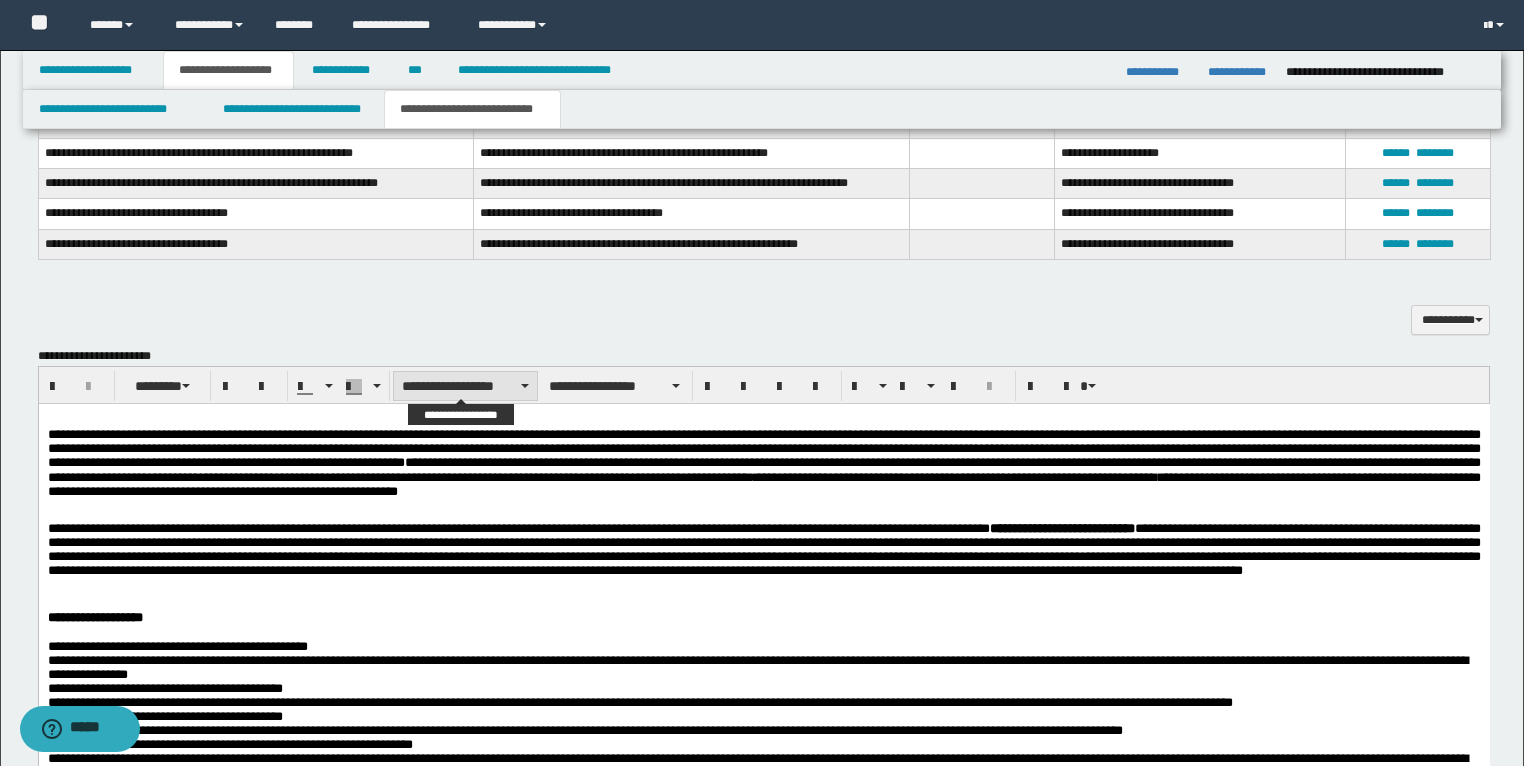 click on "**********" at bounding box center [465, 386] 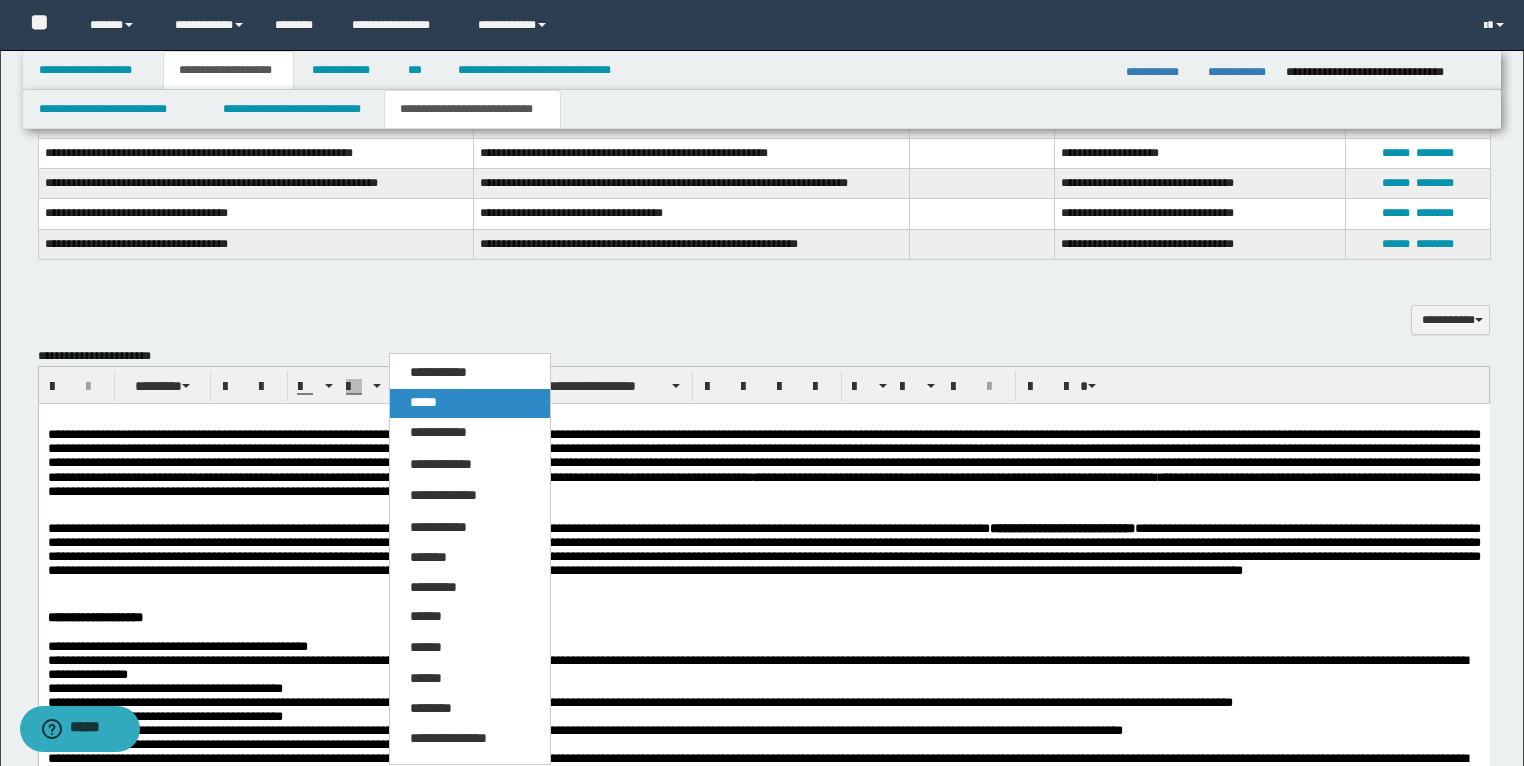 click on "*****" at bounding box center (423, 402) 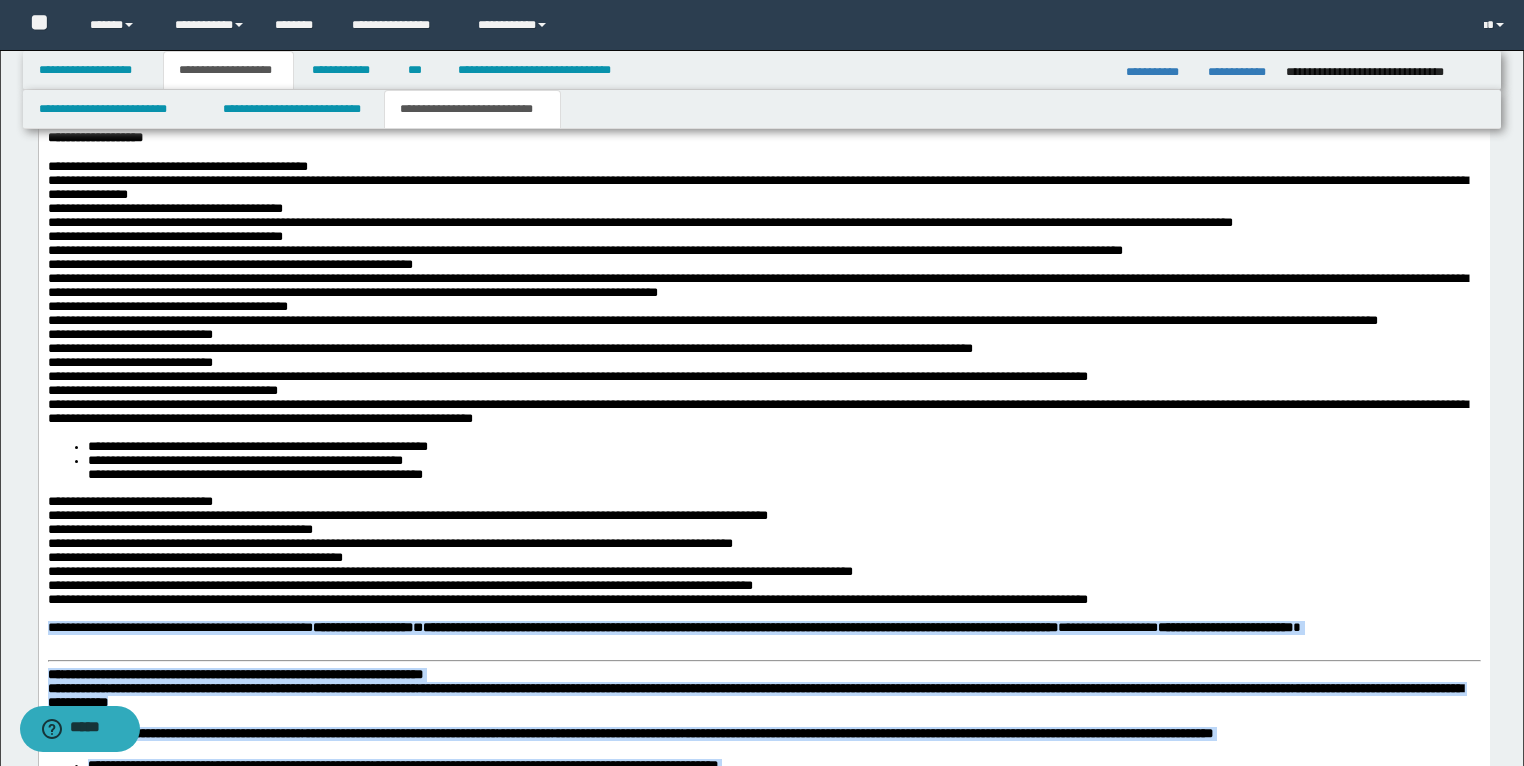 scroll, scrollTop: 1918, scrollLeft: 0, axis: vertical 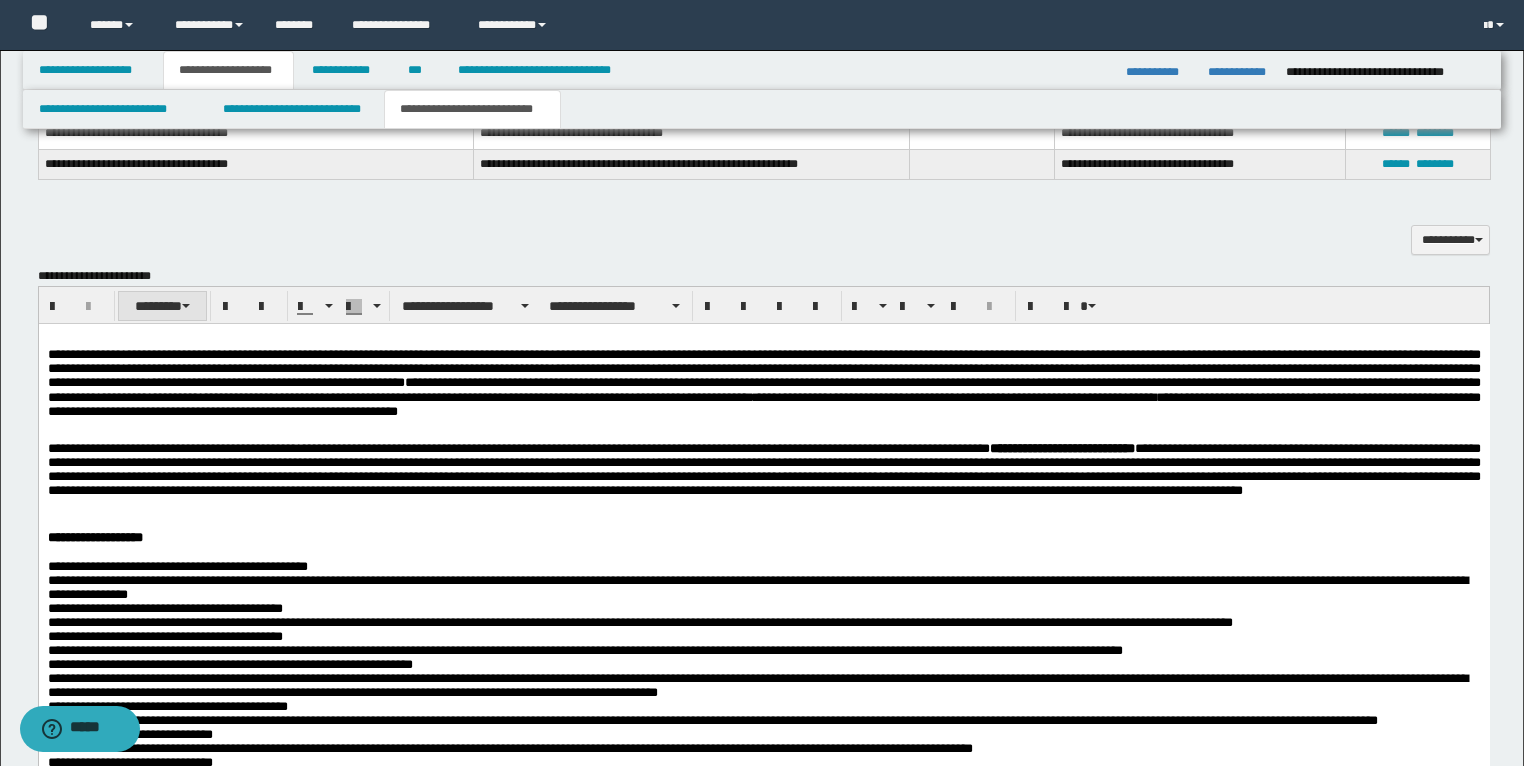 click on "********" at bounding box center [162, 306] 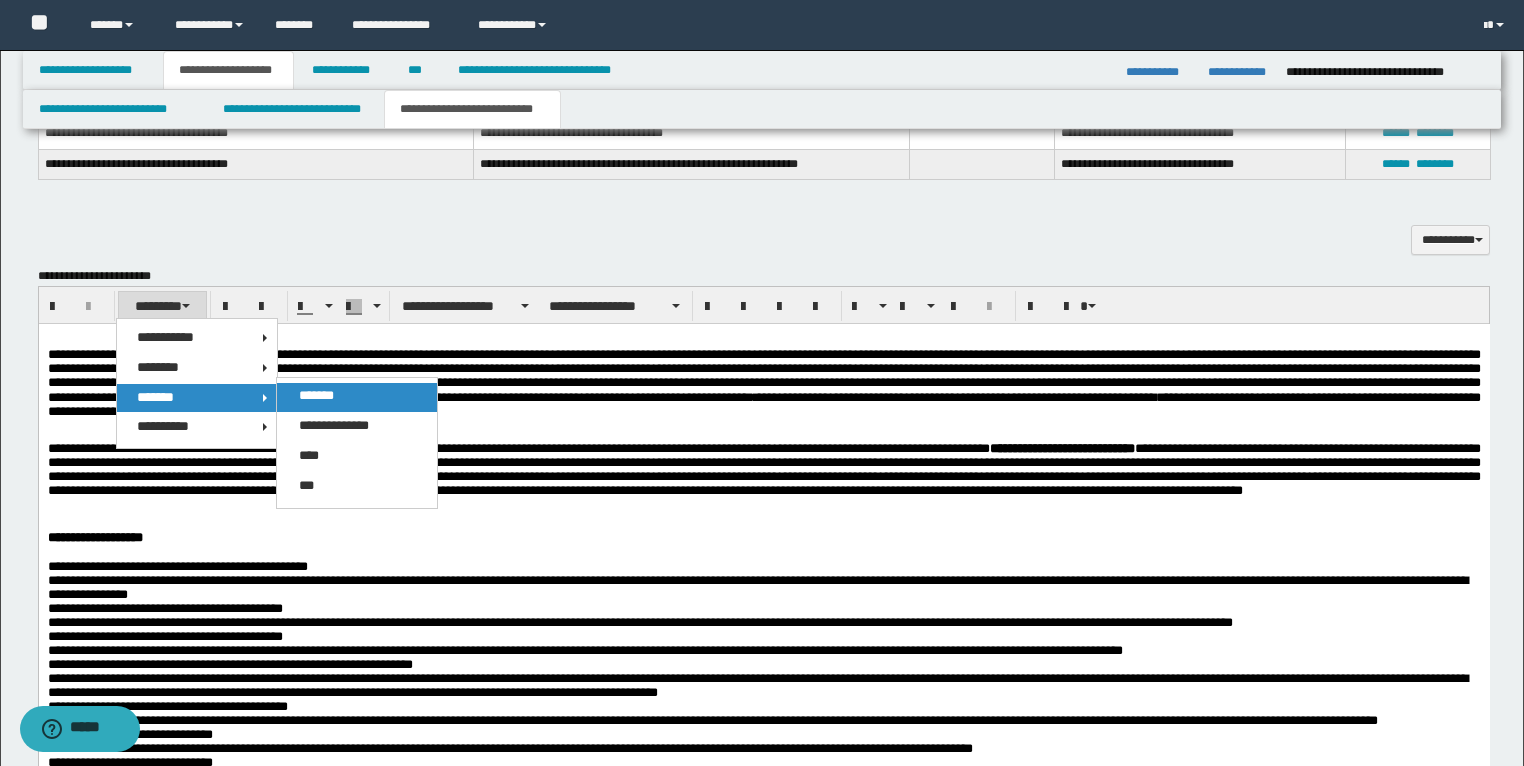 click on "*******" at bounding box center [316, 395] 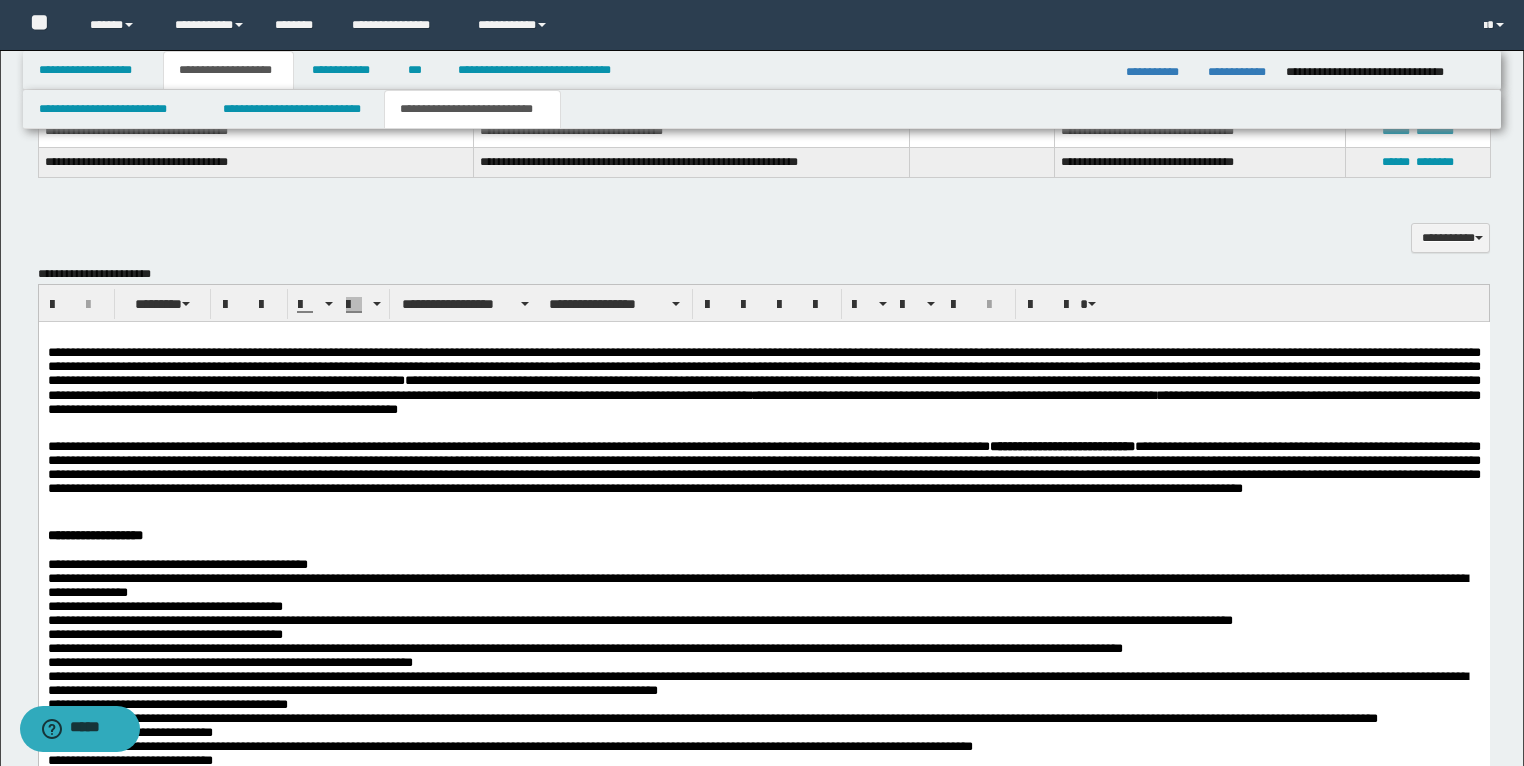 scroll, scrollTop: 1918, scrollLeft: 0, axis: vertical 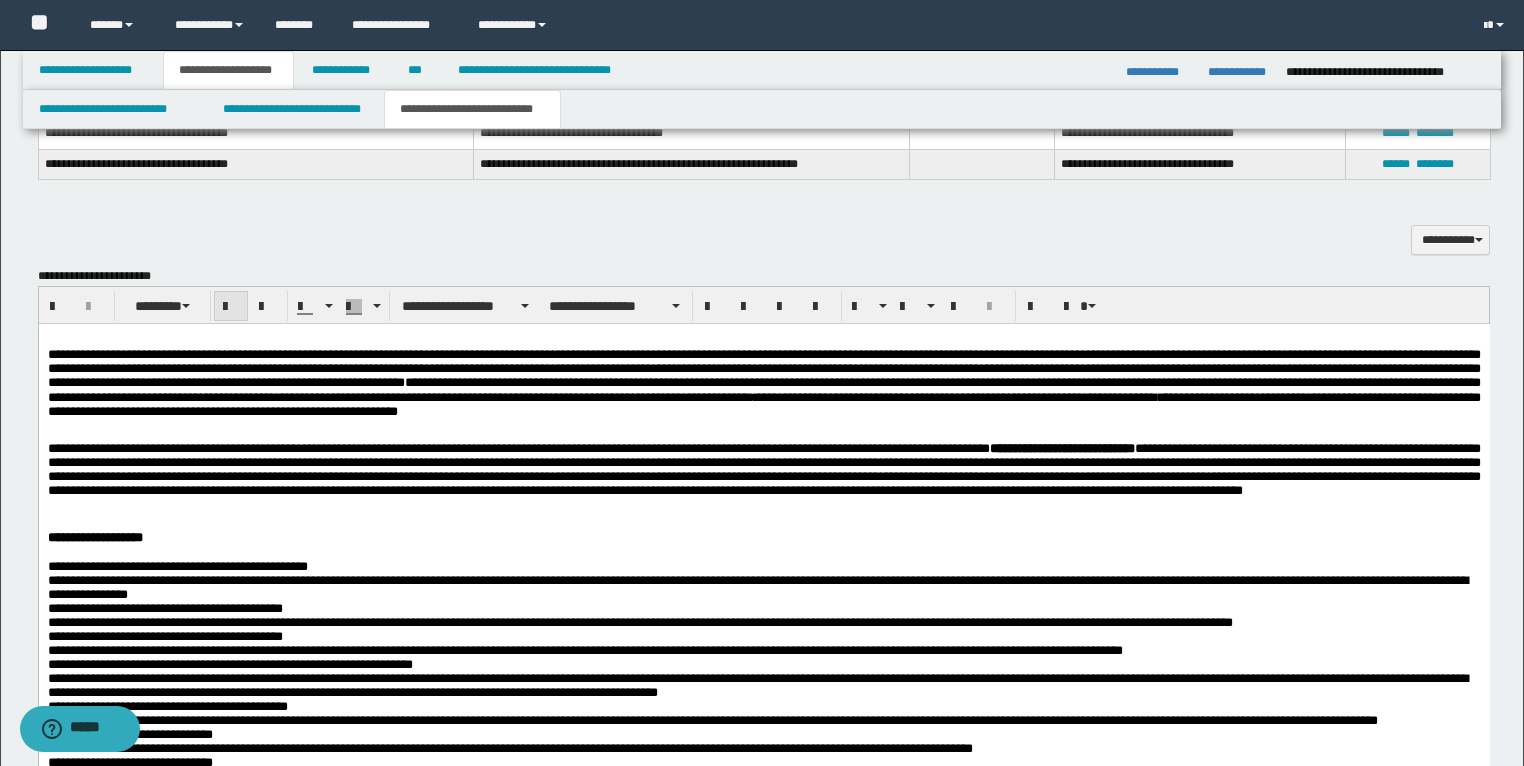click at bounding box center [231, 306] 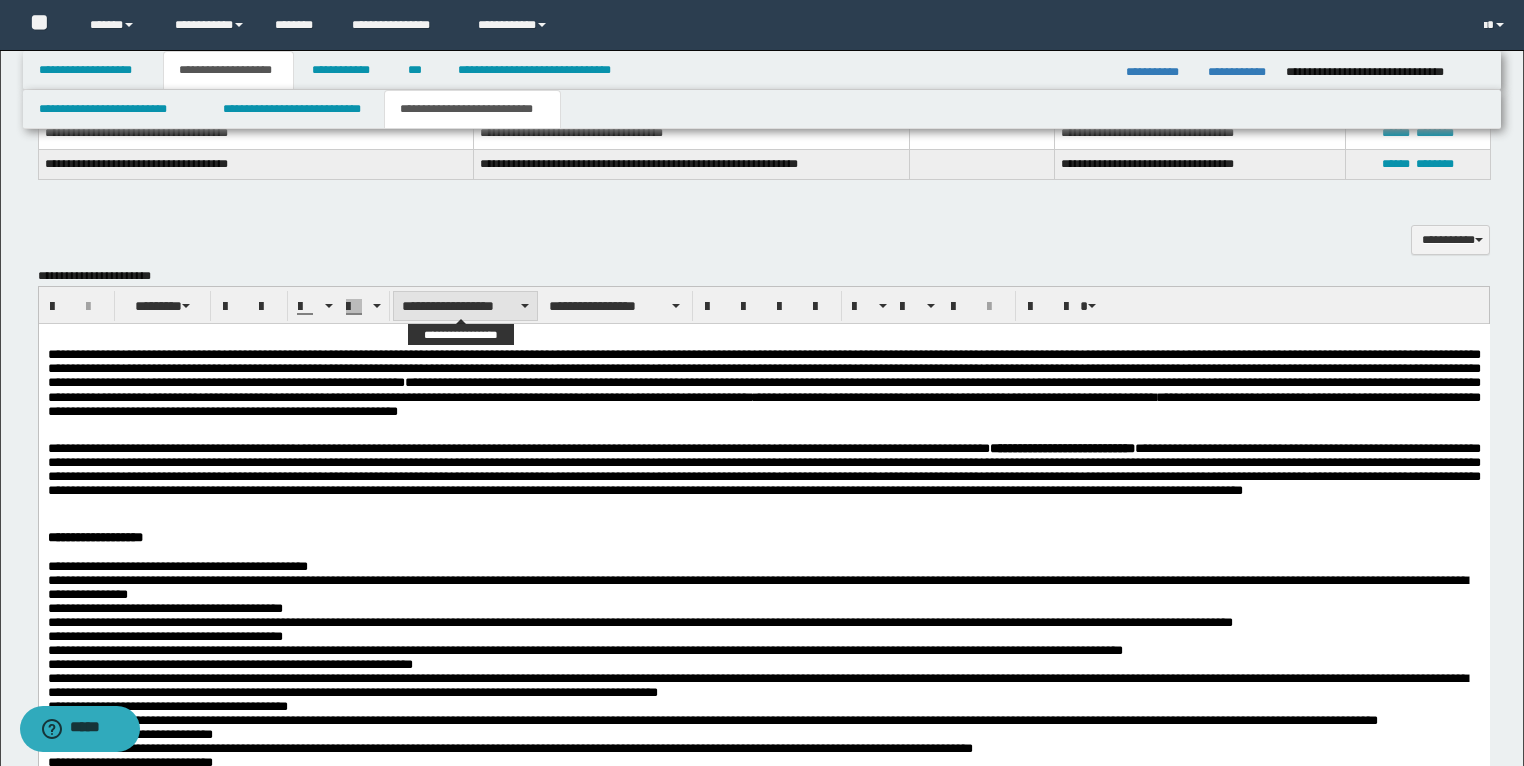 click on "**********" at bounding box center [465, 306] 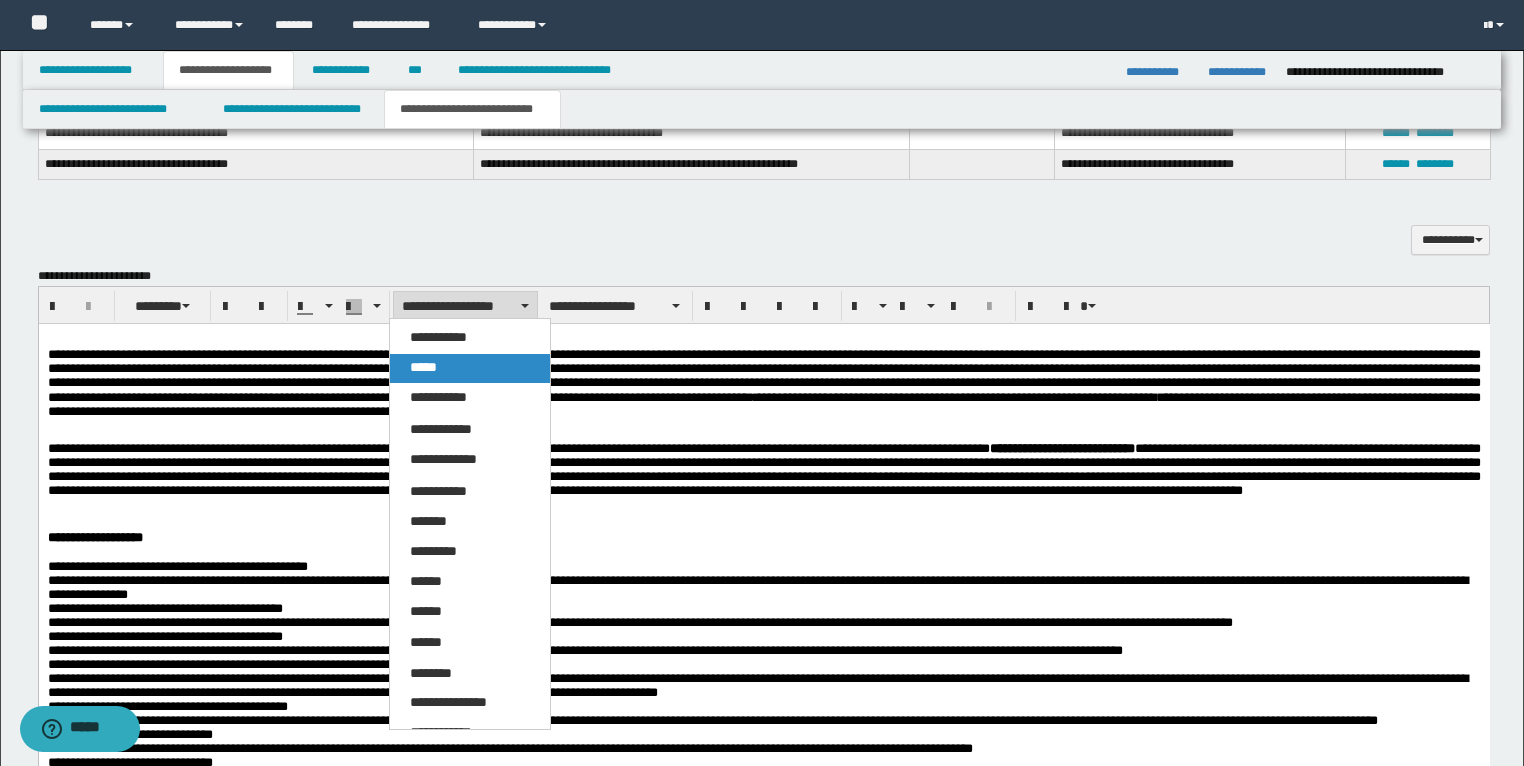 click on "*****" at bounding box center [423, 367] 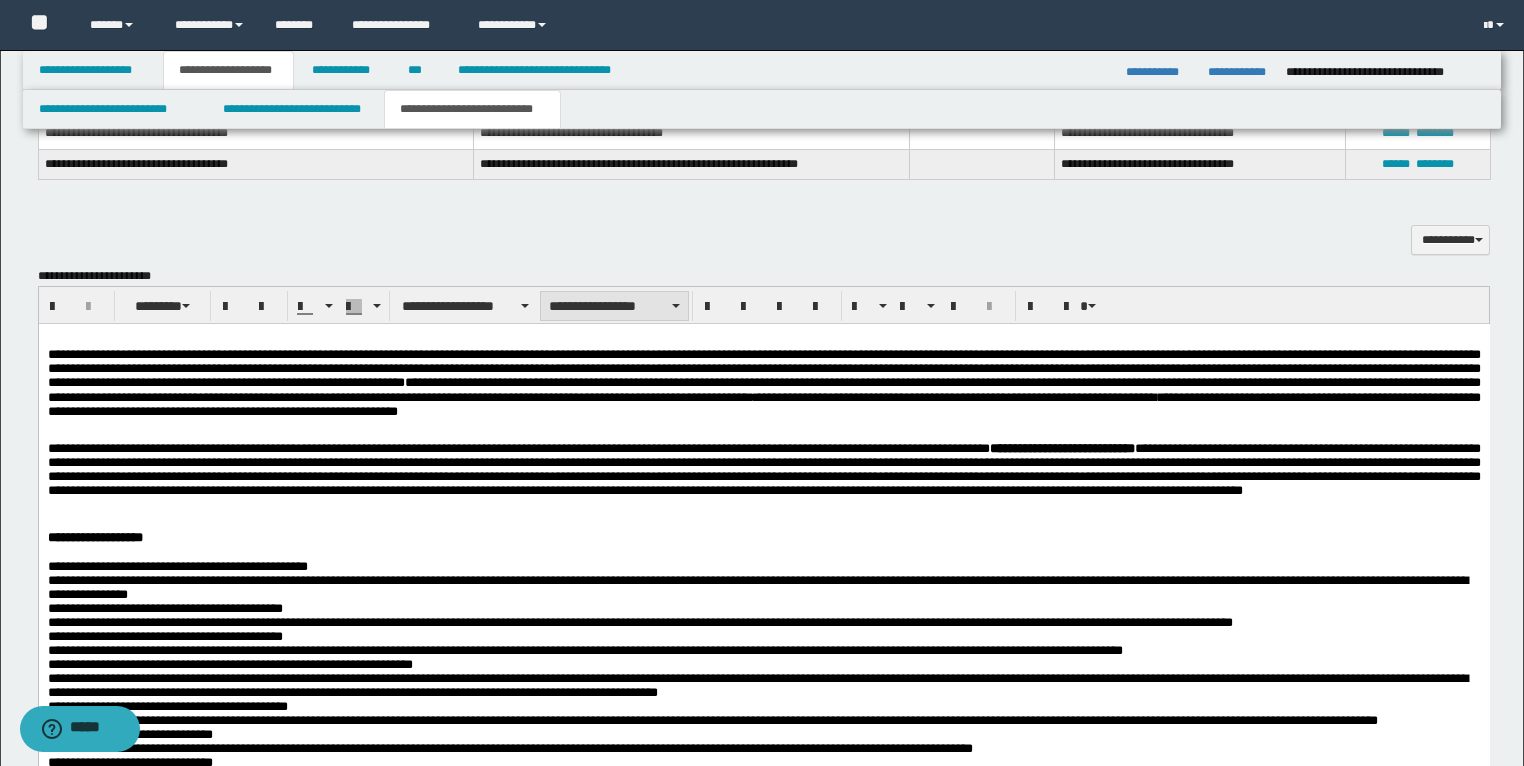 click on "**********" at bounding box center [614, 306] 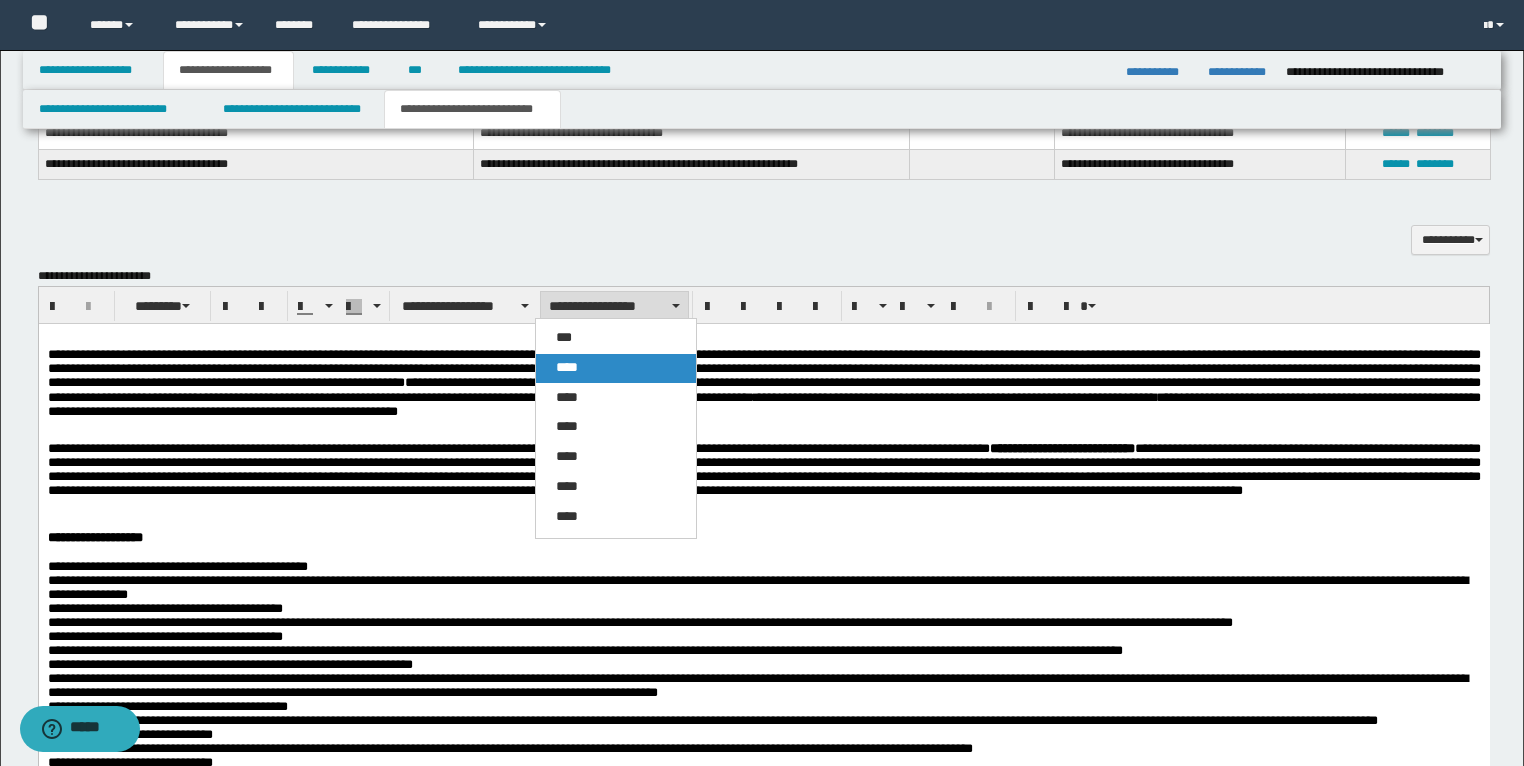 drag, startPoint x: 588, startPoint y: 360, endPoint x: 547, endPoint y: 46, distance: 316.66544 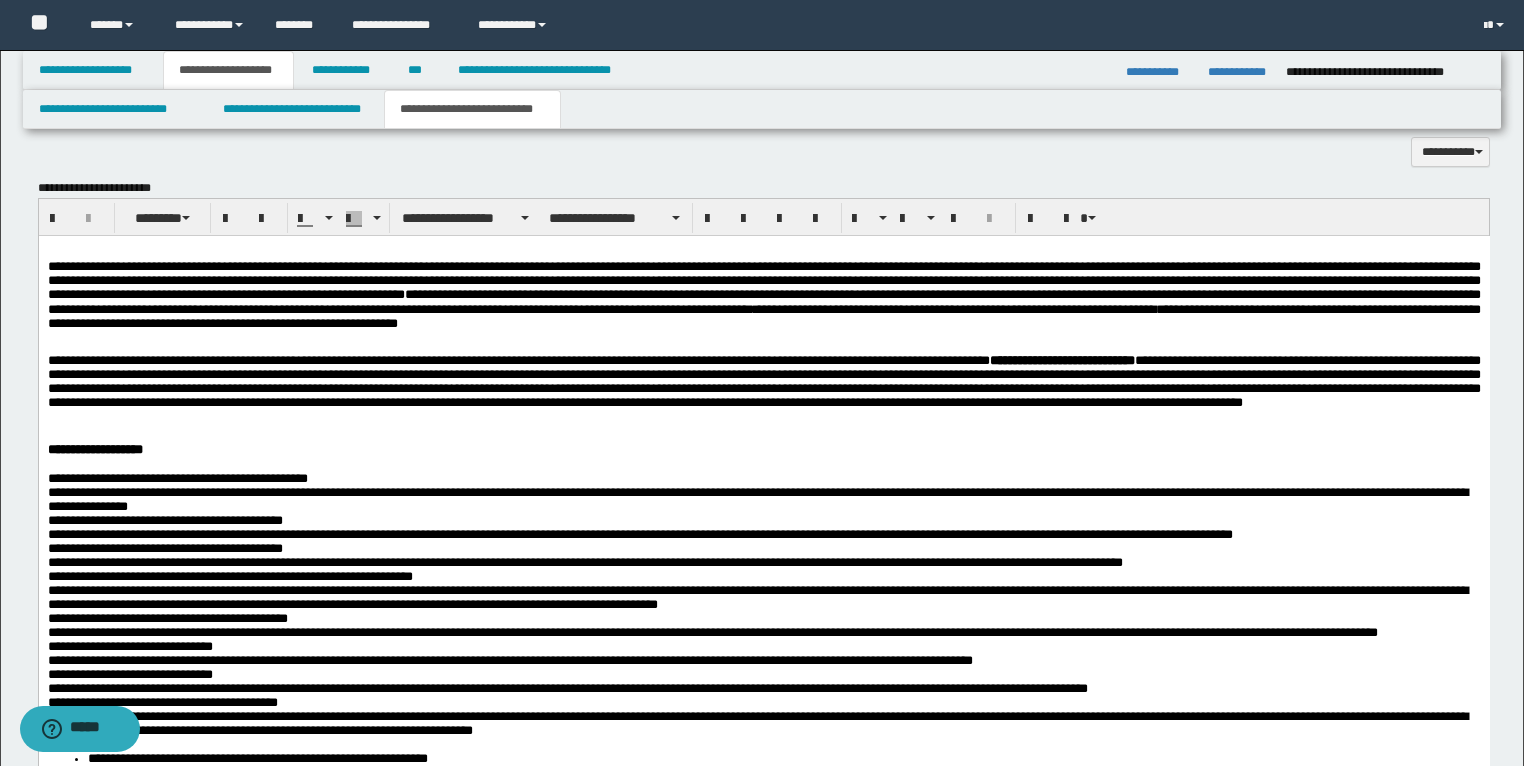 scroll, scrollTop: 1998, scrollLeft: 0, axis: vertical 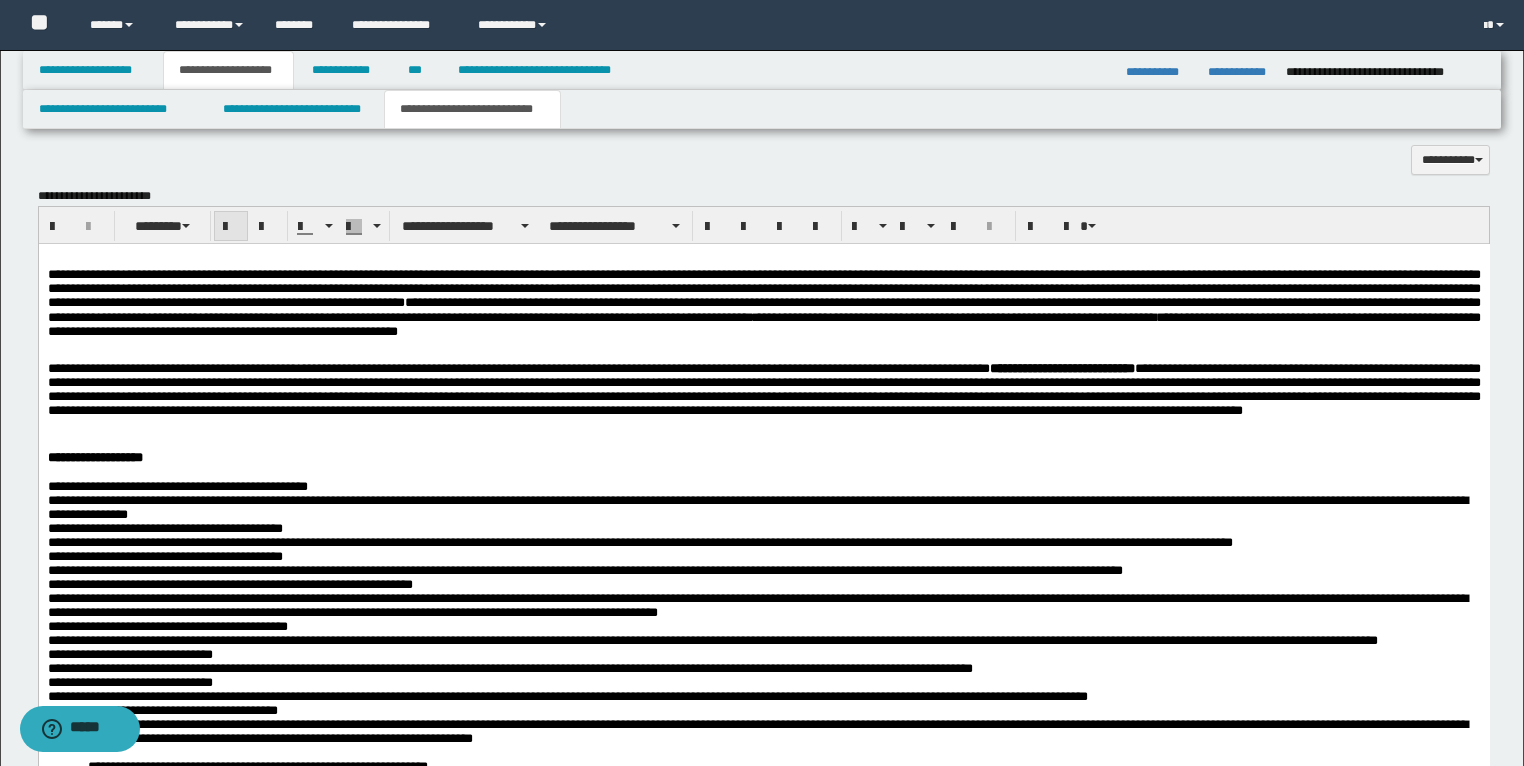 click at bounding box center [231, 227] 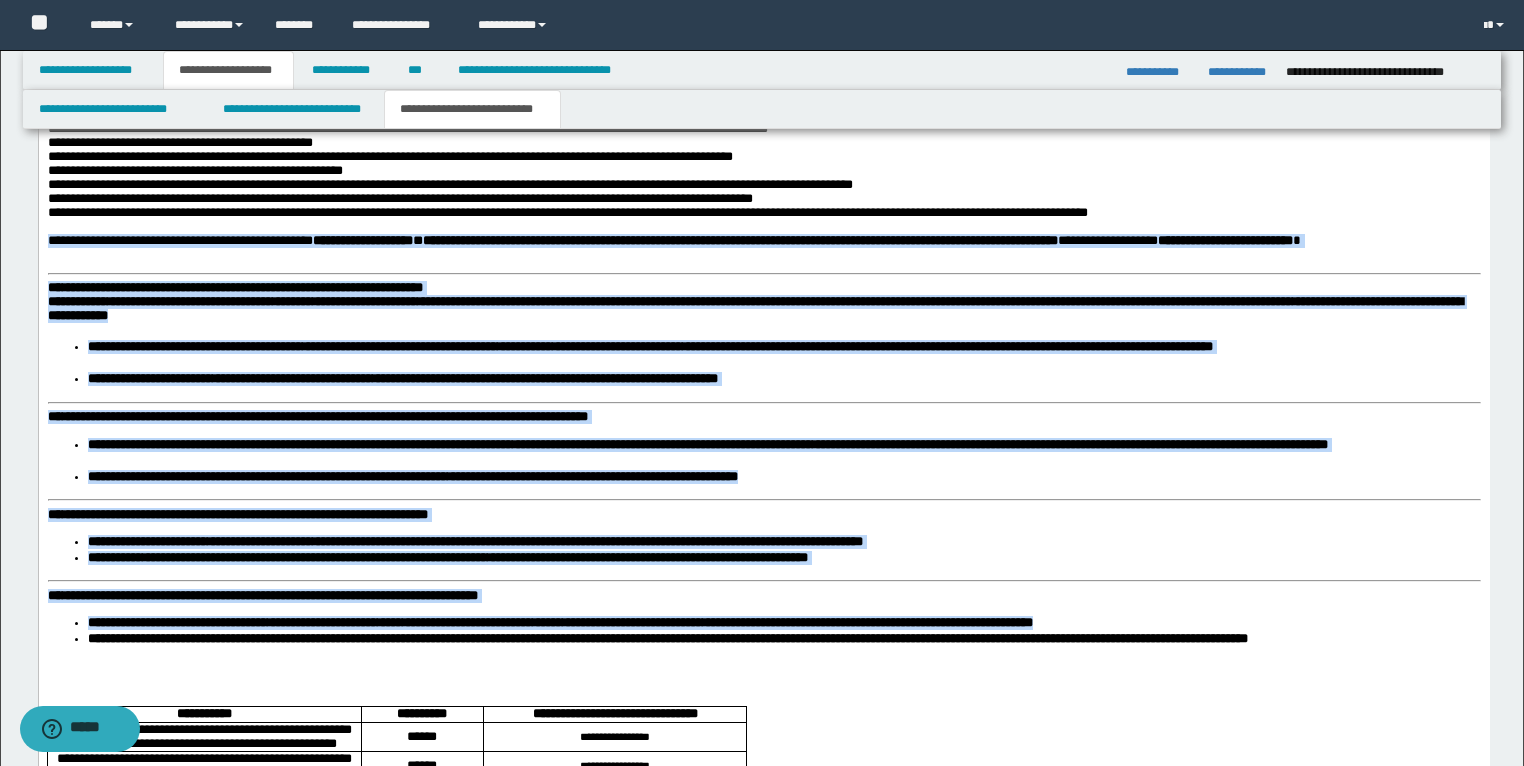 scroll, scrollTop: 2718, scrollLeft: 0, axis: vertical 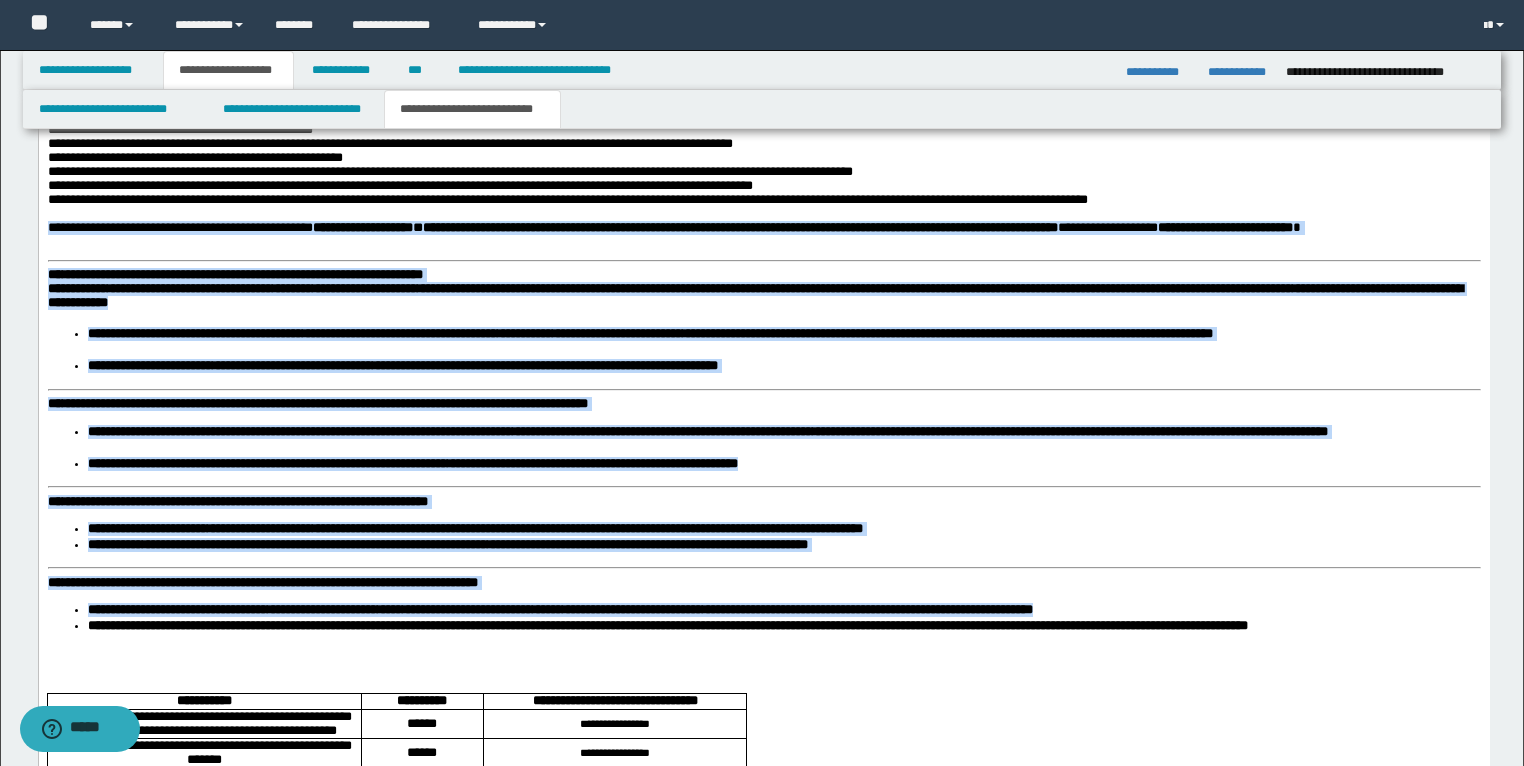 click on "**********" at bounding box center (783, 441) 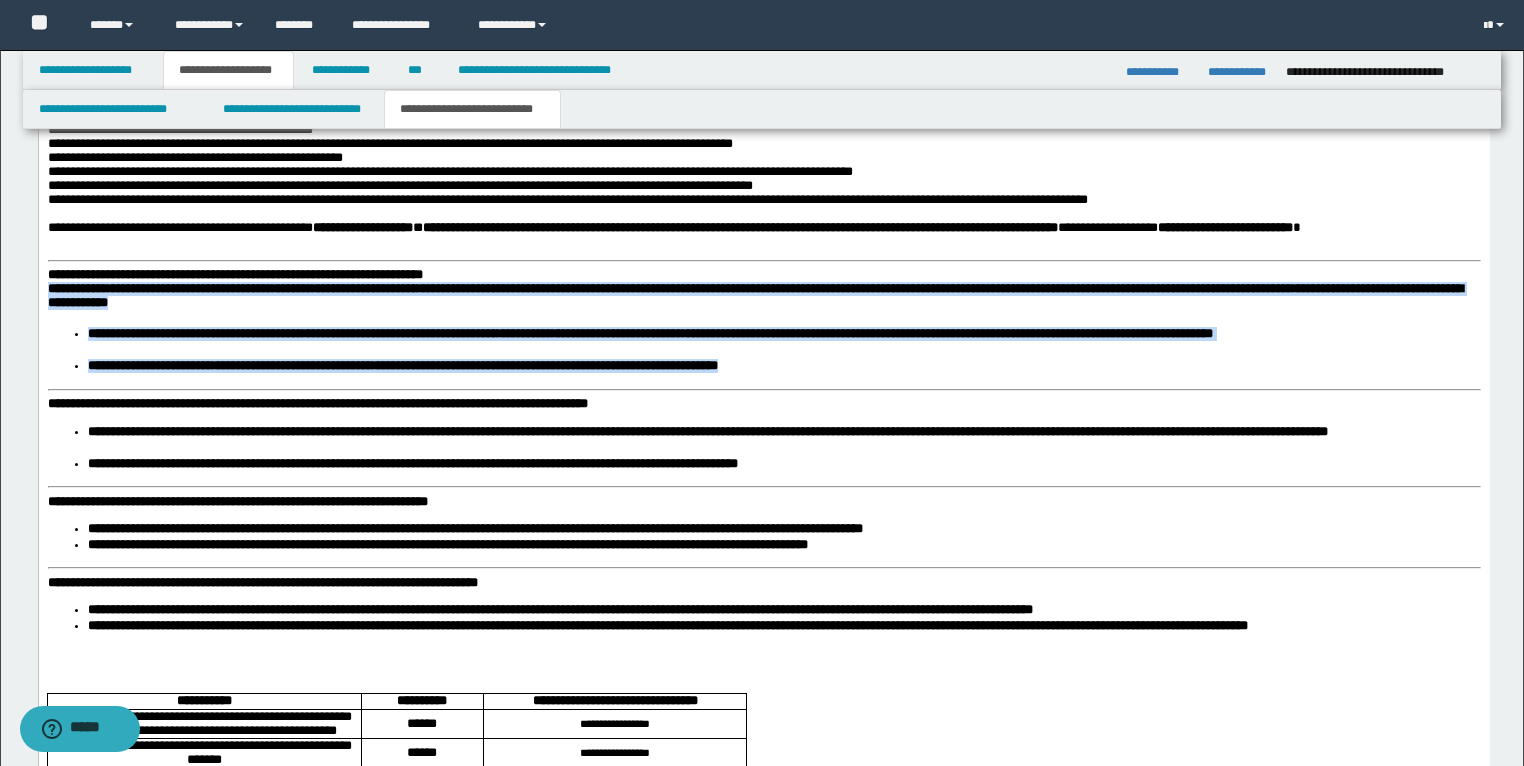 drag, startPoint x: 931, startPoint y: 479, endPoint x: 56, endPoint y: -78, distance: 1037.2434 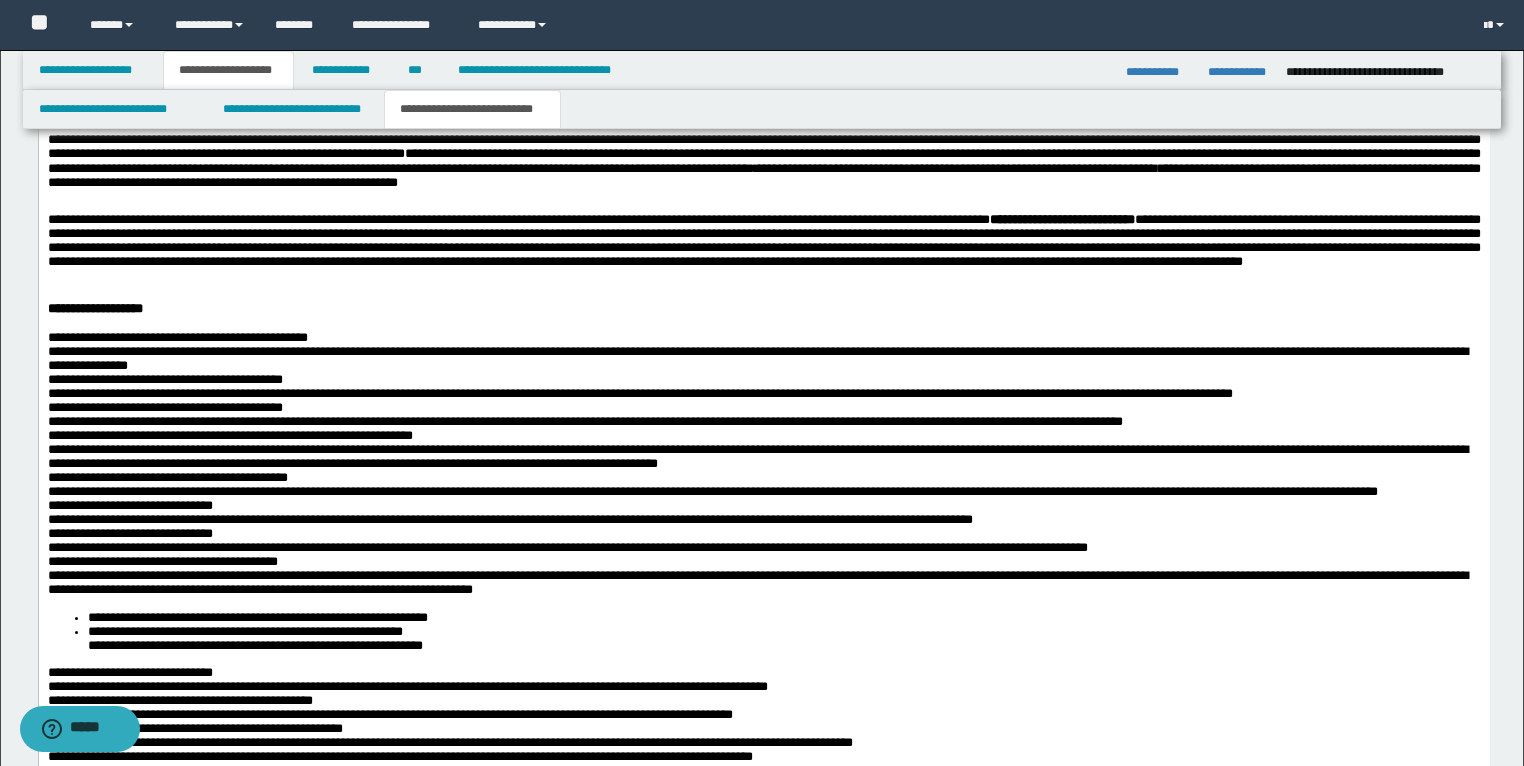 scroll, scrollTop: 1918, scrollLeft: 0, axis: vertical 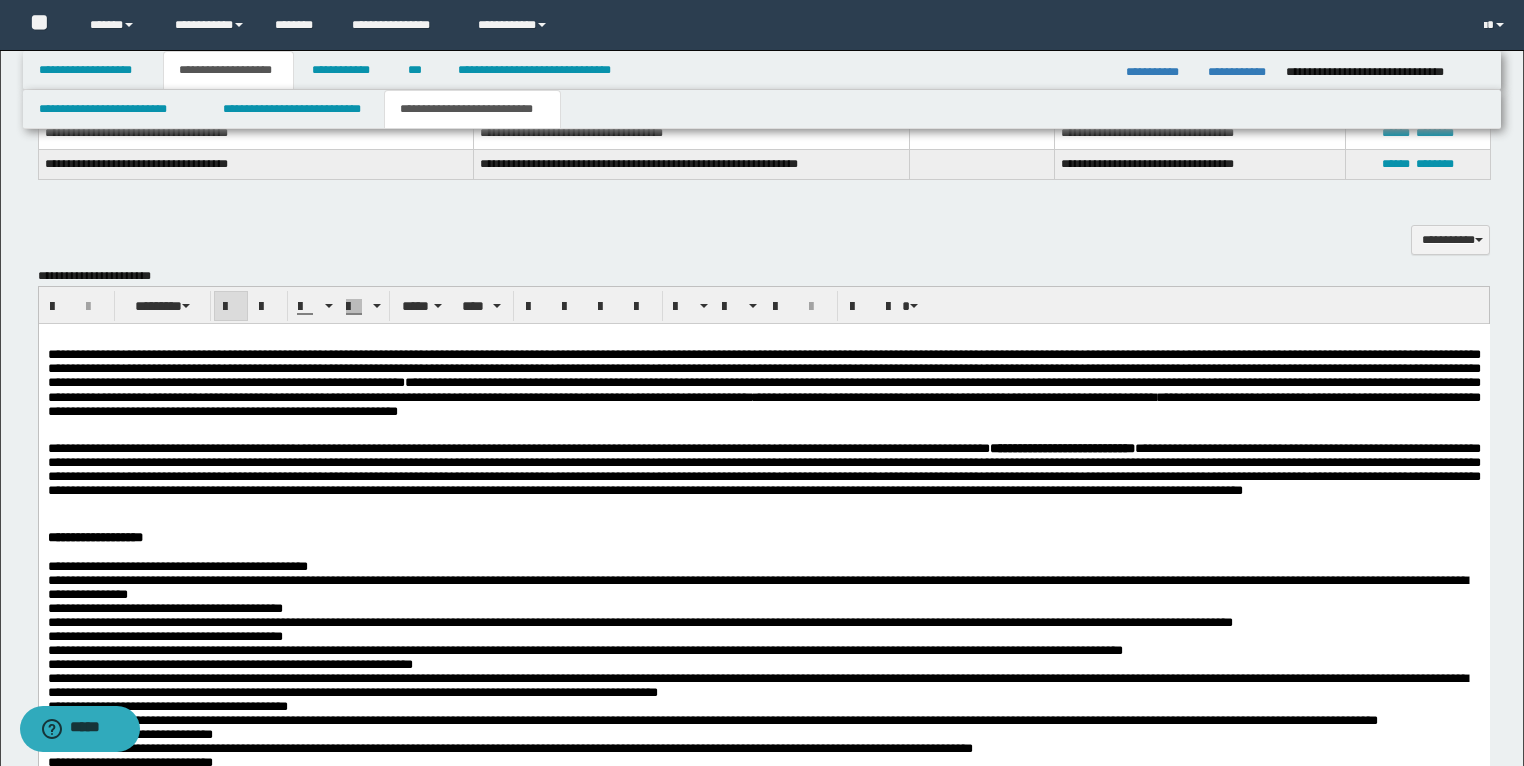 click at bounding box center (231, 306) 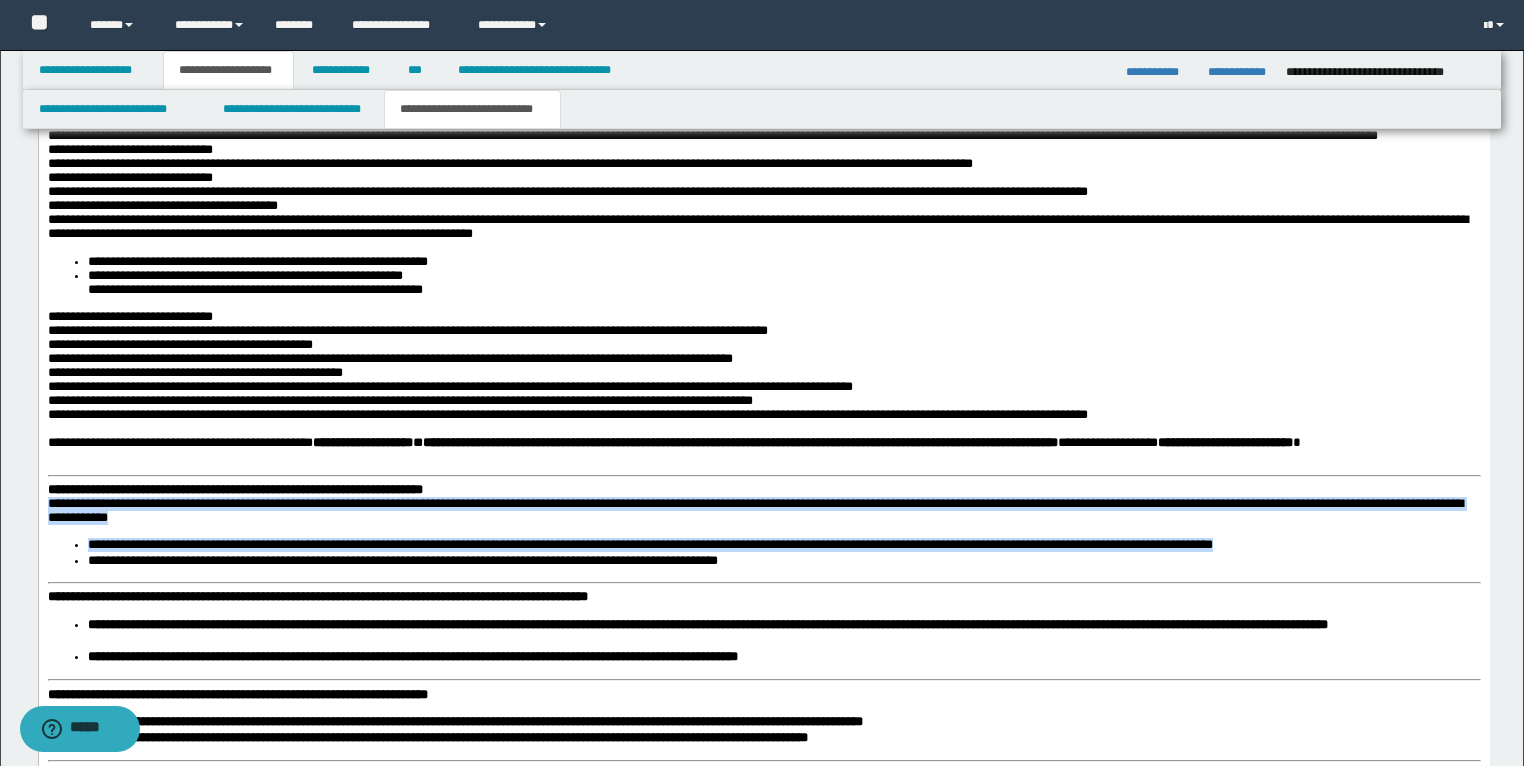 scroll, scrollTop: 2718, scrollLeft: 0, axis: vertical 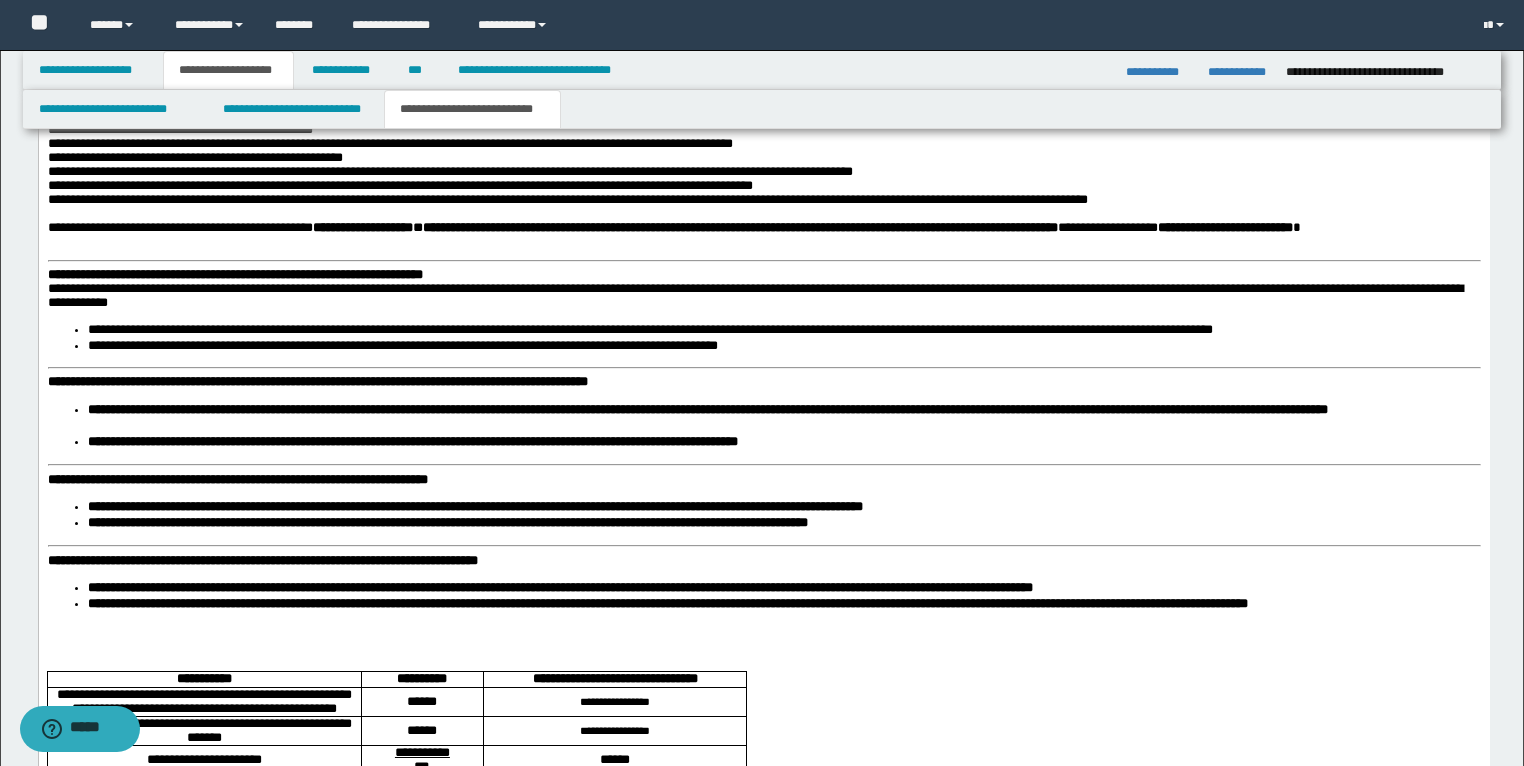 click on "**********" at bounding box center (412, 441) 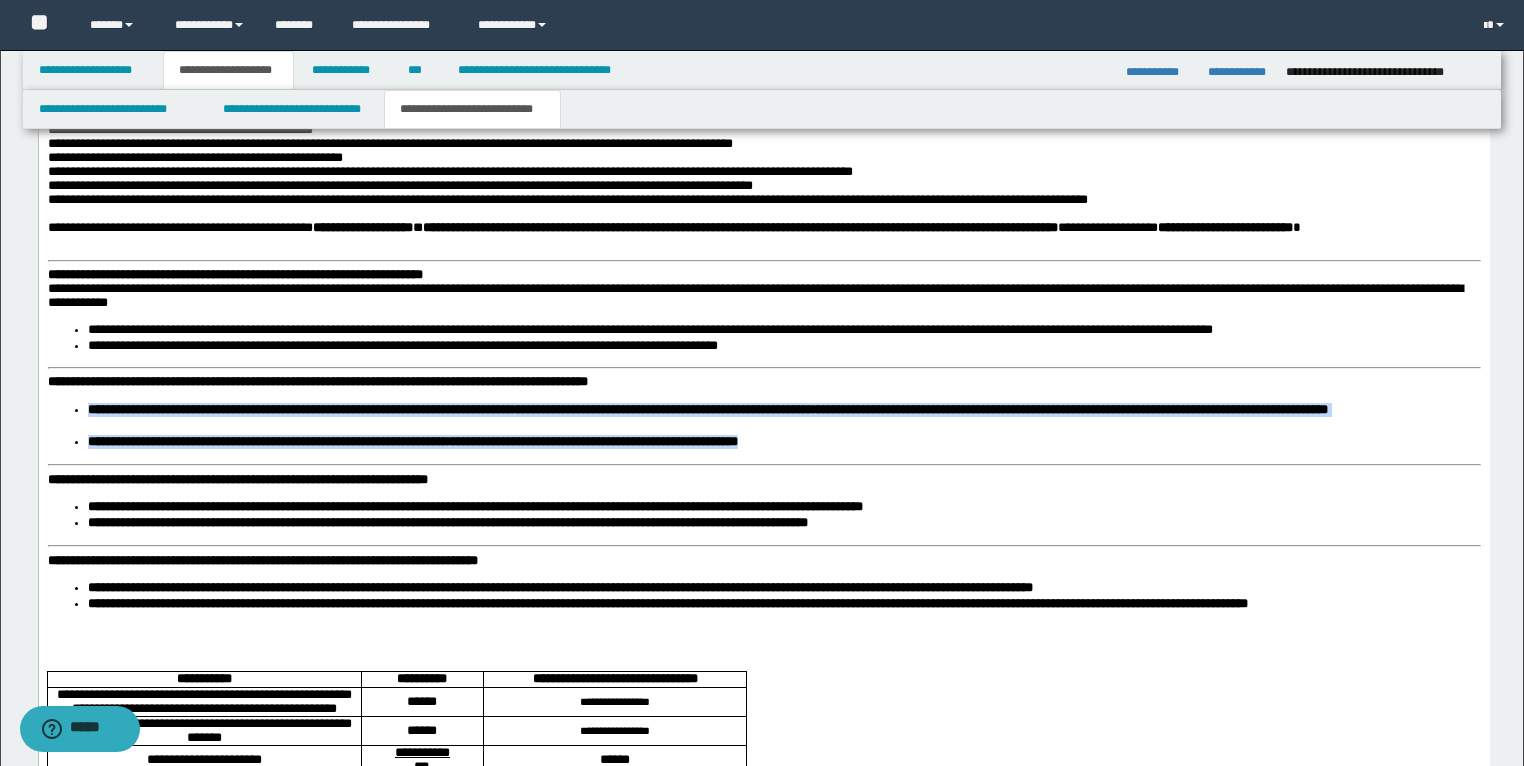 drag, startPoint x: 923, startPoint y: 566, endPoint x: 75, endPoint y: 534, distance: 848.6036 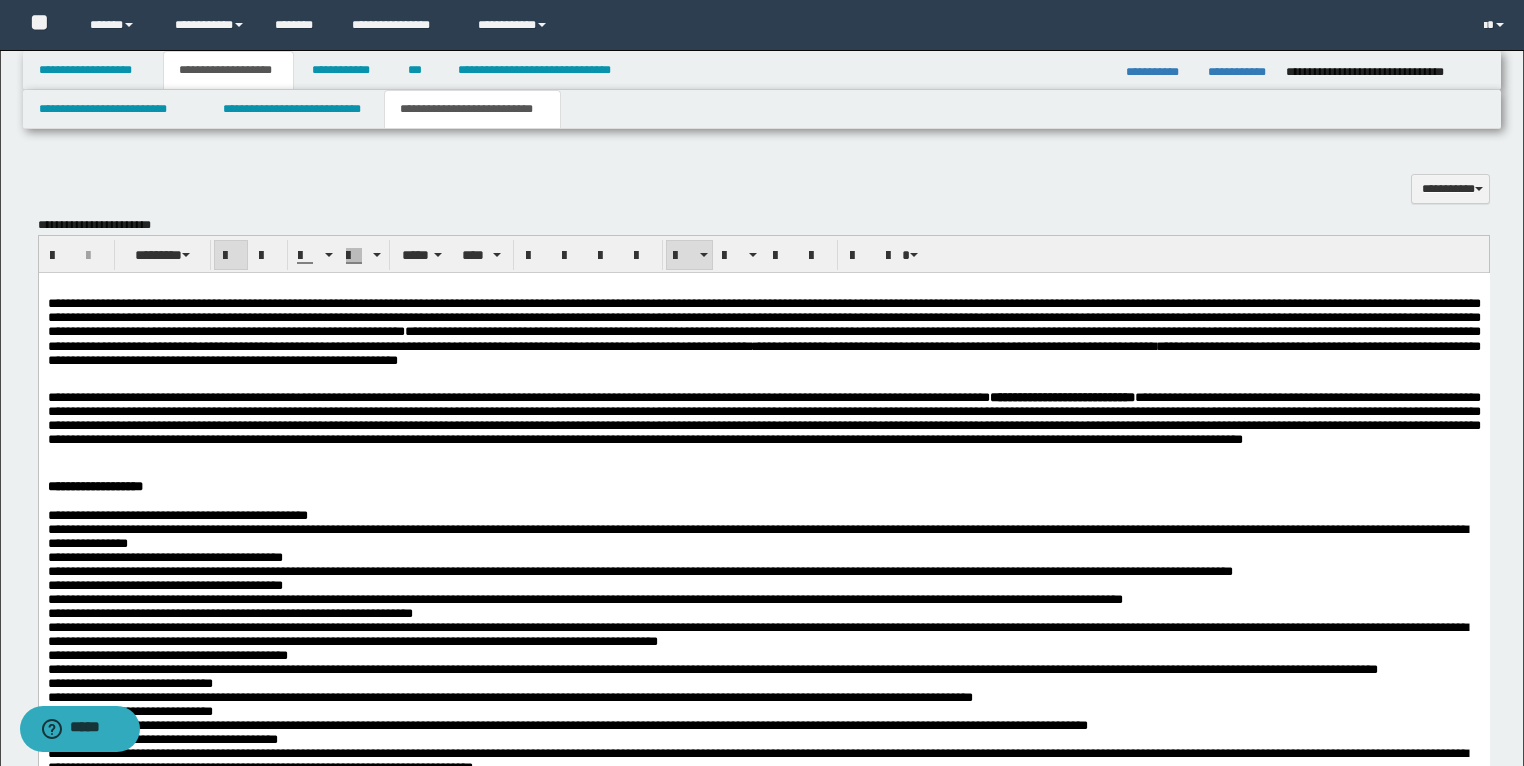 scroll, scrollTop: 1758, scrollLeft: 0, axis: vertical 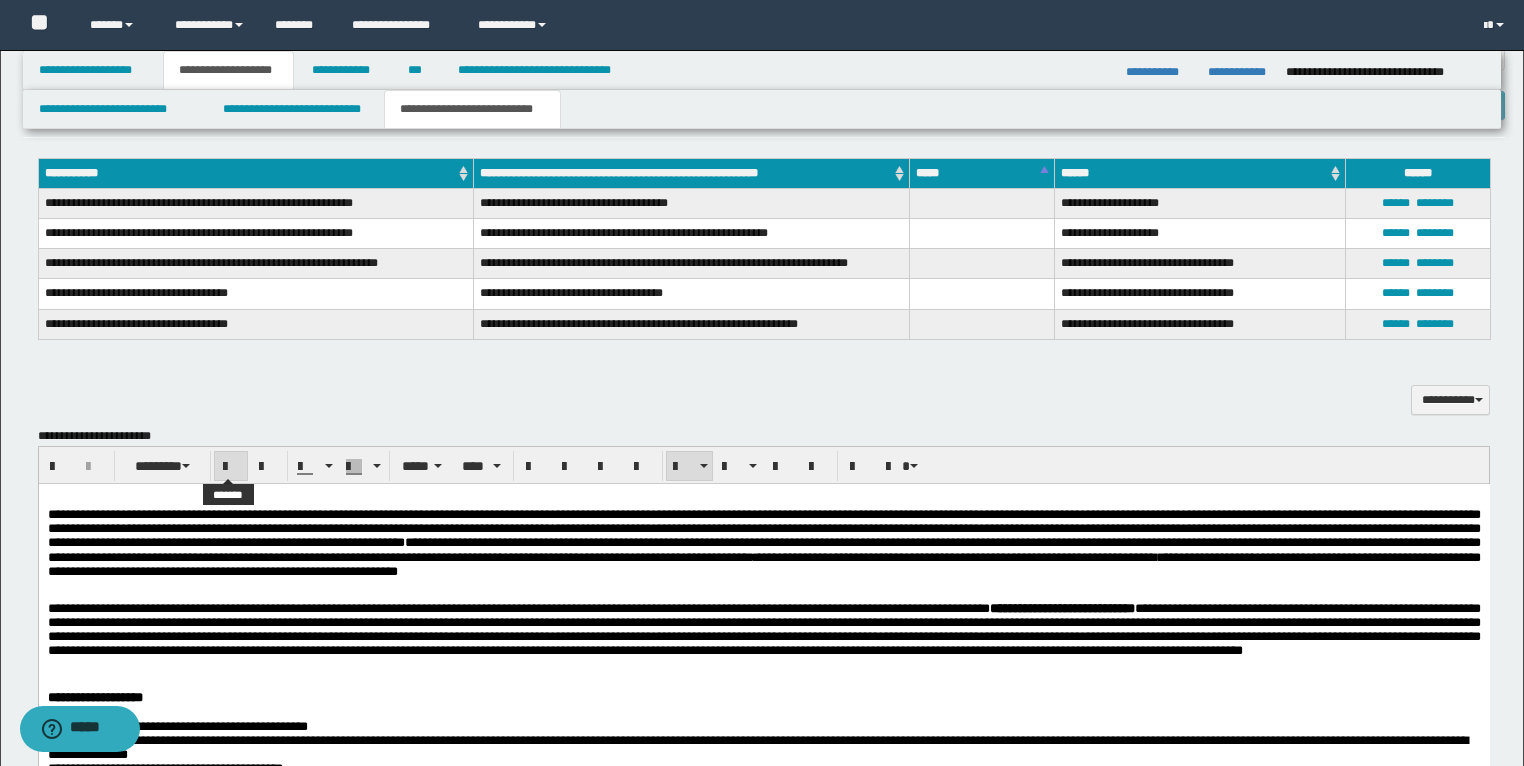 click at bounding box center (231, 467) 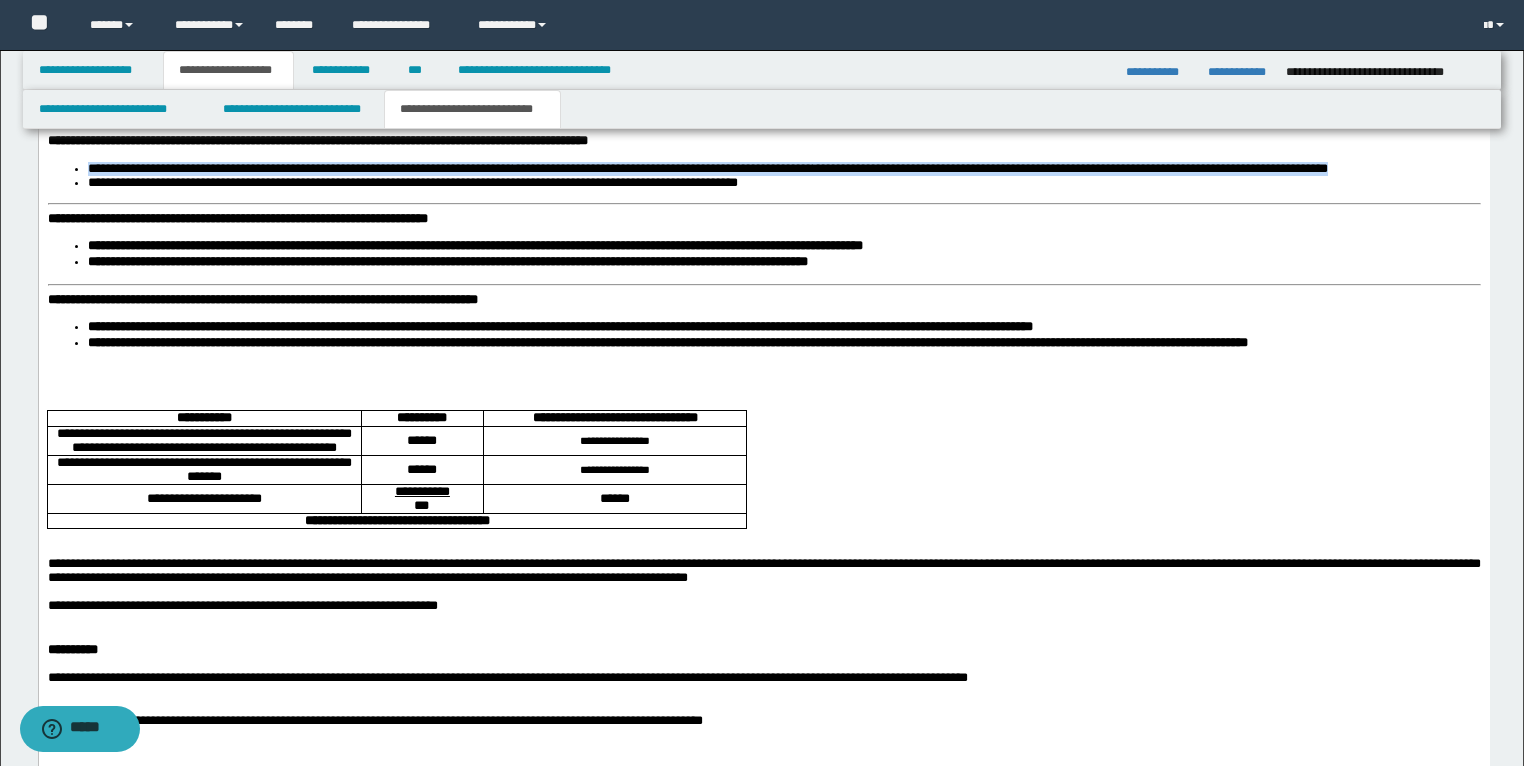 scroll, scrollTop: 2958, scrollLeft: 0, axis: vertical 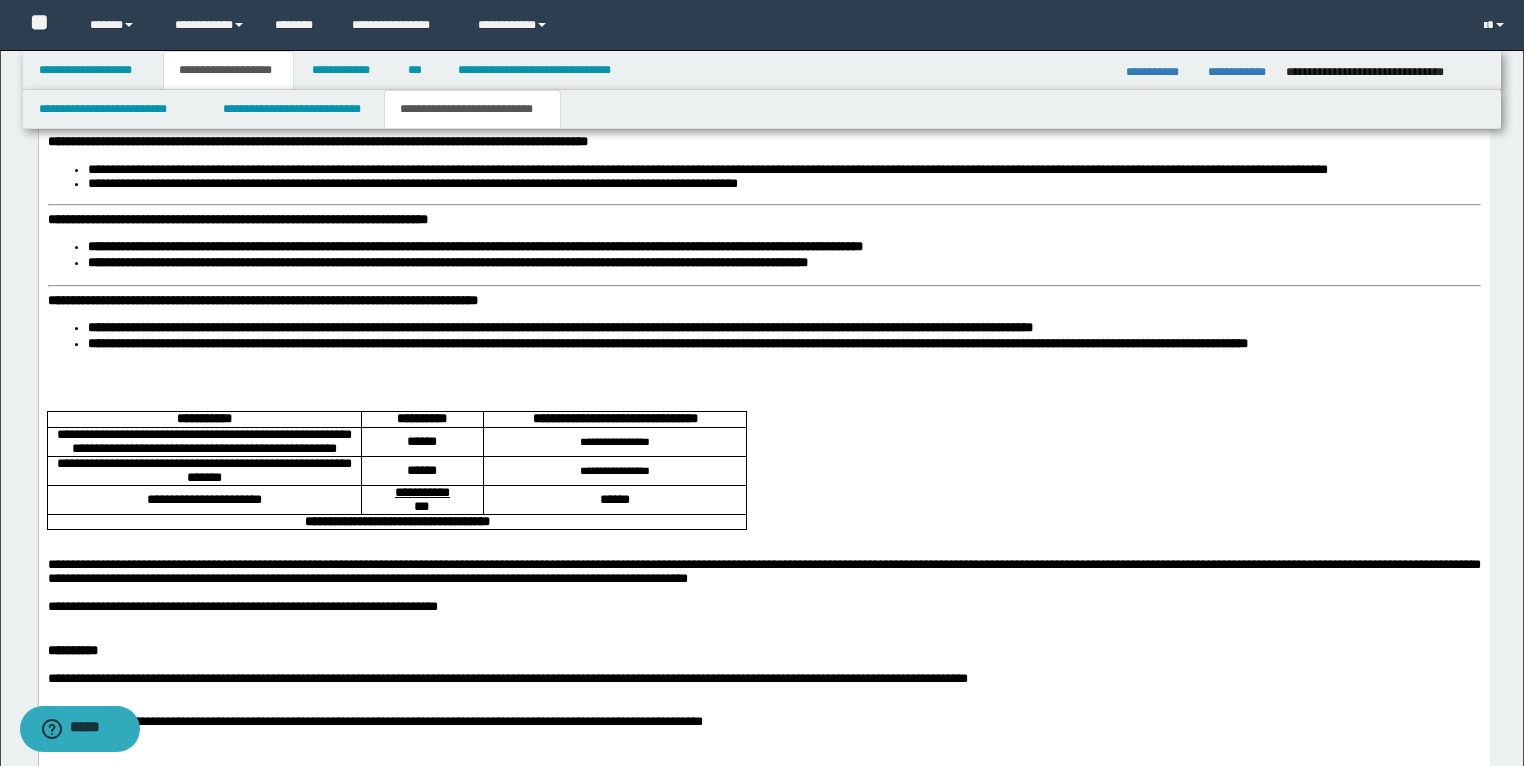 click on "**********" at bounding box center [447, 262] 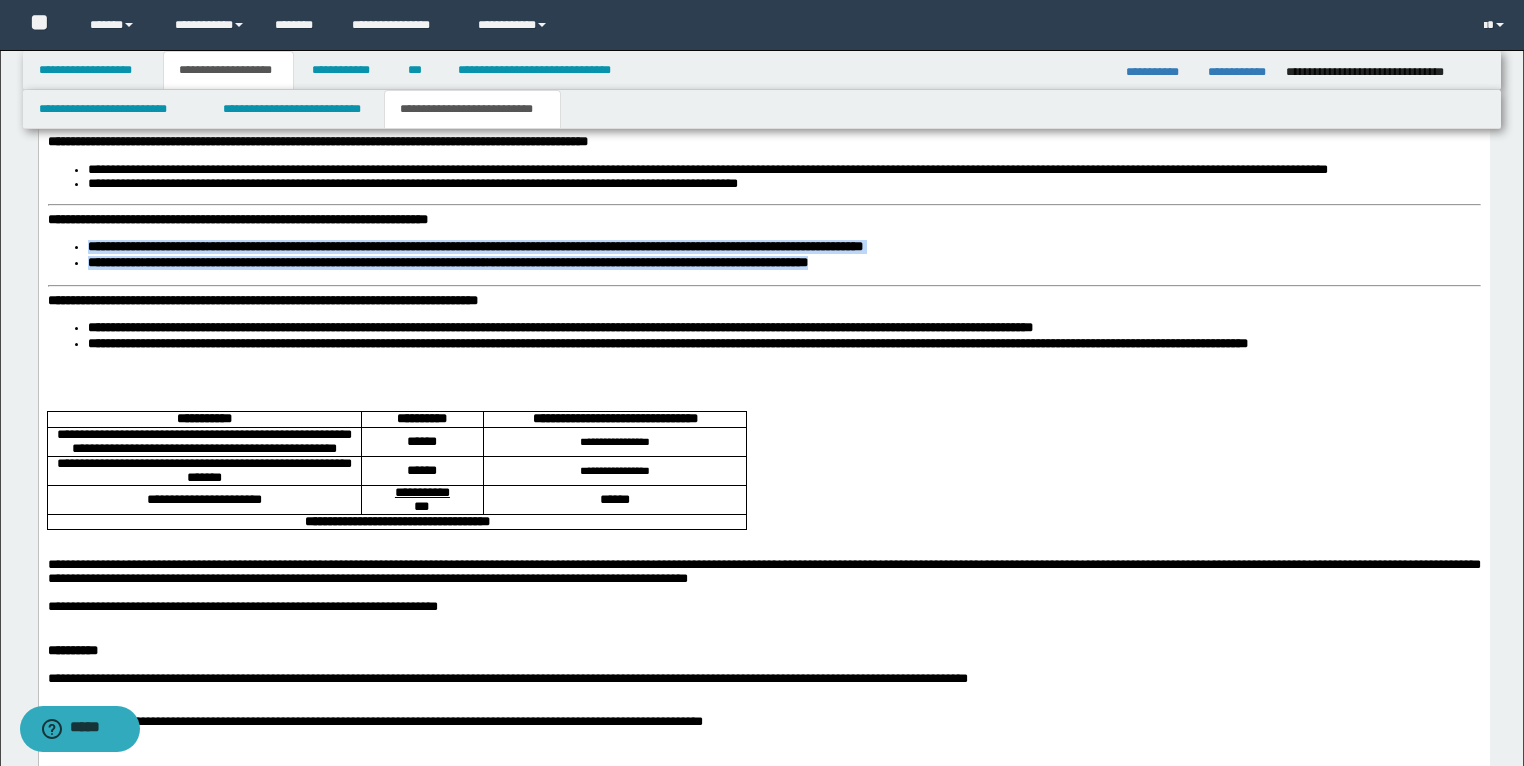 drag, startPoint x: 1010, startPoint y: 410, endPoint x: 82, endPoint y: 384, distance: 928.36414 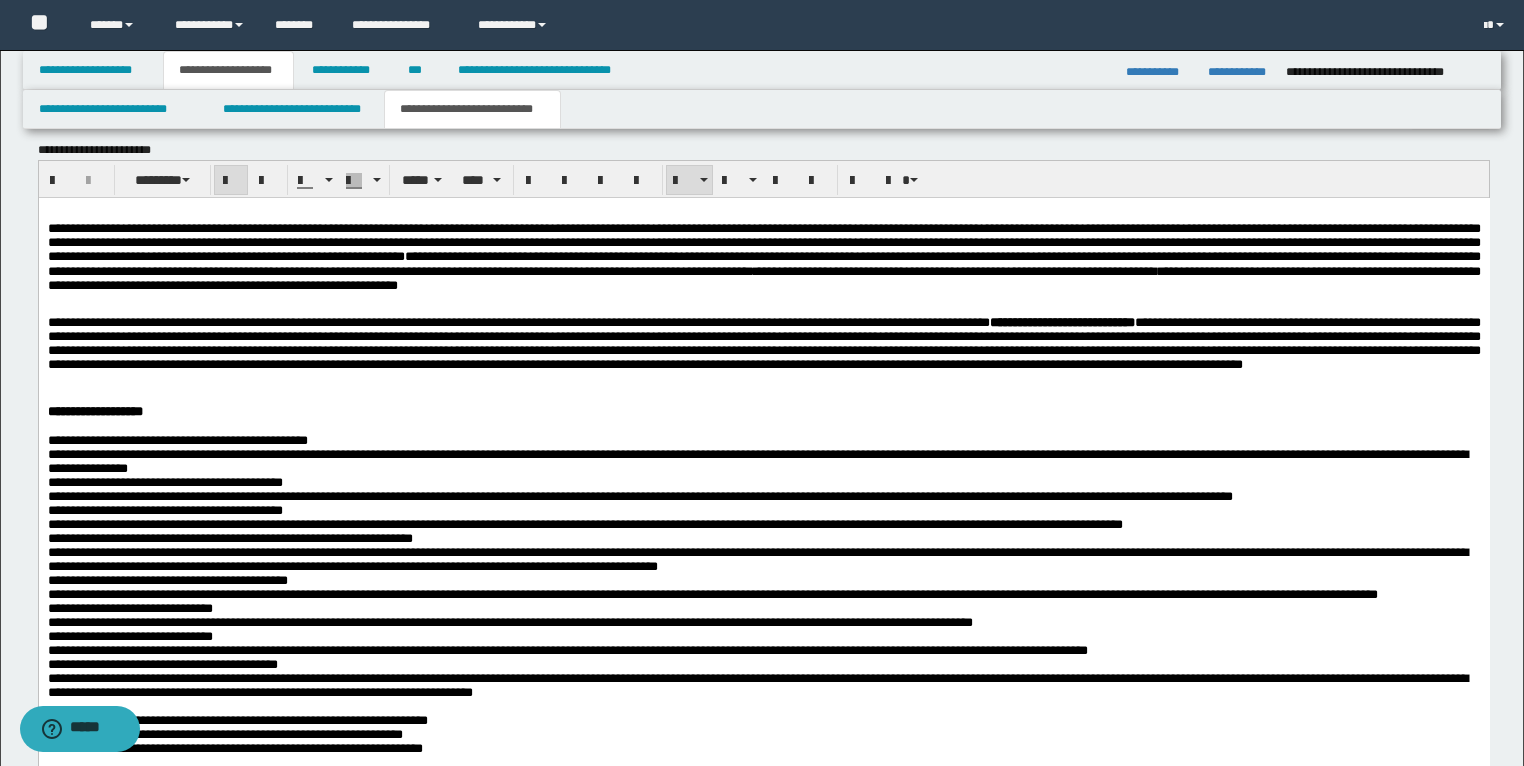 scroll, scrollTop: 1998, scrollLeft: 0, axis: vertical 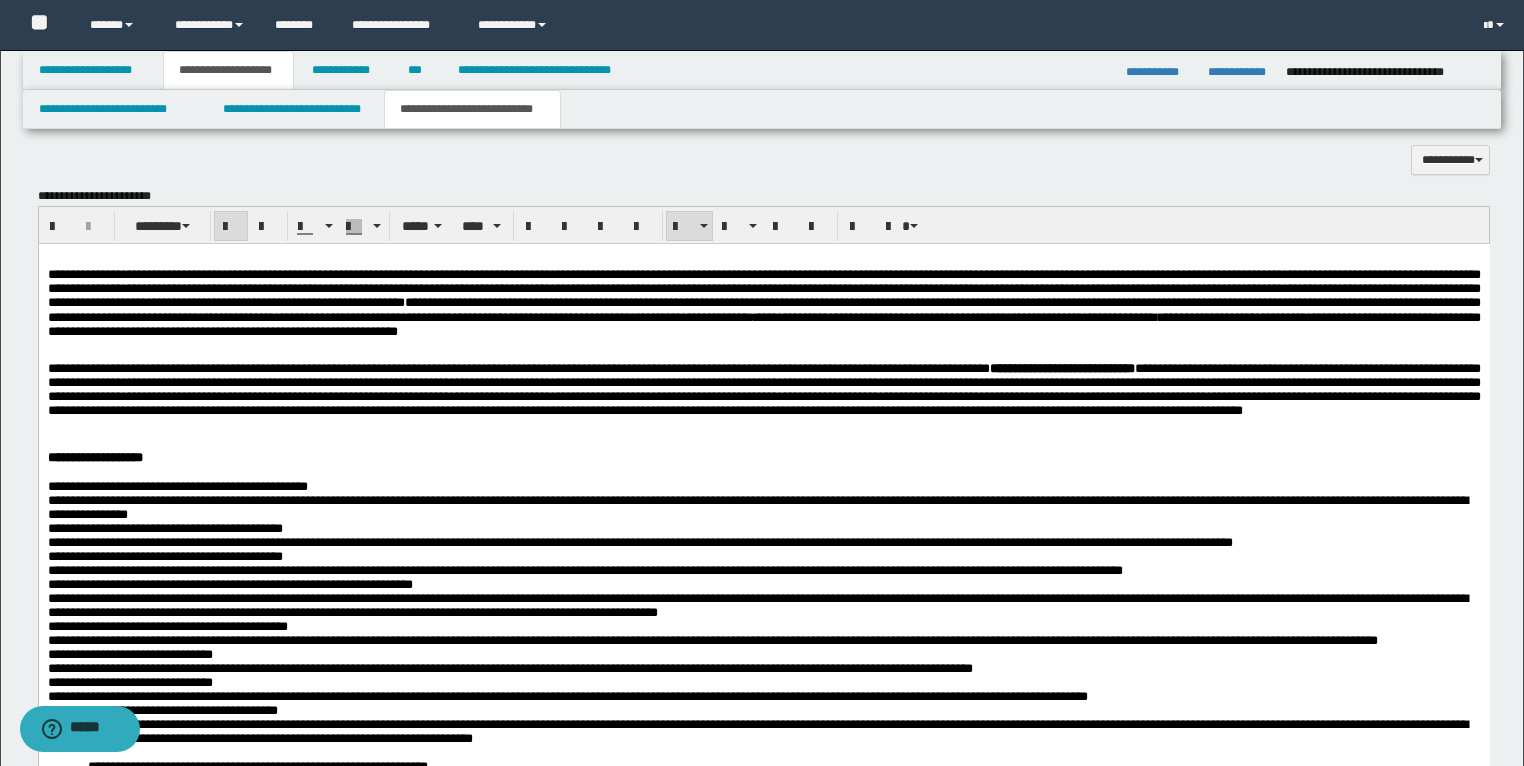 click at bounding box center [231, 227] 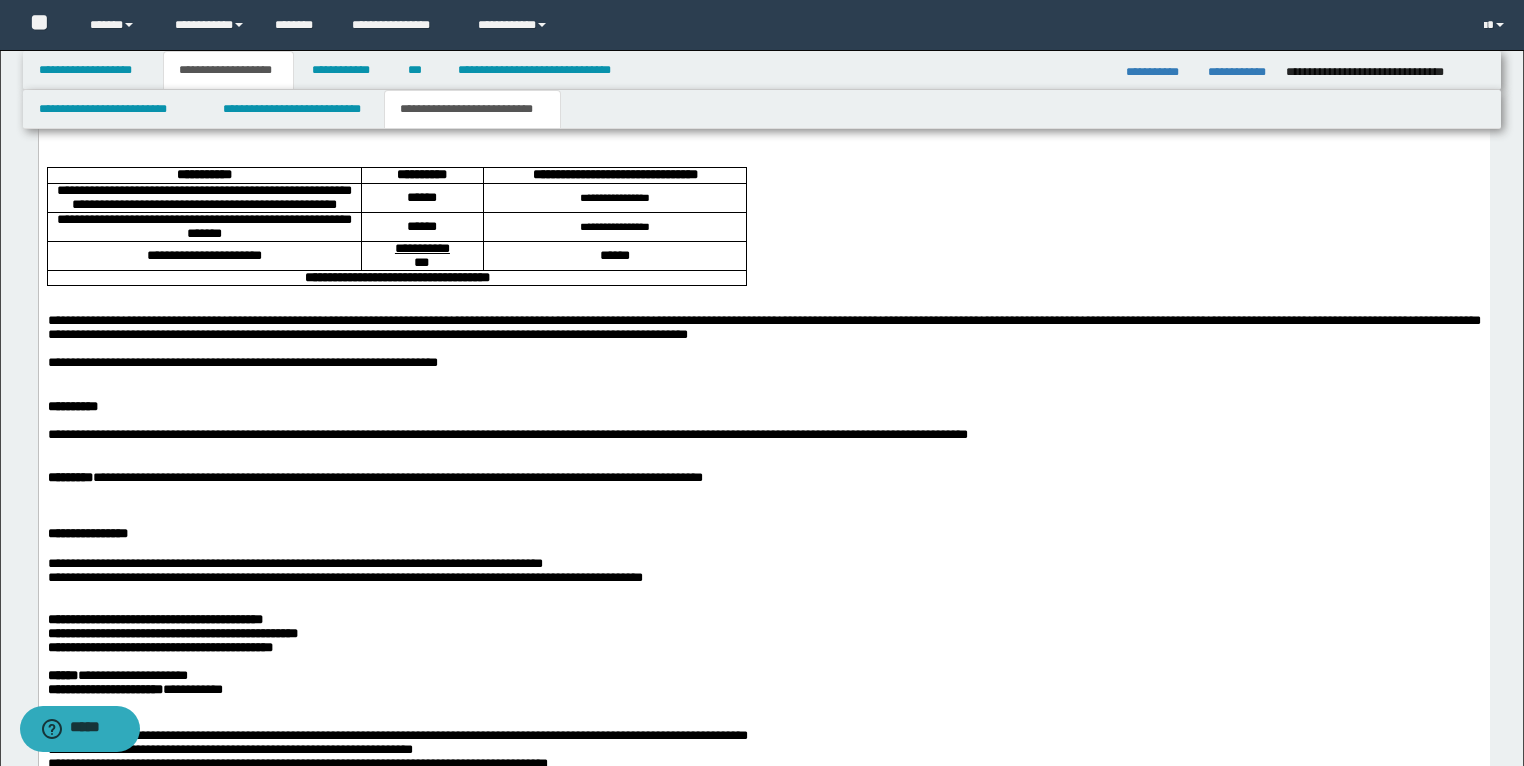 scroll, scrollTop: 3118, scrollLeft: 0, axis: vertical 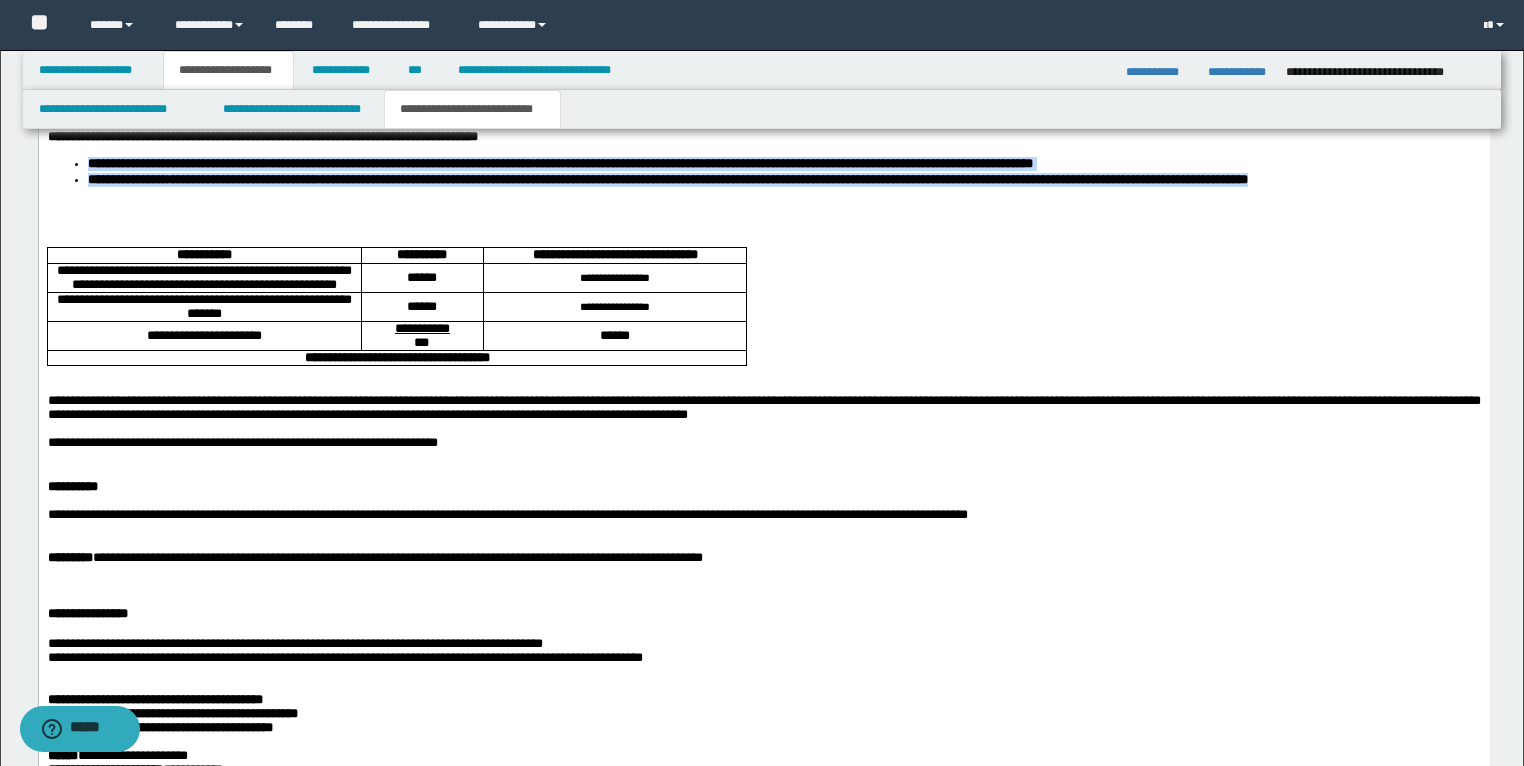 drag, startPoint x: 211, startPoint y: 354, endPoint x: 89, endPoint y: 316, distance: 127.78106 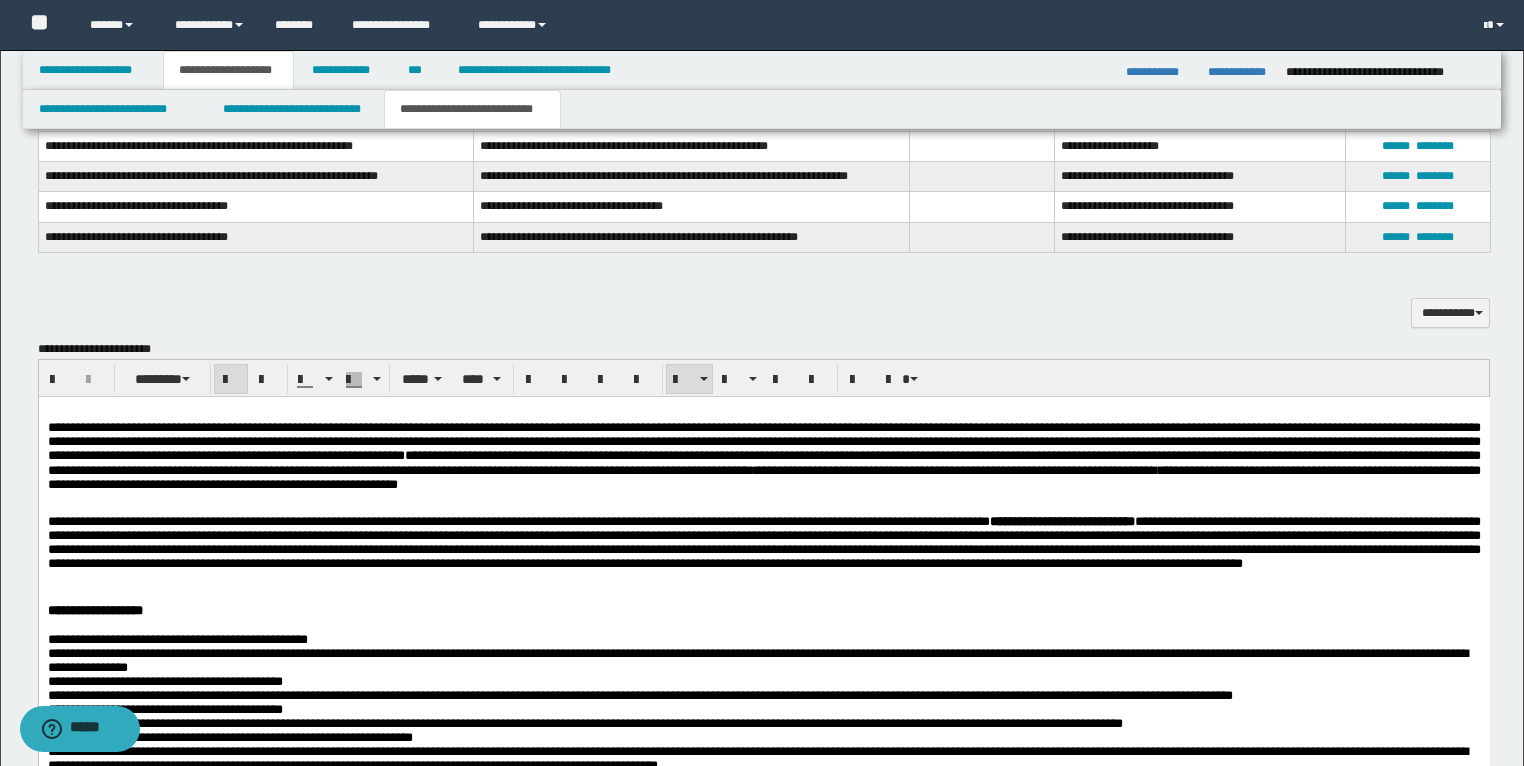 scroll, scrollTop: 1838, scrollLeft: 0, axis: vertical 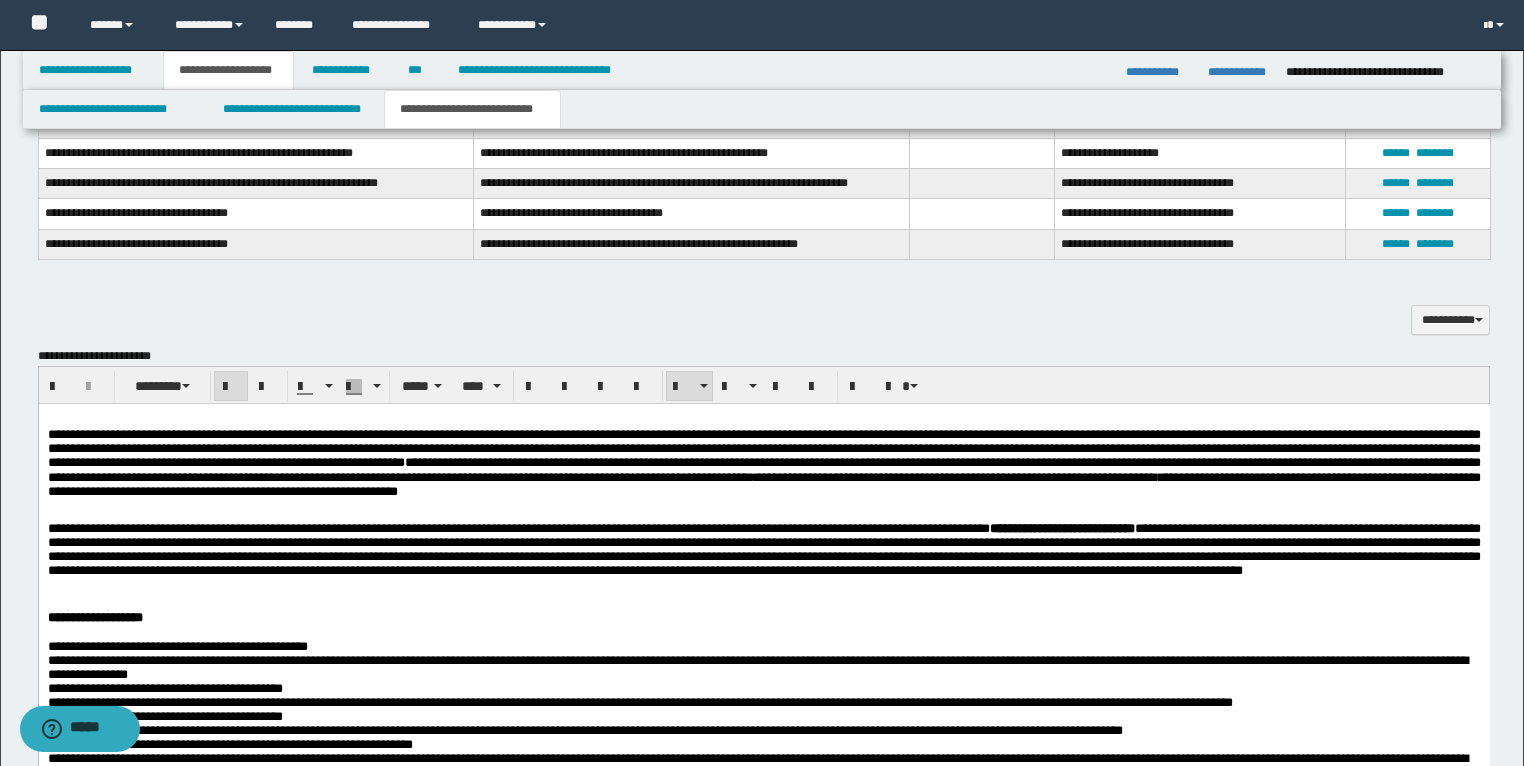 click at bounding box center (231, 387) 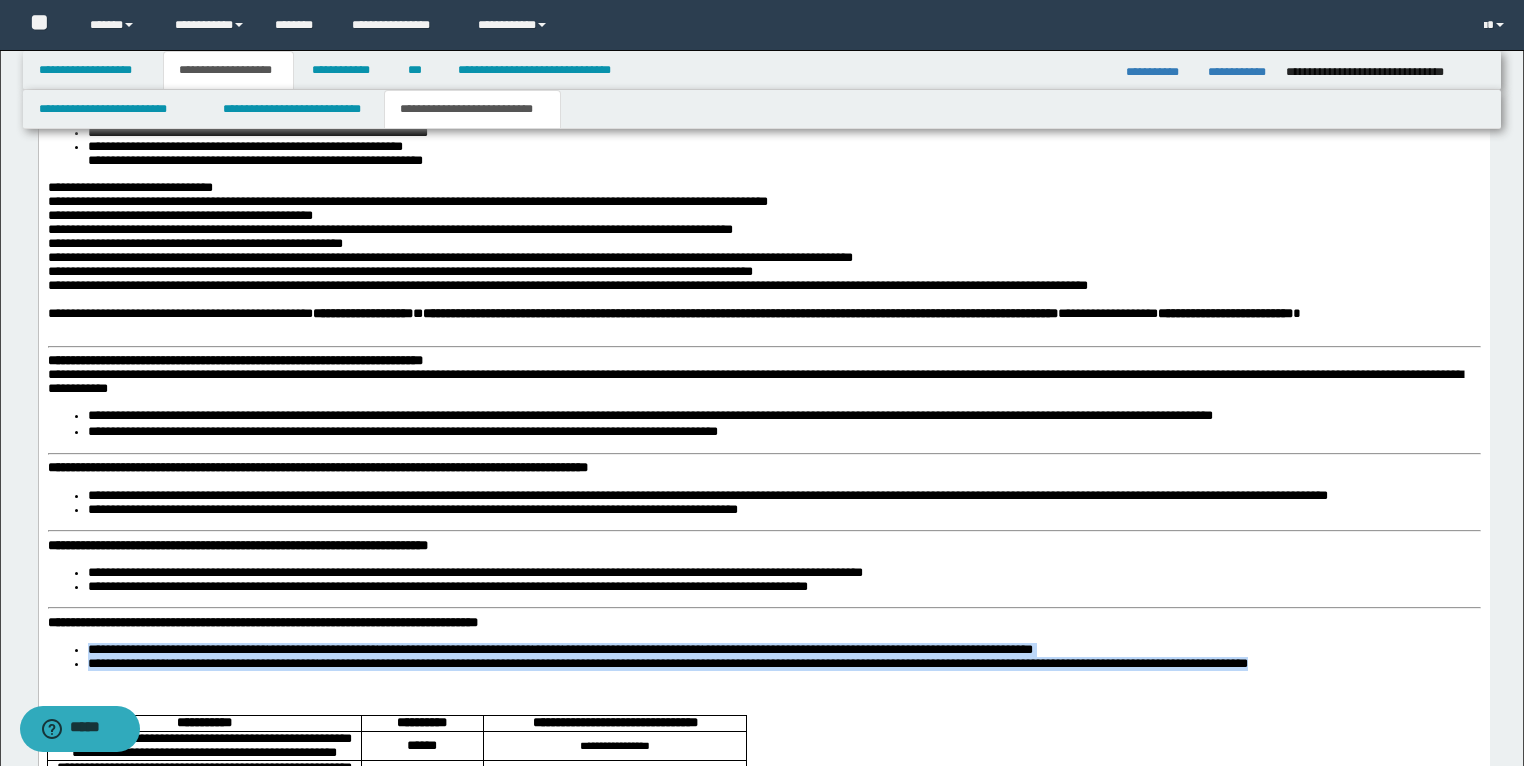 scroll, scrollTop: 2638, scrollLeft: 0, axis: vertical 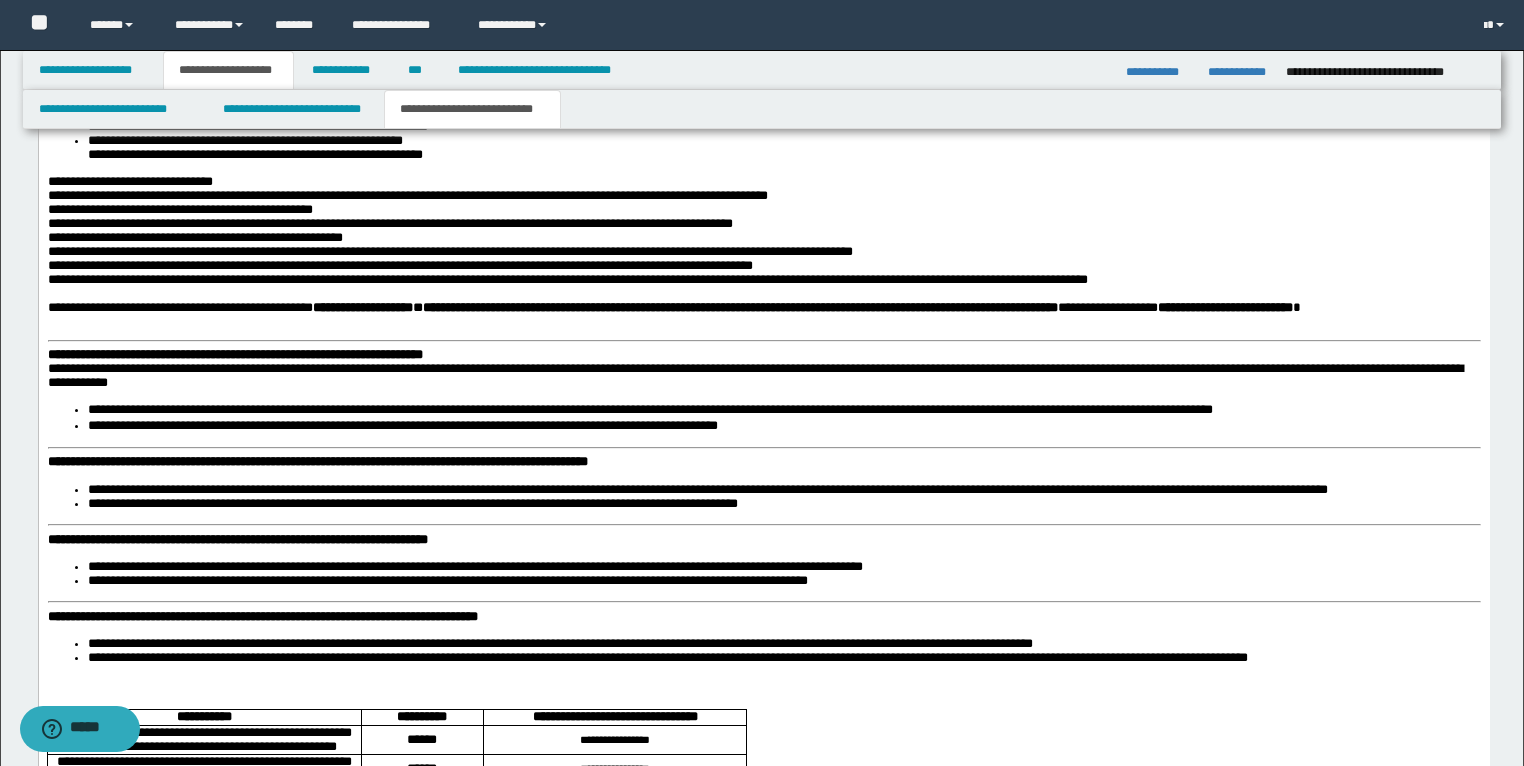 click on "**********" at bounding box center [234, 354] 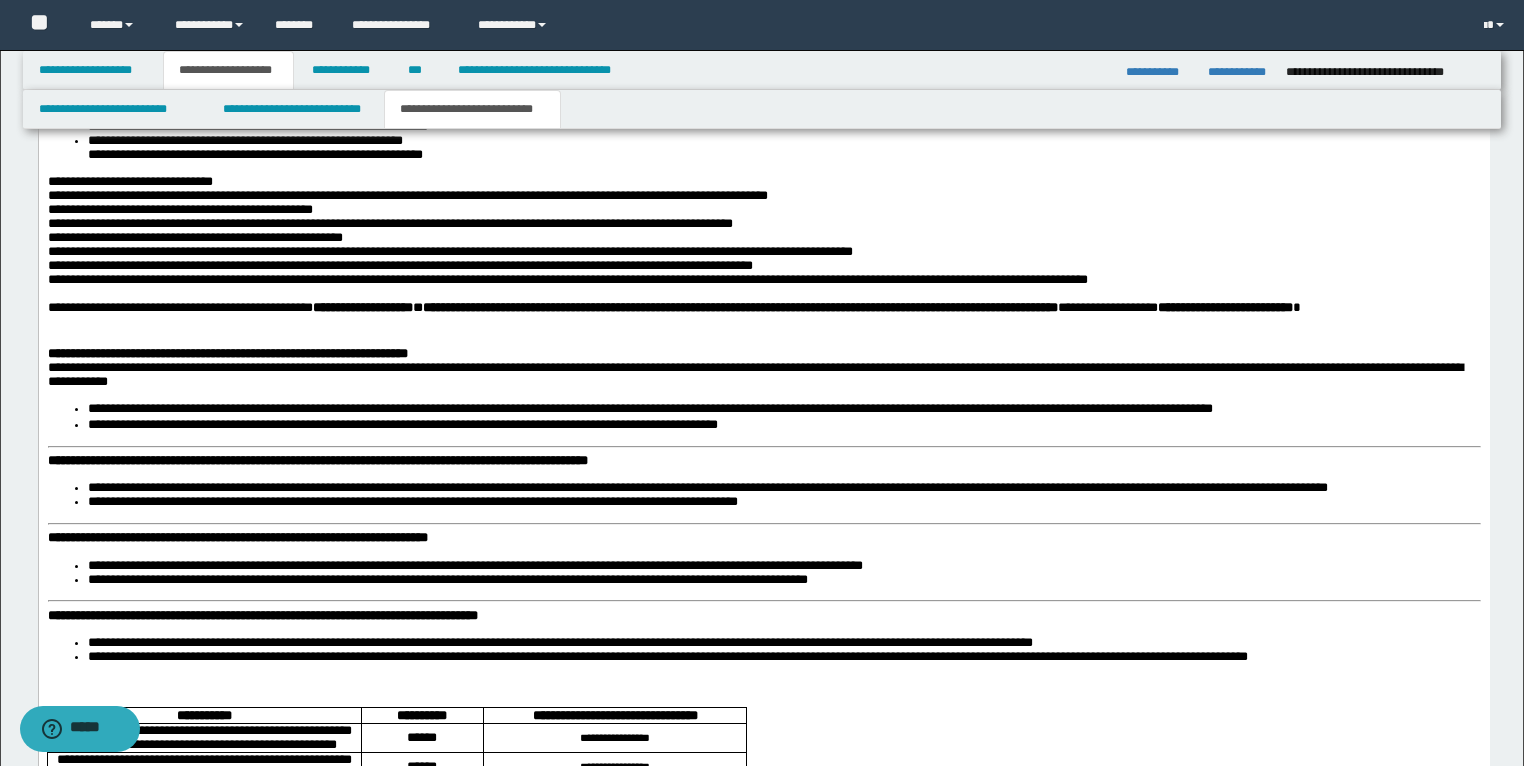 click on "**********" at bounding box center [317, 460] 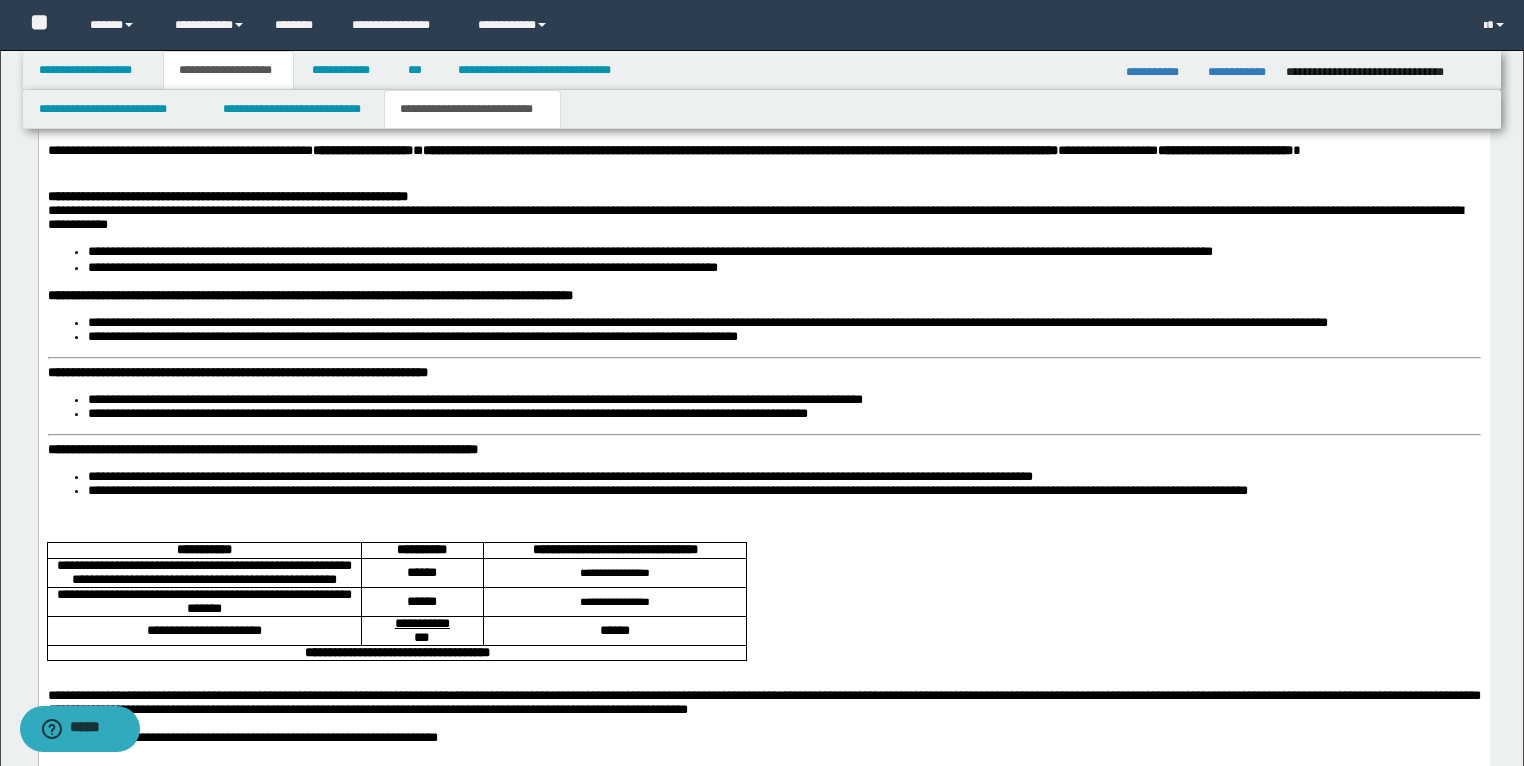 scroll, scrollTop: 2798, scrollLeft: 0, axis: vertical 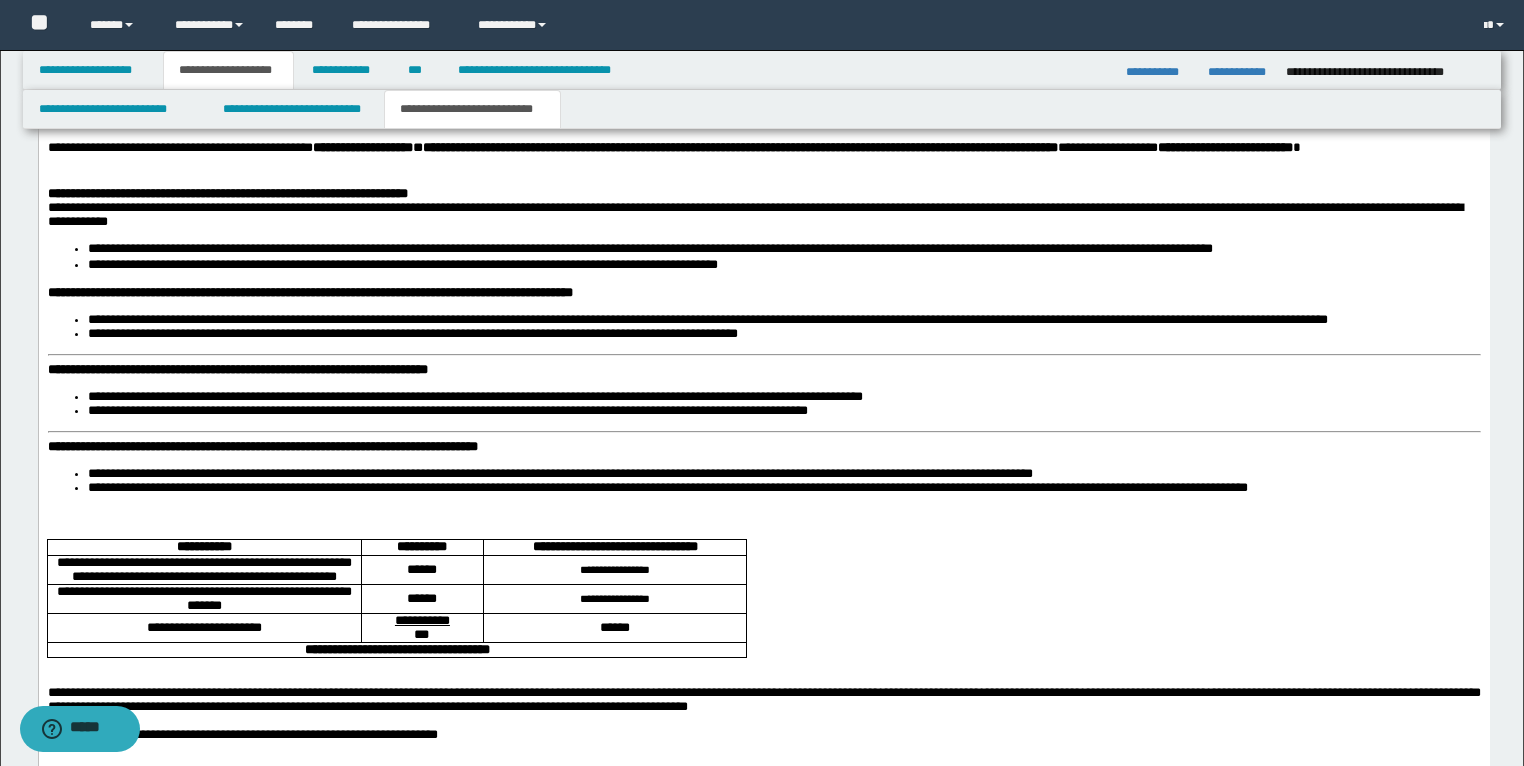 click on "**********" at bounding box center [237, 369] 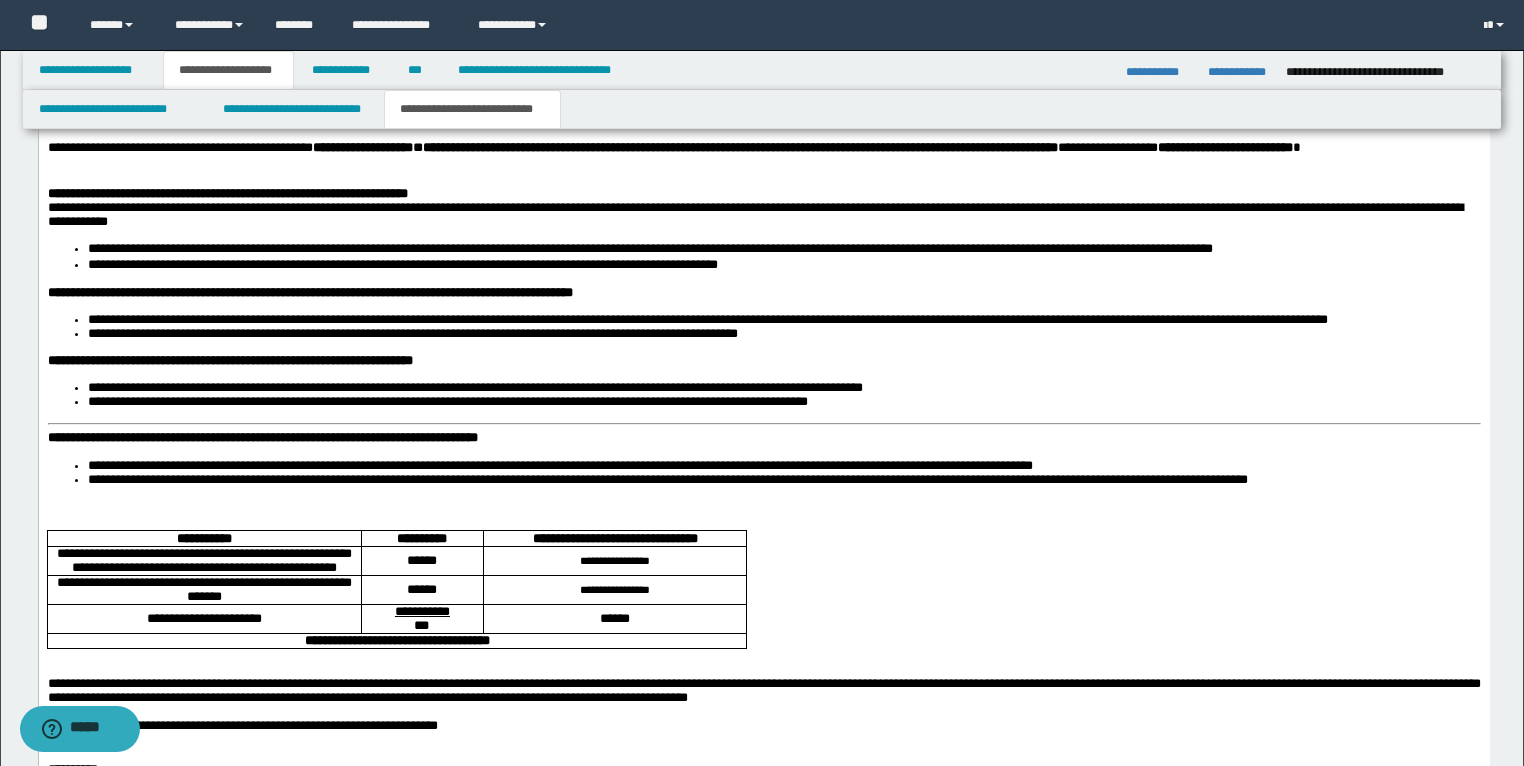 click on "**********" at bounding box center [262, 437] 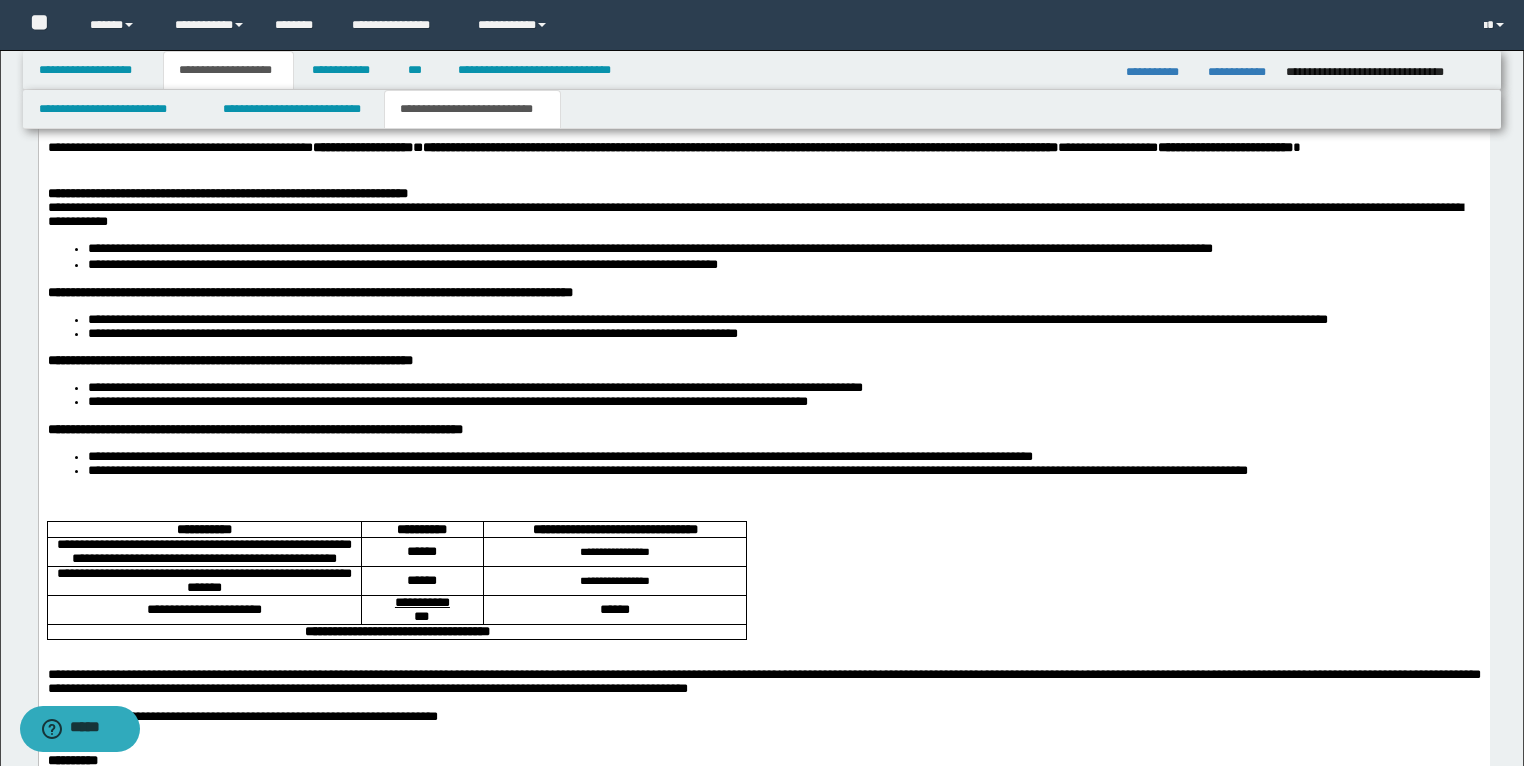click on "**********" at bounding box center [763, 363] 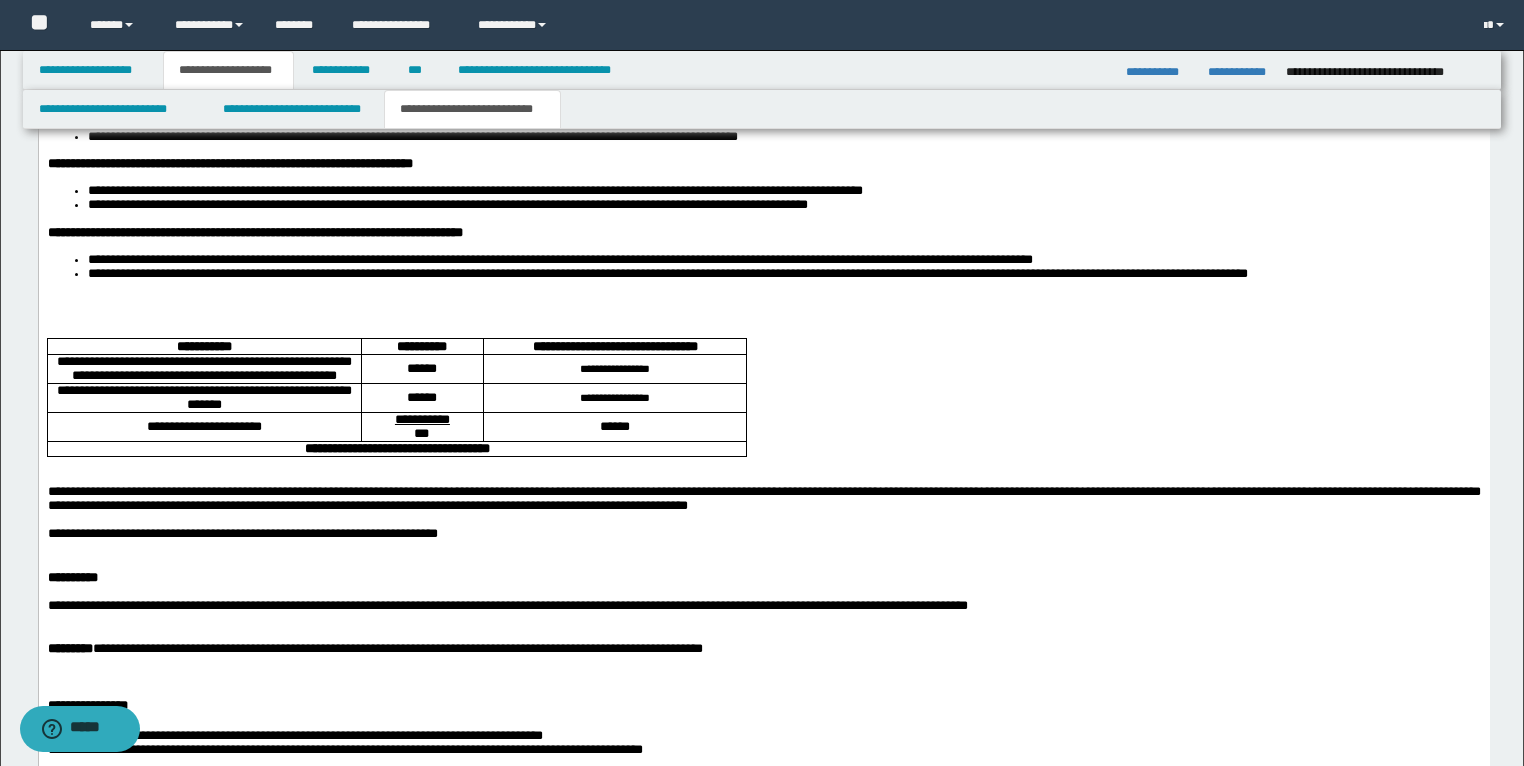 scroll, scrollTop: 3038, scrollLeft: 0, axis: vertical 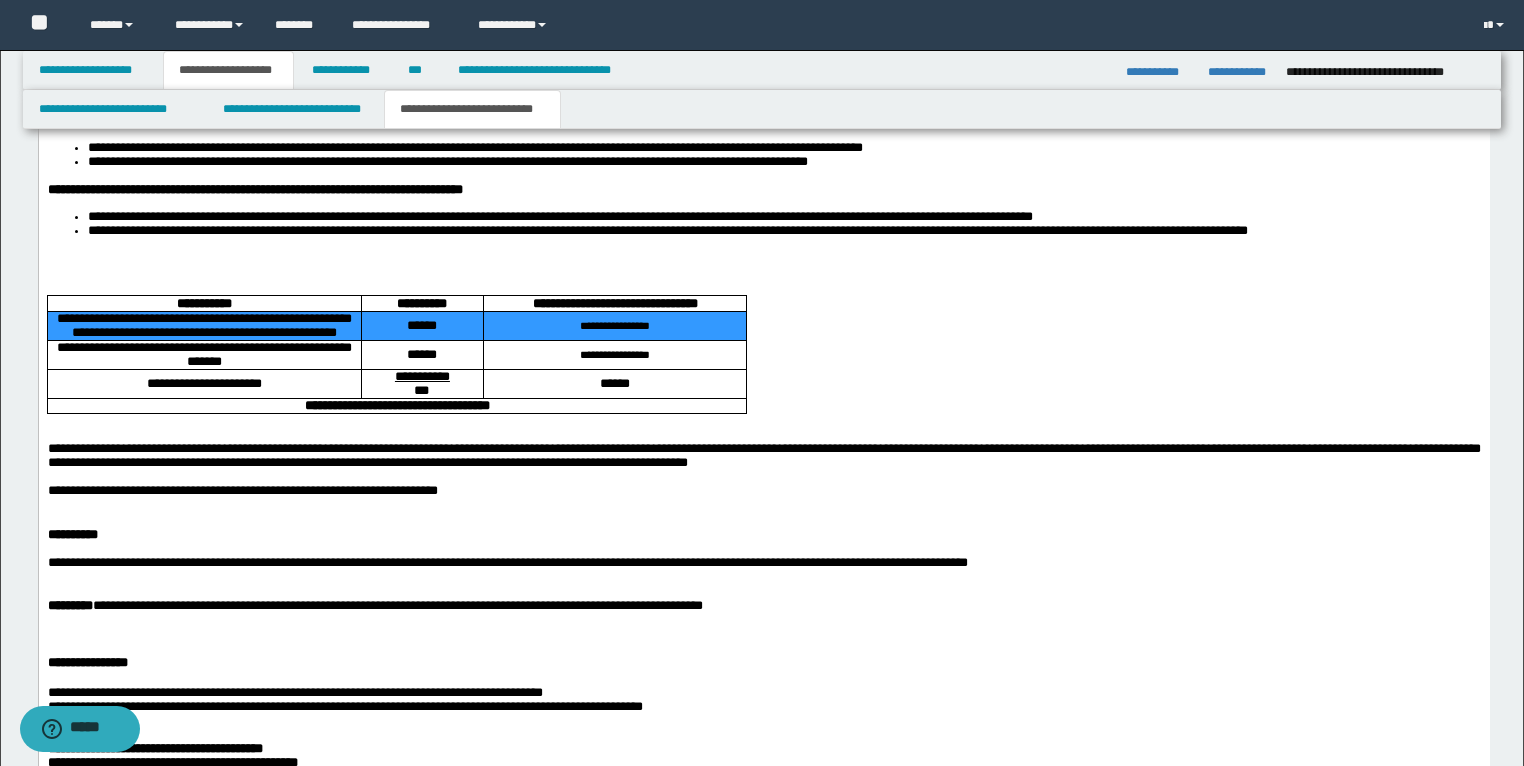 drag, startPoint x: 99, startPoint y: 477, endPoint x: 591, endPoint y: 500, distance: 492.53732 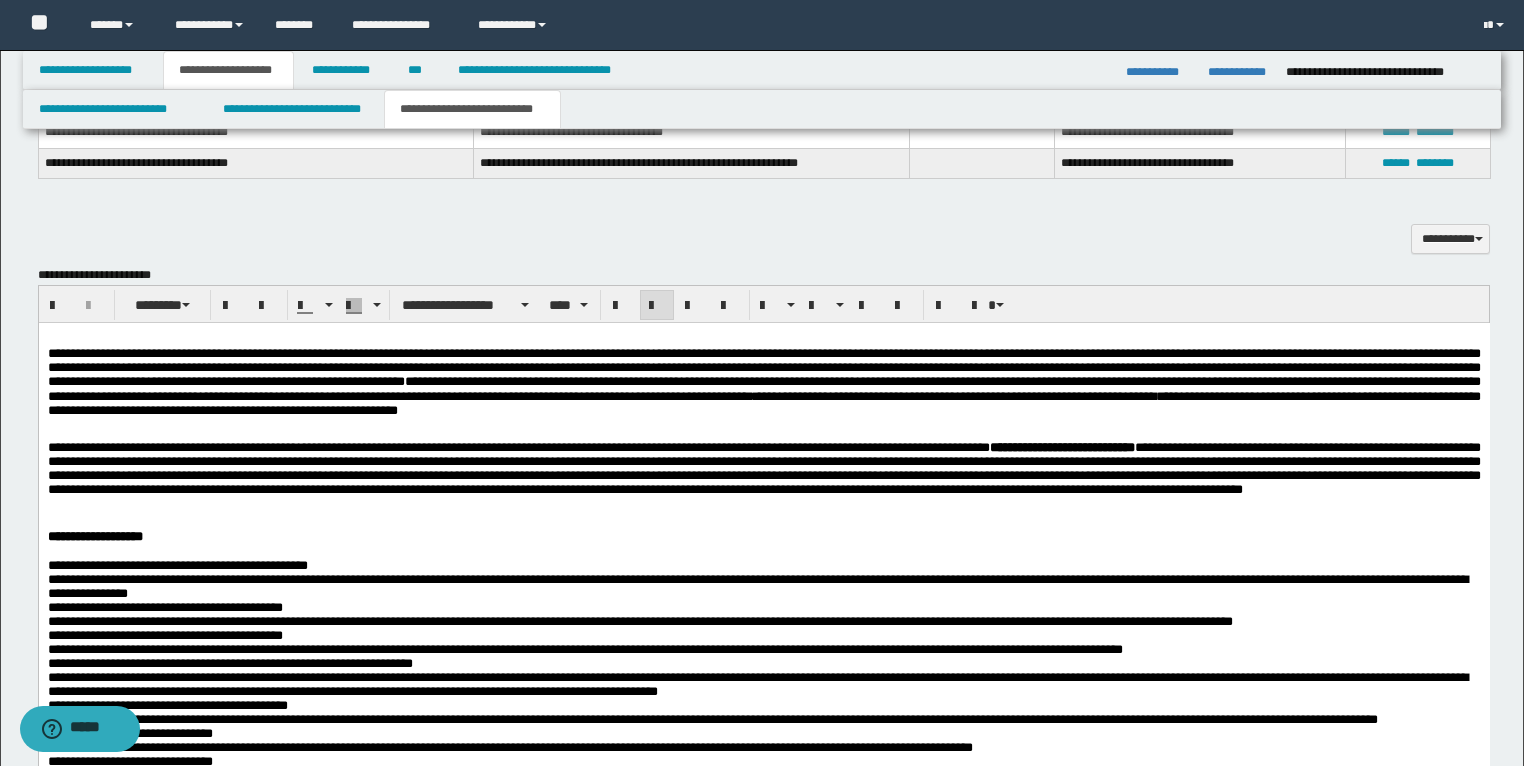 scroll, scrollTop: 1918, scrollLeft: 0, axis: vertical 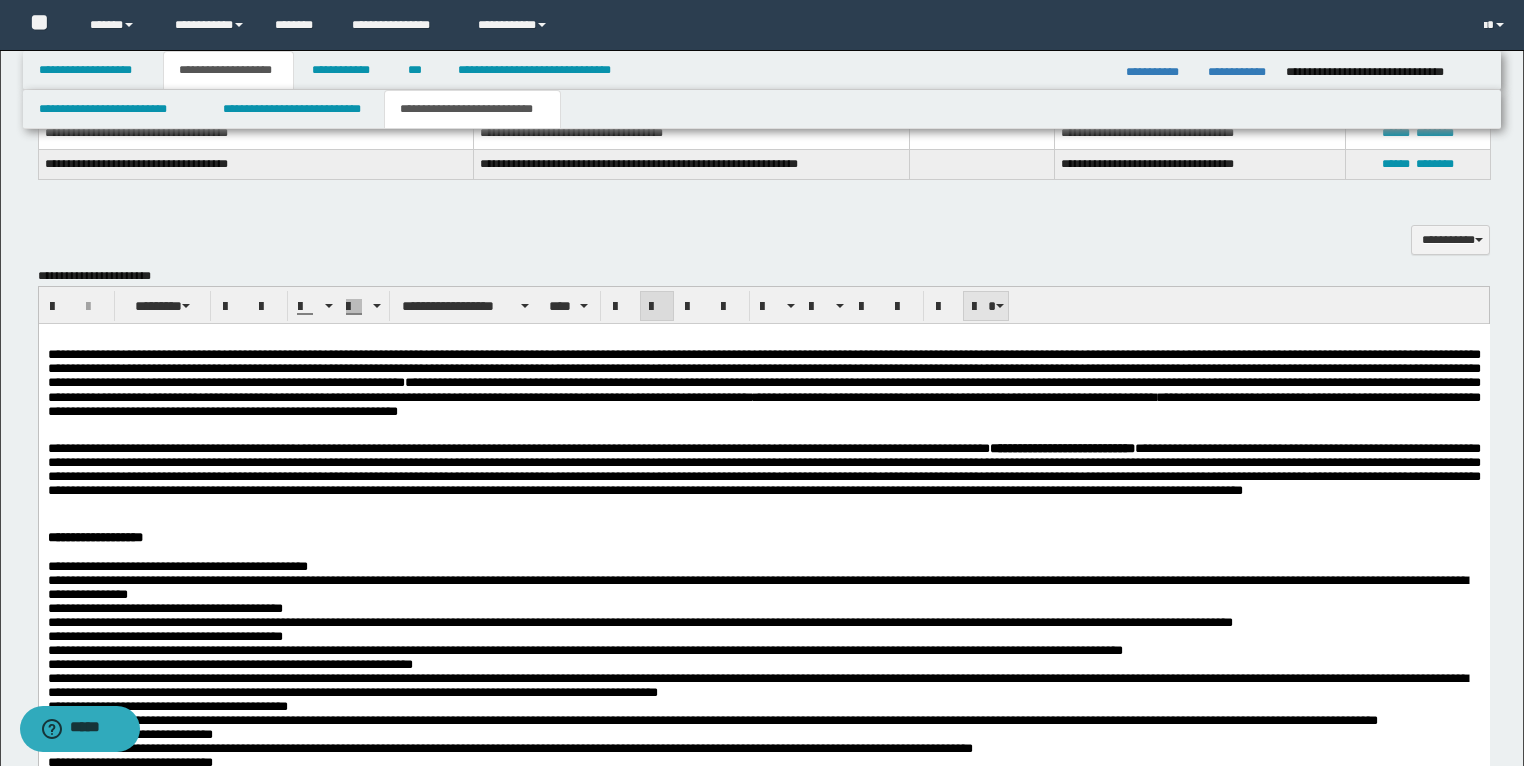 click at bounding box center [986, 306] 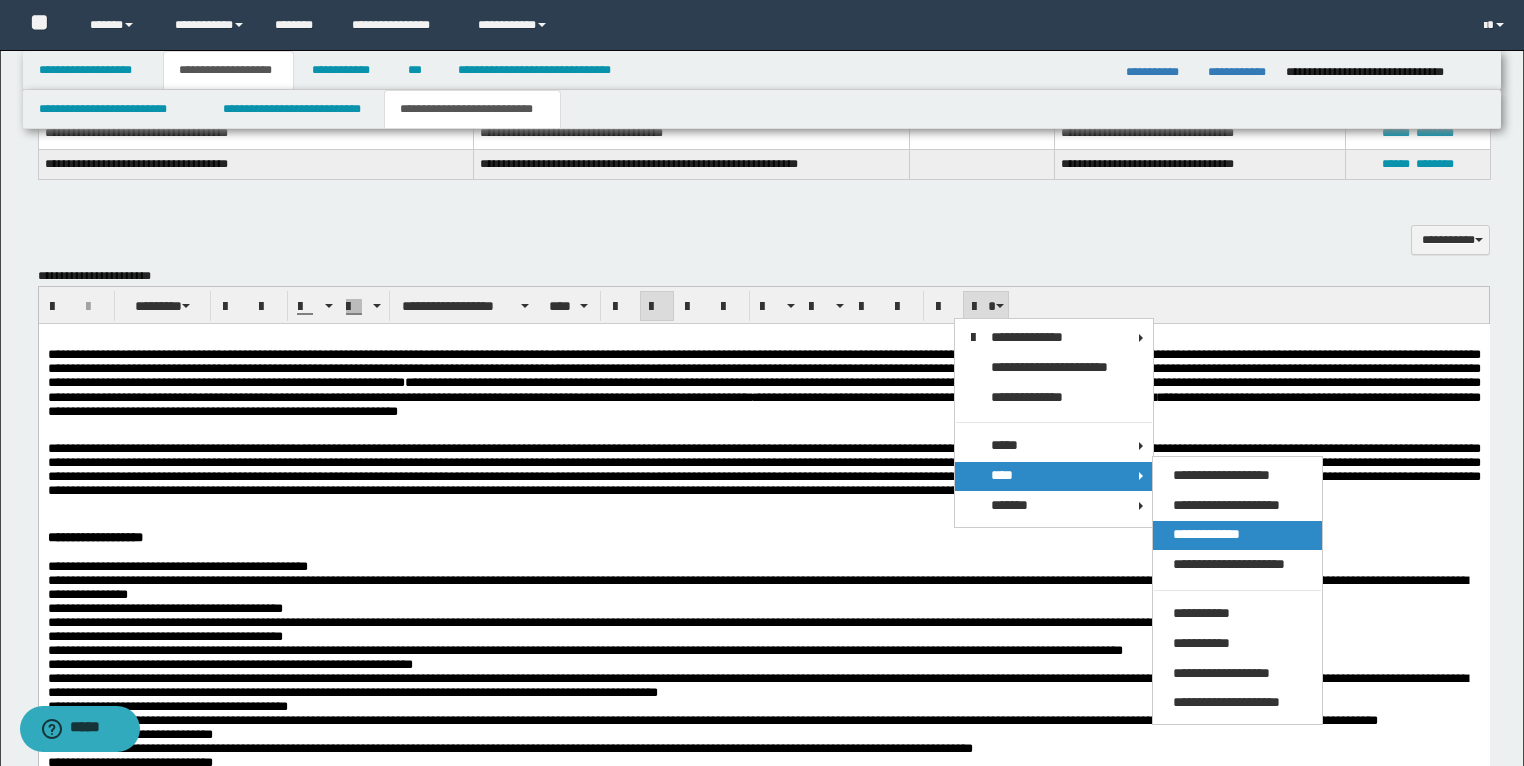 click on "**********" at bounding box center [1206, 534] 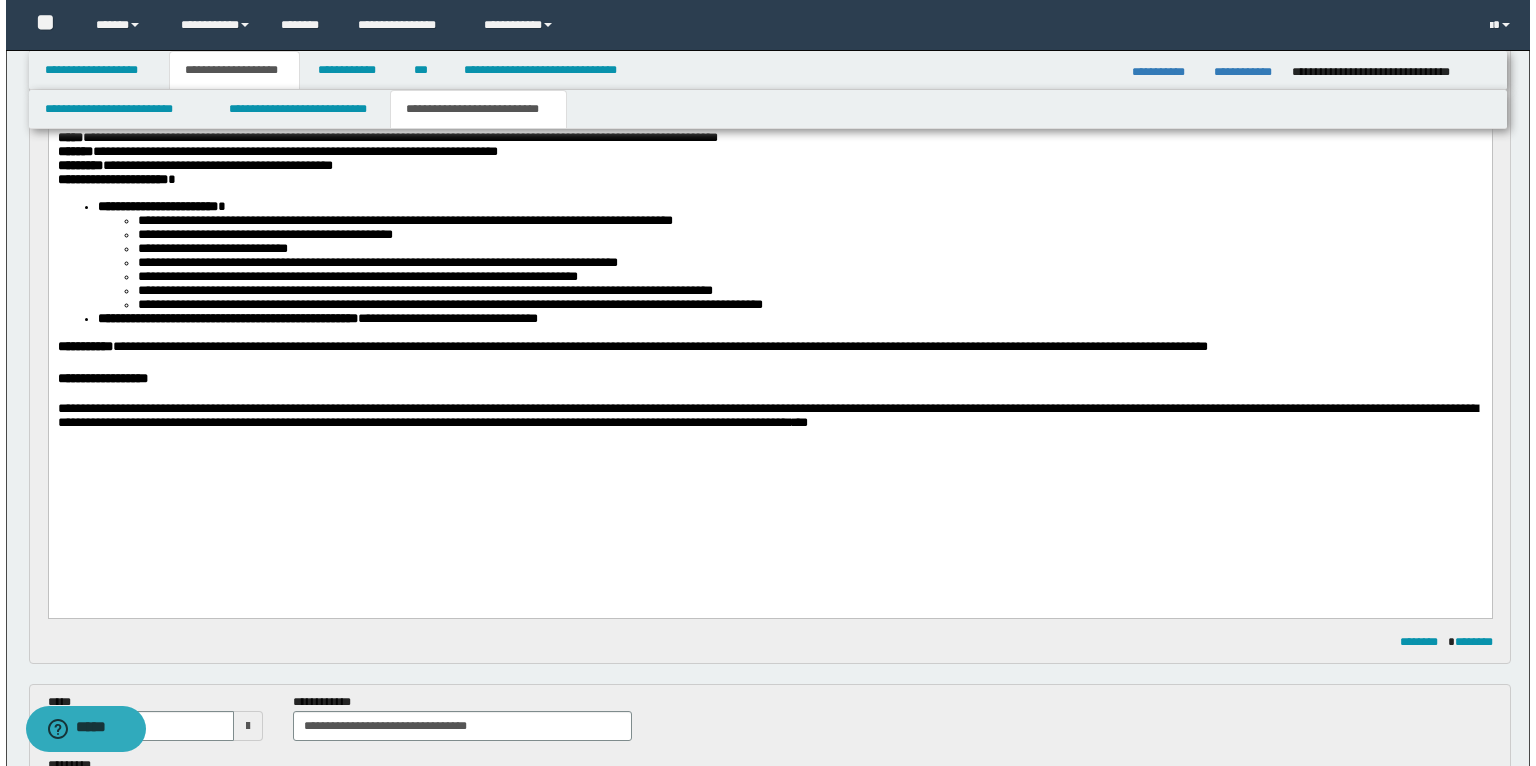 scroll, scrollTop: 718, scrollLeft: 0, axis: vertical 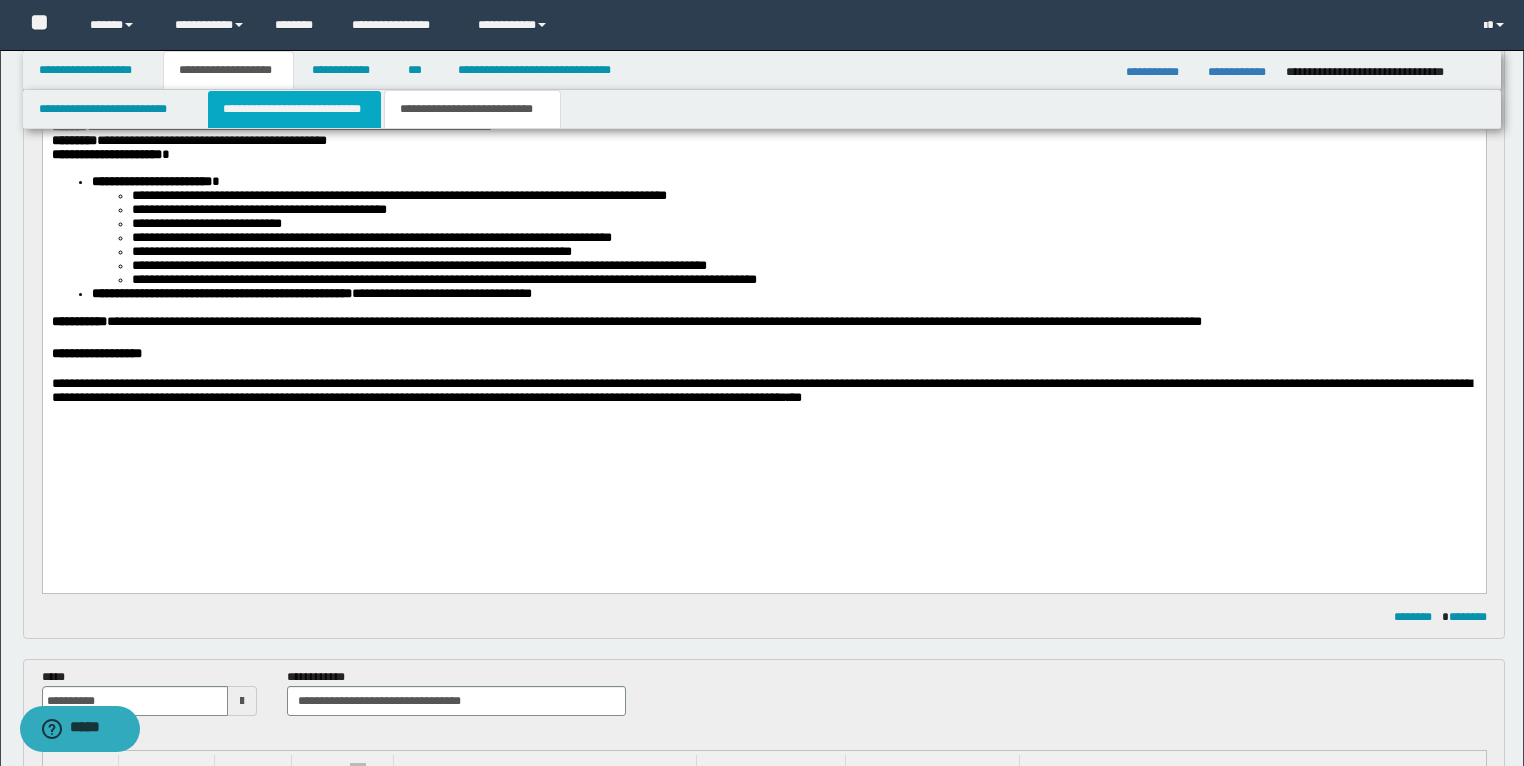 drag, startPoint x: 353, startPoint y: 118, endPoint x: 385, endPoint y: 649, distance: 531.9633 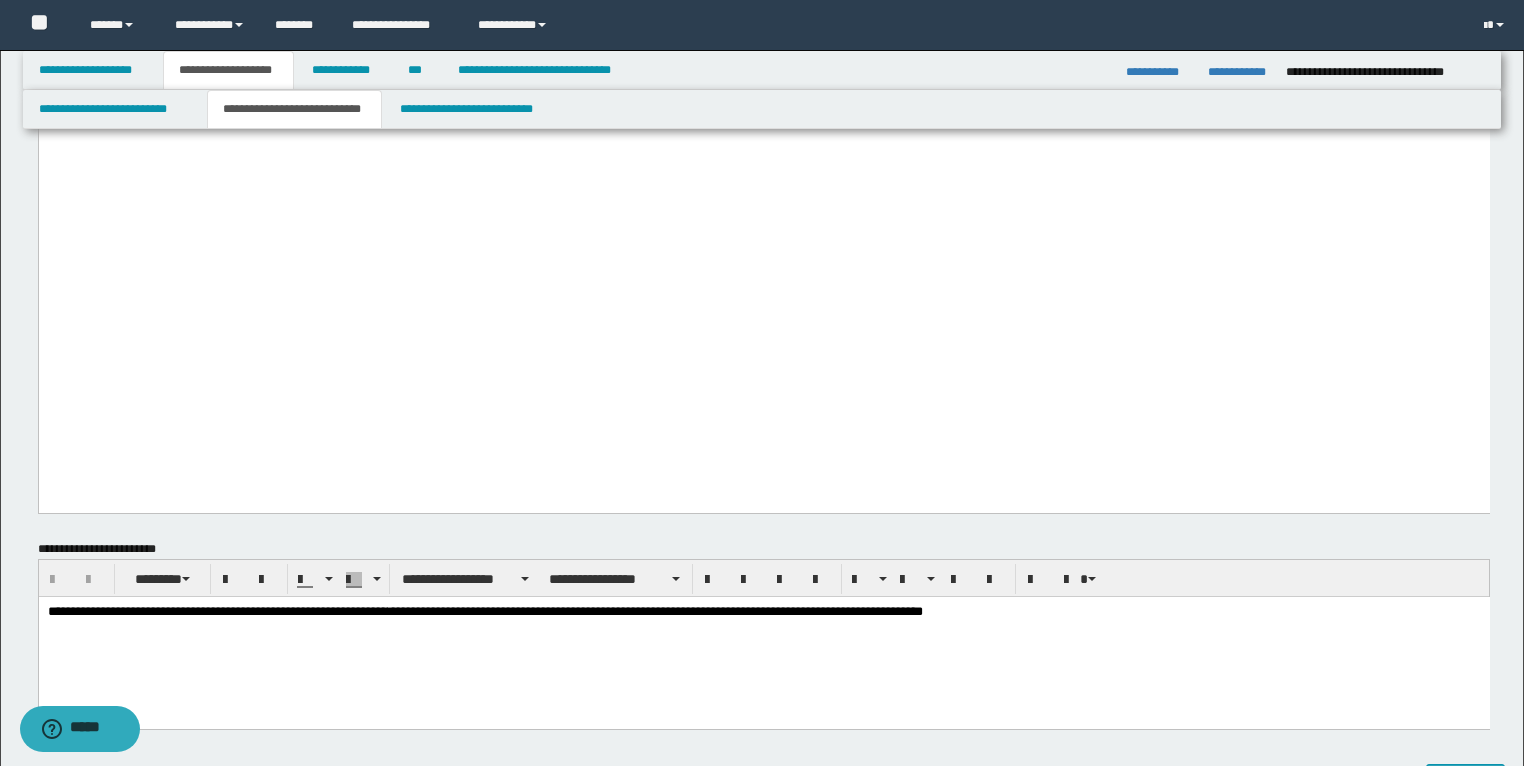 scroll, scrollTop: 7360, scrollLeft: 0, axis: vertical 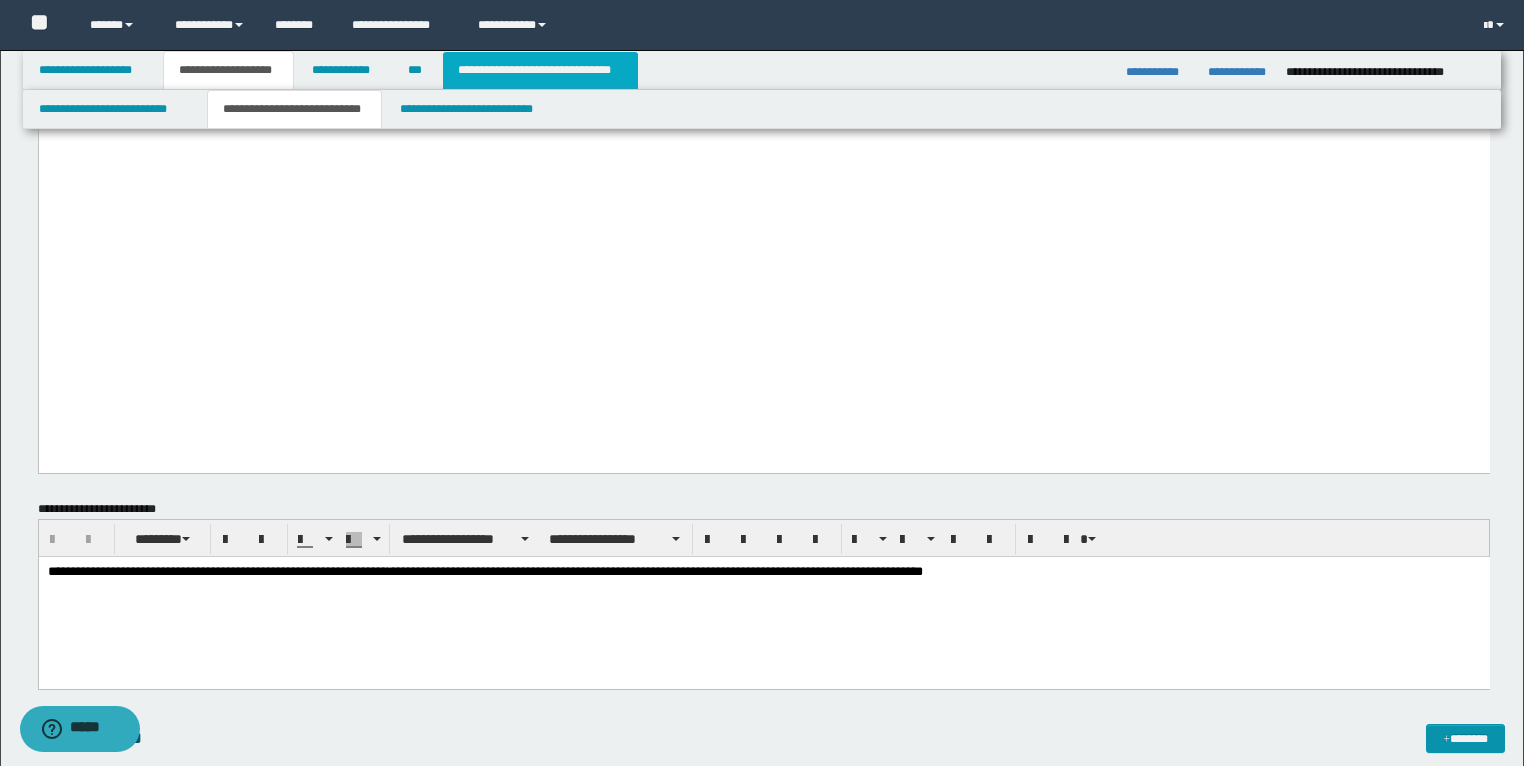 click on "**********" at bounding box center [540, 70] 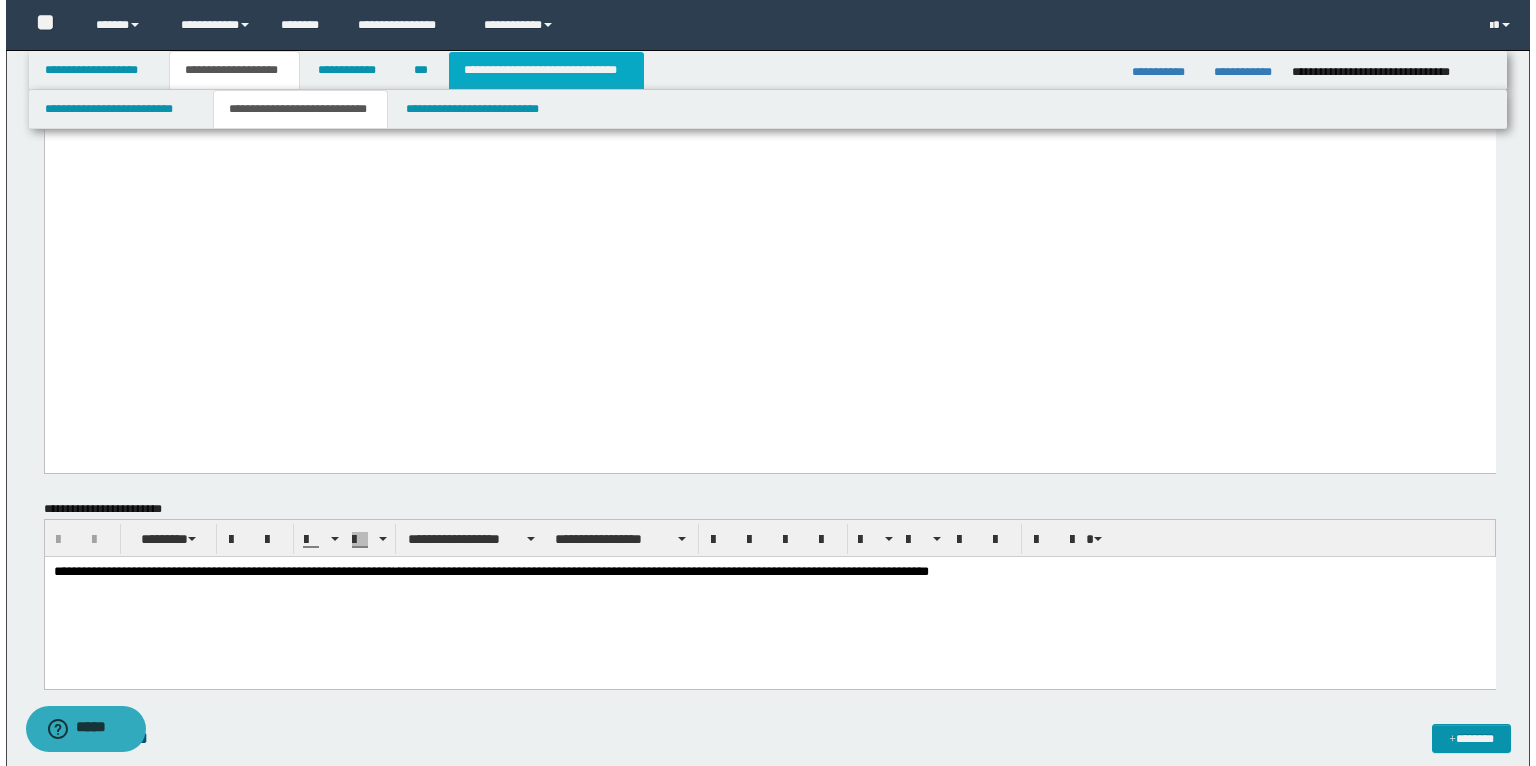 scroll, scrollTop: 0, scrollLeft: 0, axis: both 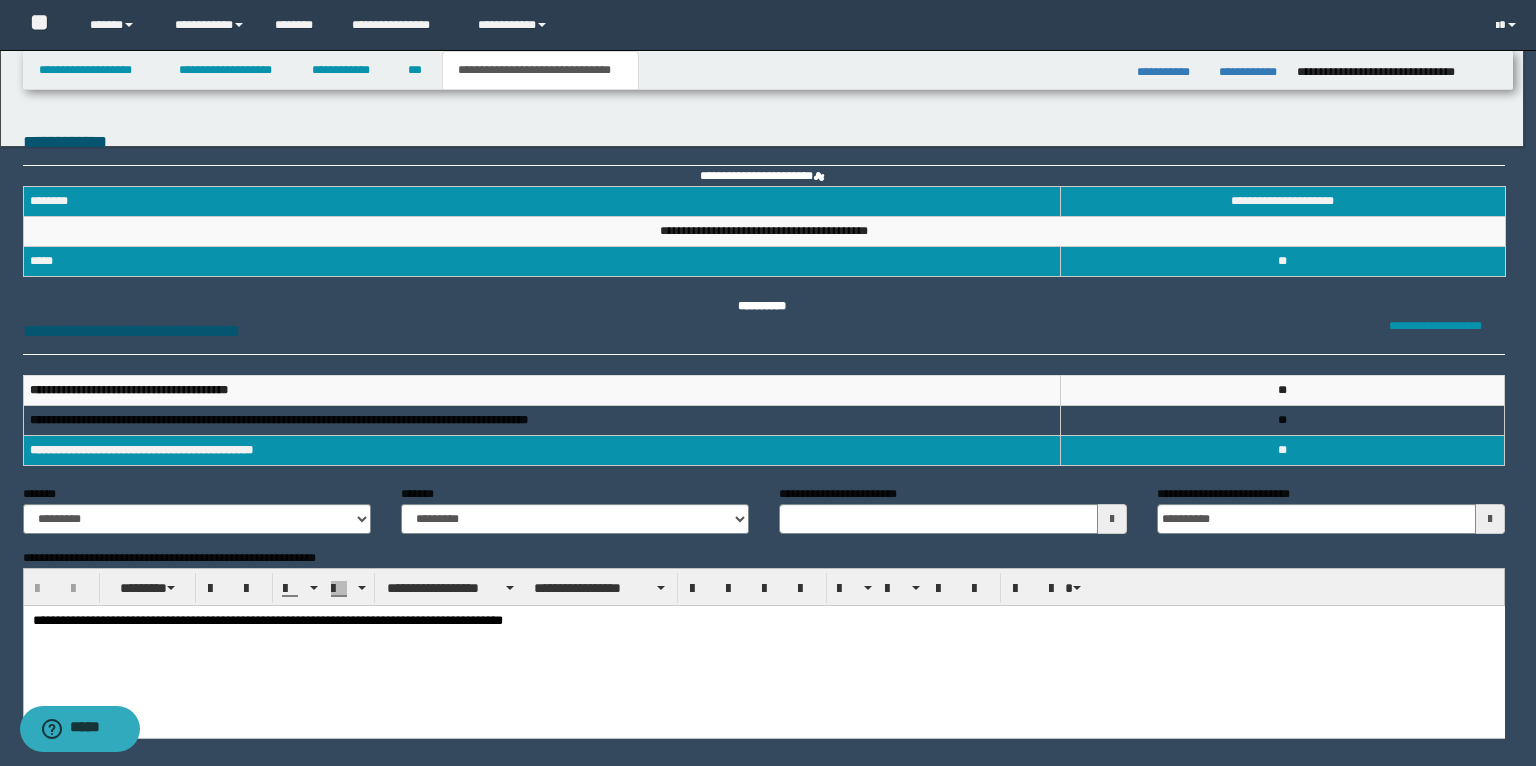 type 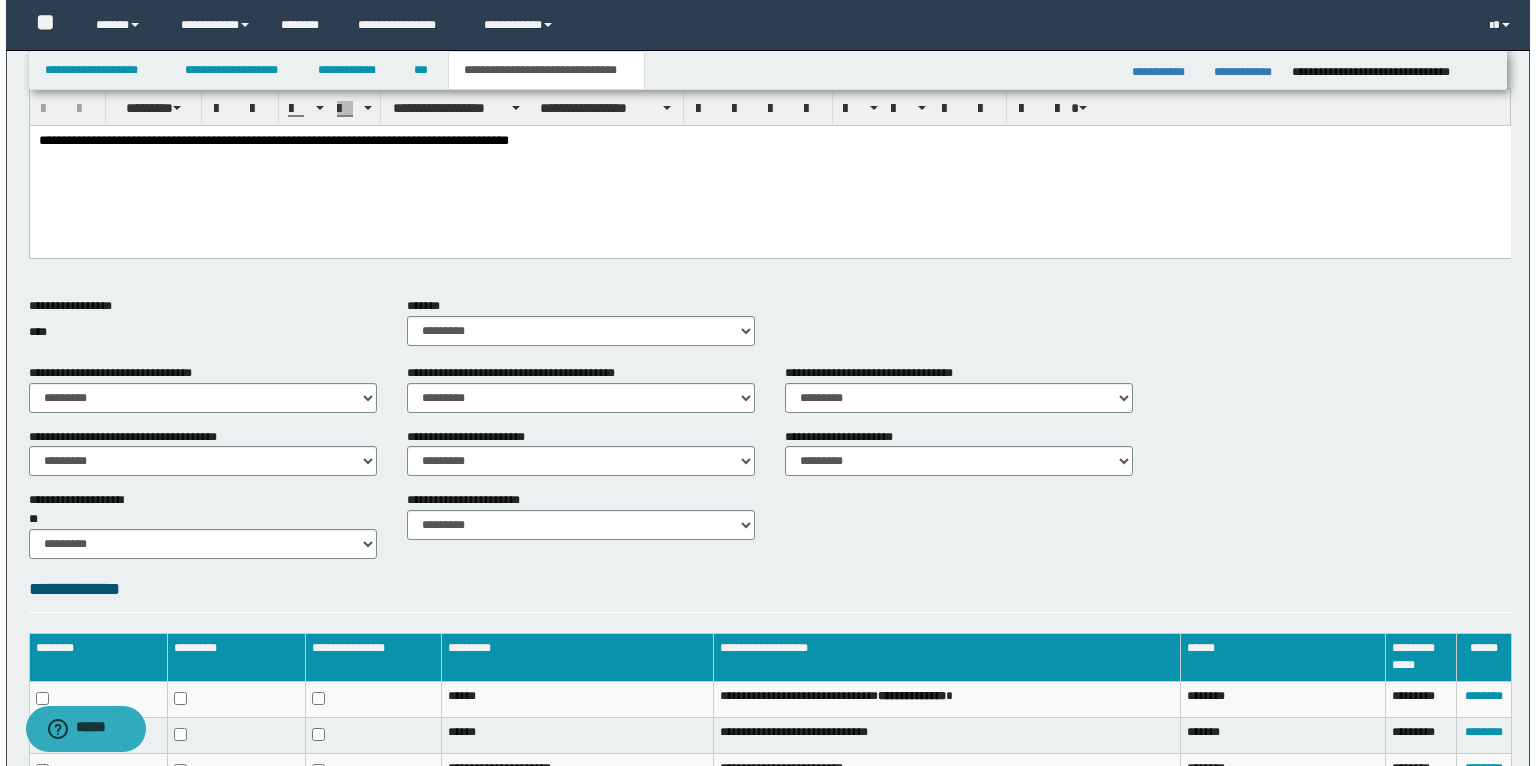 scroll, scrollTop: 663, scrollLeft: 0, axis: vertical 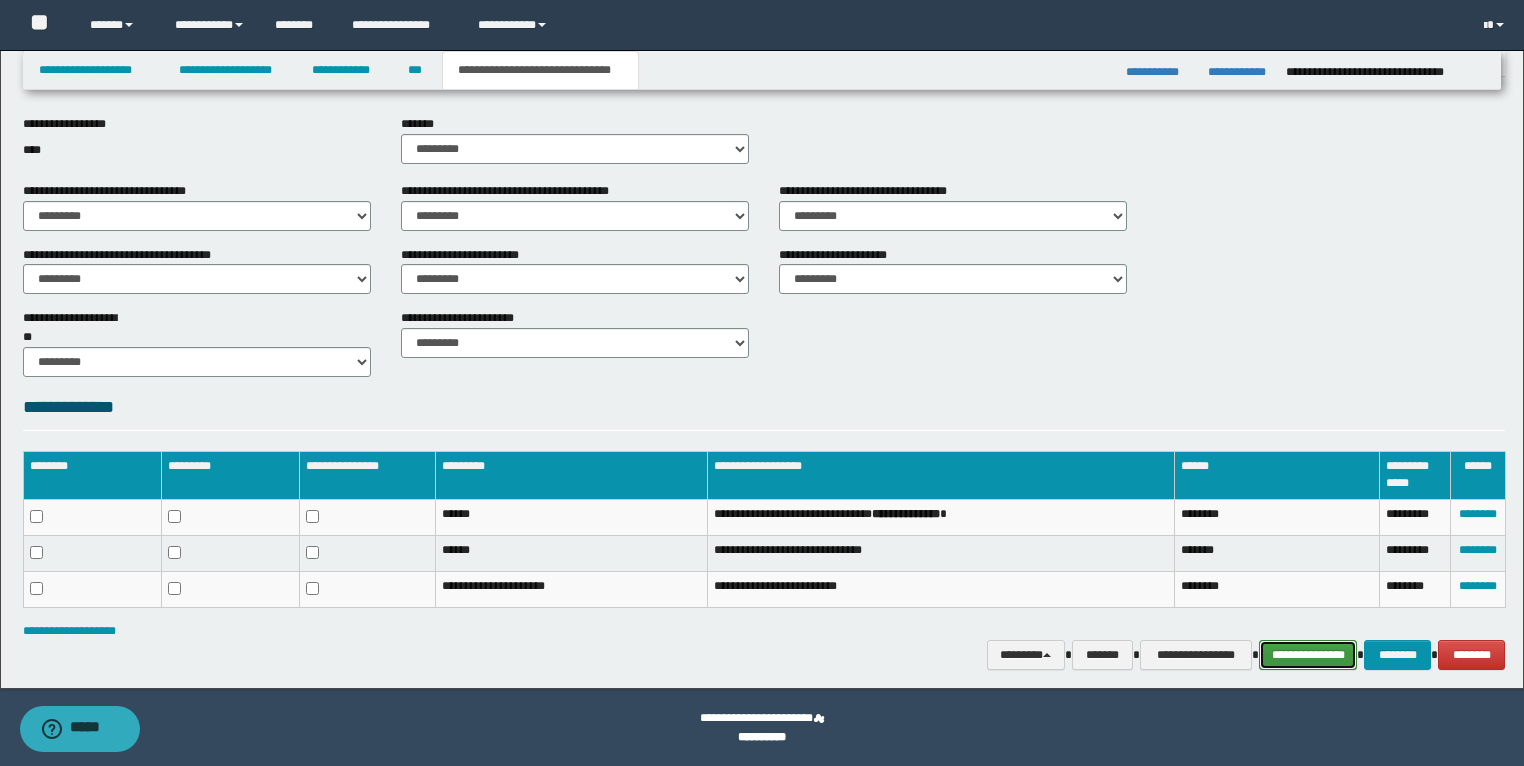 click on "**********" at bounding box center (1308, 655) 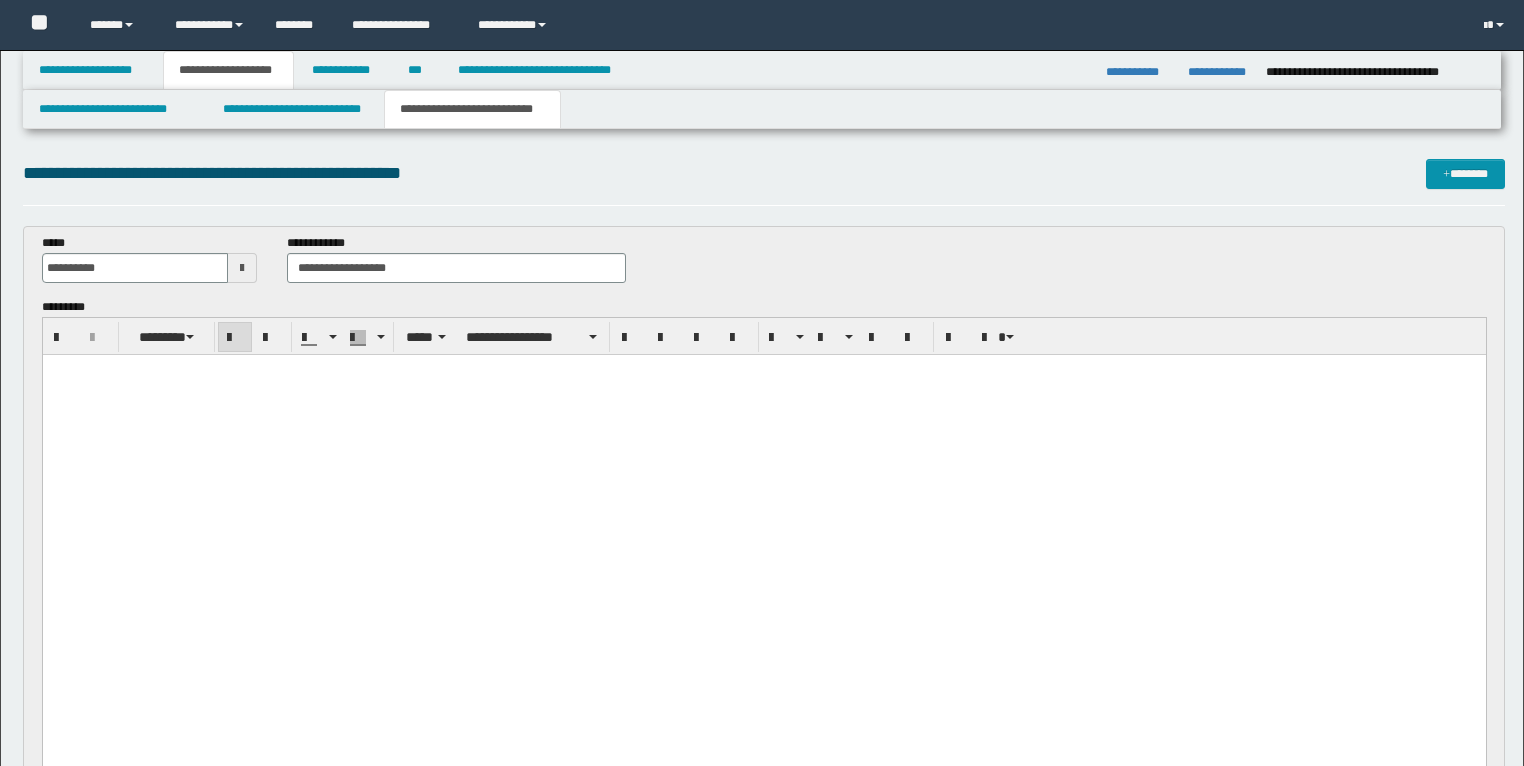scroll, scrollTop: 640, scrollLeft: 0, axis: vertical 